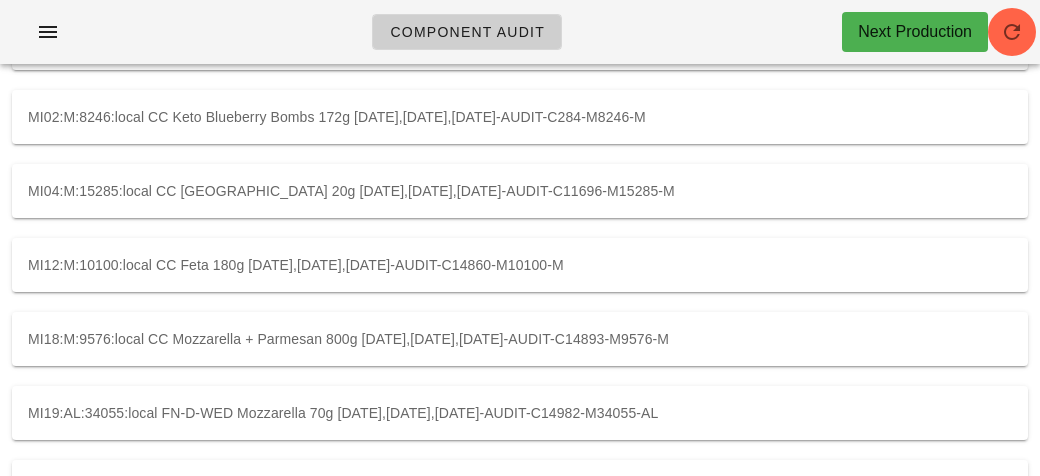 scroll, scrollTop: 0, scrollLeft: 0, axis: both 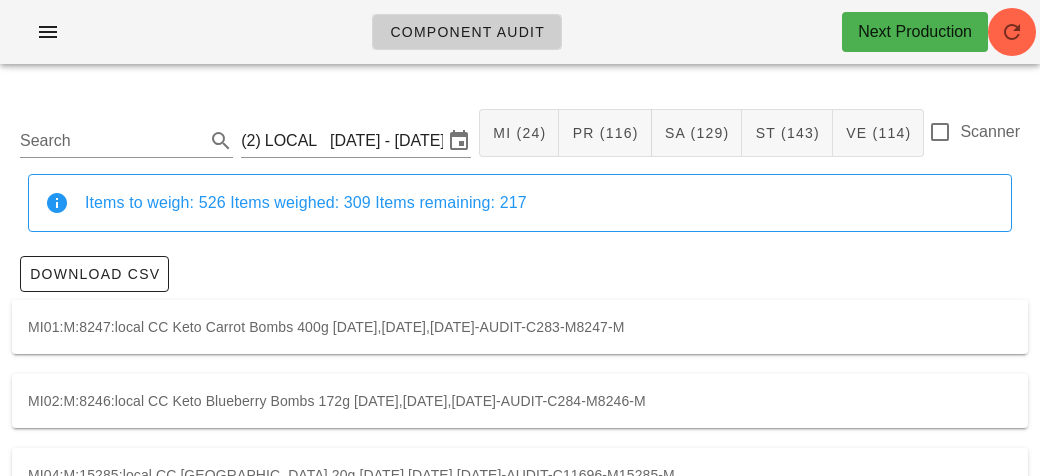click on "Scanner" at bounding box center [974, 132] 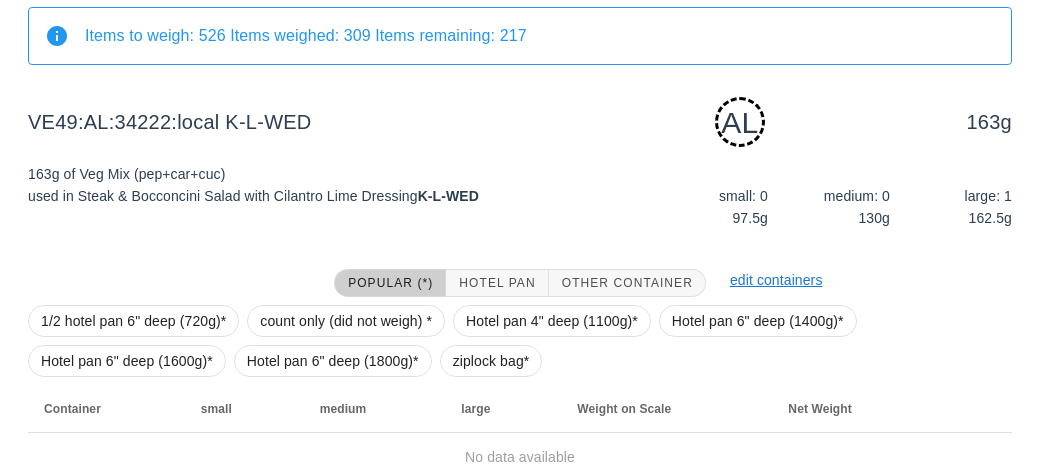 scroll, scrollTop: 250, scrollLeft: 0, axis: vertical 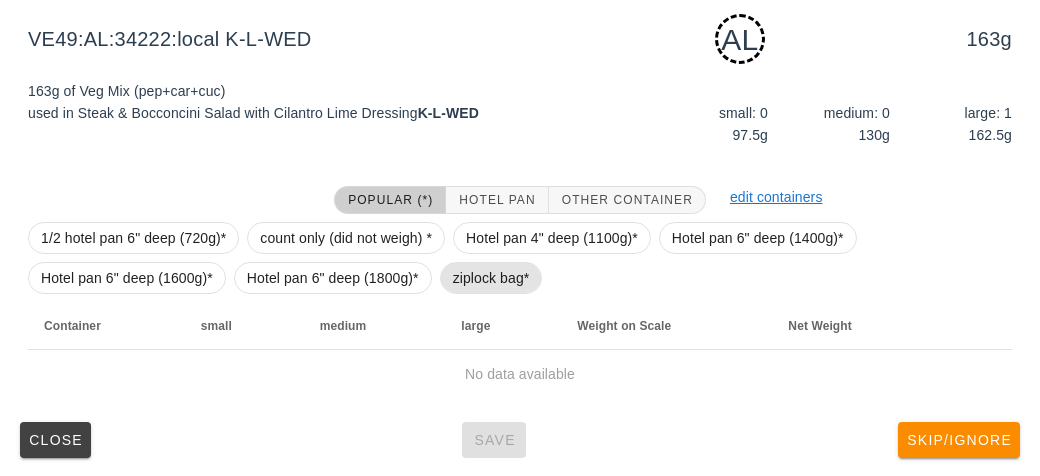 click on "ziplock bag*" at bounding box center (491, 278) 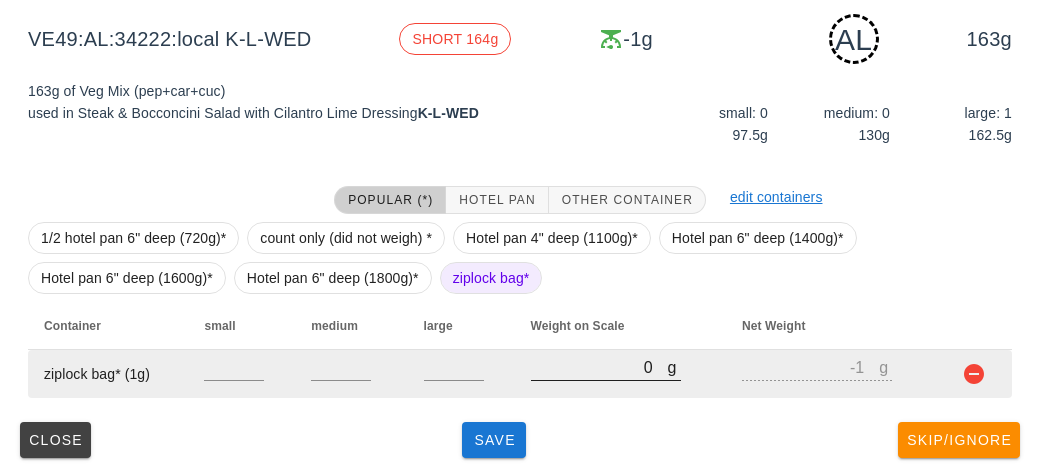 click on "0" at bounding box center (599, 367) 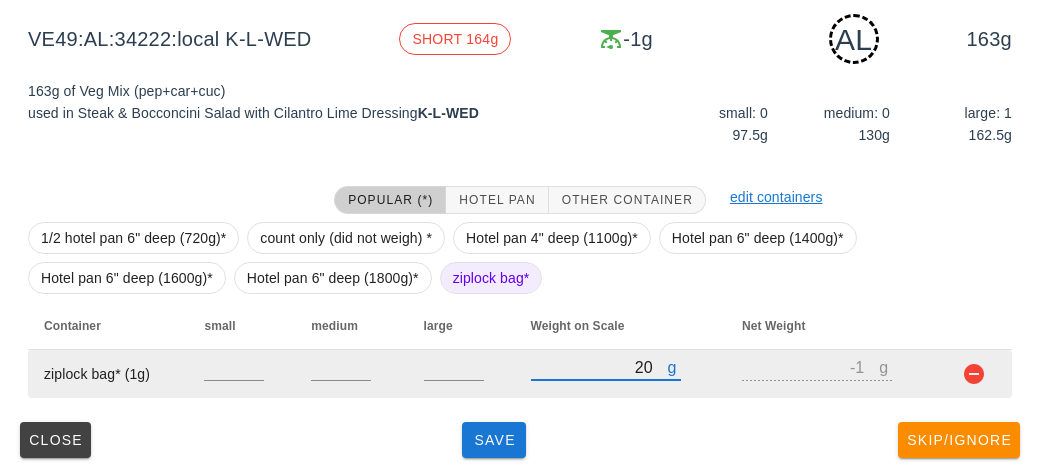 type on "210" 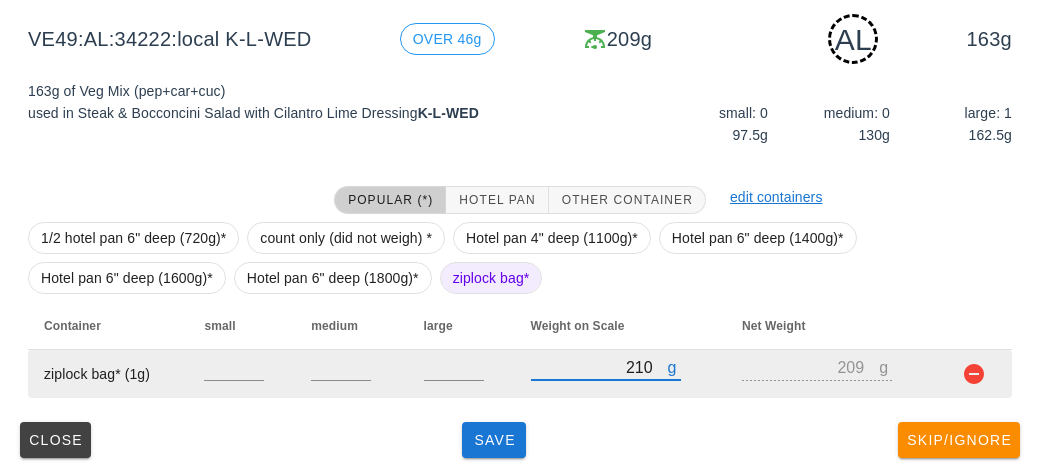 type on "210" 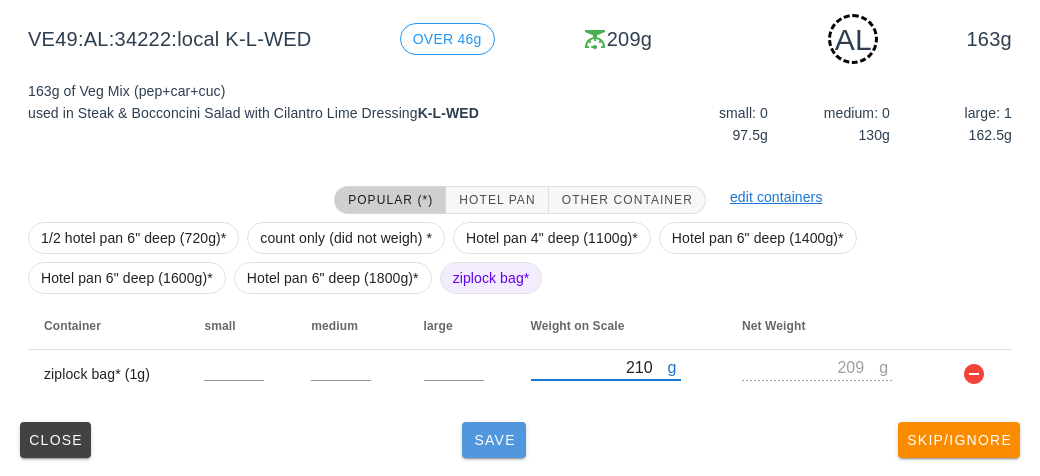 click on "Save" at bounding box center (494, 440) 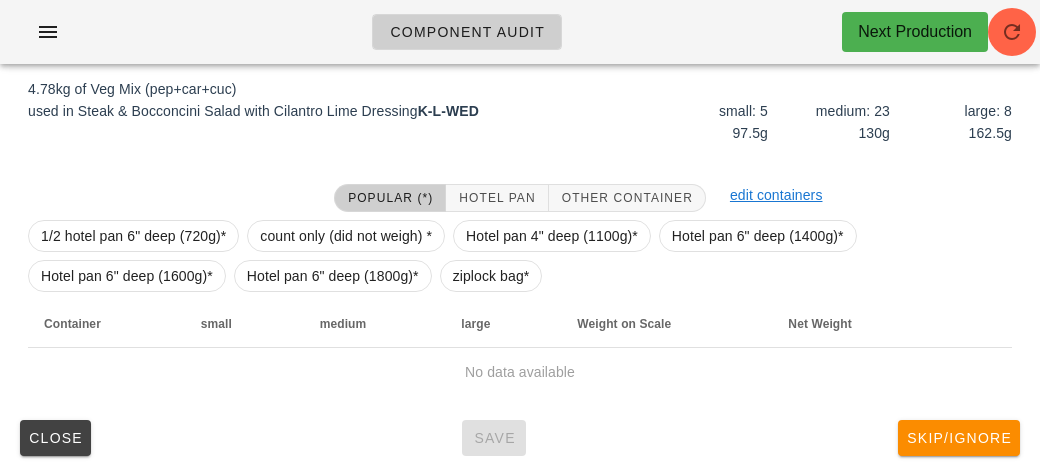 scroll, scrollTop: 232, scrollLeft: 0, axis: vertical 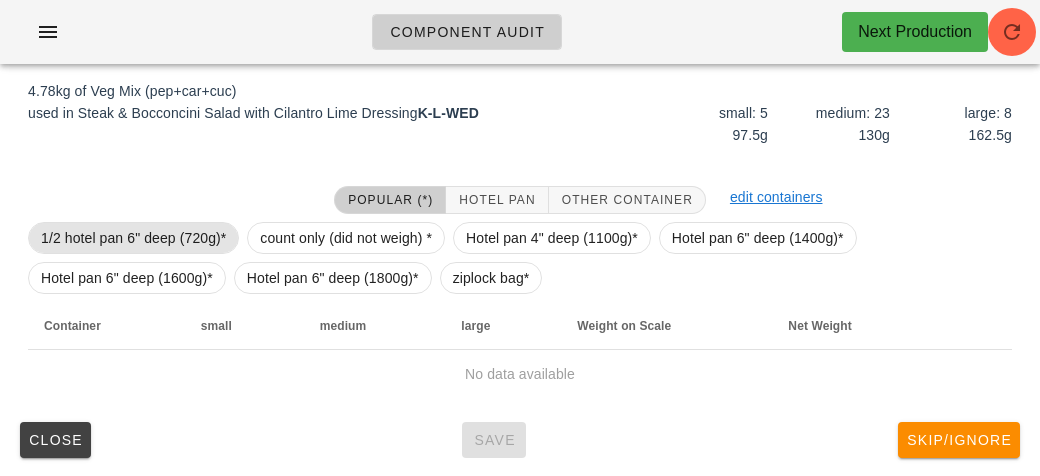 click on "1/2 hotel pan 6" deep (720g)*" at bounding box center [133, 238] 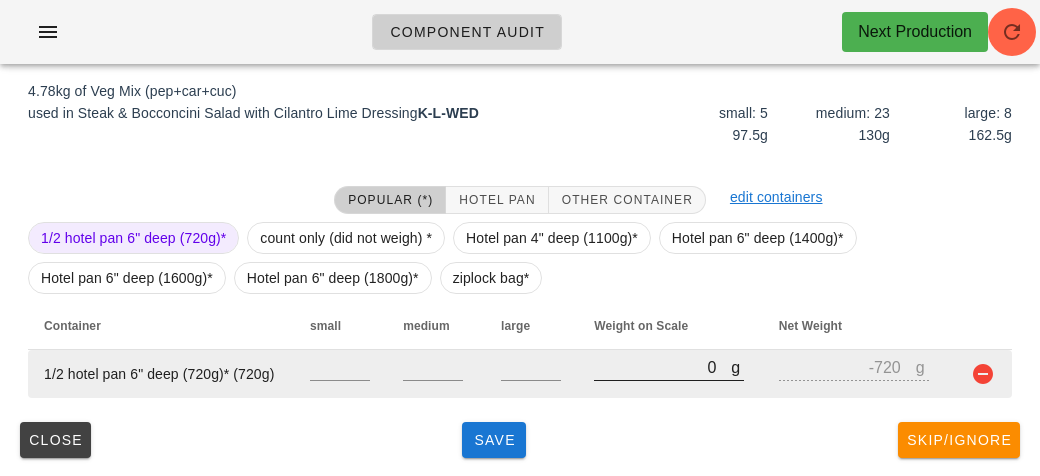 click on "0" at bounding box center (662, 367) 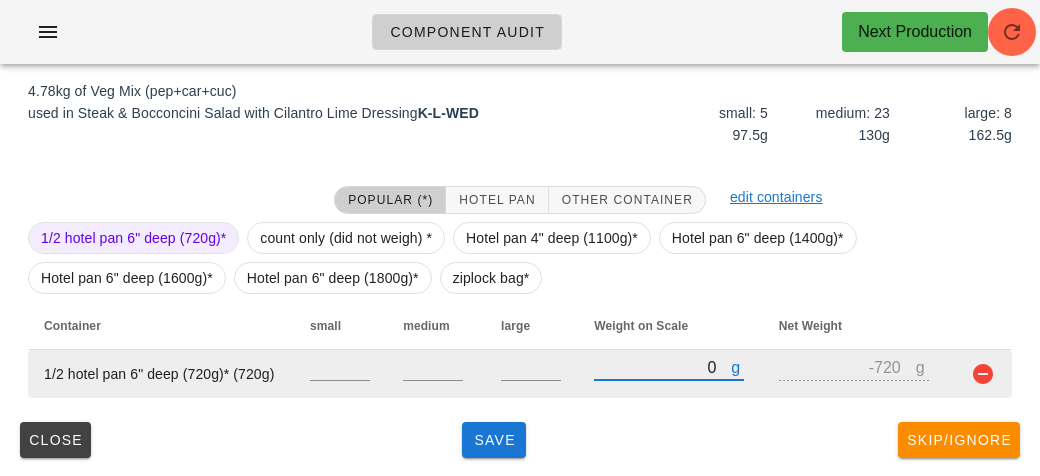 type on "60" 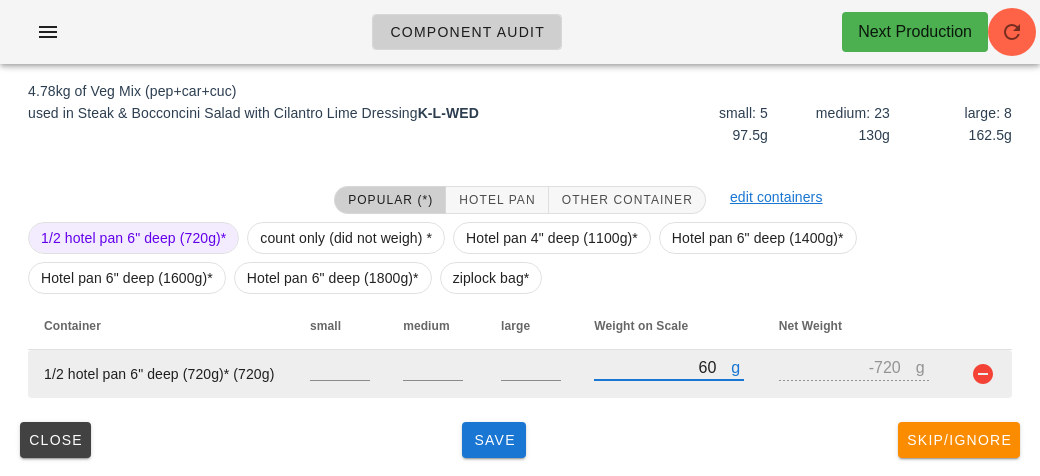 type on "-660" 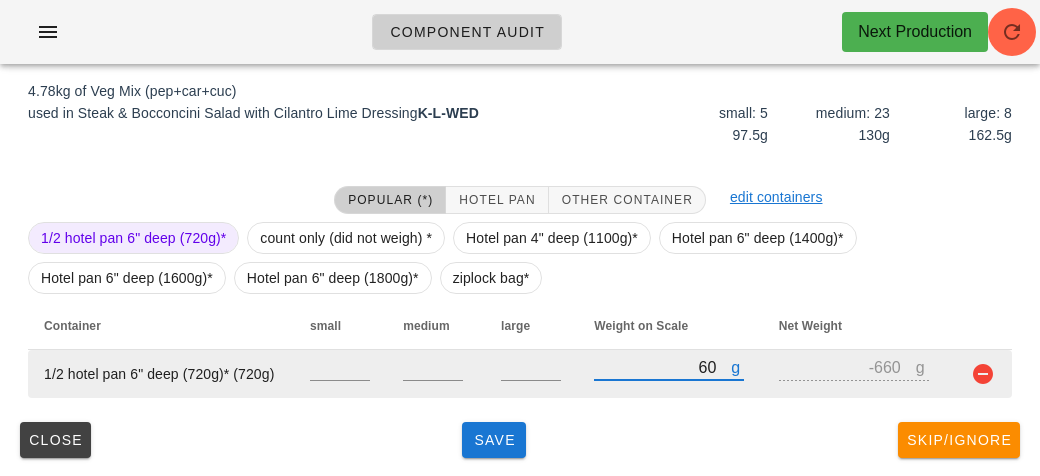 type on "670" 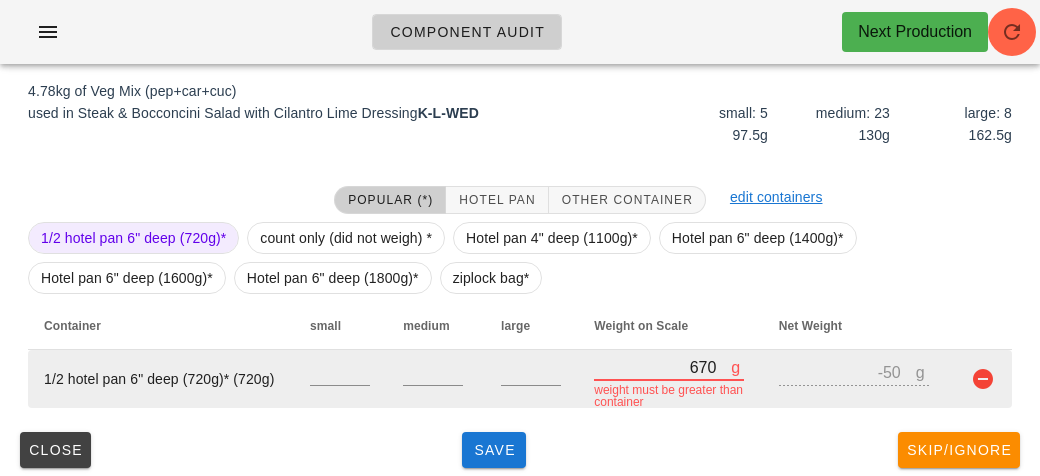 type on "6700" 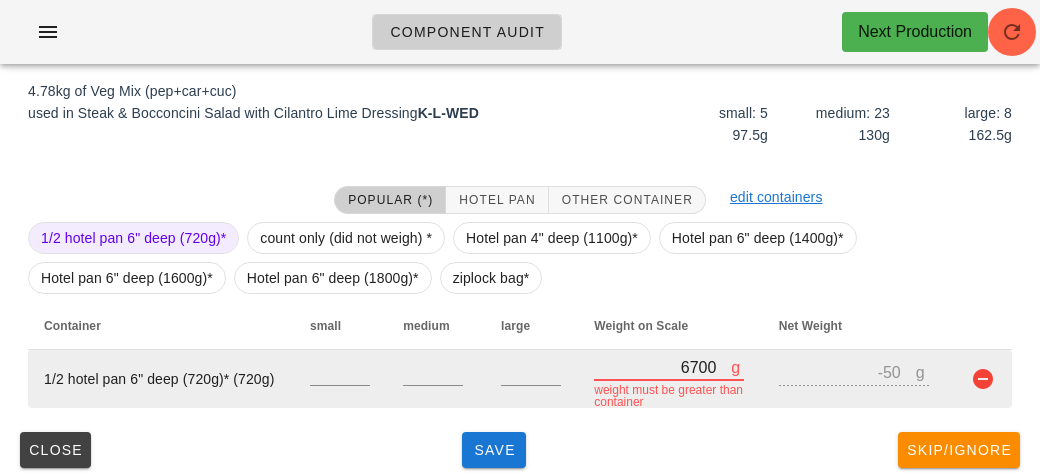 type on "5980" 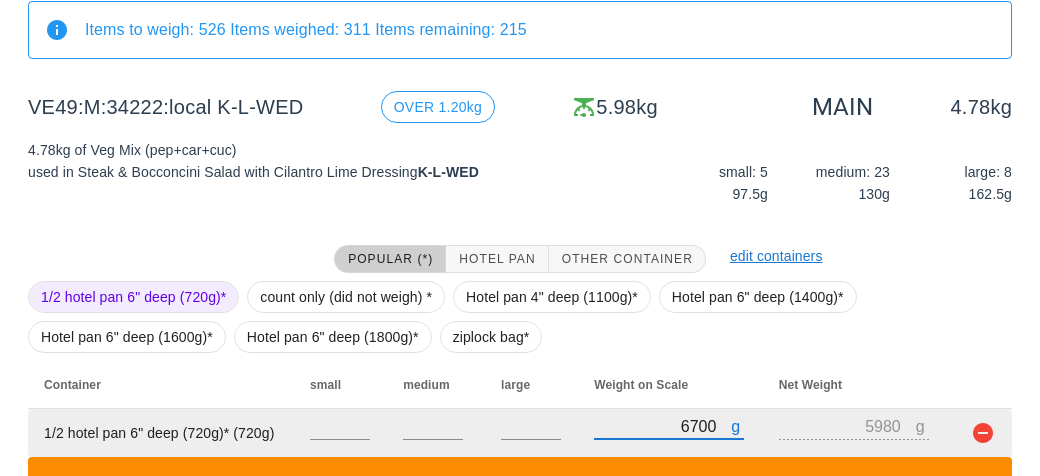 scroll, scrollTop: 324, scrollLeft: 0, axis: vertical 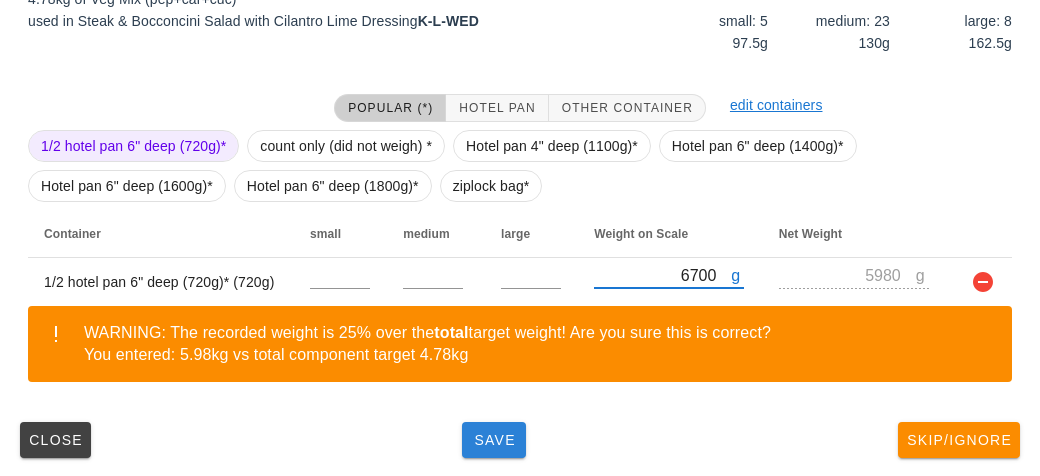 type on "6700" 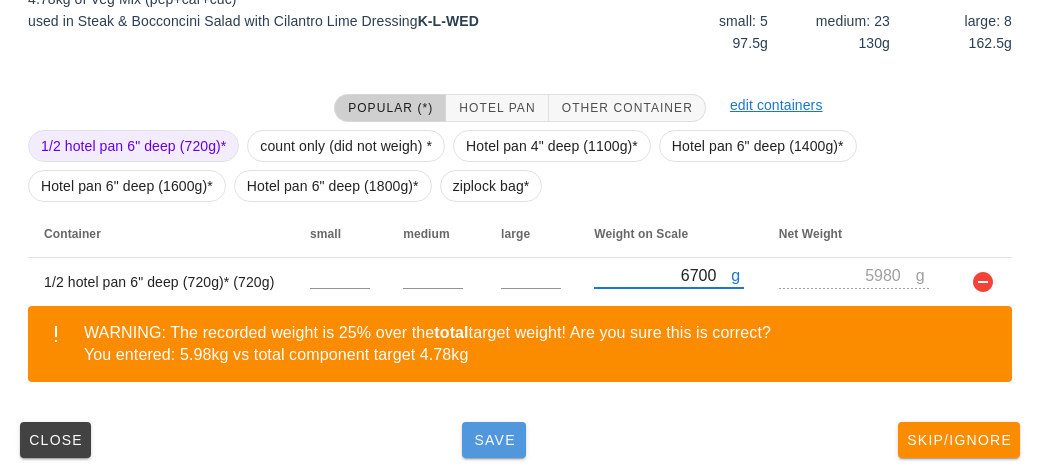 click on "Save" at bounding box center (494, 440) 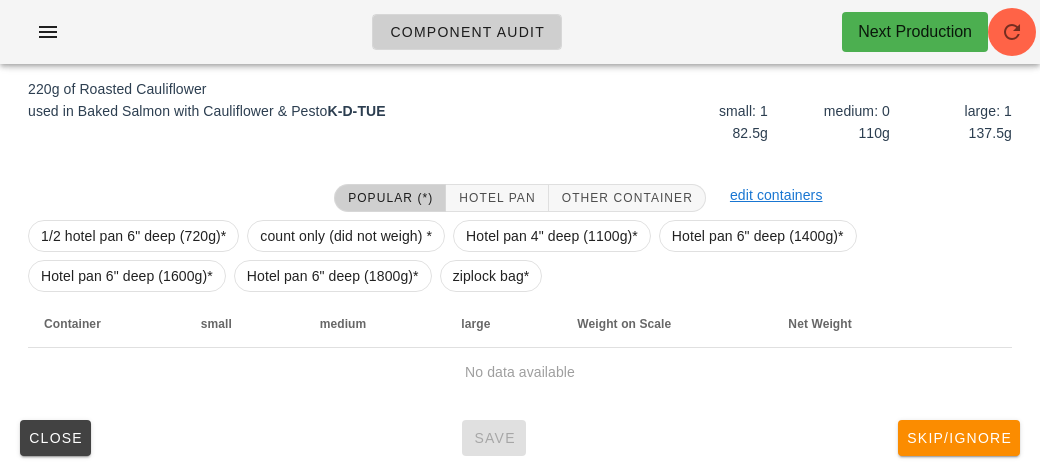 scroll, scrollTop: 250, scrollLeft: 0, axis: vertical 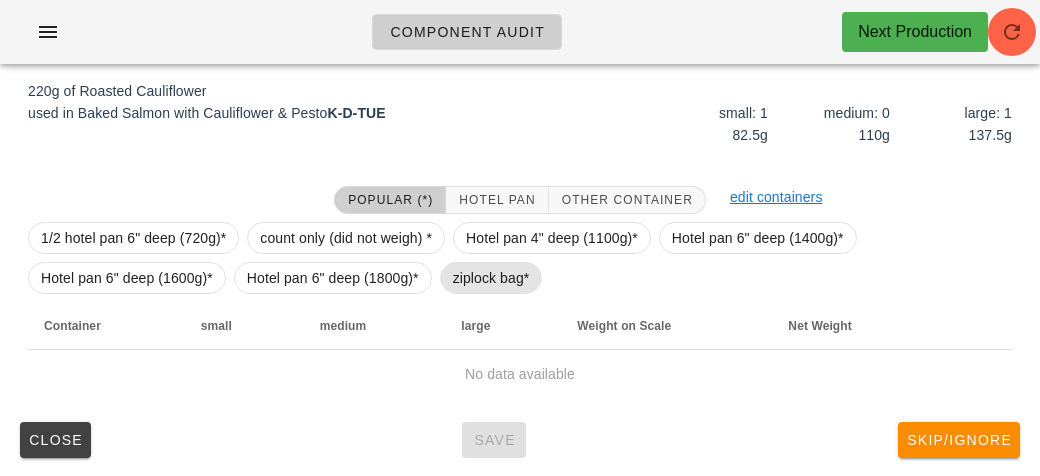click on "ziplock bag*" at bounding box center [491, 278] 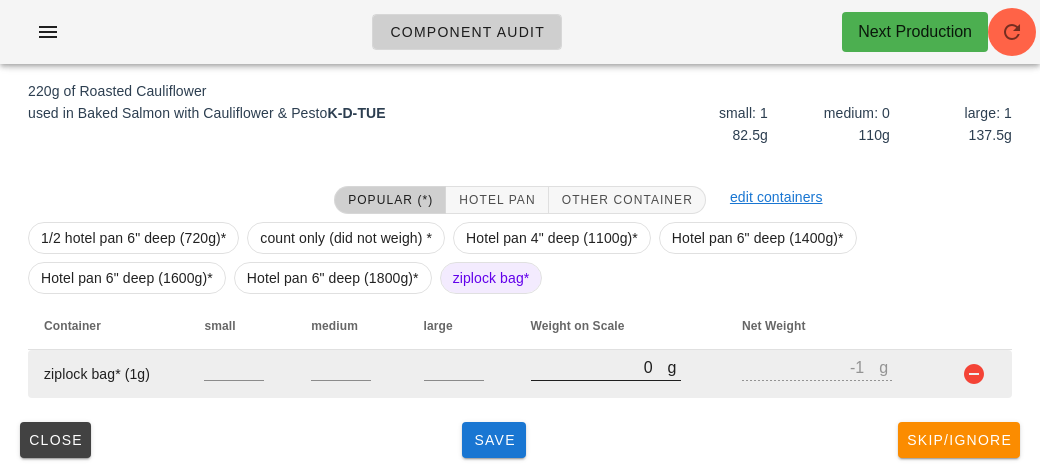 click on "0" at bounding box center [599, 367] 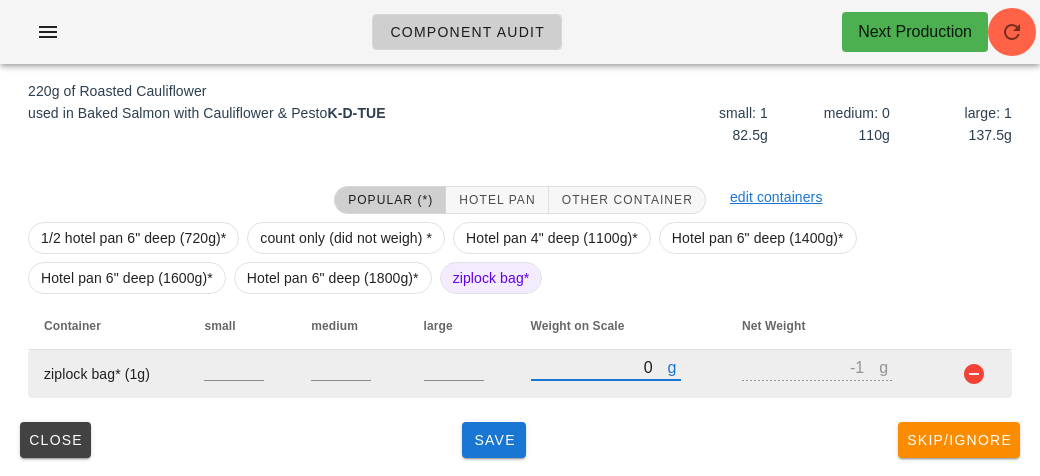 type on "50" 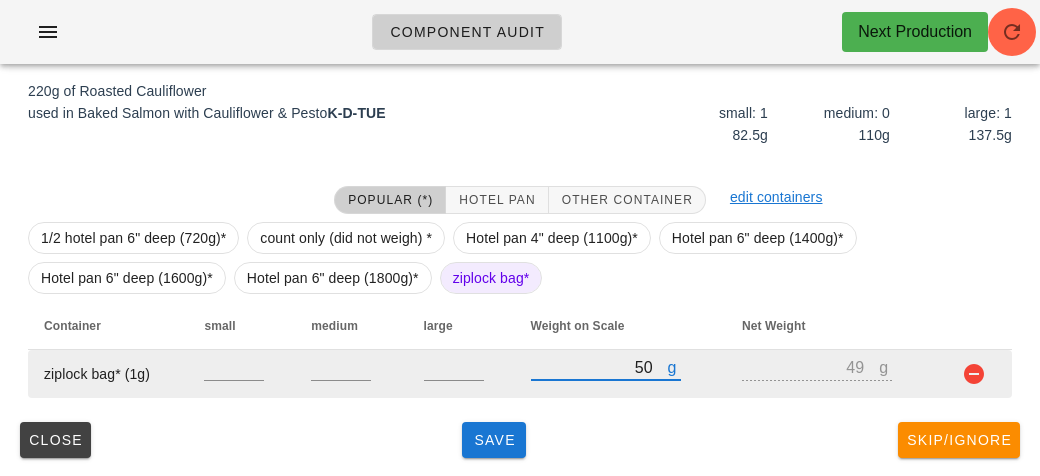 type on "500" 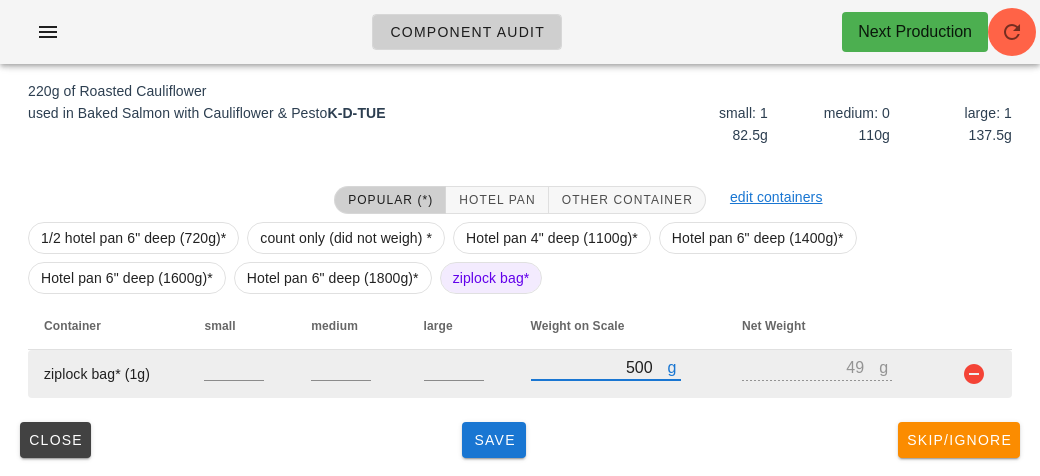 type on "499" 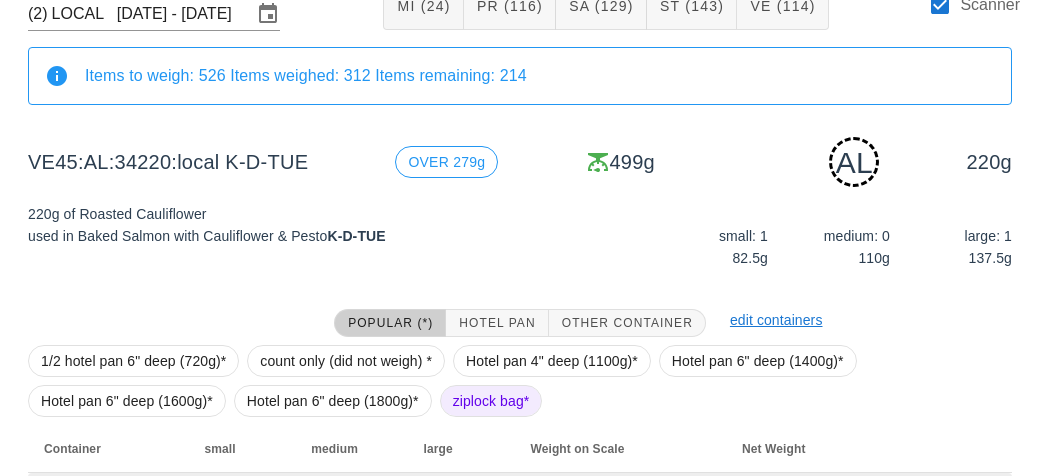 scroll, scrollTop: 250, scrollLeft: 0, axis: vertical 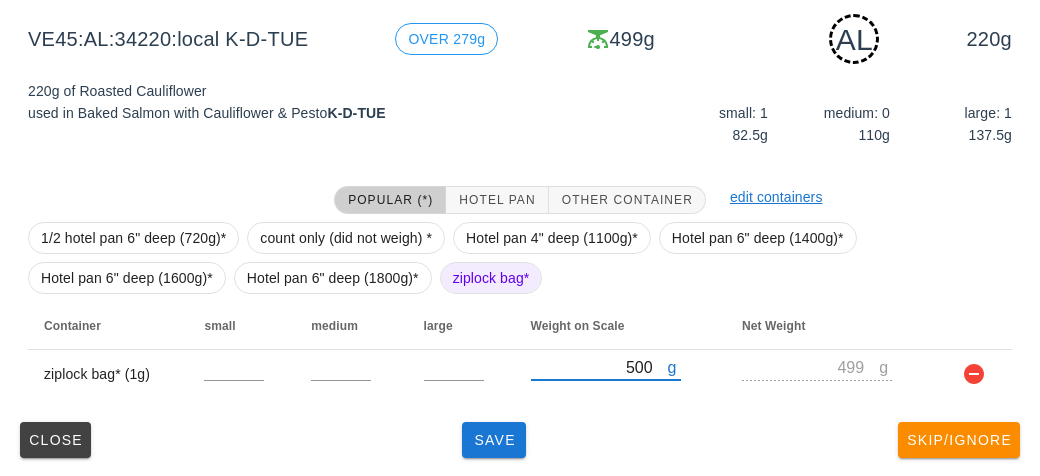 type on "500" 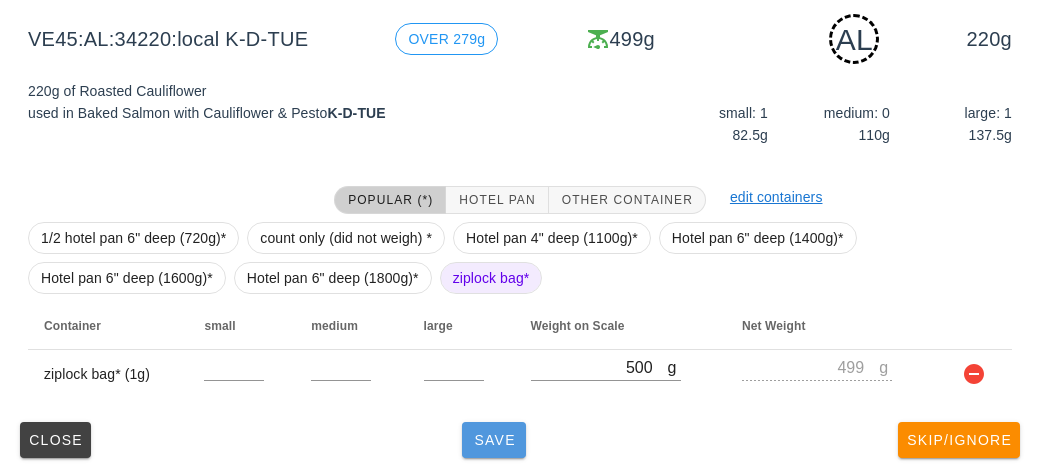 click on "Save" at bounding box center (494, 440) 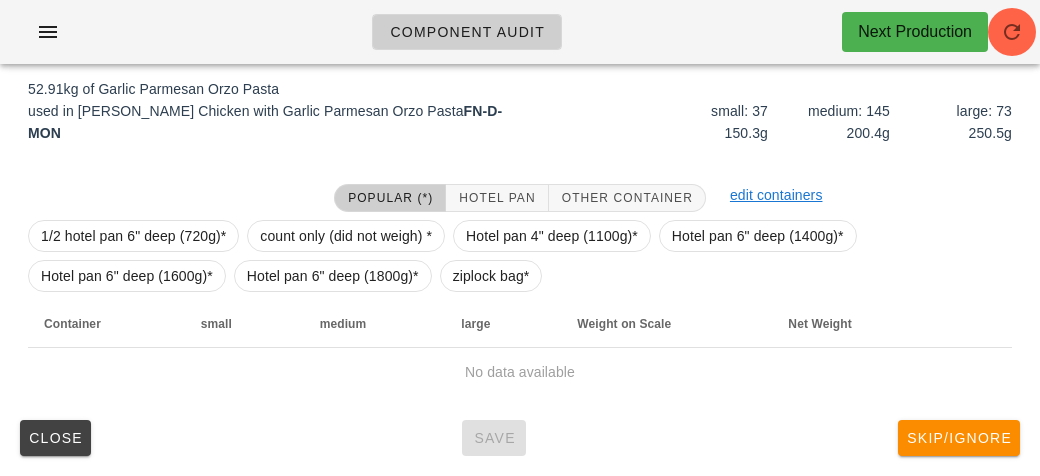 scroll, scrollTop: 232, scrollLeft: 0, axis: vertical 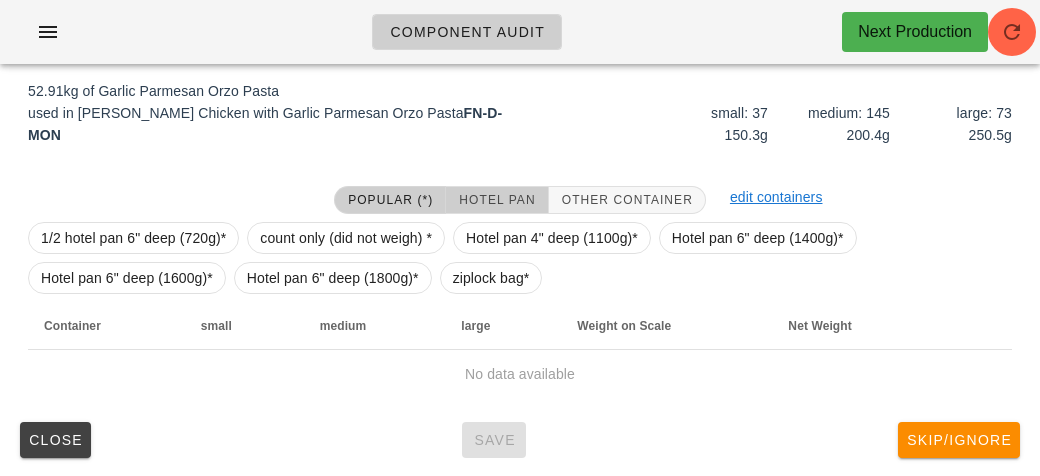 click on "Hotel Pan" at bounding box center [496, 200] 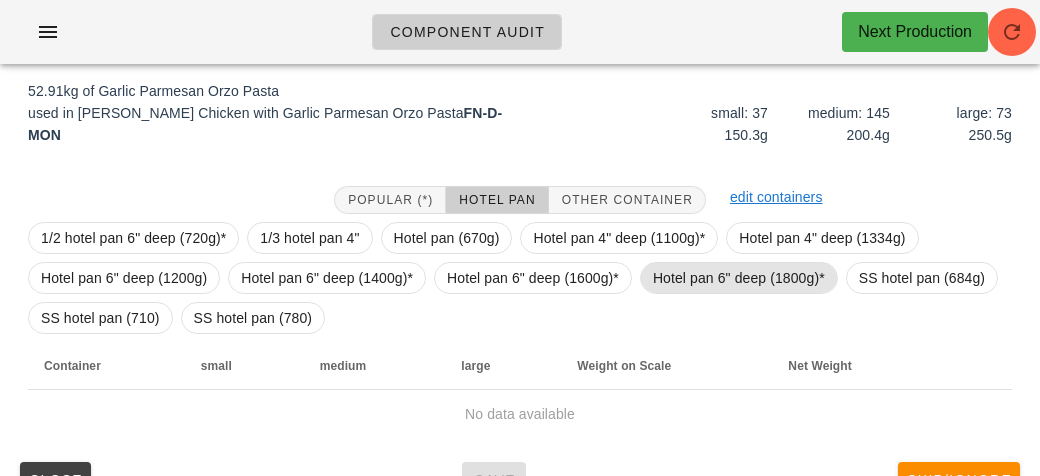 click on "Hotel pan 6" deep (1800g)*" at bounding box center [739, 278] 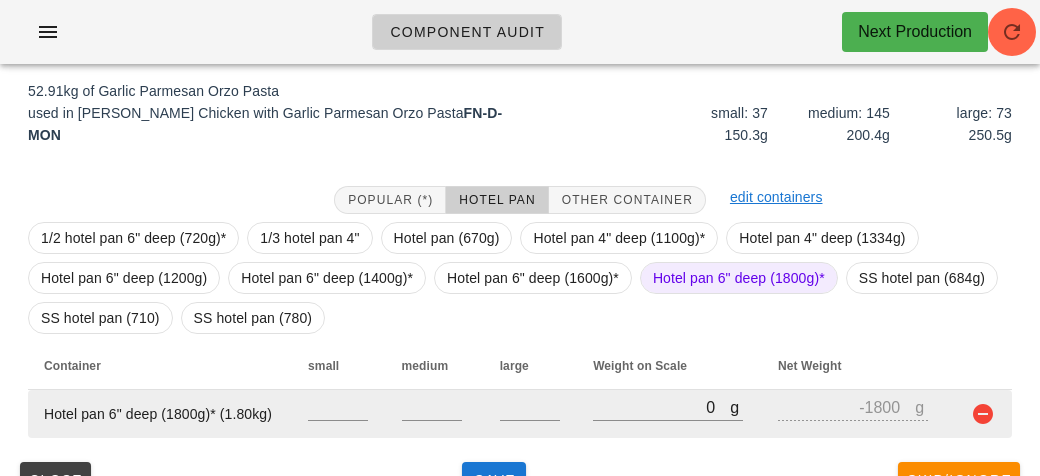 click on "g 0" at bounding box center [669, 414] 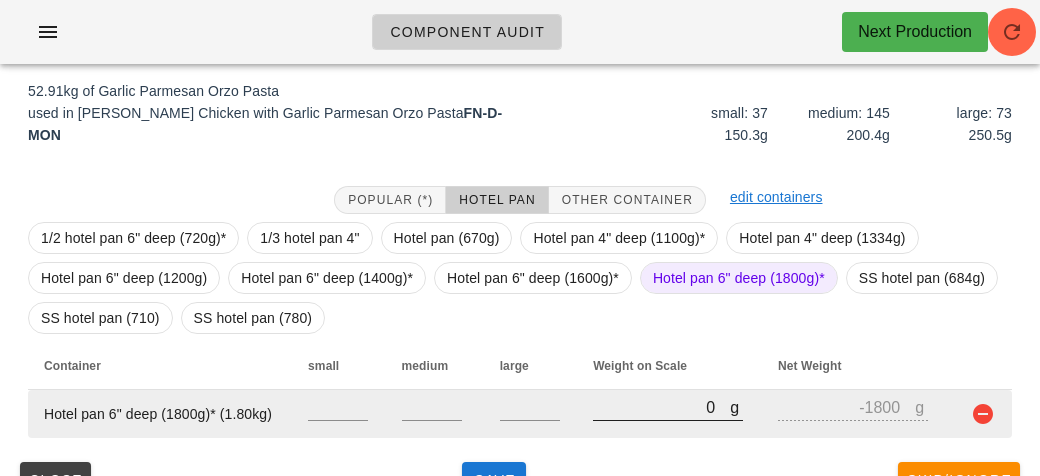 click on "0" at bounding box center [661, 407] 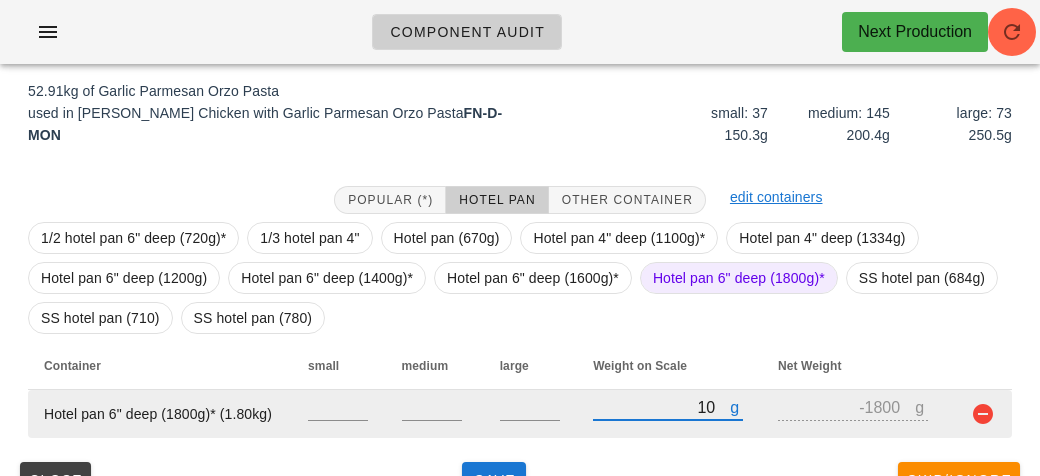 type on "120" 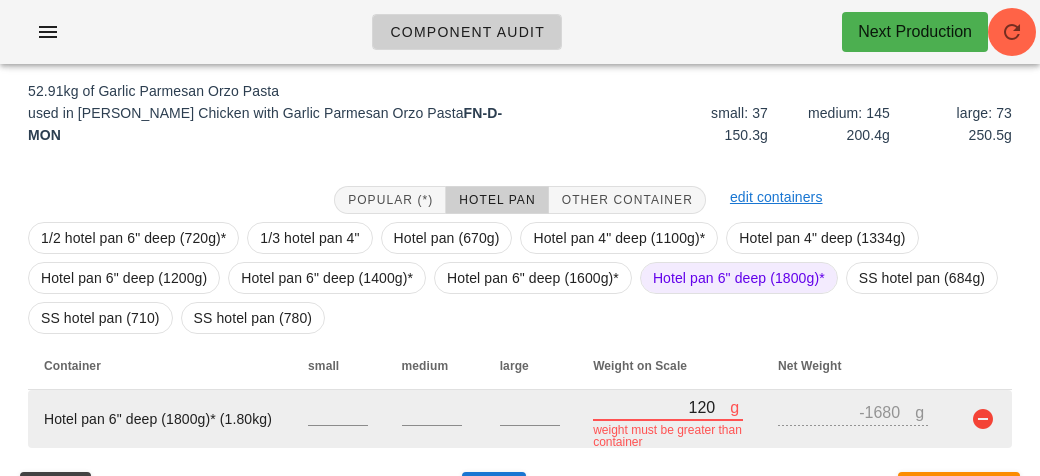 type on "1290" 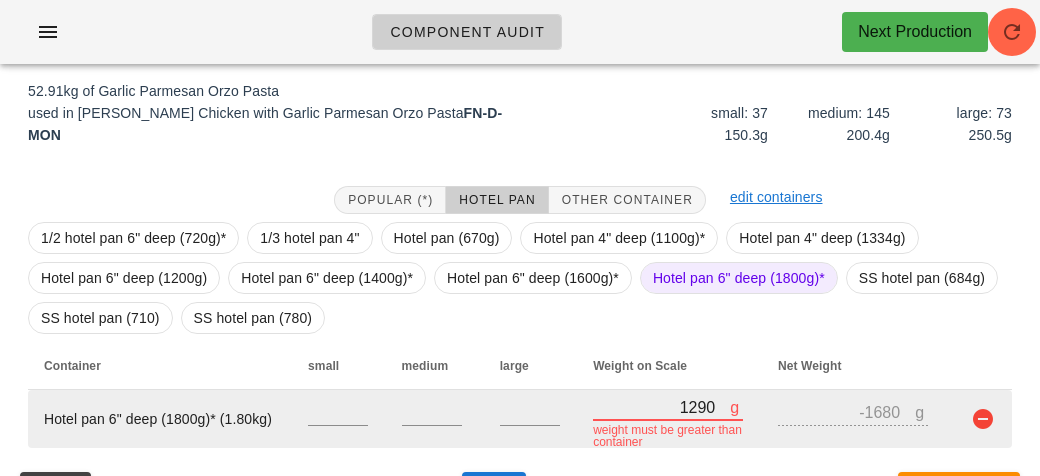 type on "-510" 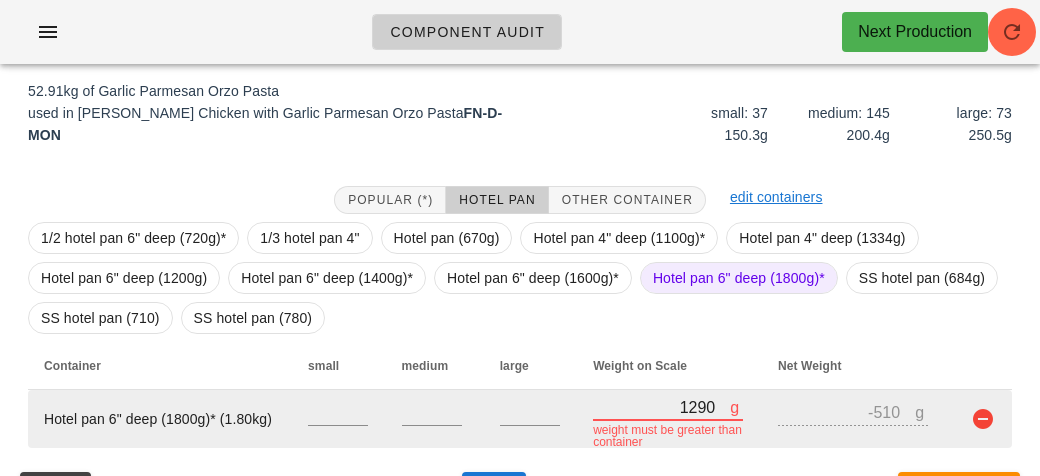 type on "12990" 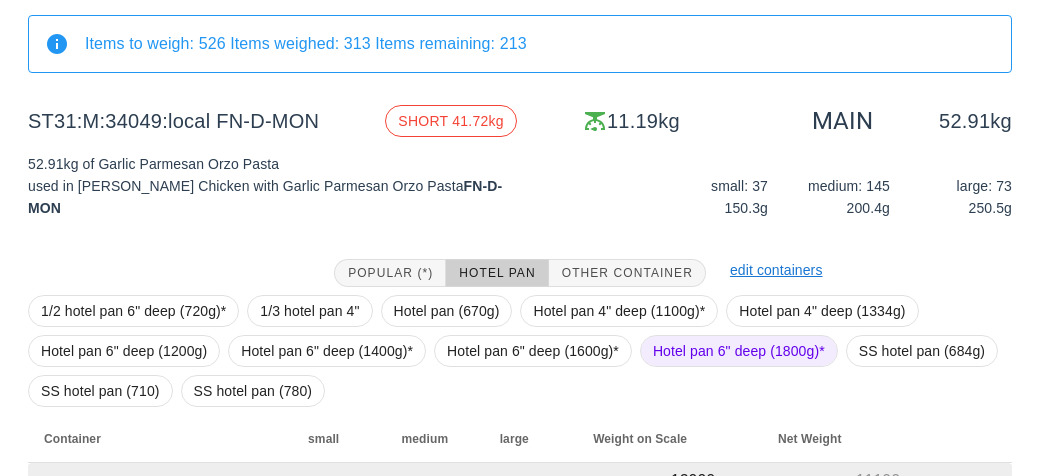 scroll, scrollTop: 160, scrollLeft: 0, axis: vertical 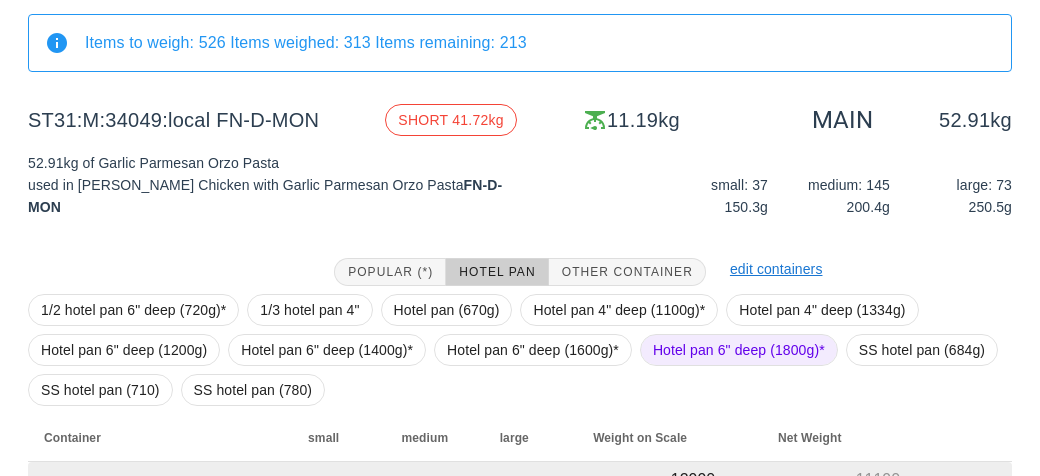 type on "12990" 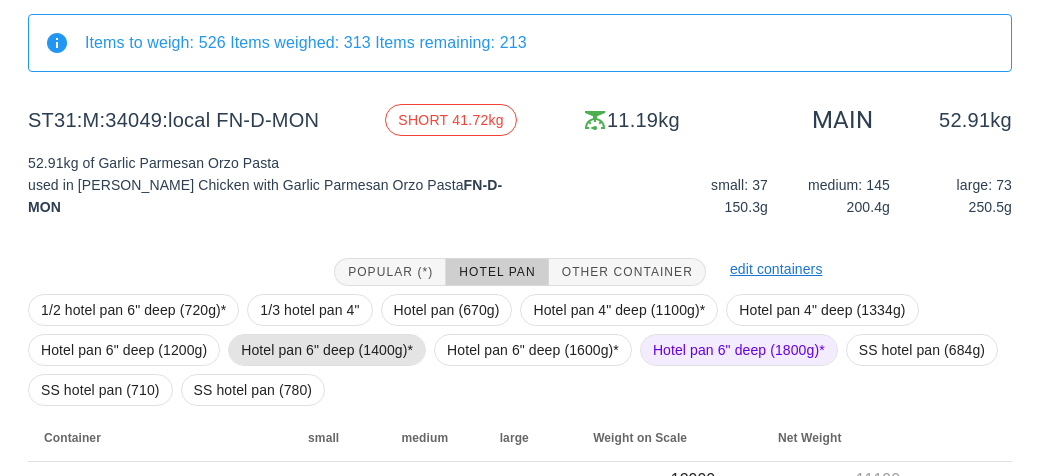 click on "Hotel pan 6" deep (1400g)*" at bounding box center (327, 350) 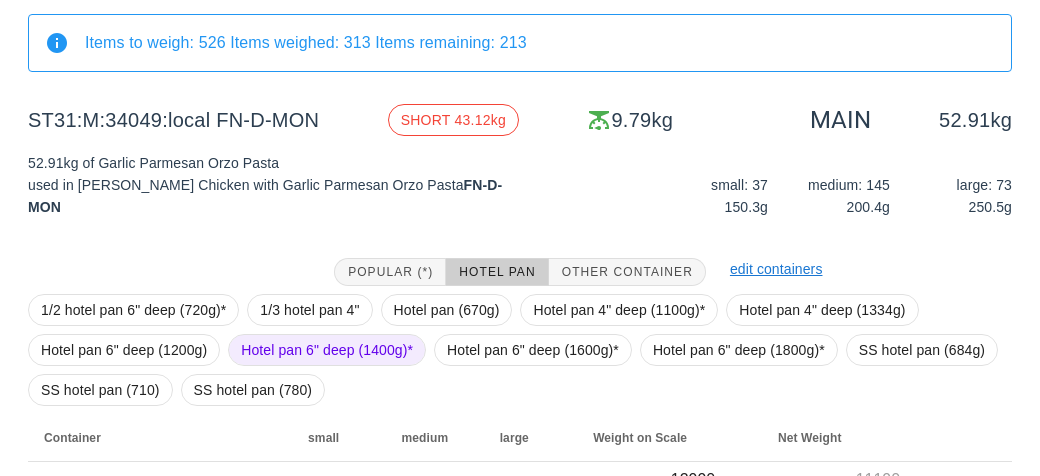 scroll, scrollTop: 321, scrollLeft: 0, axis: vertical 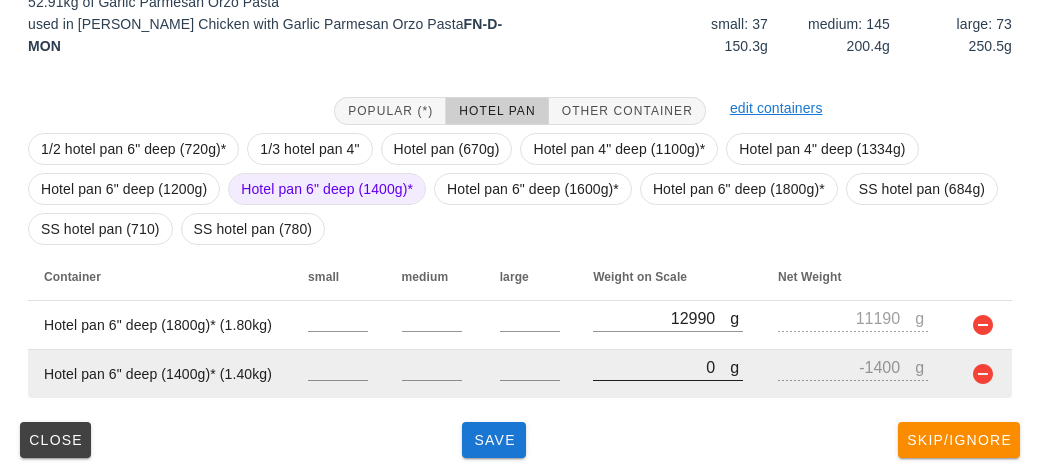 click on "0" at bounding box center [661, 367] 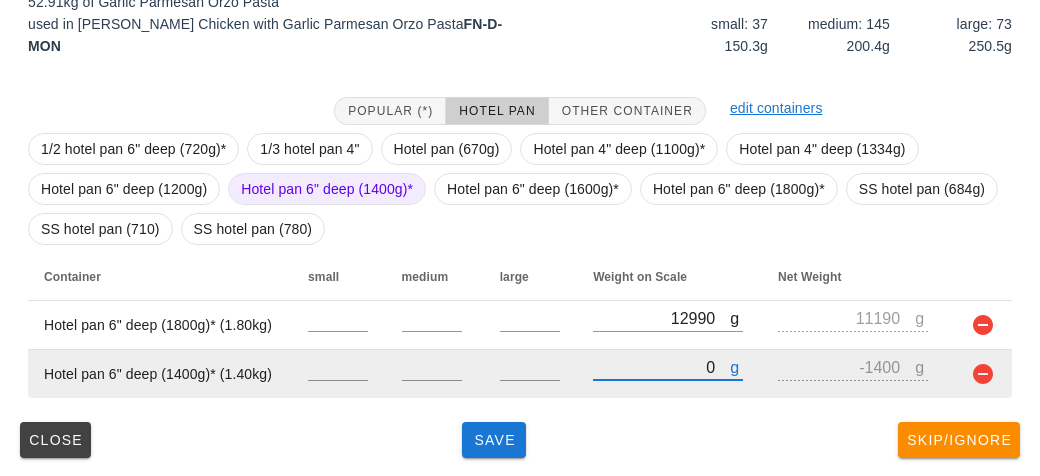 type on "10" 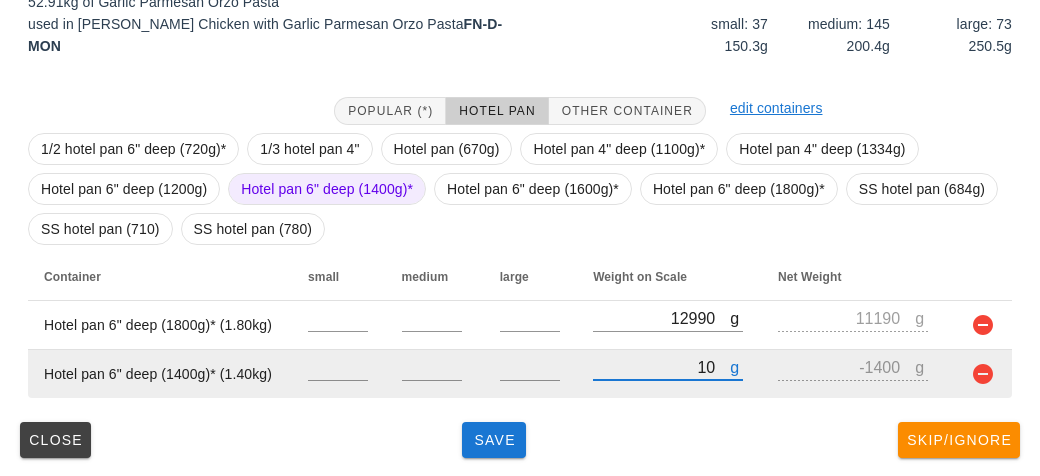 type on "-1390" 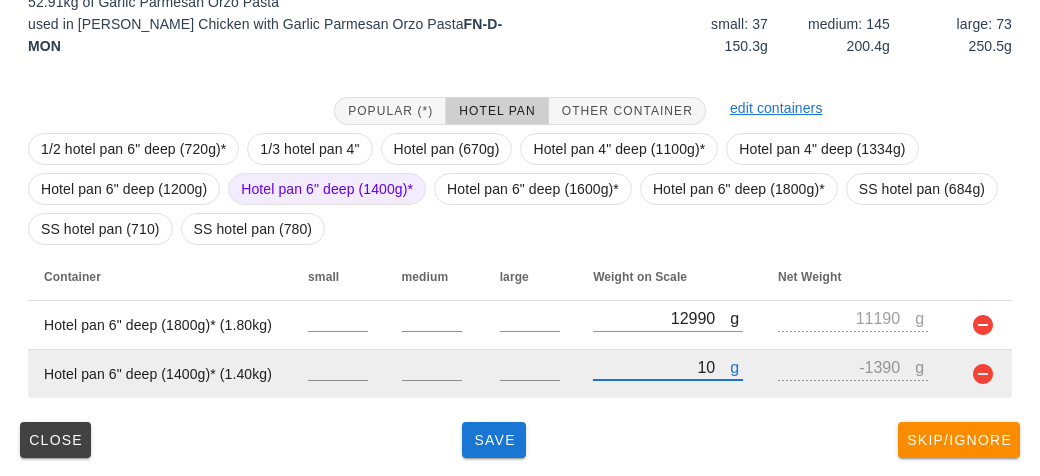 type on "110" 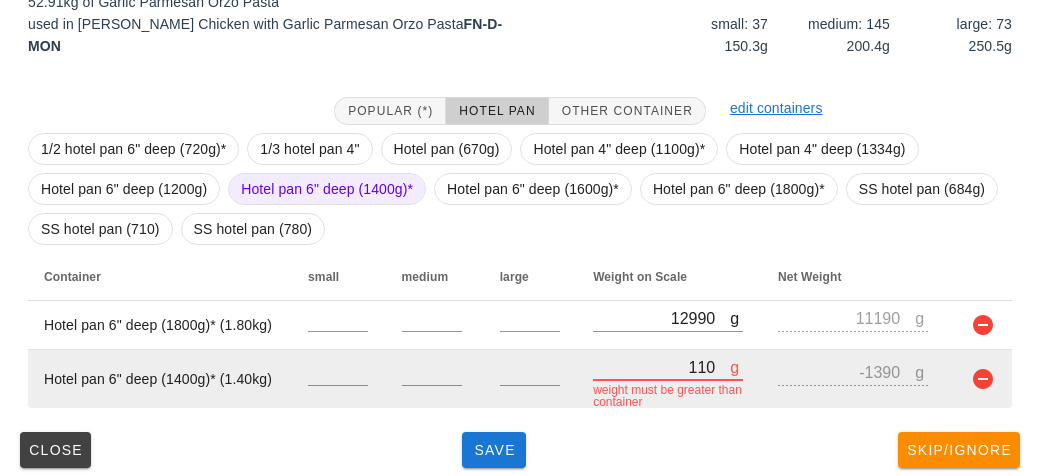 type on "-1290" 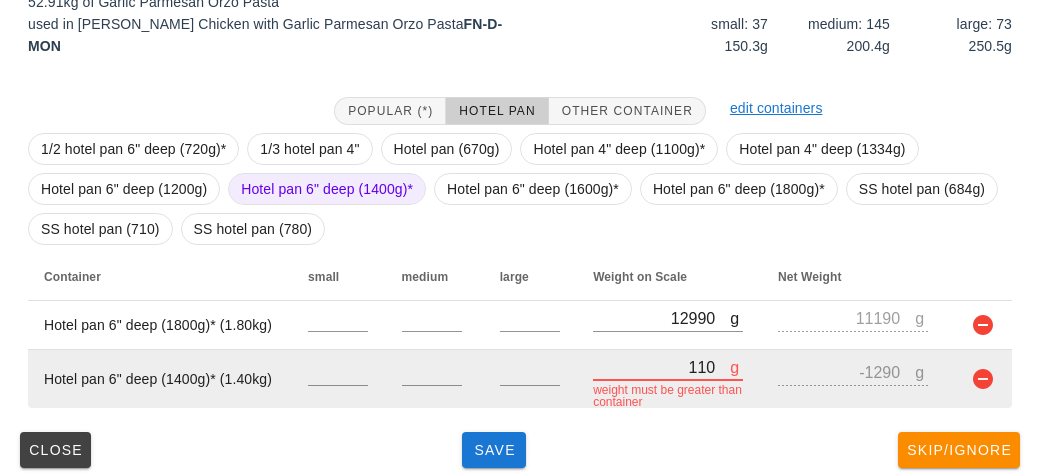 type on "1170" 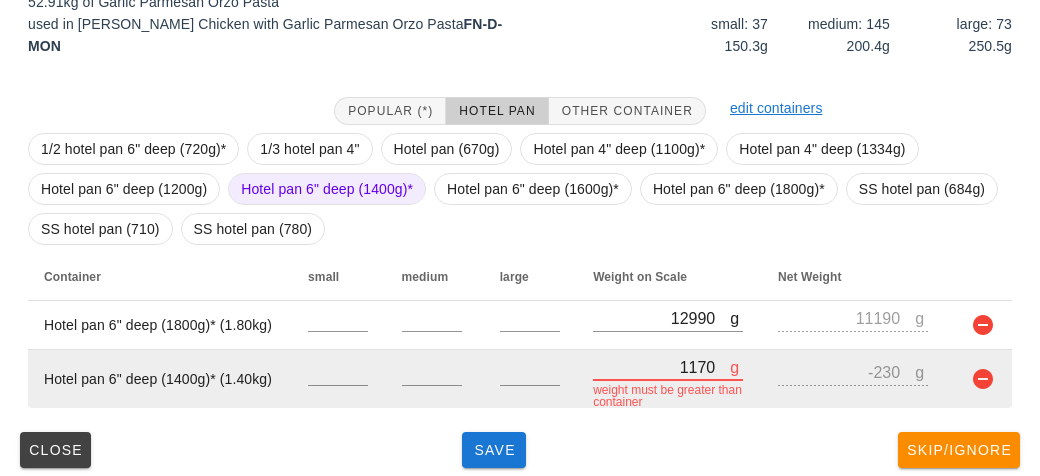 type on "11730" 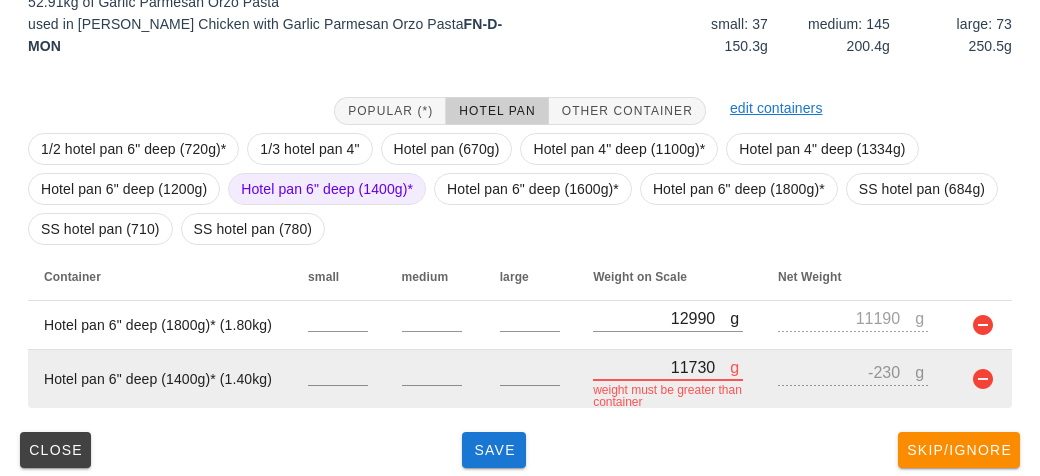 type on "10330" 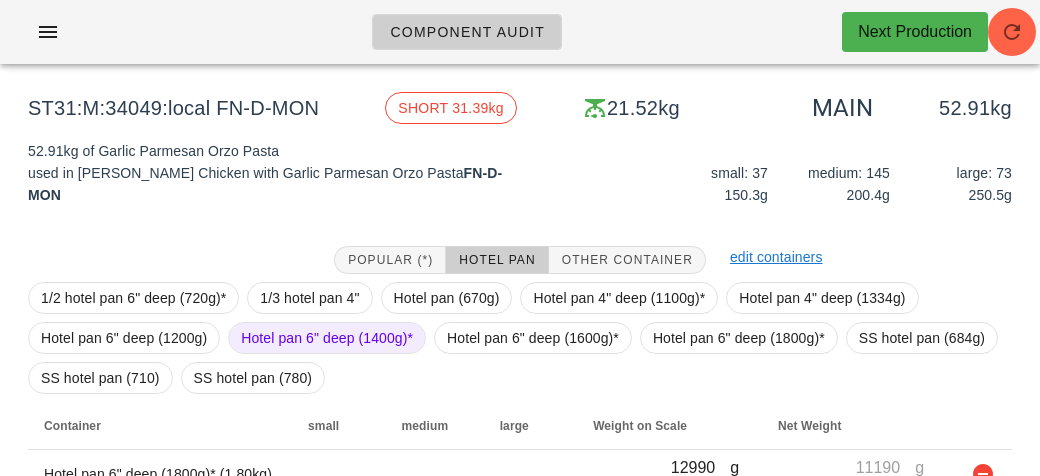 scroll, scrollTop: 170, scrollLeft: 0, axis: vertical 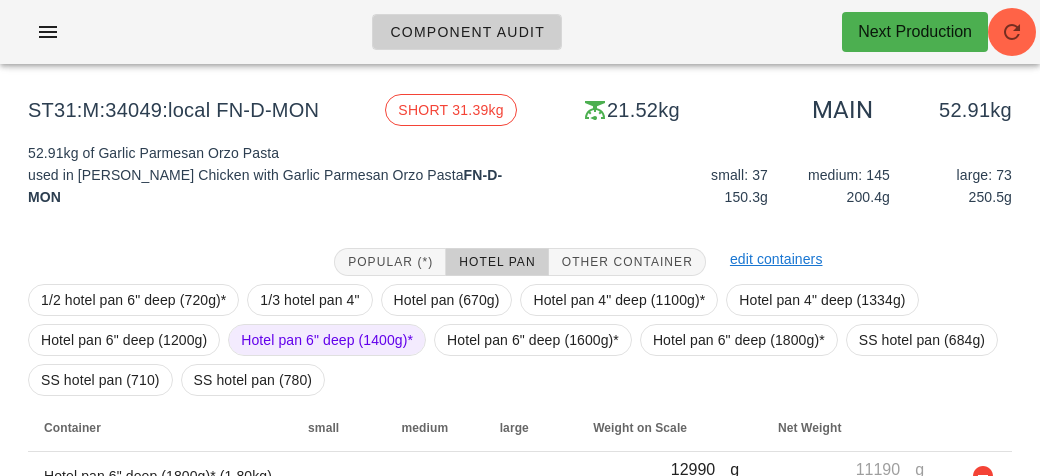 type on "11730" 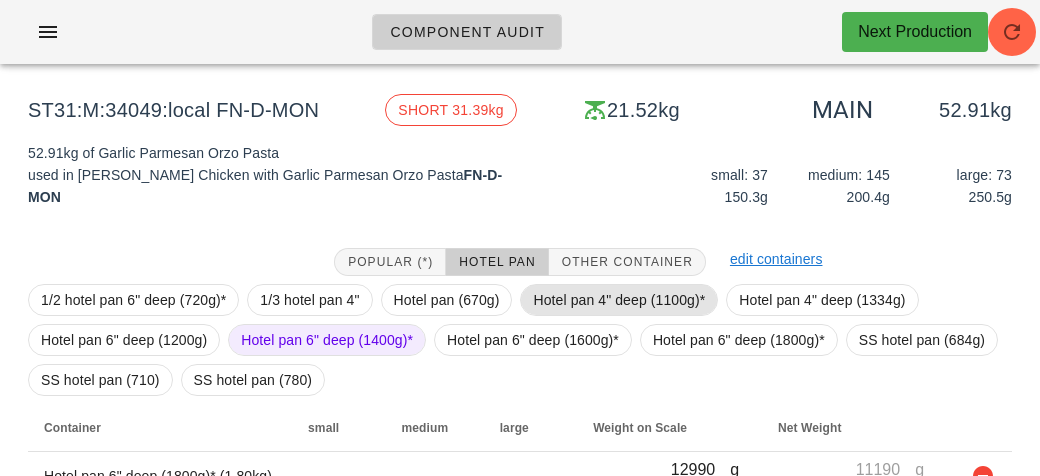 click on "Hotel pan 4" deep (1100g)*" at bounding box center [619, 300] 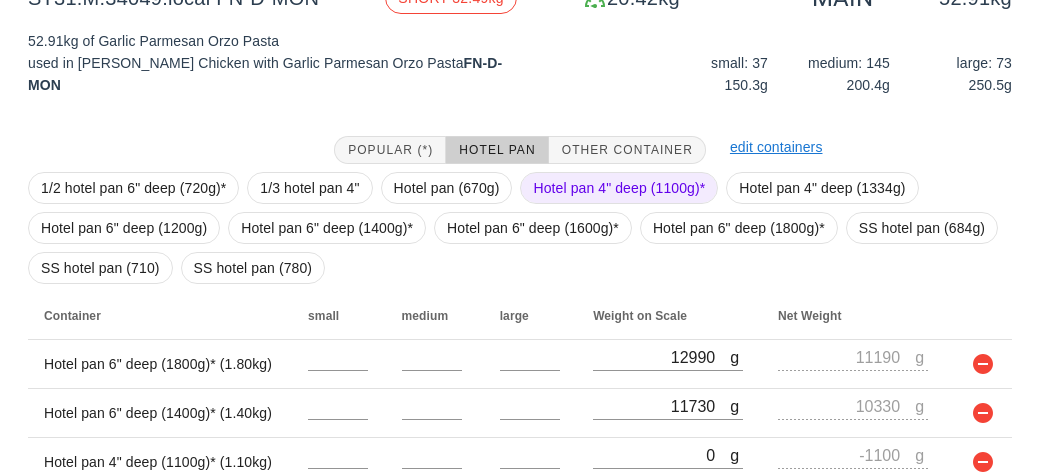 scroll, scrollTop: 370, scrollLeft: 0, axis: vertical 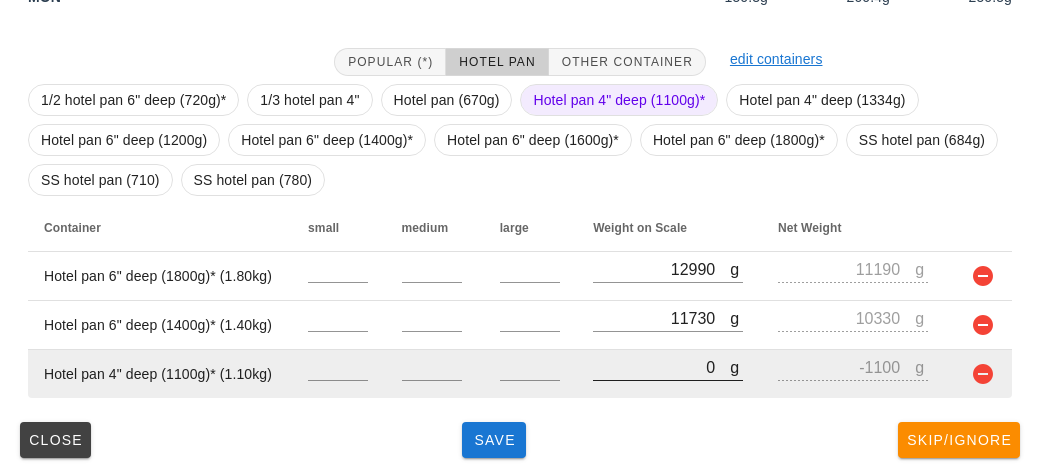 click on "0" at bounding box center (661, 367) 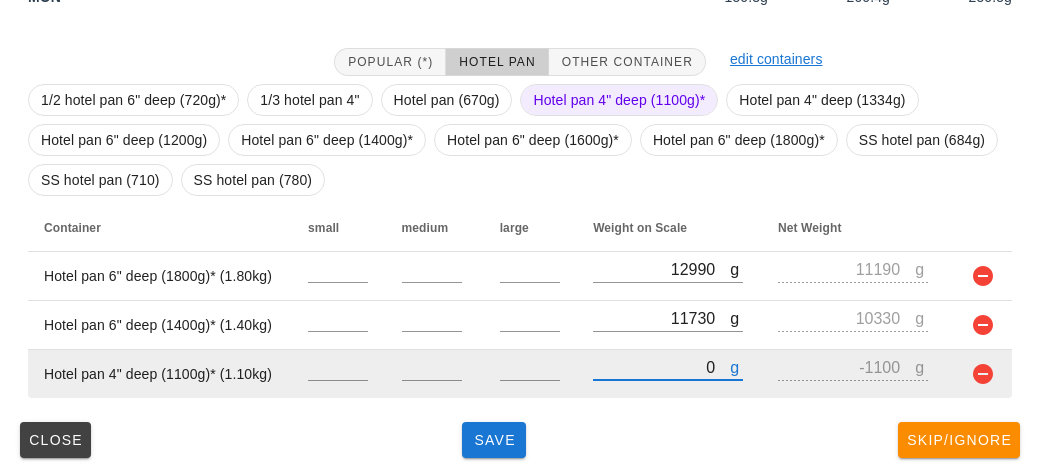 type on "10" 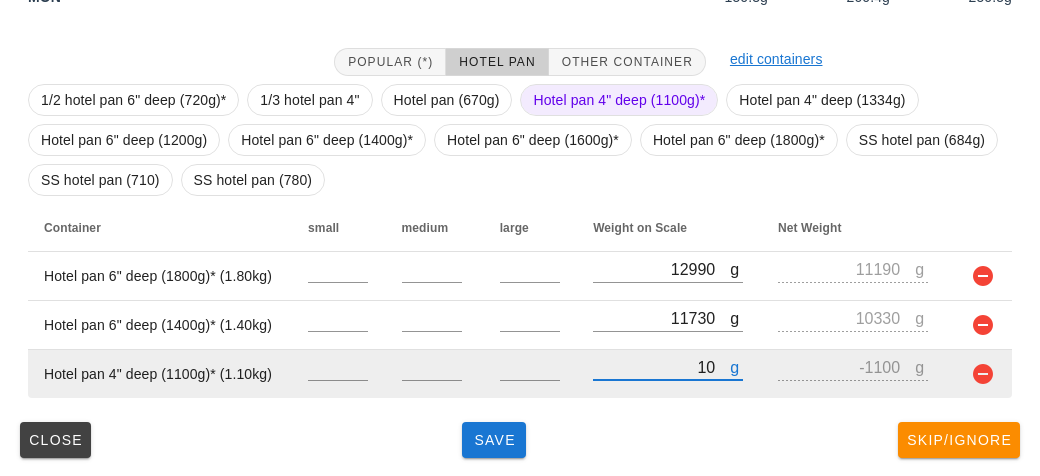 type on "-1090" 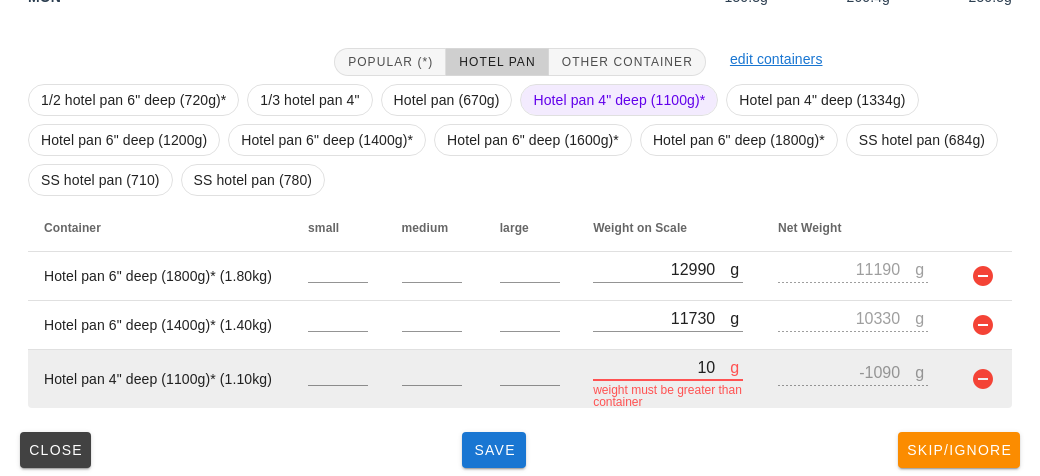 type on "100" 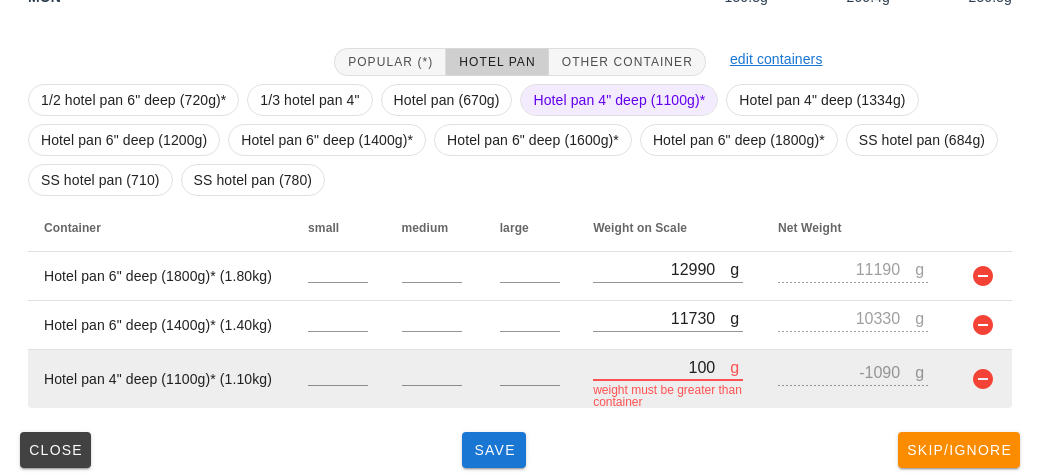 type on "-1000" 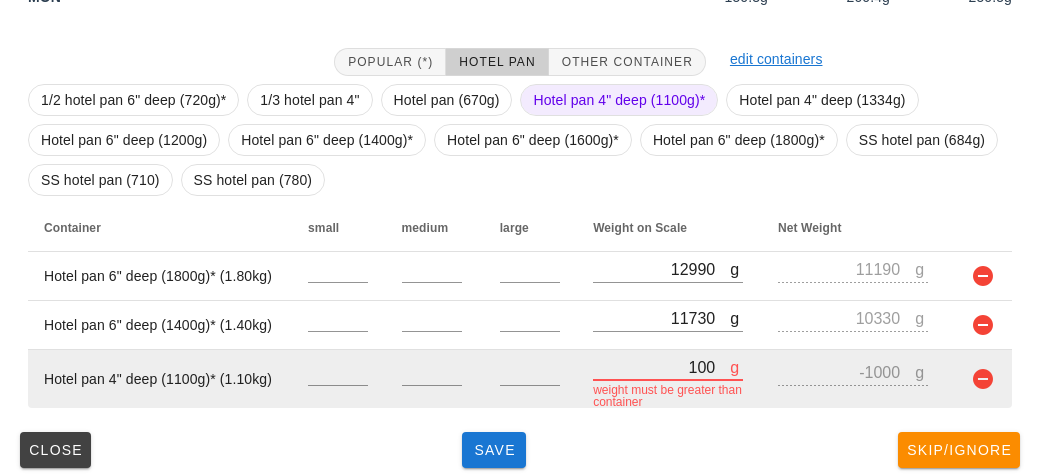 type on "1030" 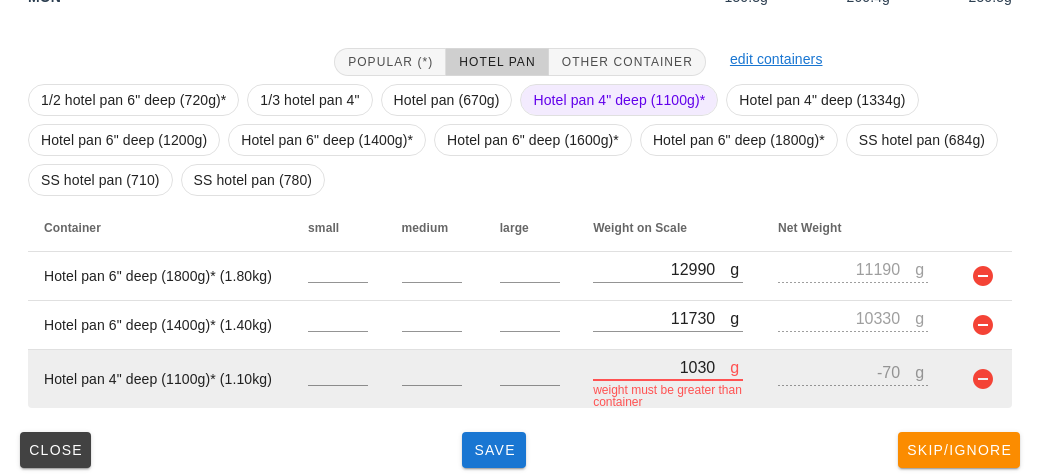 type on "10300" 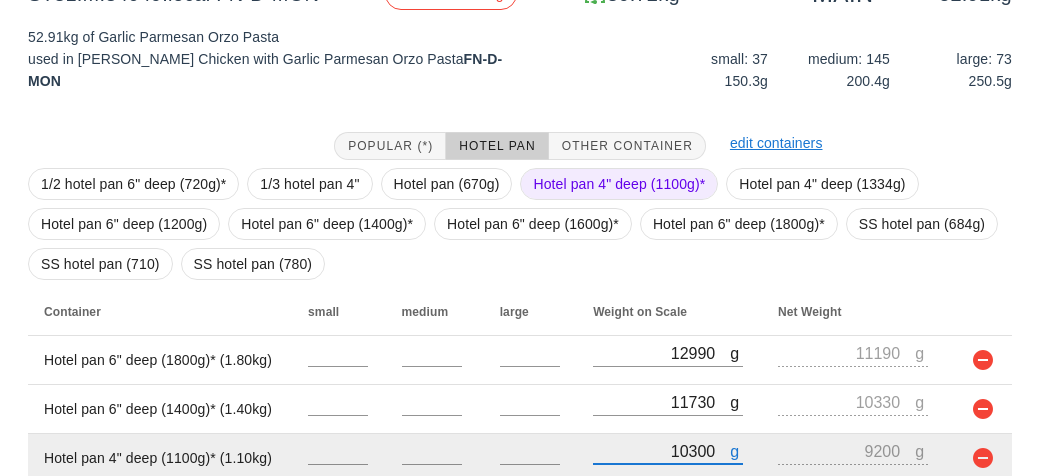 scroll, scrollTop: 370, scrollLeft: 0, axis: vertical 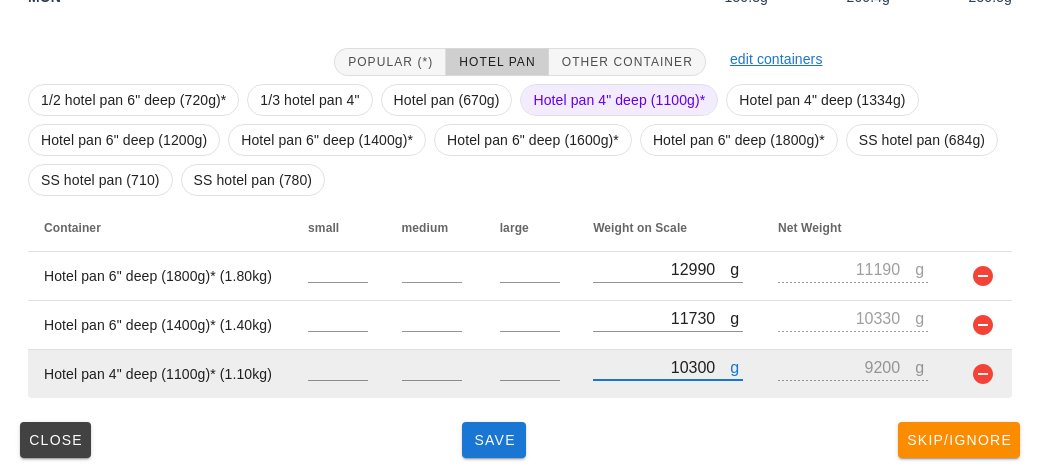 type on "10300" 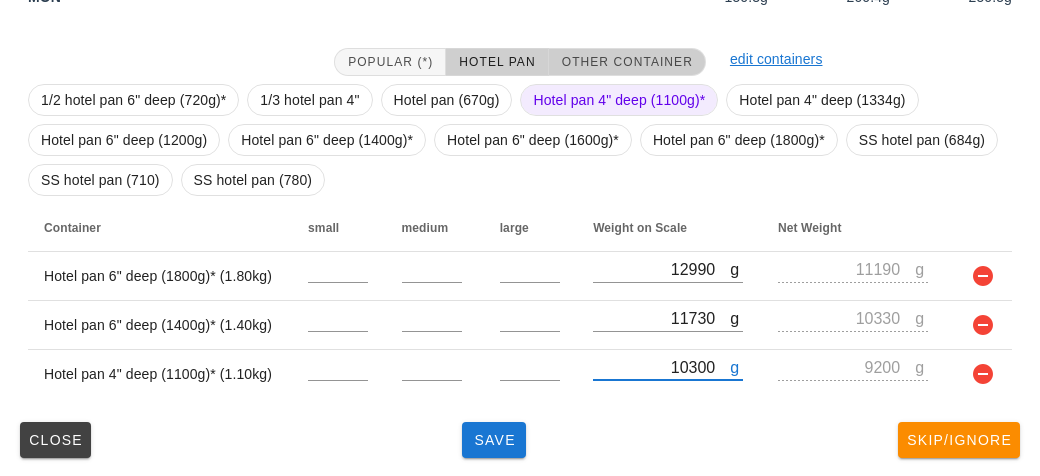 click on "Other Container" at bounding box center (627, 62) 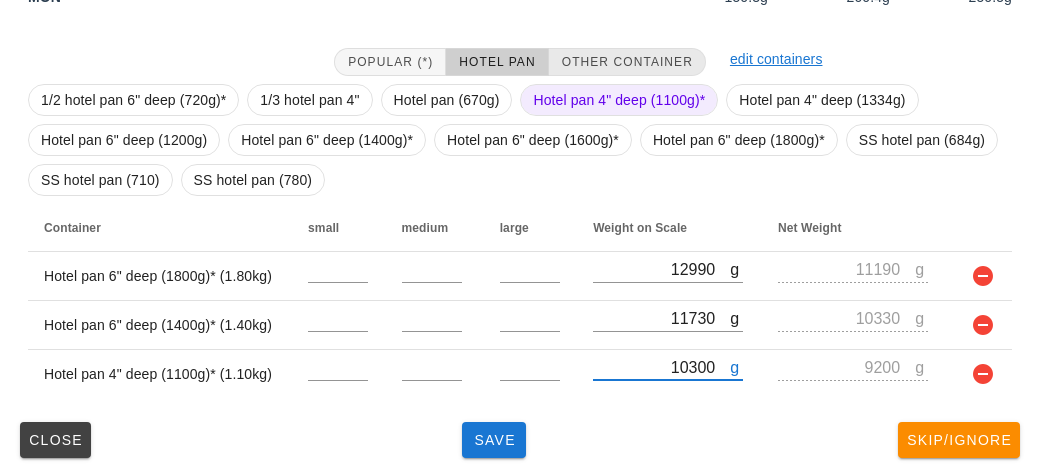 scroll, scrollTop: 330, scrollLeft: 0, axis: vertical 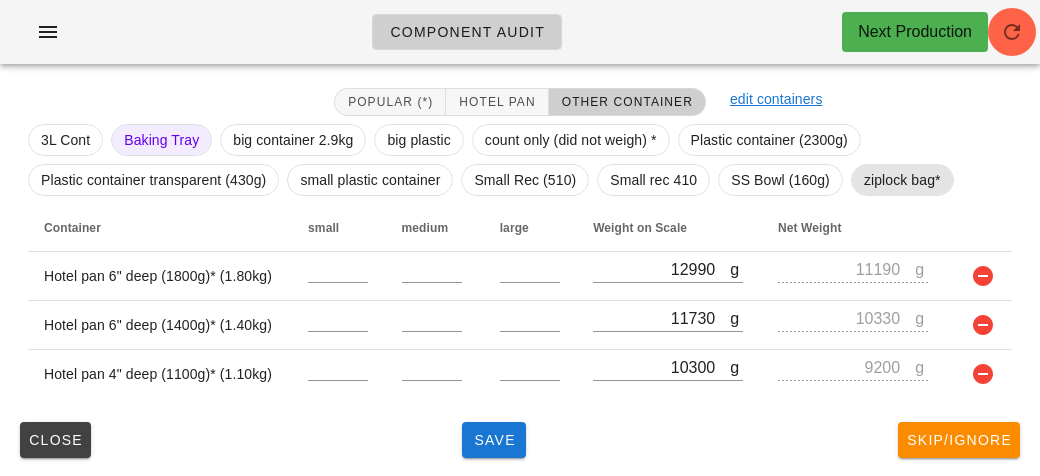 click on "ziplock bag*" at bounding box center (902, 180) 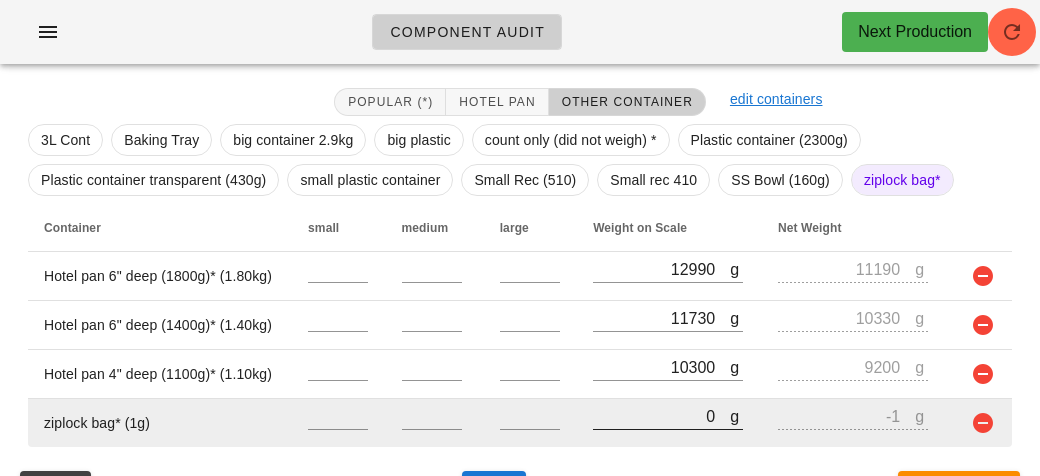 click on "0" at bounding box center [661, 416] 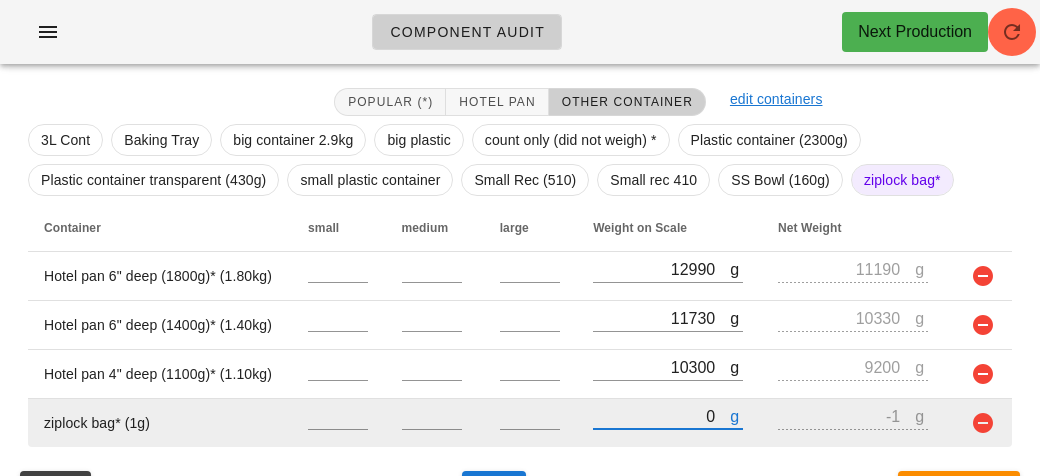 type on "50" 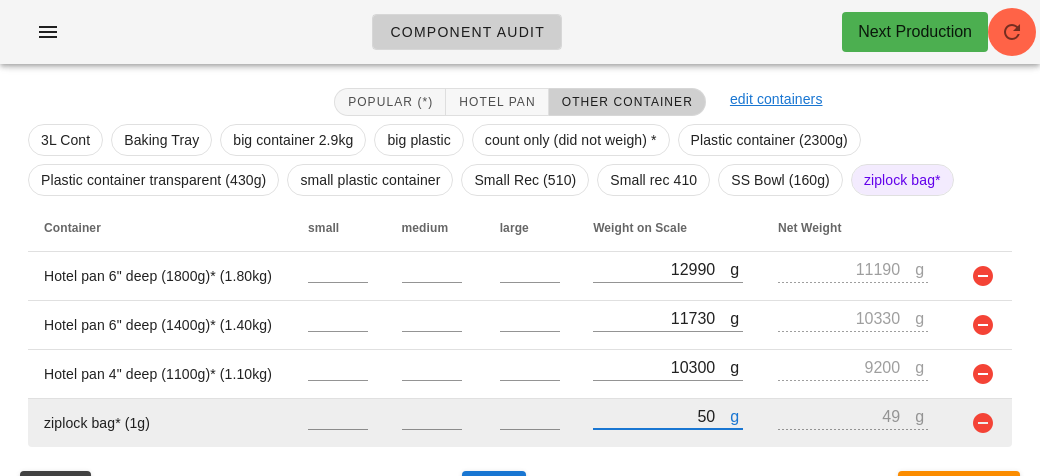 type on "530" 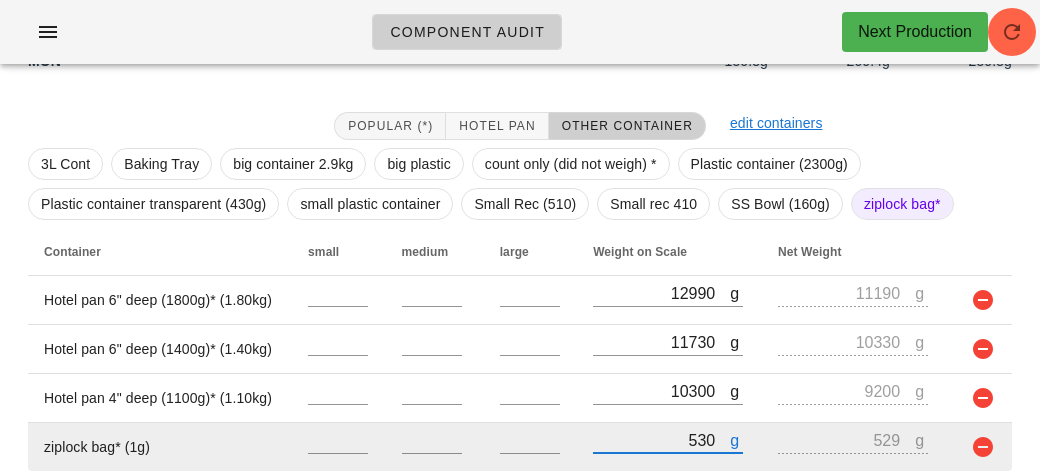 scroll, scrollTop: 379, scrollLeft: 0, axis: vertical 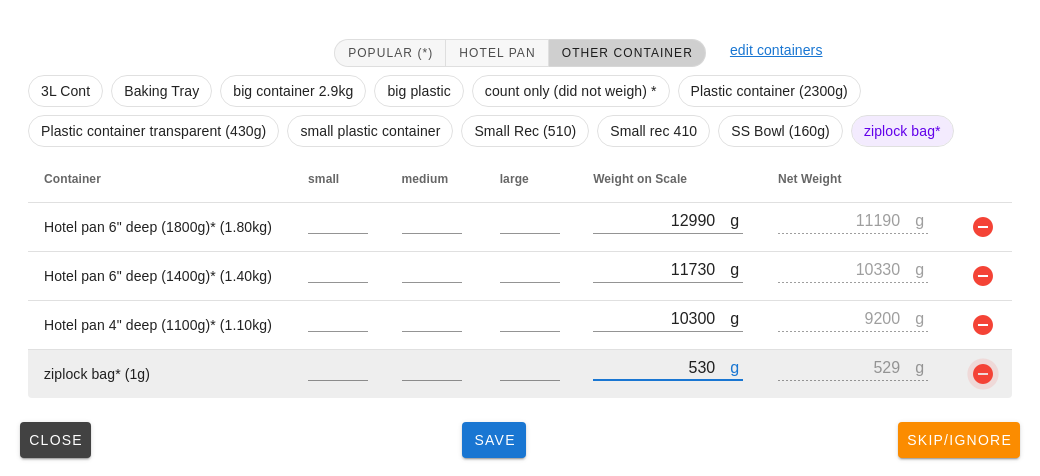 click at bounding box center [983, 374] 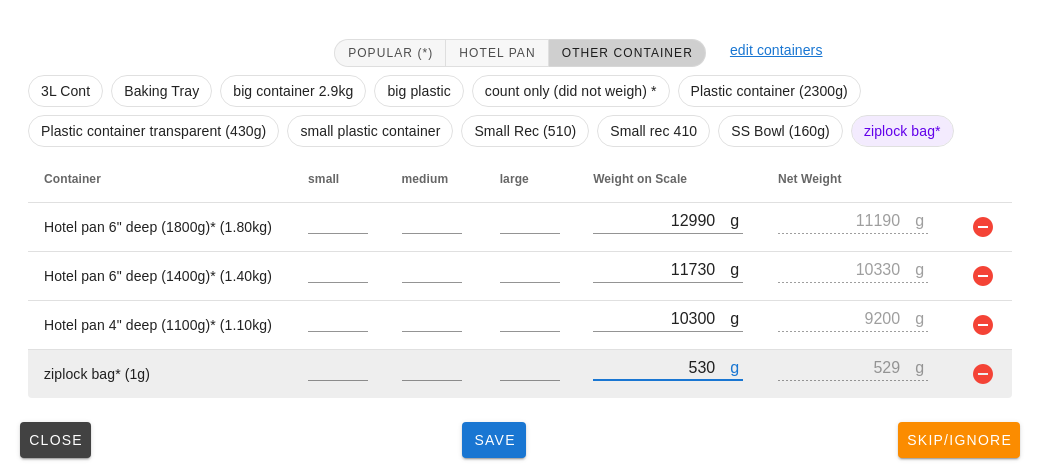 scroll, scrollTop: 330, scrollLeft: 0, axis: vertical 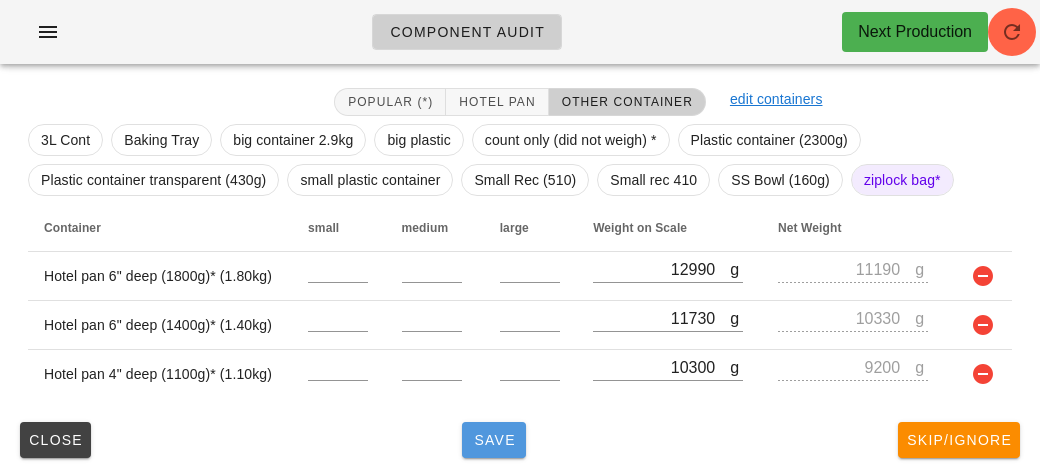 click on "Save" at bounding box center (494, 440) 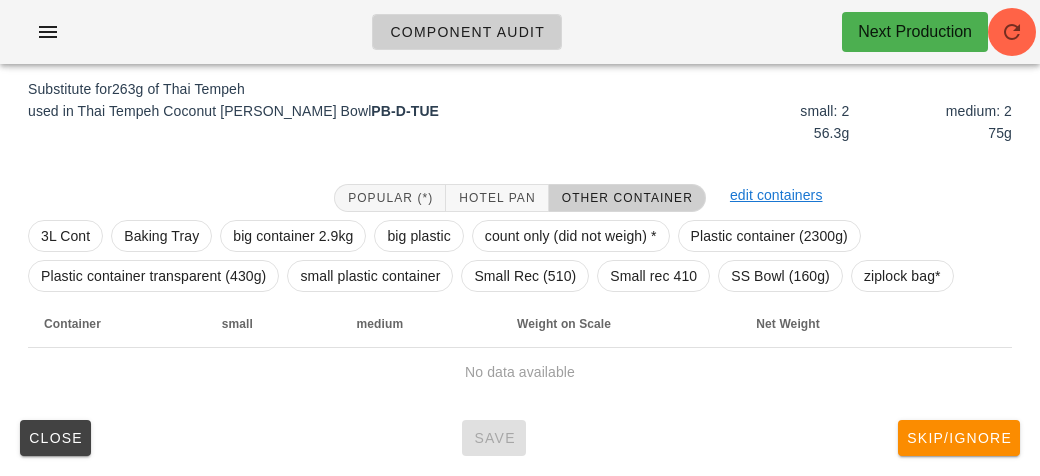 scroll, scrollTop: 240, scrollLeft: 0, axis: vertical 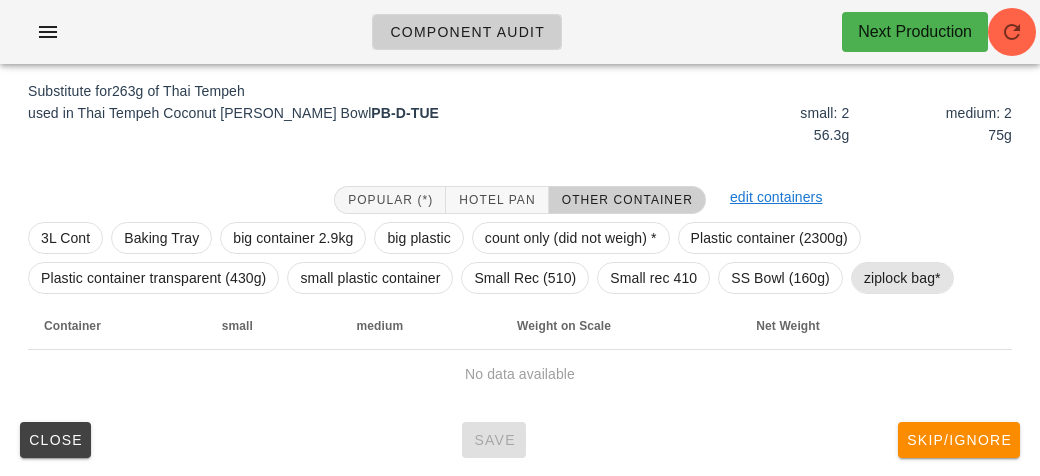 click on "ziplock bag*" at bounding box center [902, 278] 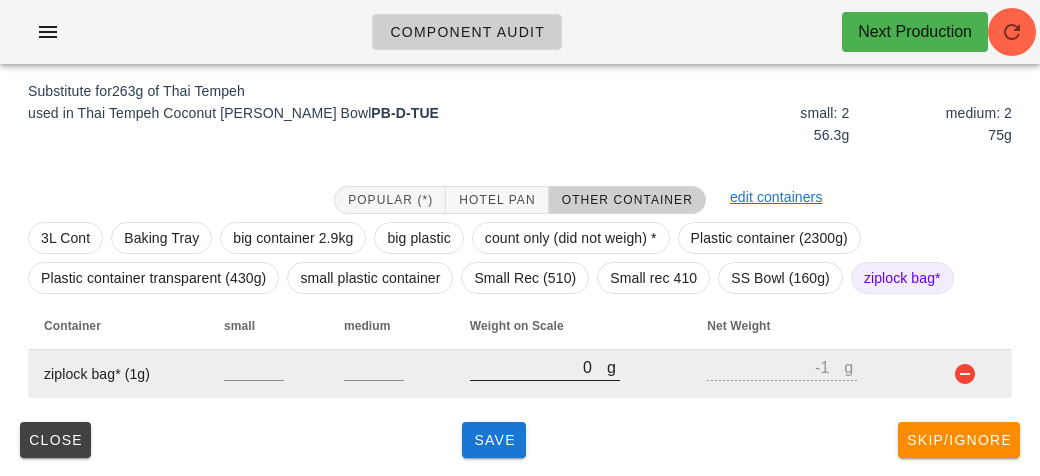 click on "0" at bounding box center [538, 367] 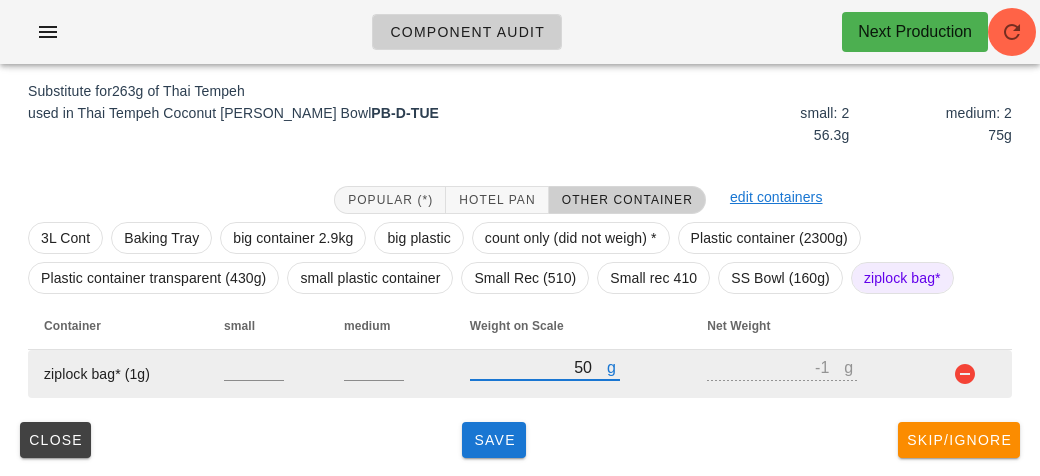 type on "530" 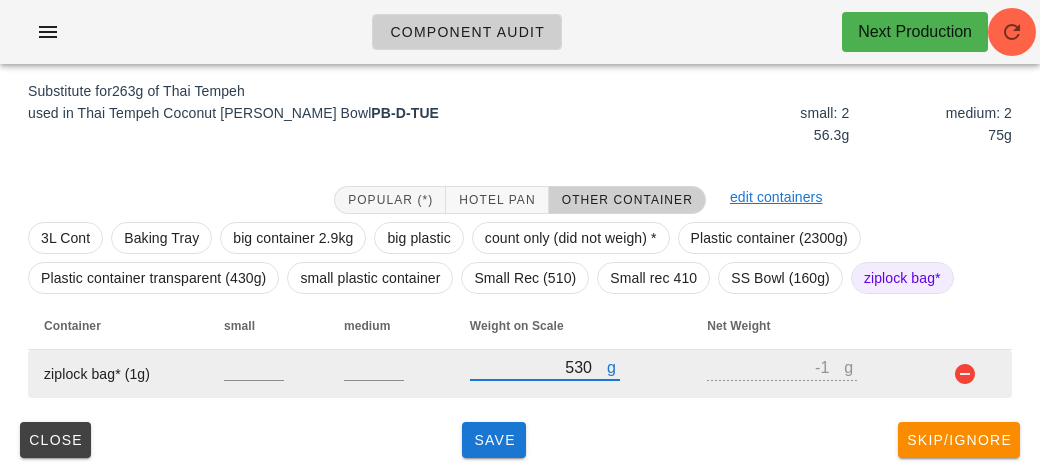 type on "529" 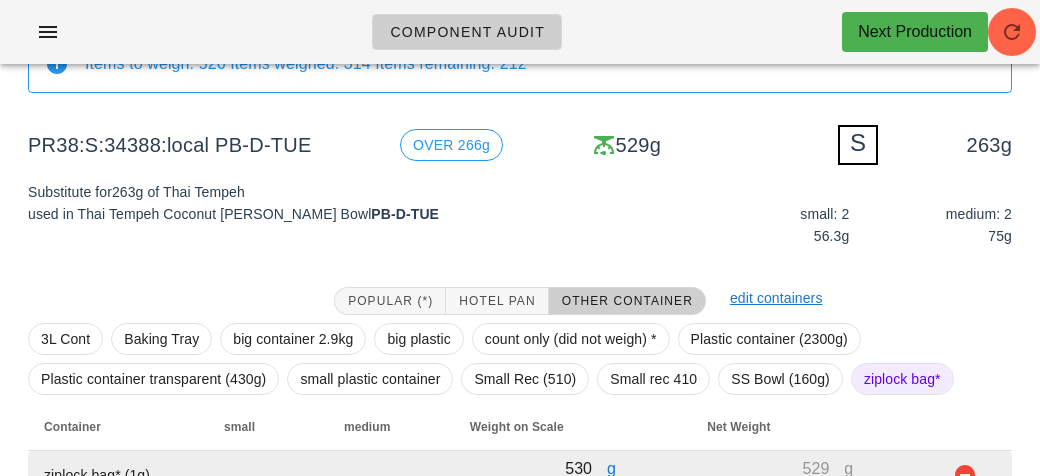 scroll, scrollTop: 240, scrollLeft: 0, axis: vertical 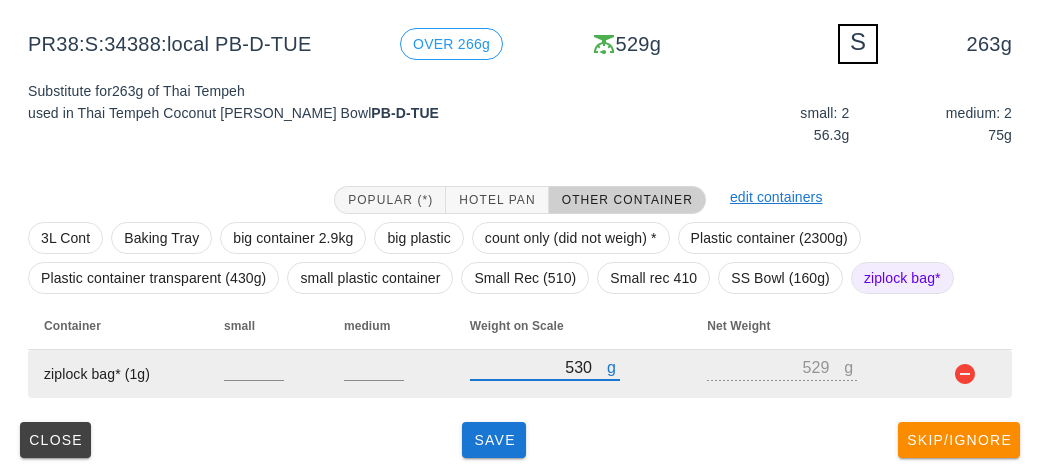 type on "530" 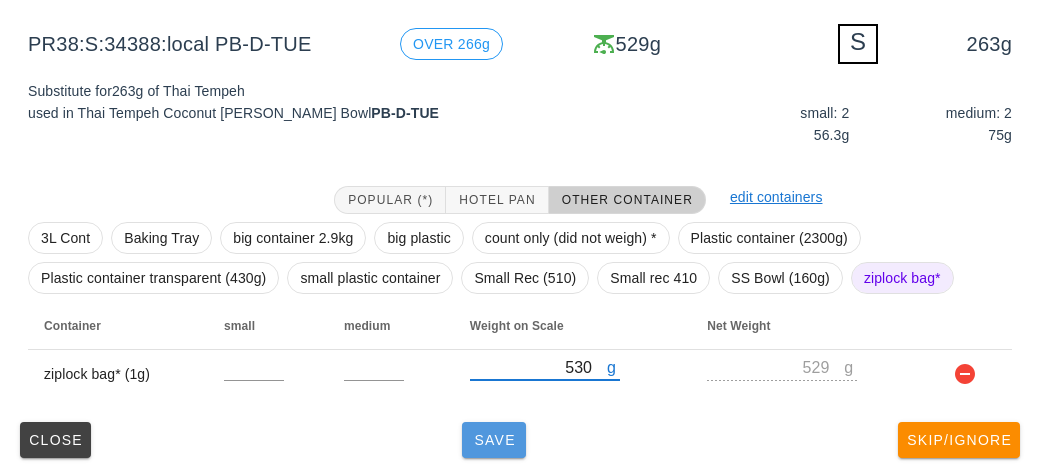 click on "Save" at bounding box center (494, 440) 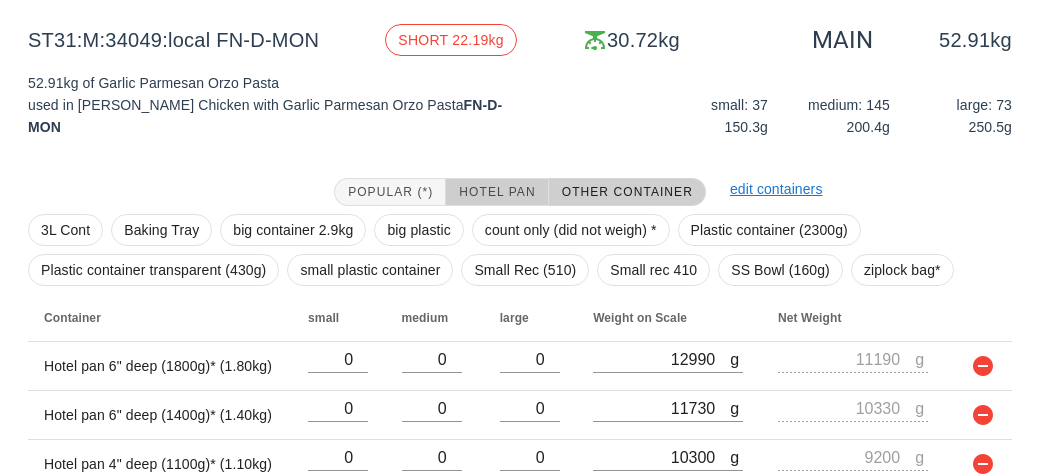 click on "Hotel Pan" at bounding box center [497, 192] 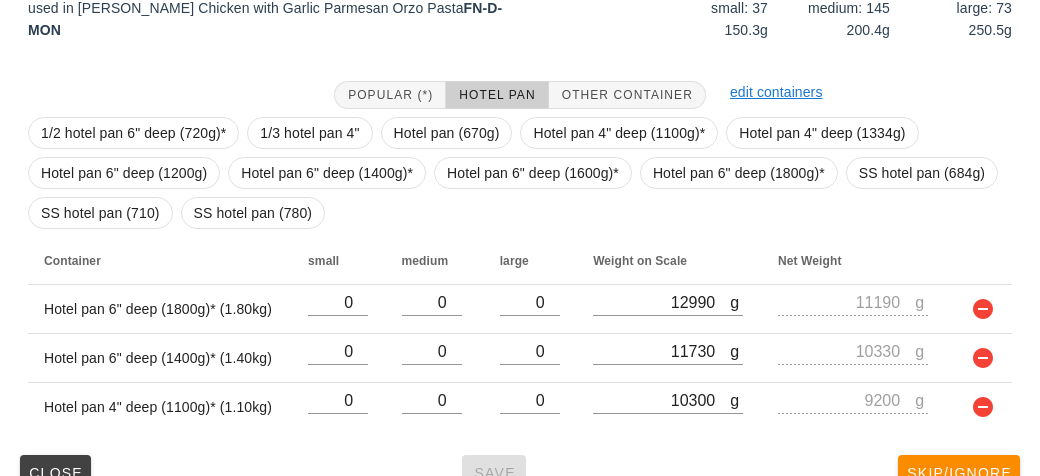 scroll, scrollTop: 370, scrollLeft: 0, axis: vertical 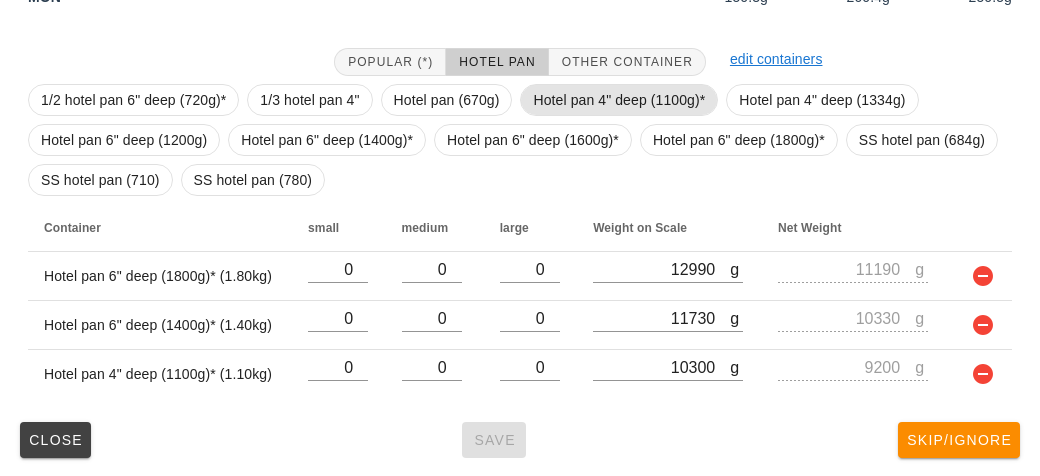click on "Hotel pan 4" deep (1100g)*" at bounding box center (619, 100) 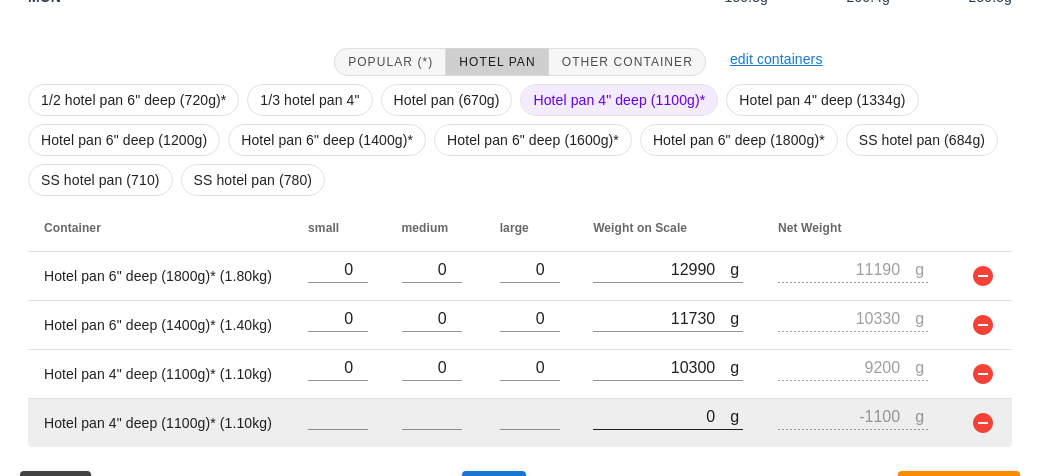 click on "0" at bounding box center [661, 416] 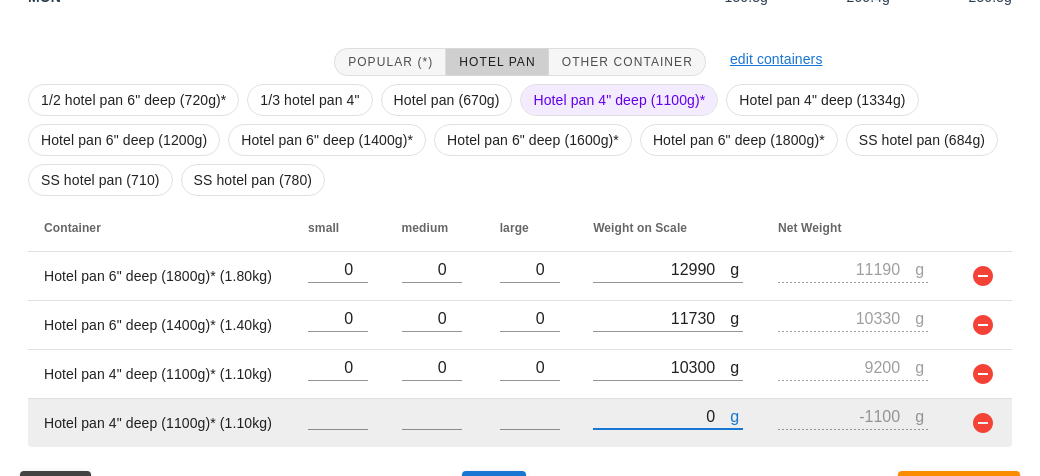 type on "10" 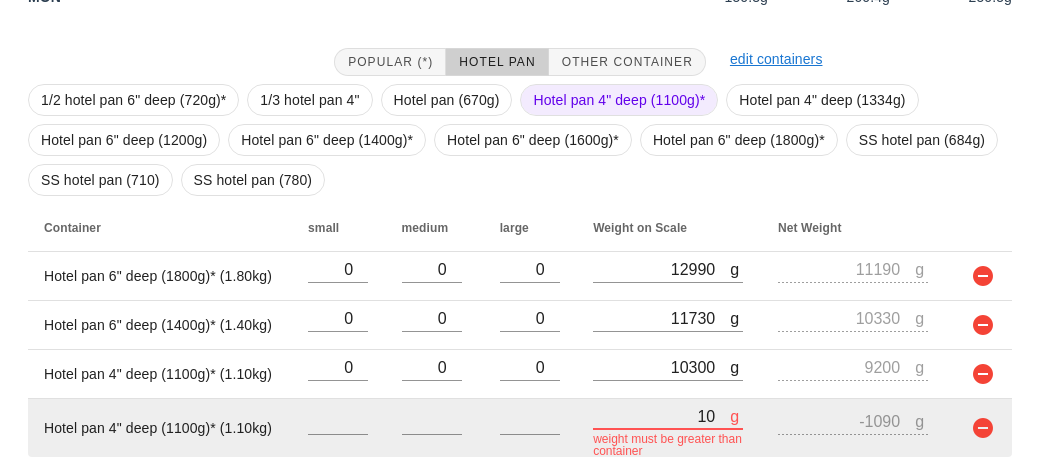 type on "100" 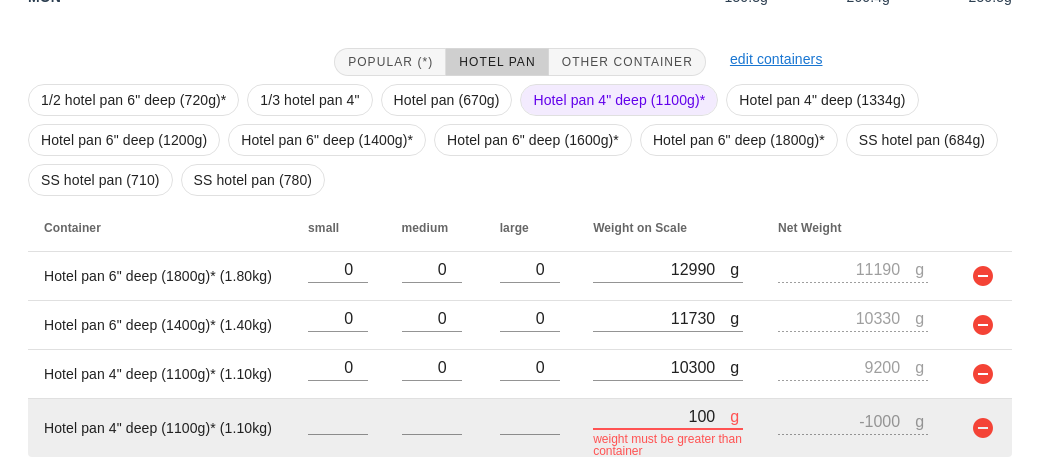 type on "1090" 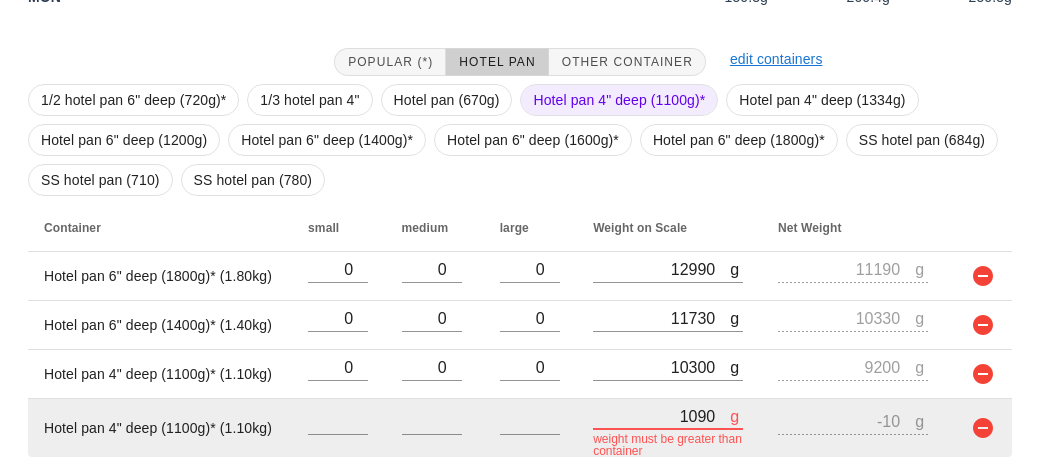 type on "10900" 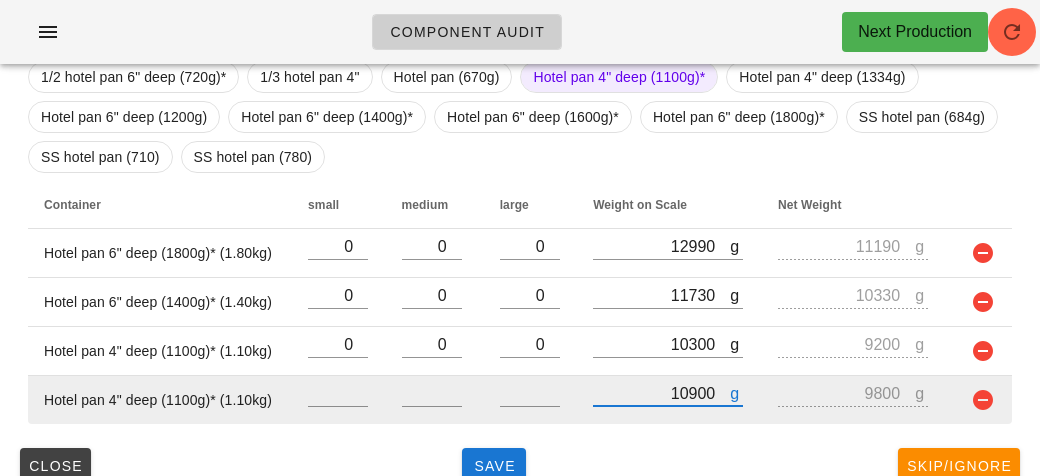 scroll, scrollTop: 418, scrollLeft: 0, axis: vertical 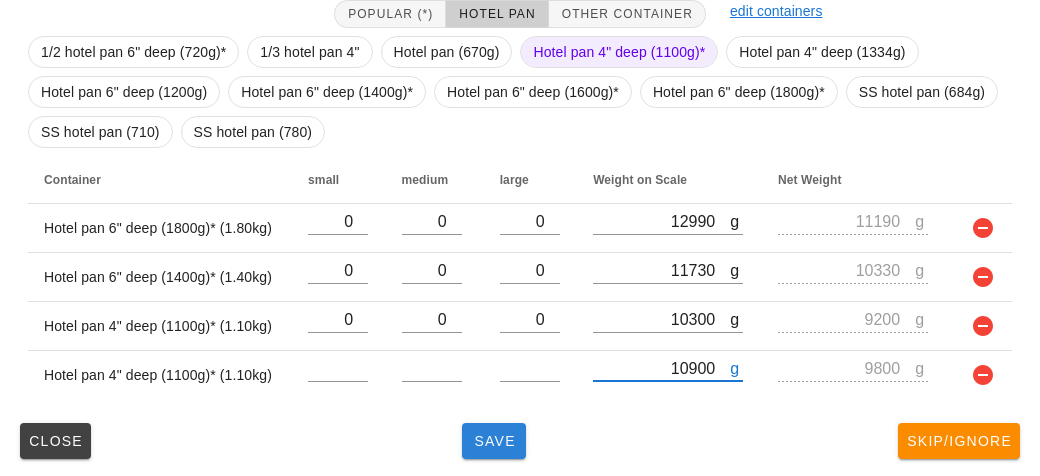 type on "10900" 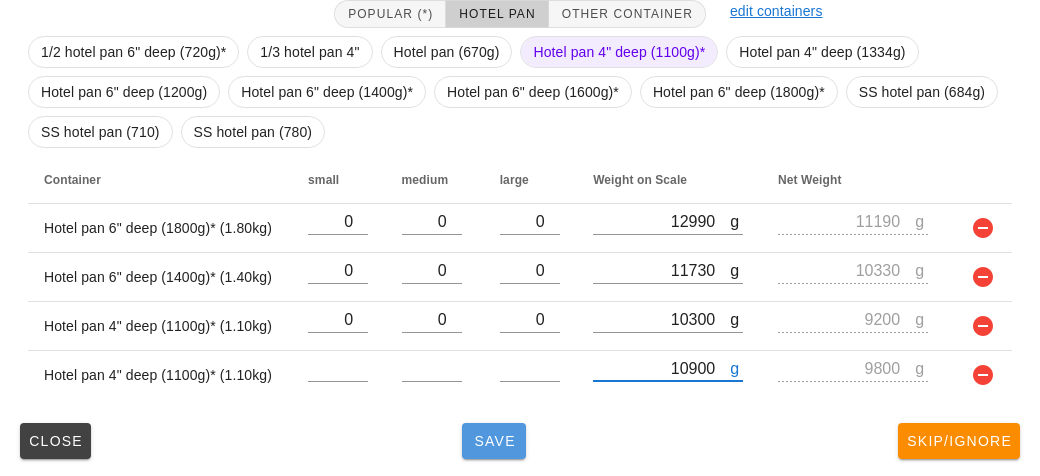 click on "Save" at bounding box center [494, 441] 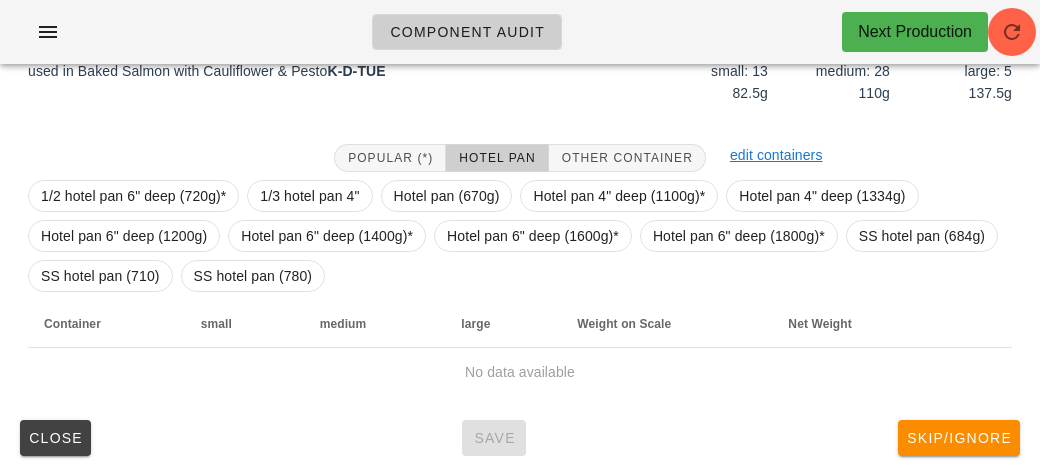 scroll, scrollTop: 272, scrollLeft: 0, axis: vertical 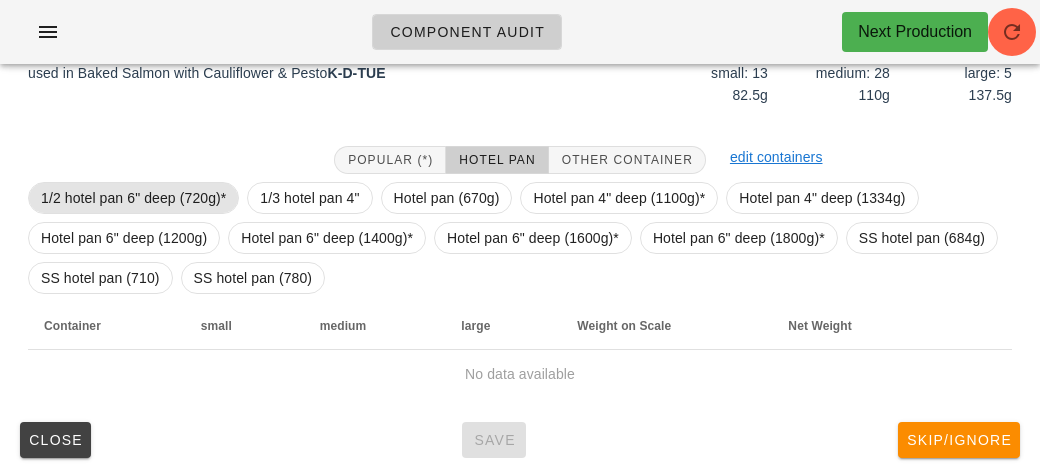 click on "1/2 hotel pan 6" deep (720g)*" at bounding box center [133, 198] 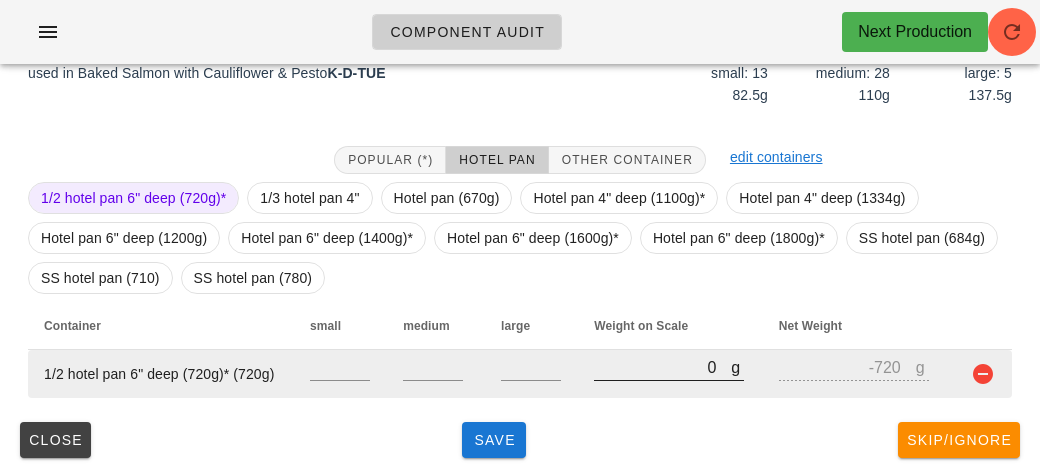 click on "0" at bounding box center (662, 367) 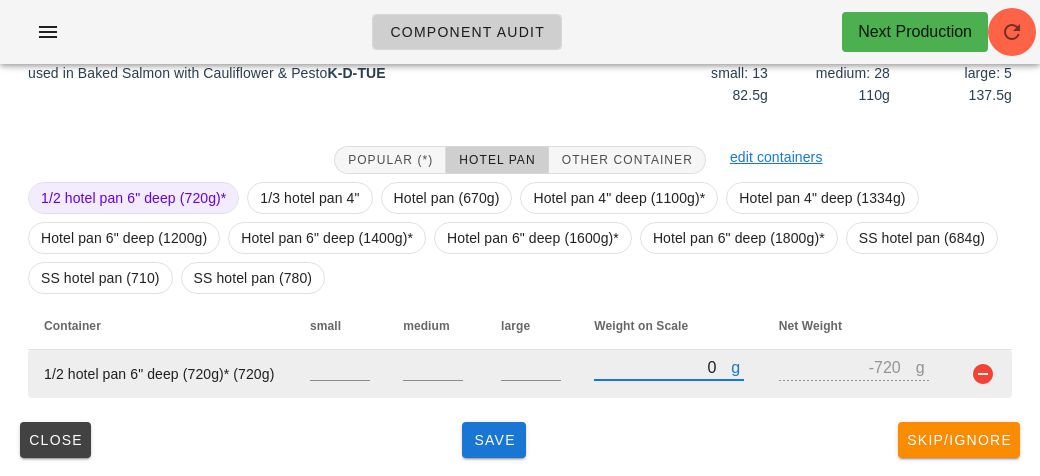 type on "60" 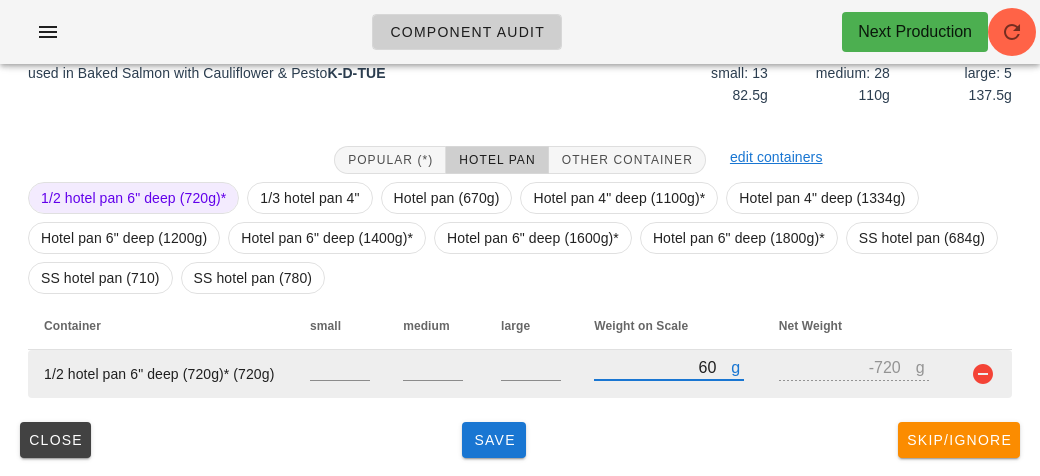 type on "-660" 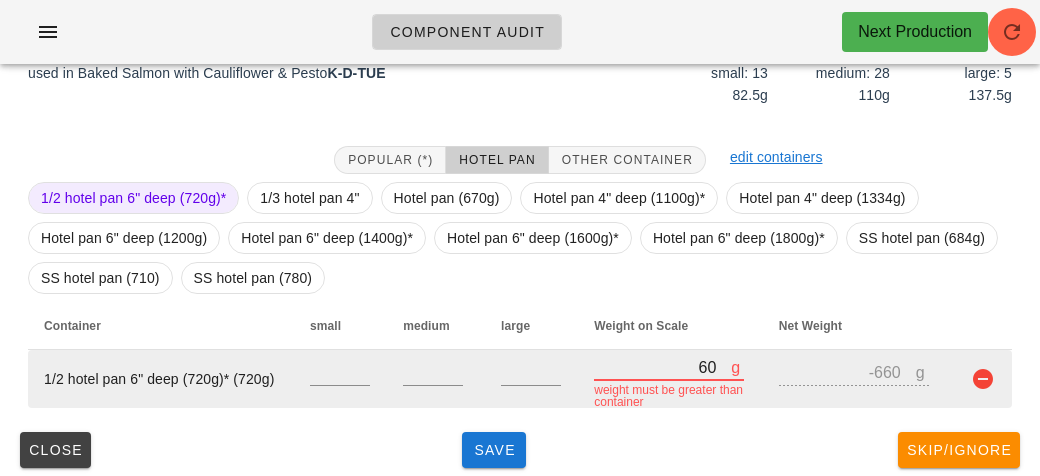 type on "600" 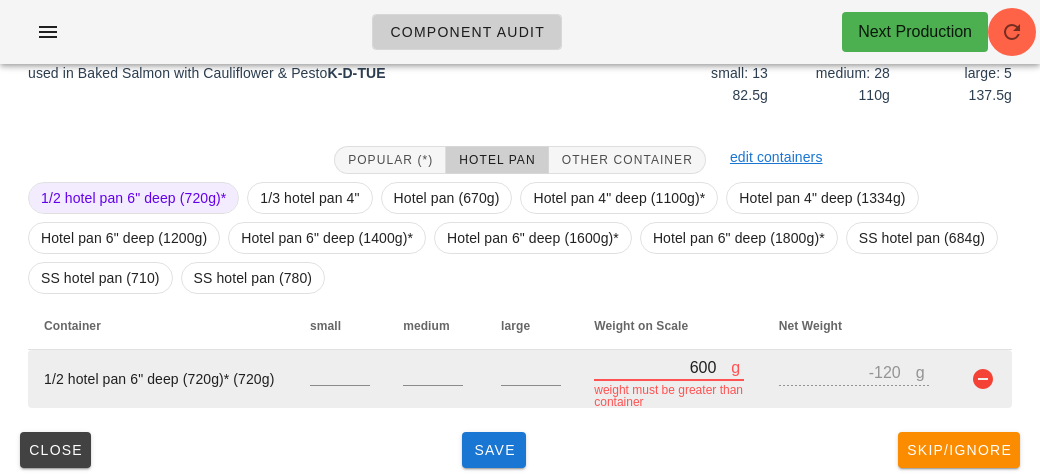 type on "6010" 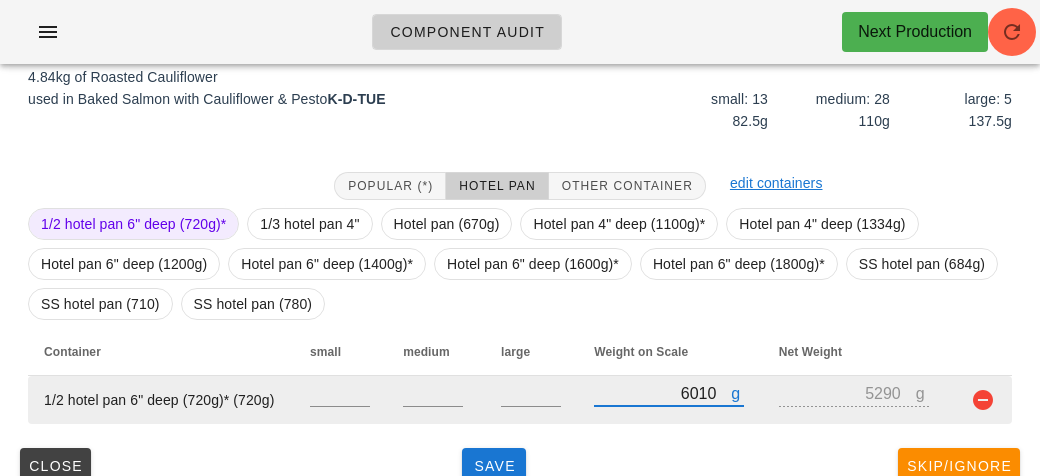 scroll, scrollTop: 272, scrollLeft: 0, axis: vertical 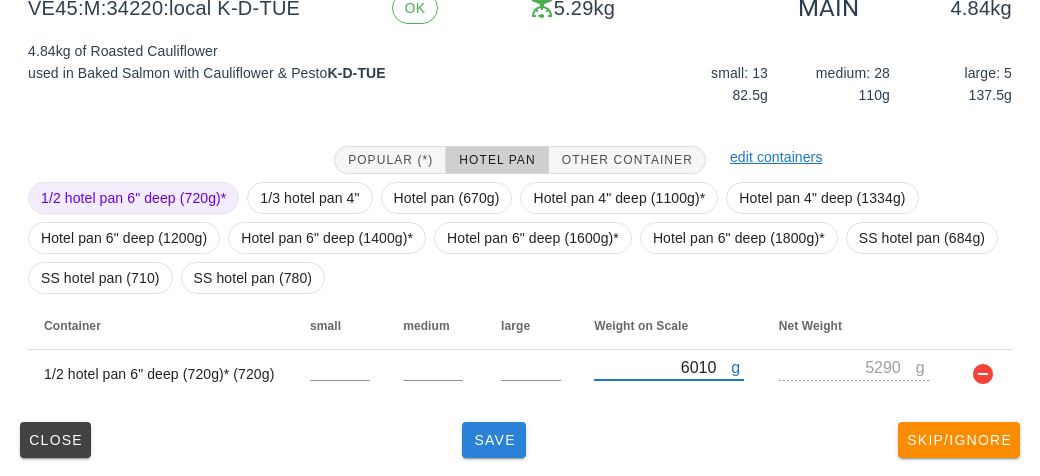 type on "6010" 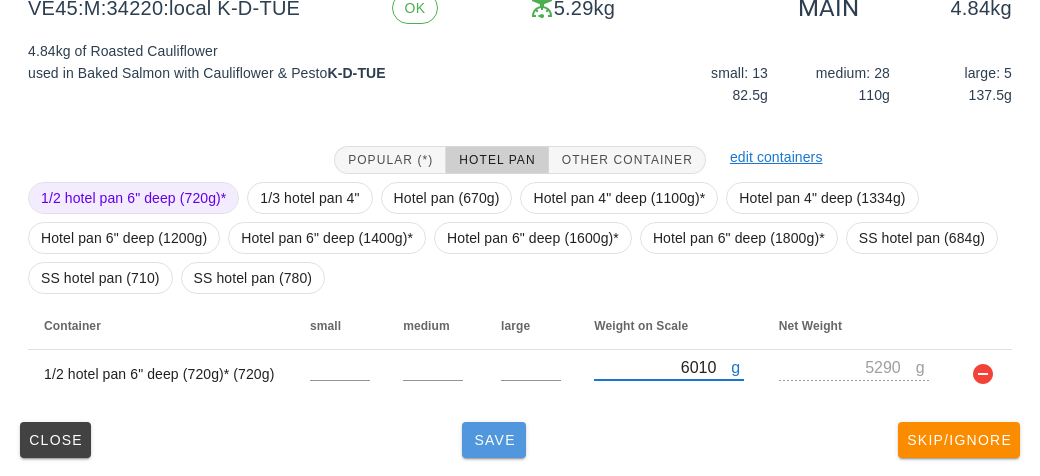 click on "Save" at bounding box center (494, 440) 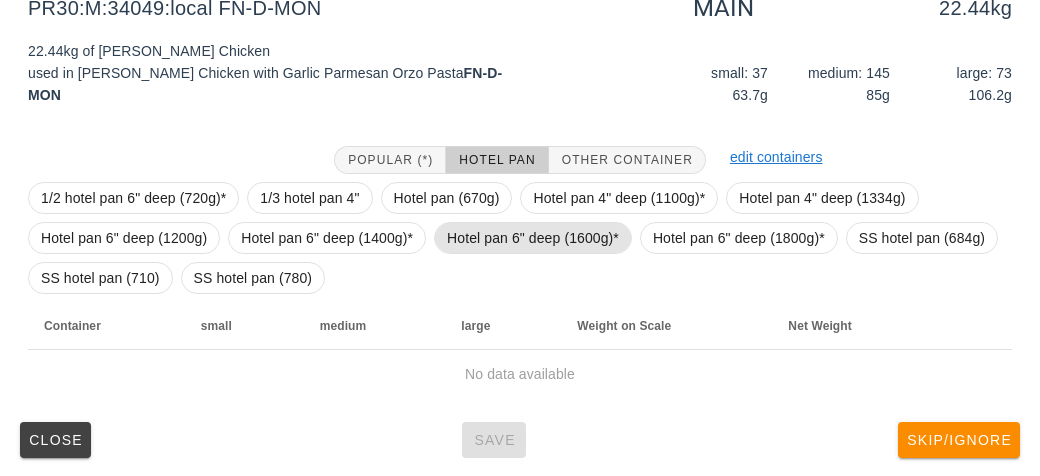 click on "Hotel pan 6" deep (1600g)*" at bounding box center [533, 238] 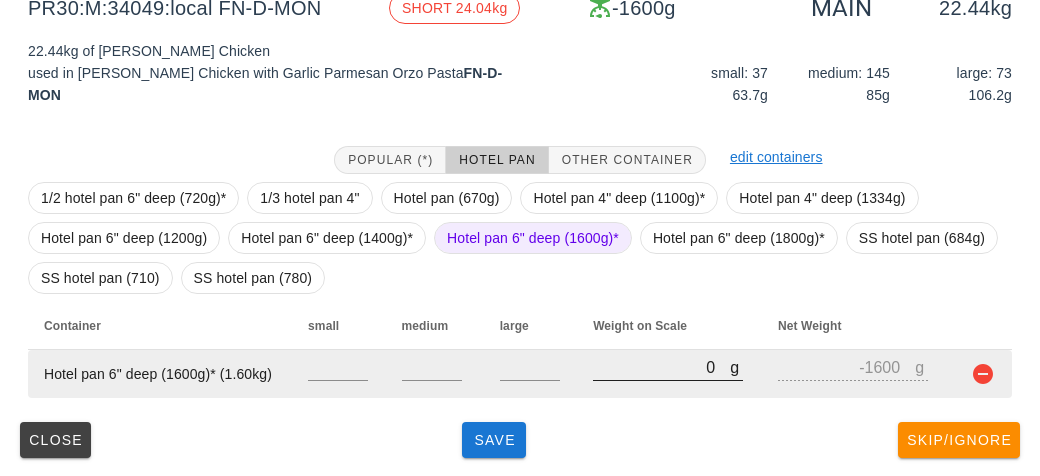 click on "0" at bounding box center (661, 367) 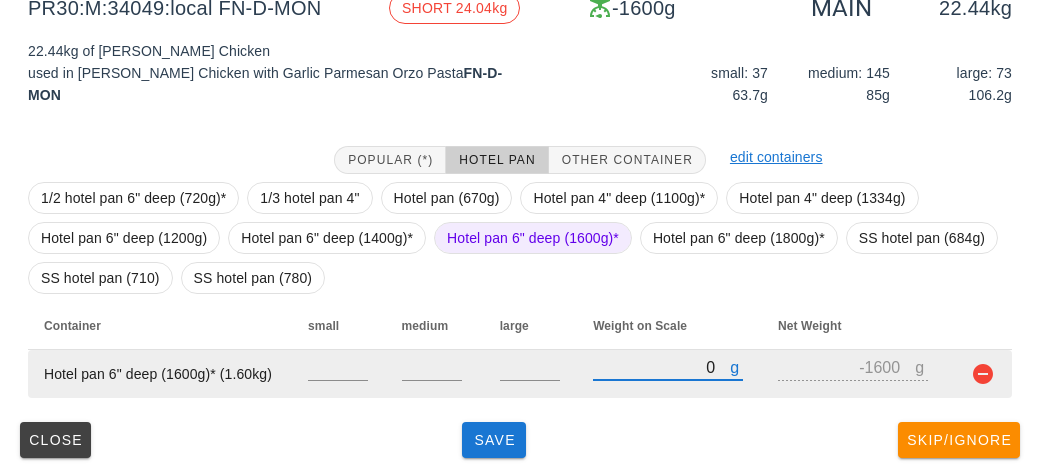 type on "10" 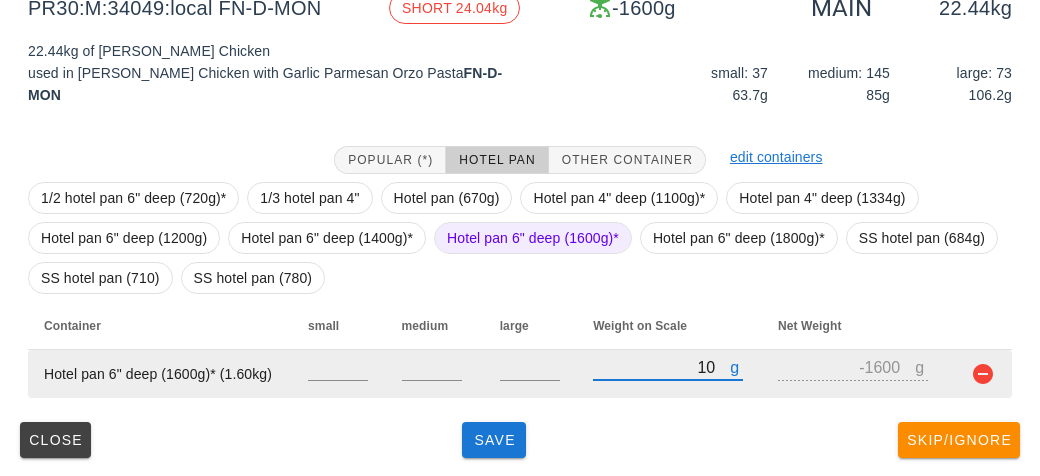 type on "-1590" 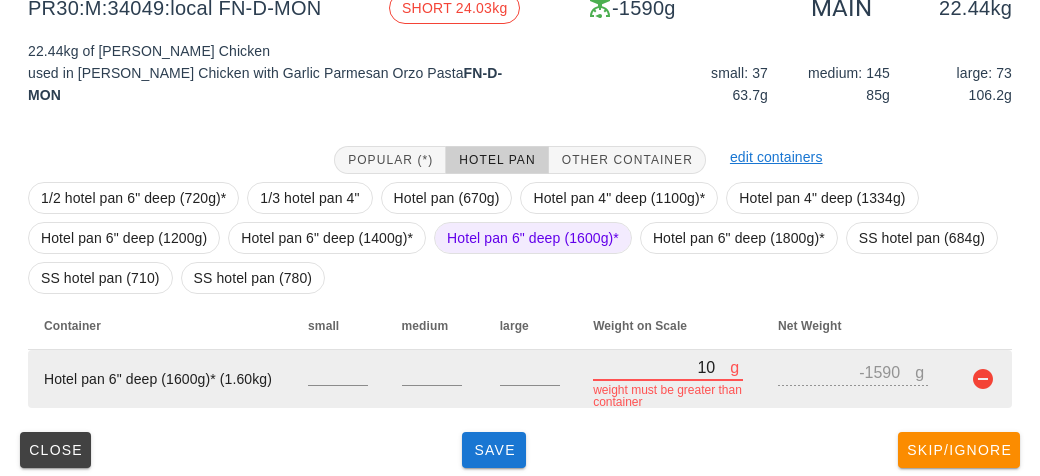 type on "120" 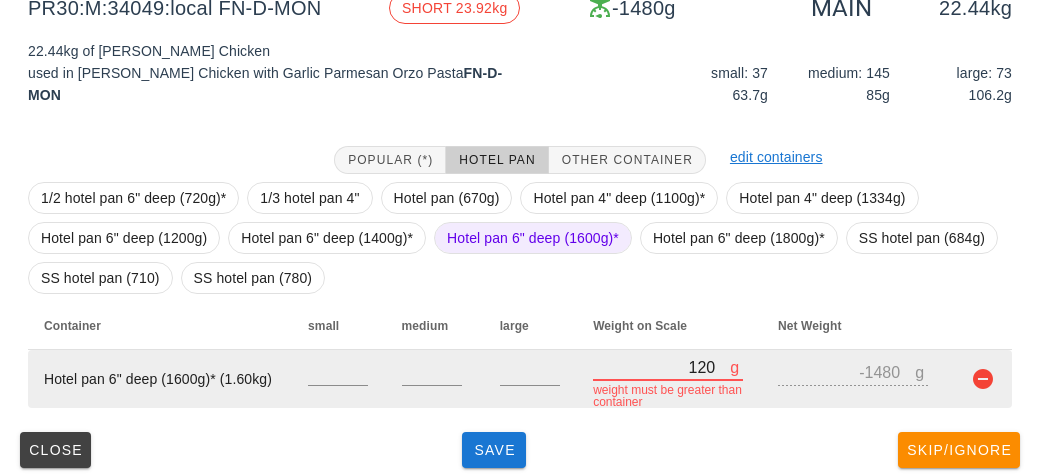 type on "1280" 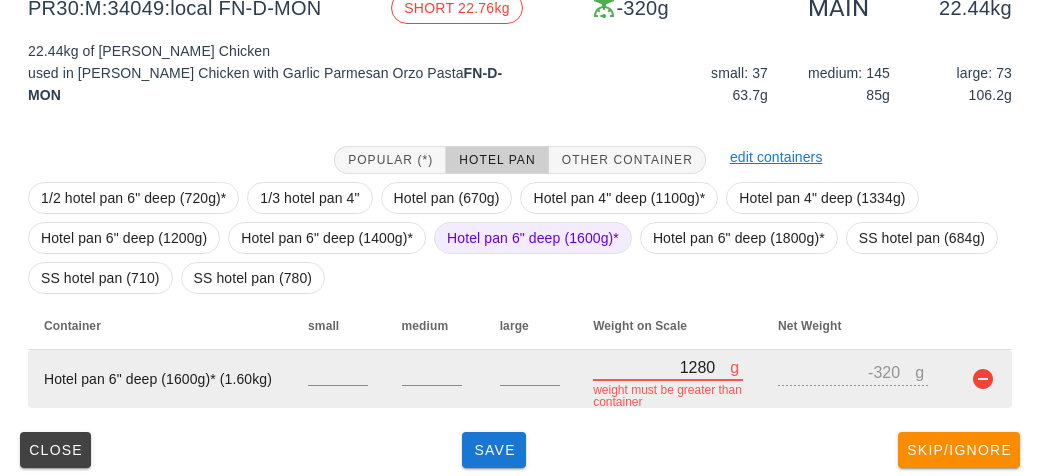 type on "12880" 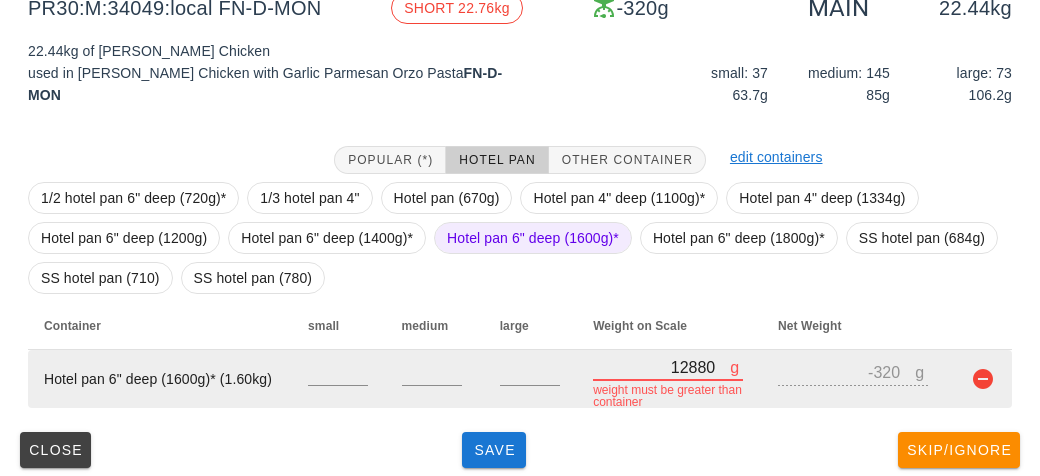type on "11280" 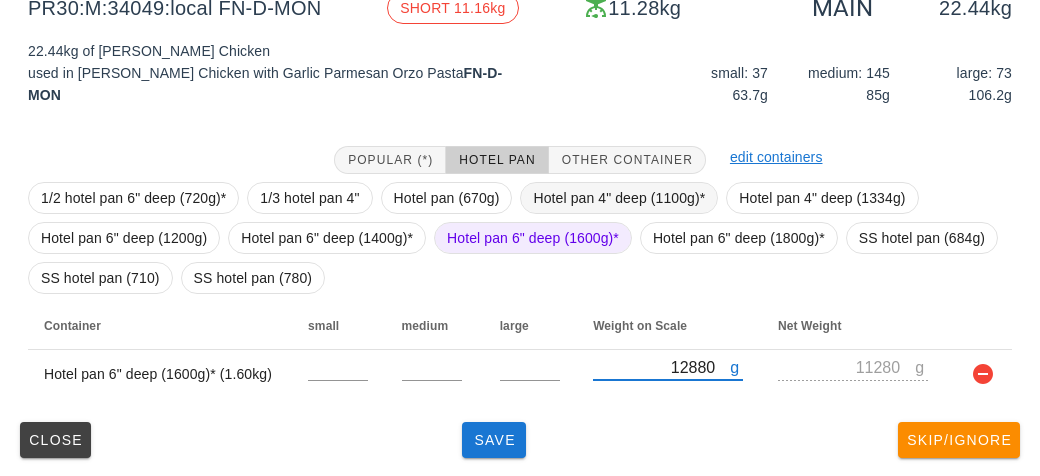 type on "12880" 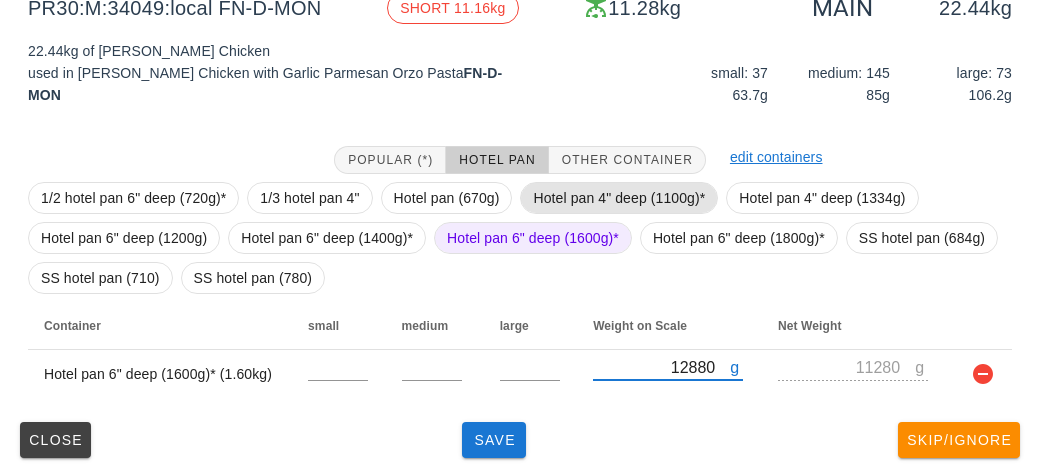 click on "Hotel pan 4" deep (1100g)*" at bounding box center (619, 198) 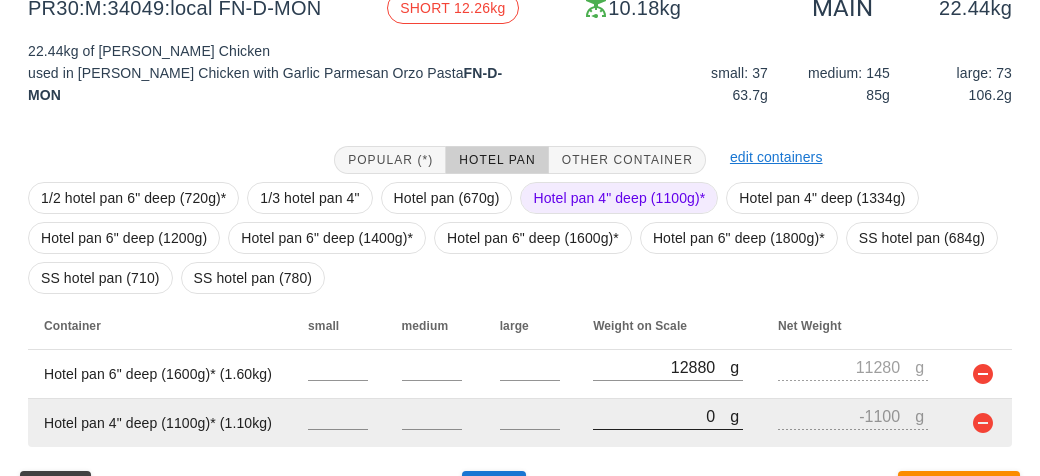 click on "0" at bounding box center [661, 416] 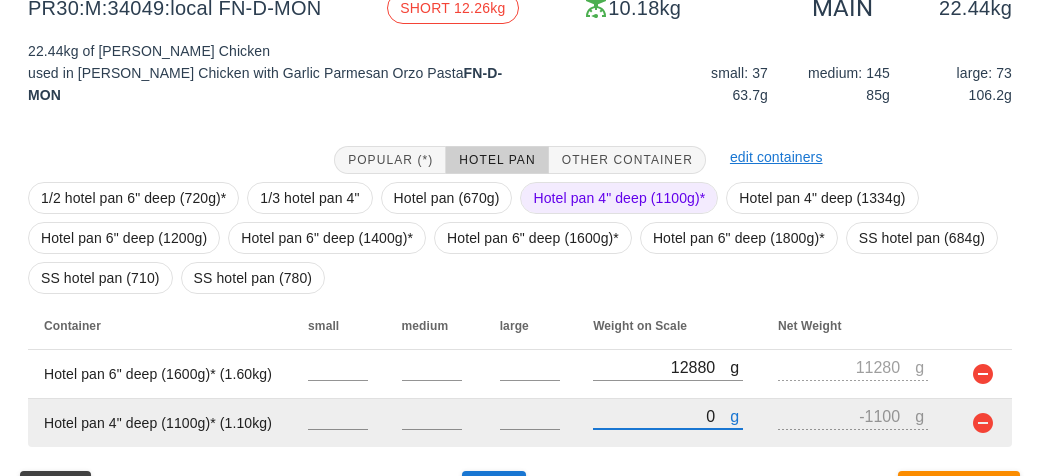 type on "10" 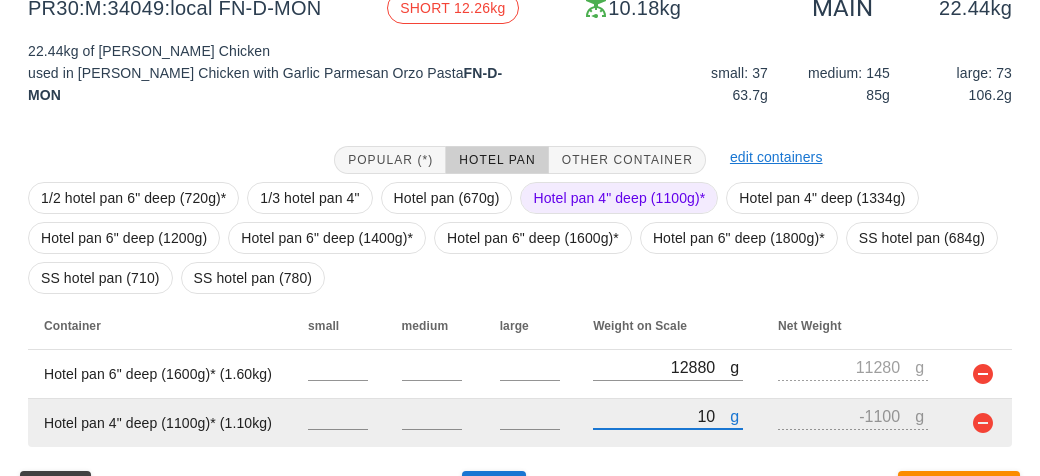 type on "-1090" 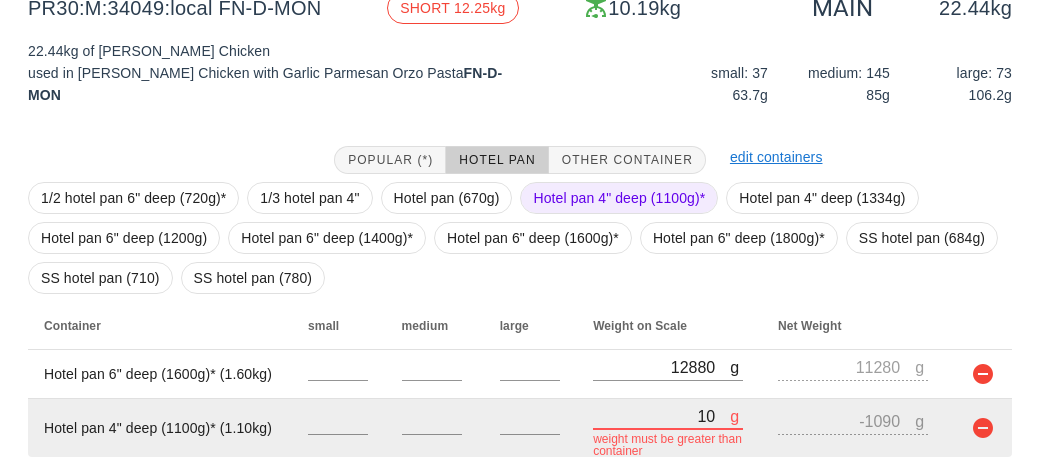 type on "120" 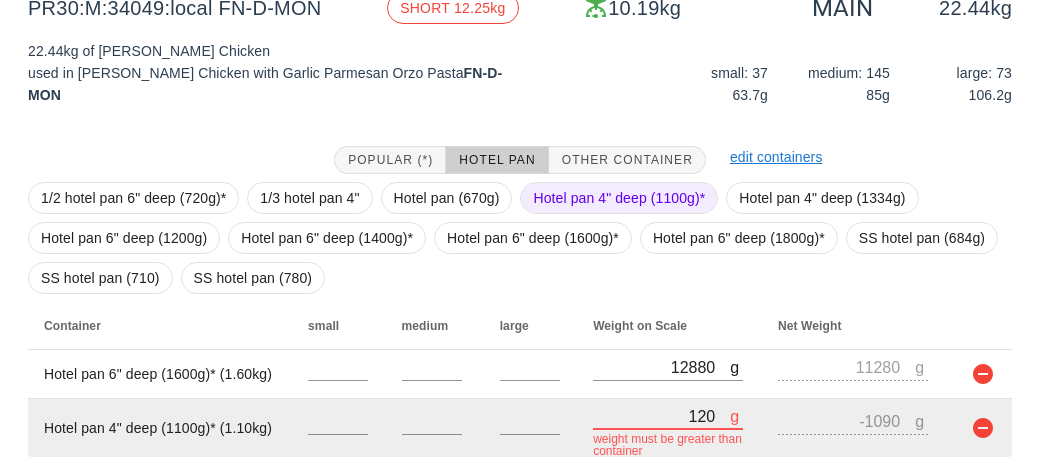 type on "-980" 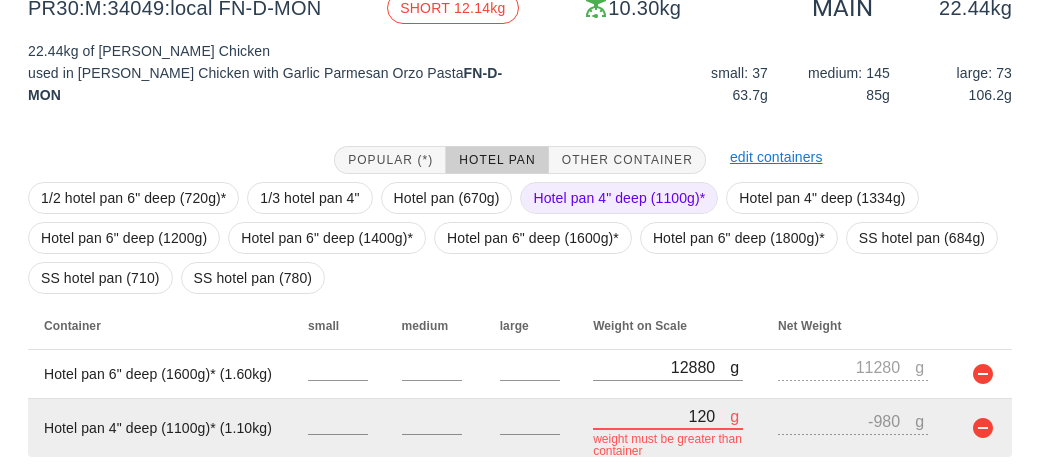 type on "1240" 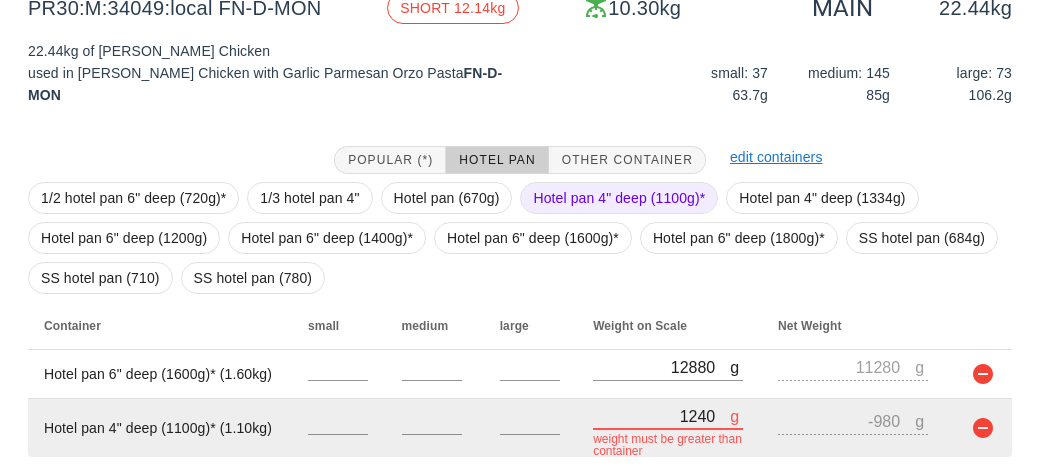 type on "140" 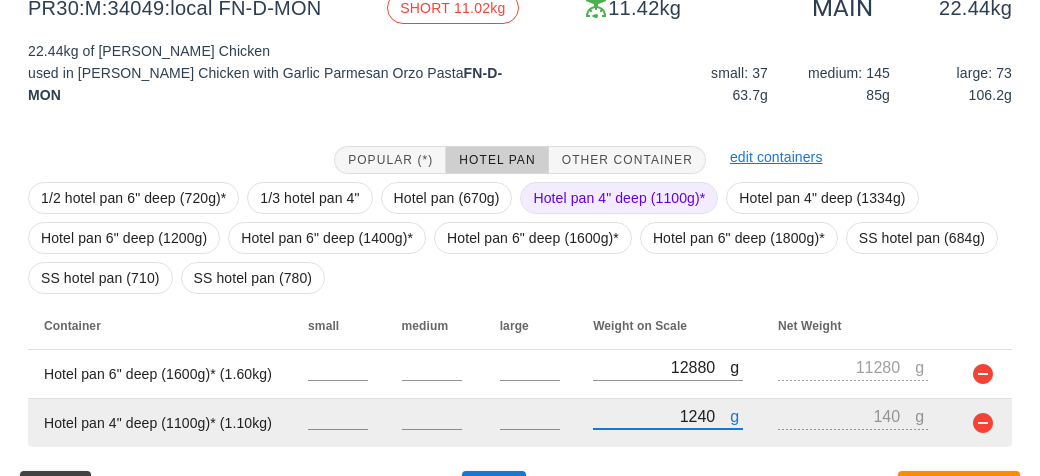 type on "12430" 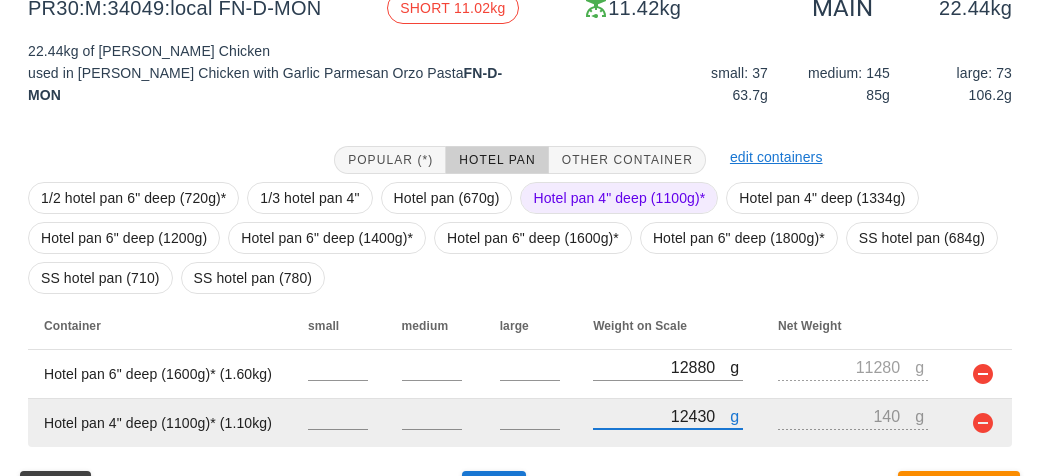 type on "11330" 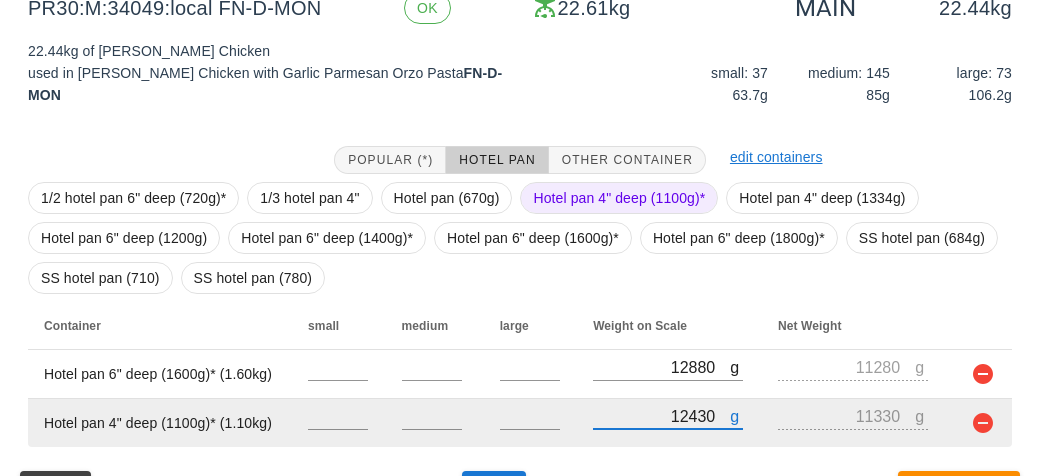 scroll, scrollTop: 321, scrollLeft: 0, axis: vertical 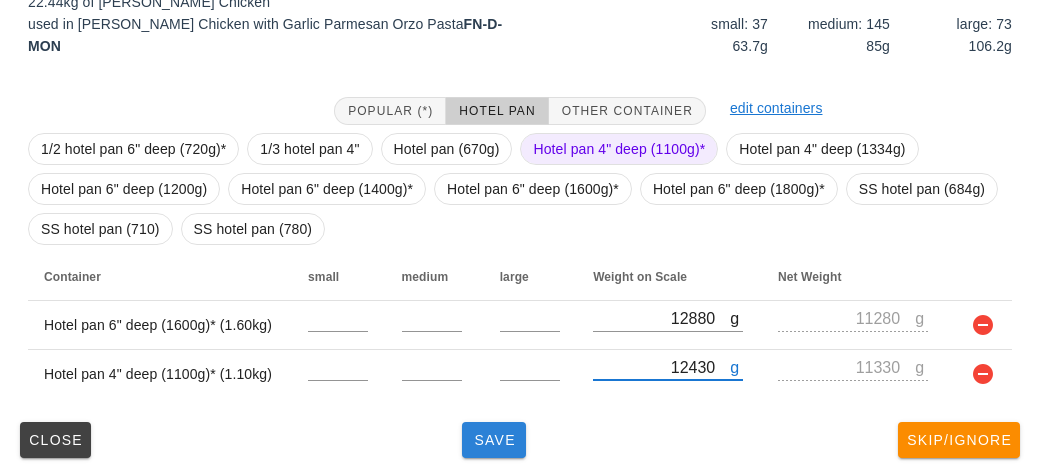 type on "12430" 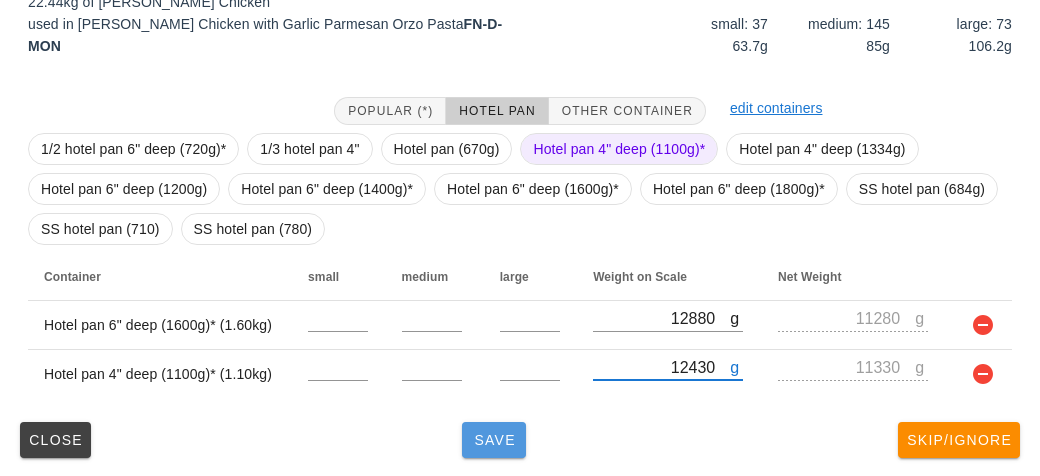 click on "Save" at bounding box center [494, 440] 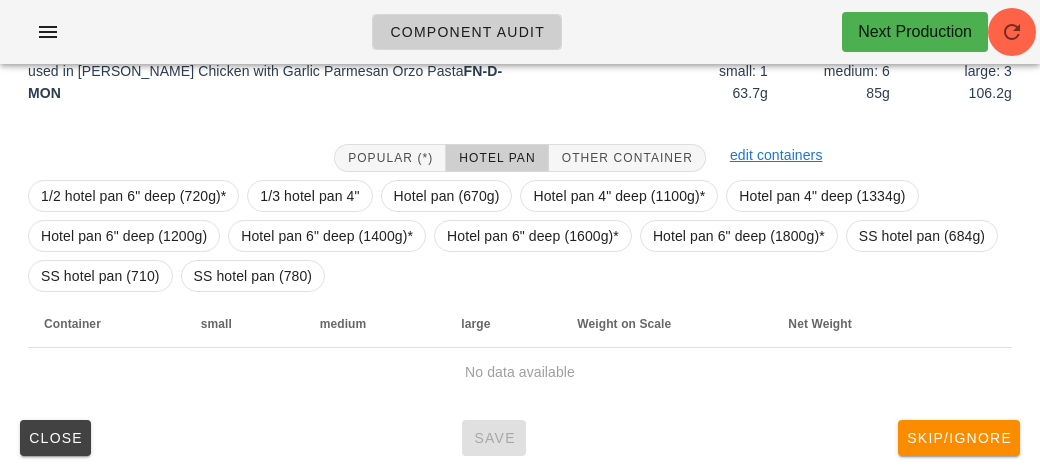 scroll, scrollTop: 290, scrollLeft: 0, axis: vertical 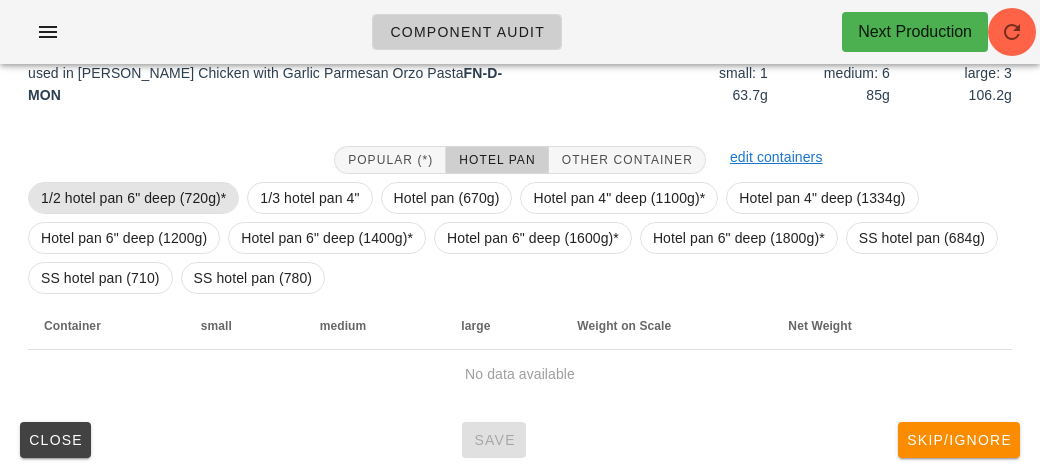 click on "1/2 hotel pan 6" deep (720g)*" at bounding box center (133, 198) 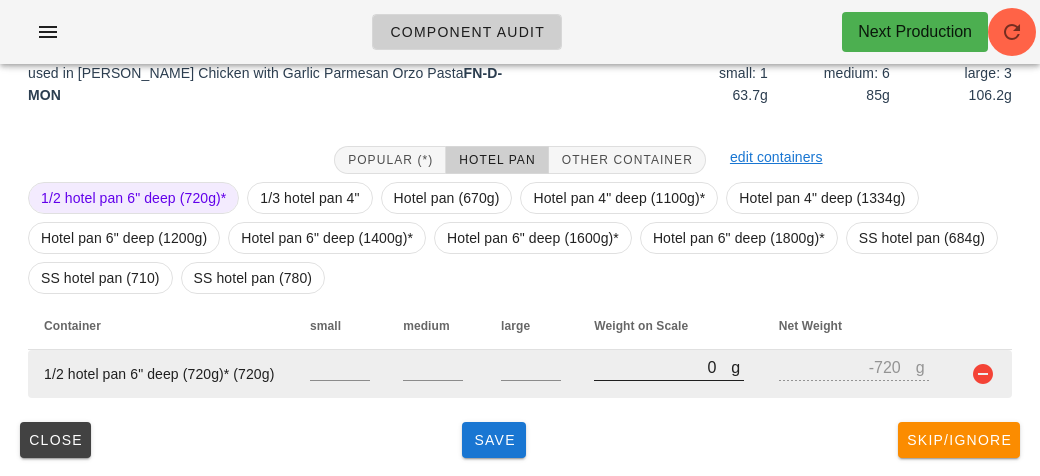 click on "0" at bounding box center (662, 367) 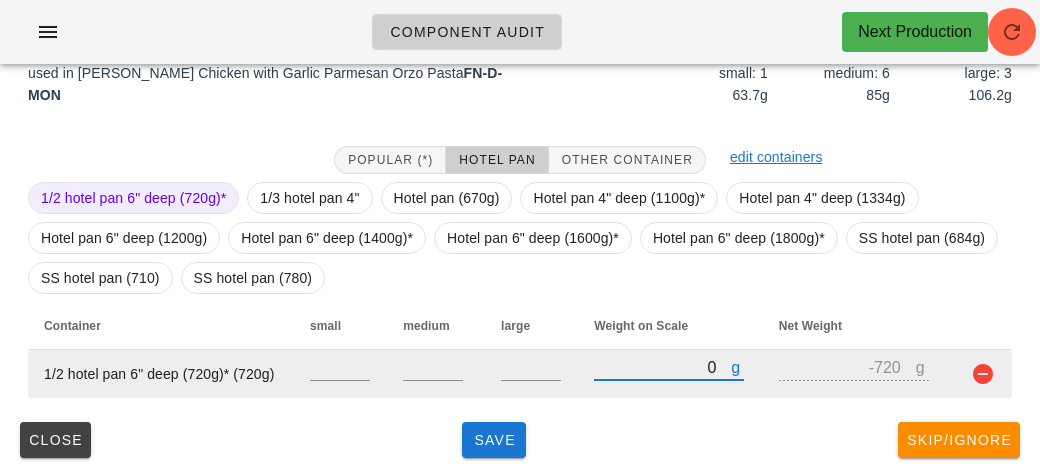 type on "10" 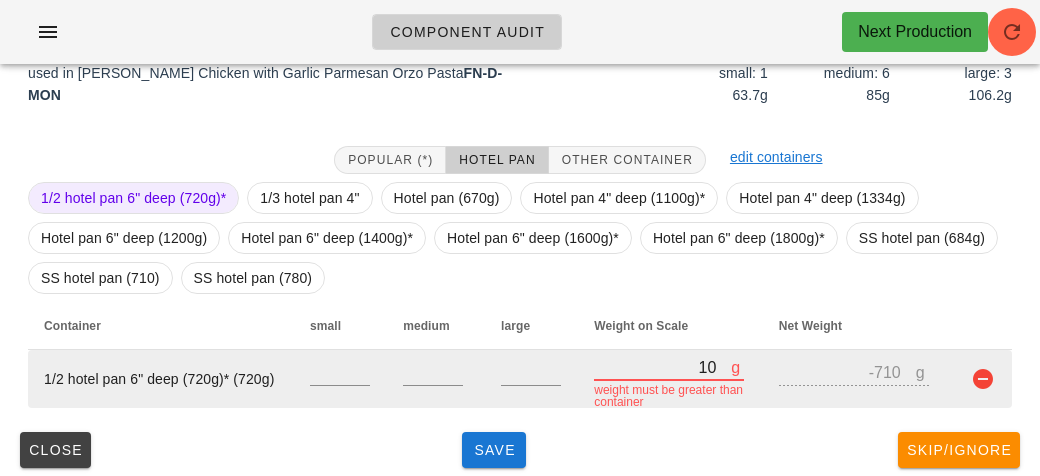 type on "160" 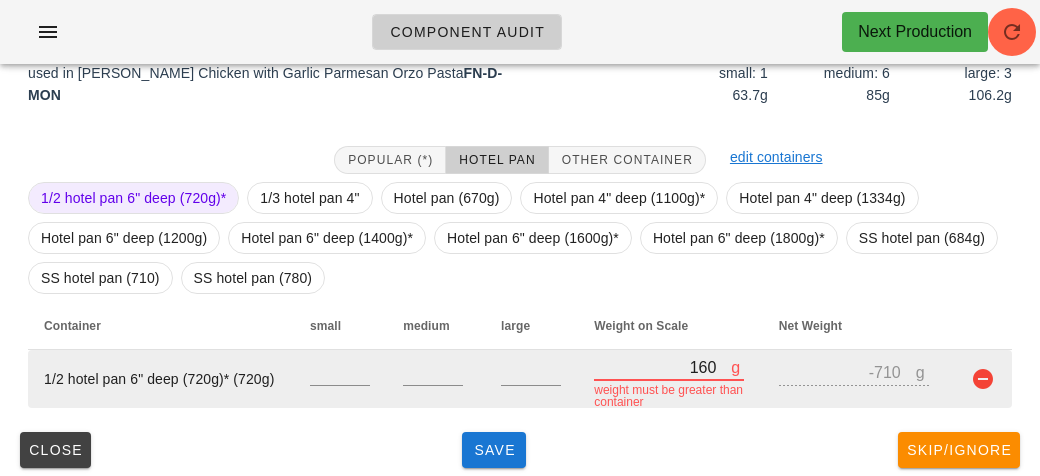 type on "-560" 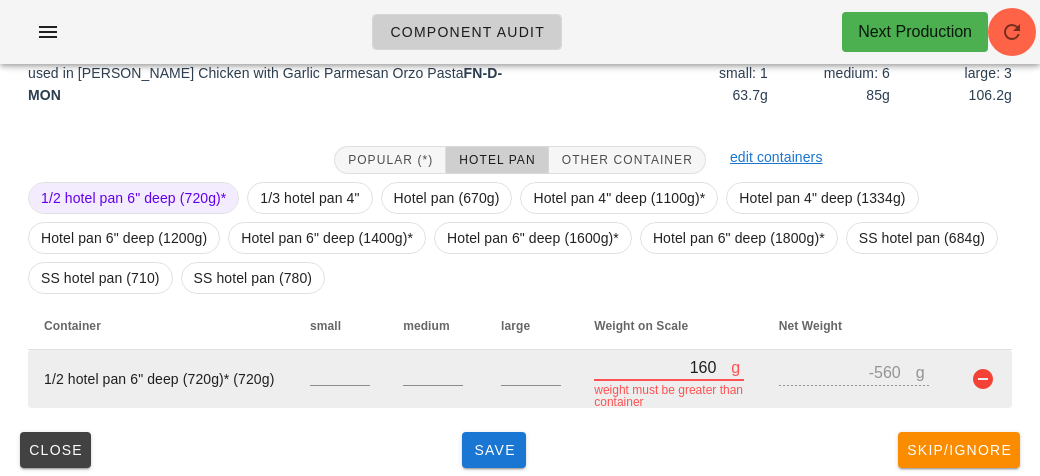 type on "1660" 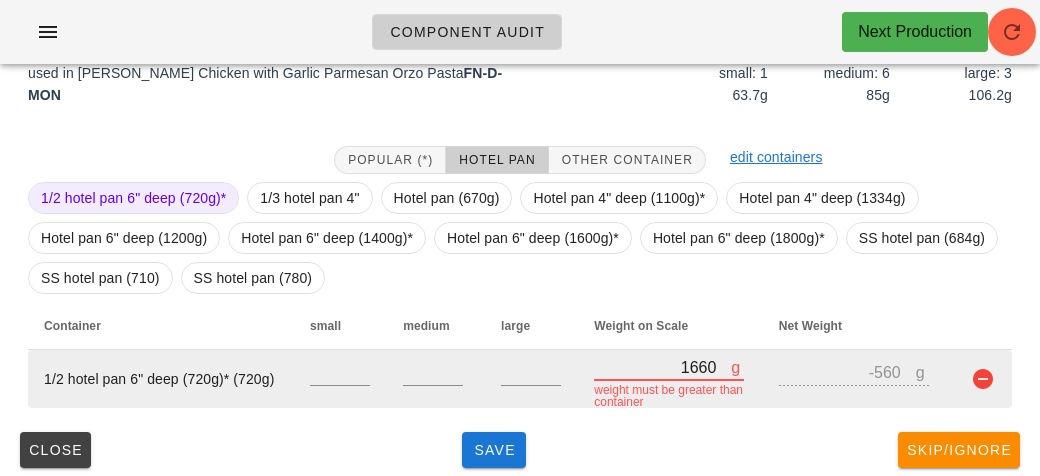 type on "940" 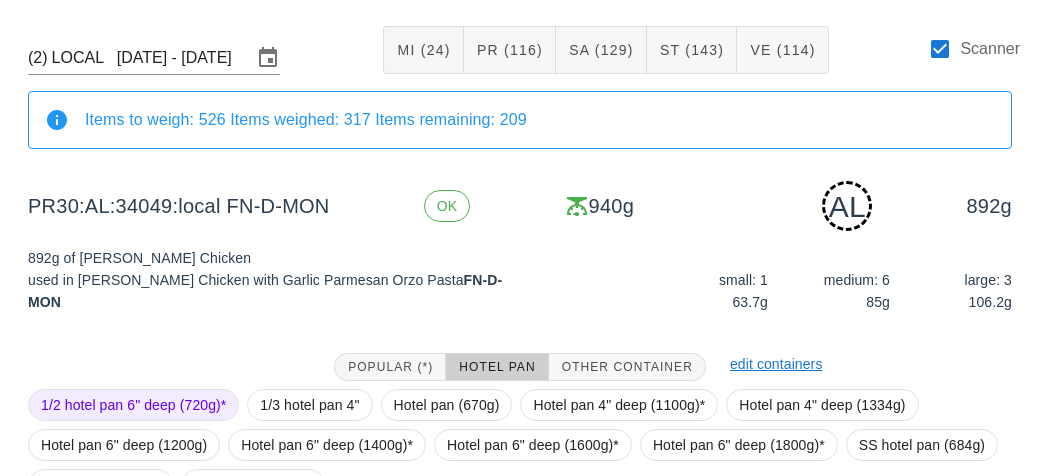 scroll, scrollTop: 290, scrollLeft: 0, axis: vertical 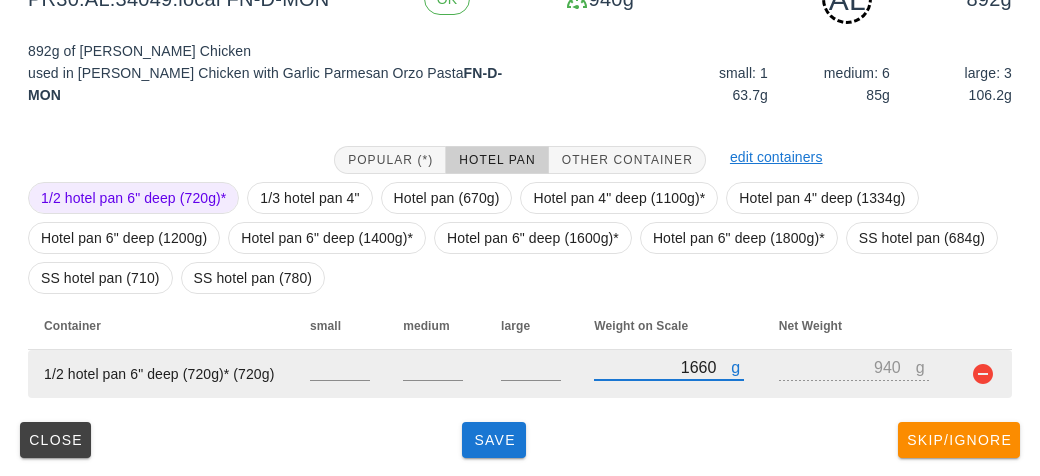type on "1660" 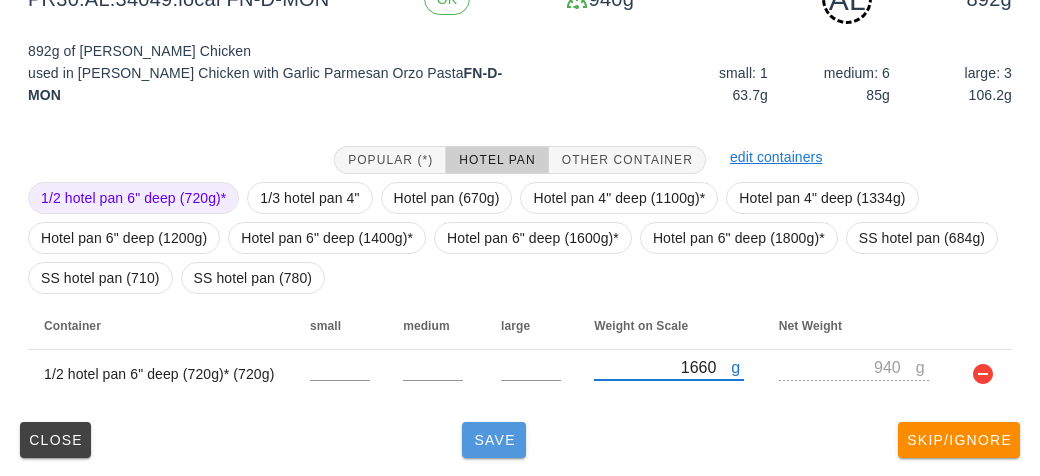 click on "Save" at bounding box center (494, 440) 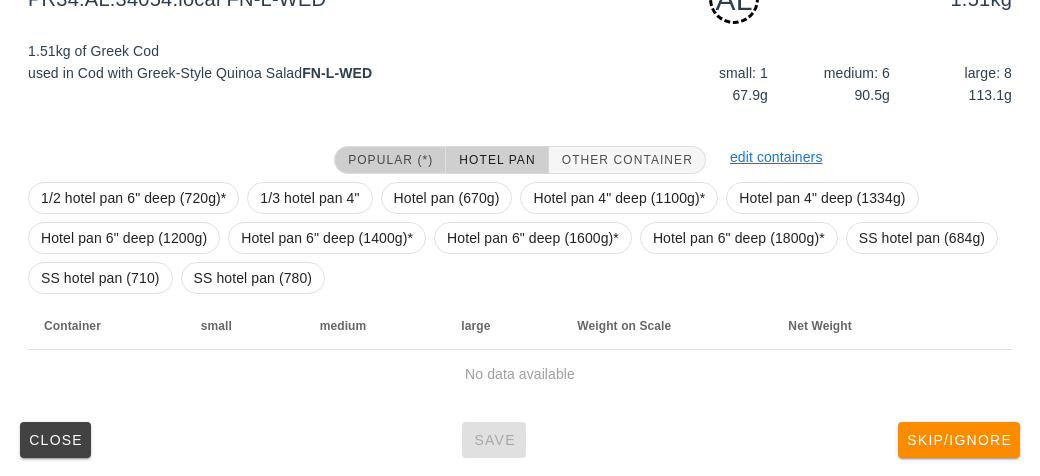 click on "Popular (*)" at bounding box center [390, 160] 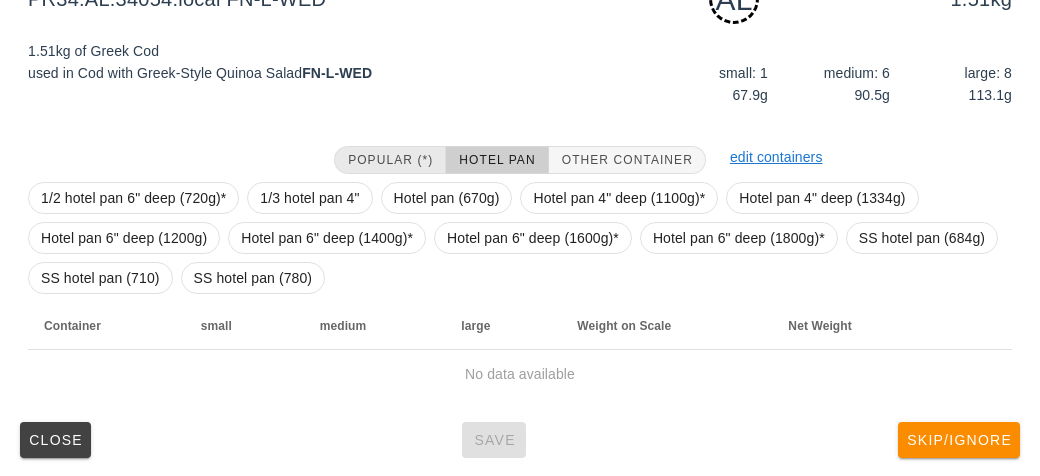 scroll, scrollTop: 250, scrollLeft: 0, axis: vertical 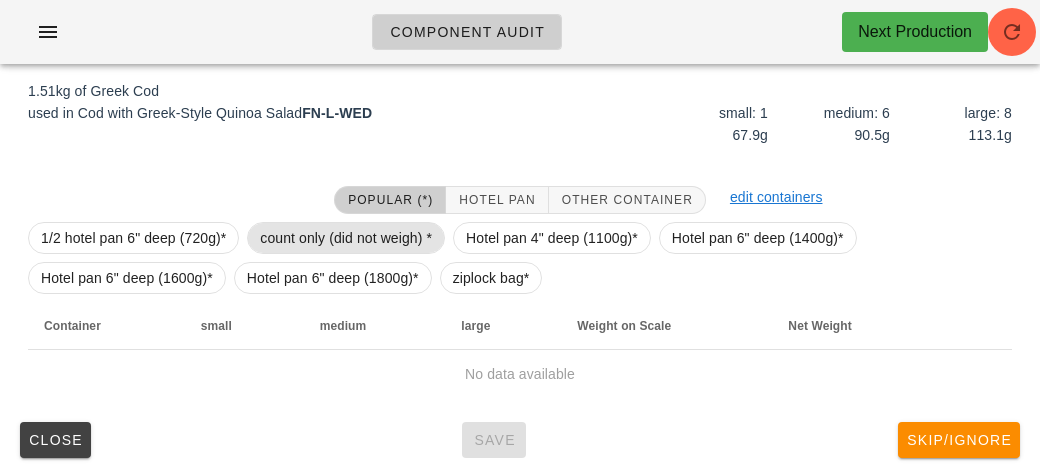 click on "count only (did not weigh) *" at bounding box center (346, 238) 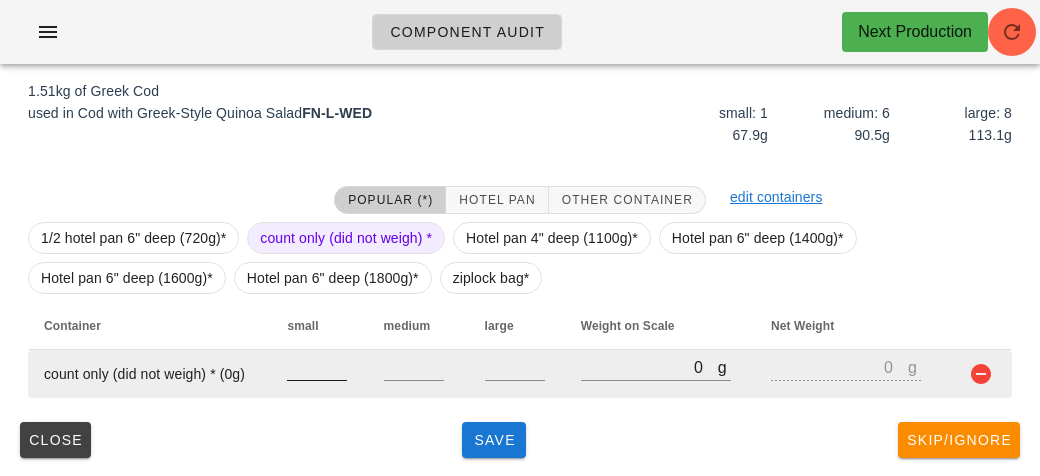click at bounding box center [317, 367] 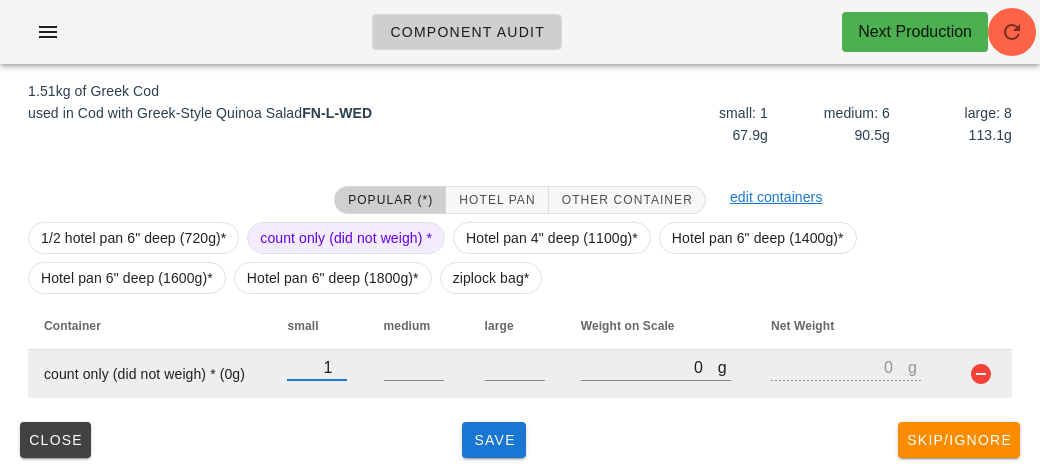 type on "1" 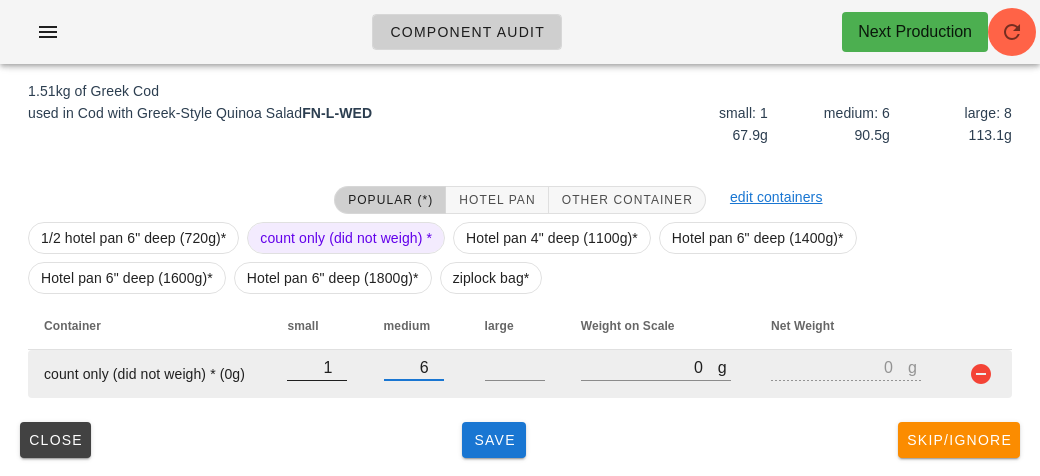 type on "6" 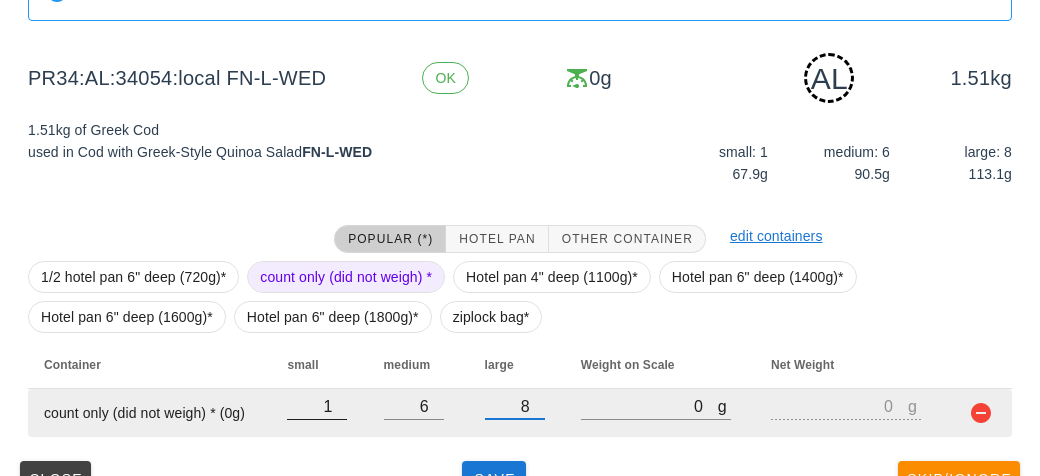 scroll, scrollTop: 250, scrollLeft: 0, axis: vertical 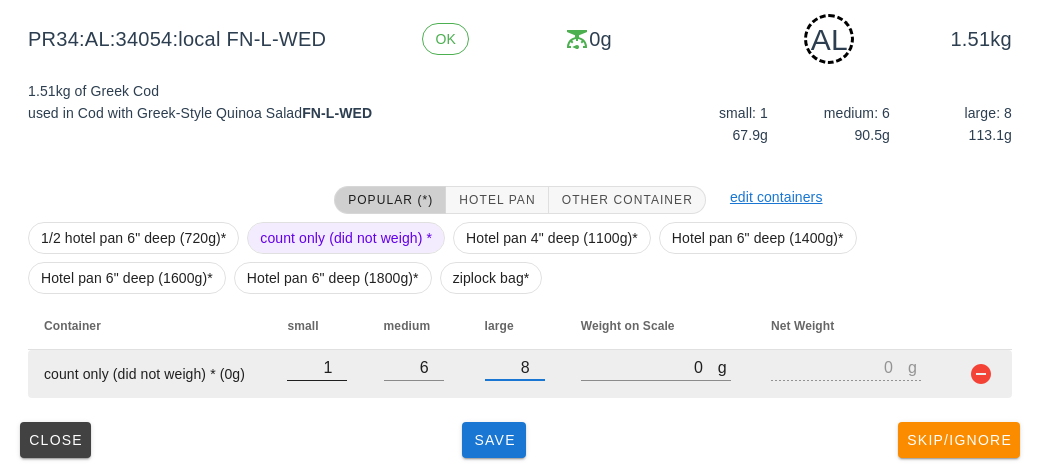 type on "8" 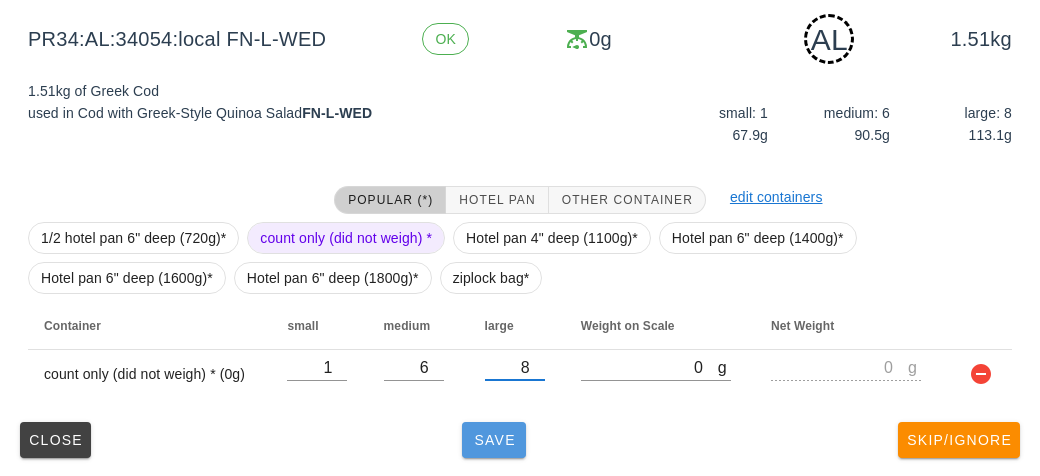 click on "Save" at bounding box center [494, 440] 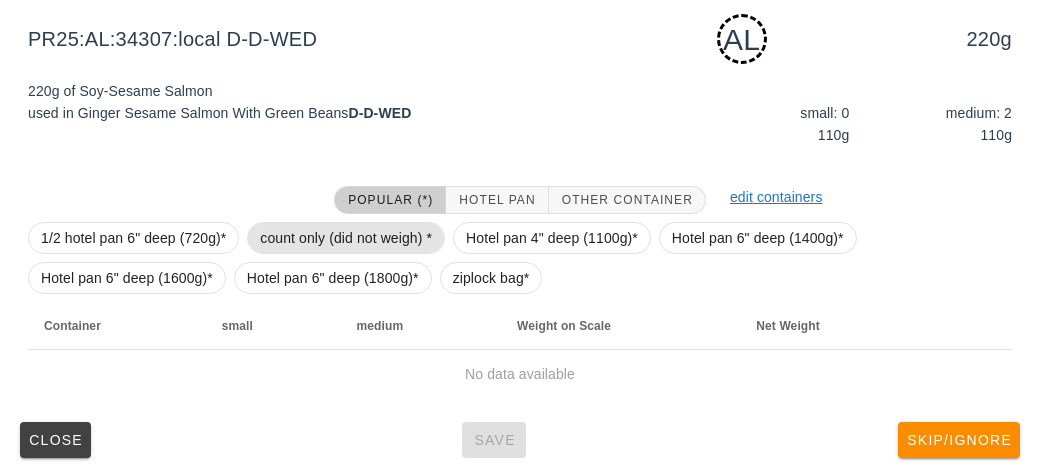 click on "count only (did not weigh) *" at bounding box center (346, 238) 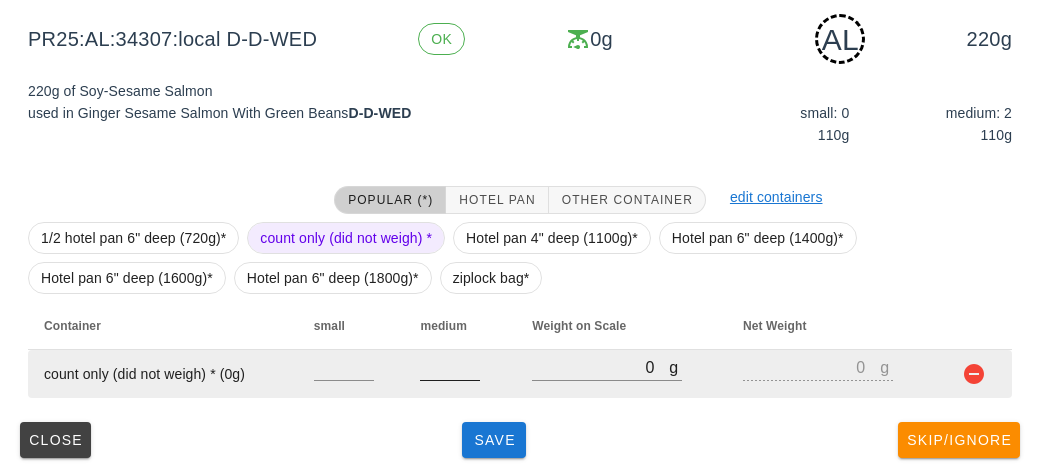 click at bounding box center [450, 367] 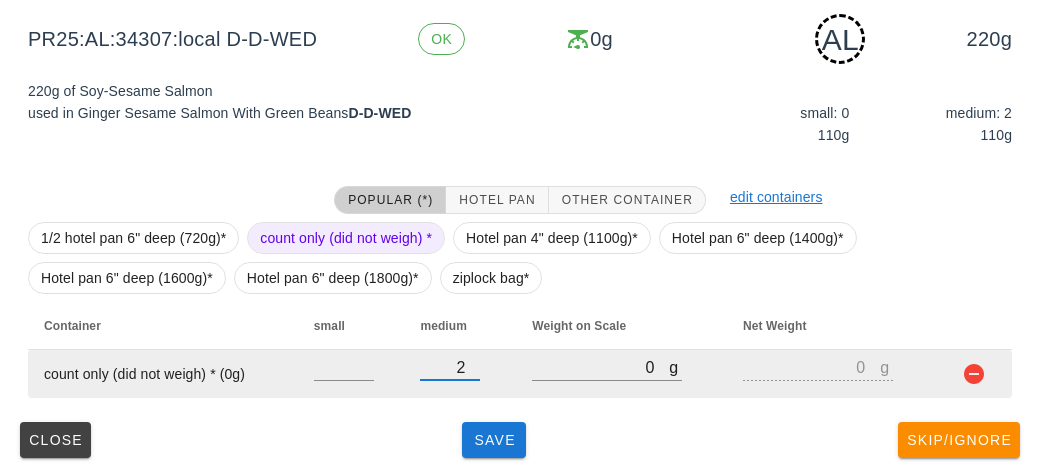 type on "2" 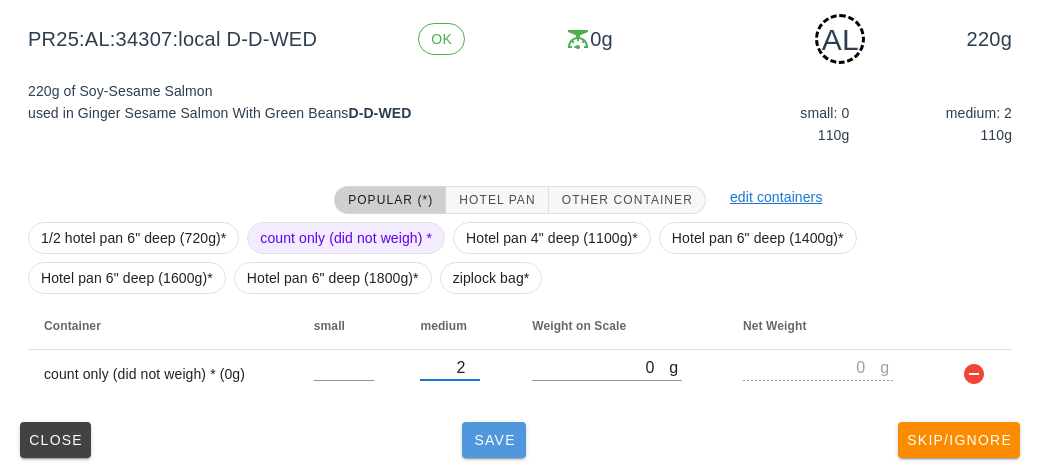 click on "Save" at bounding box center [494, 440] 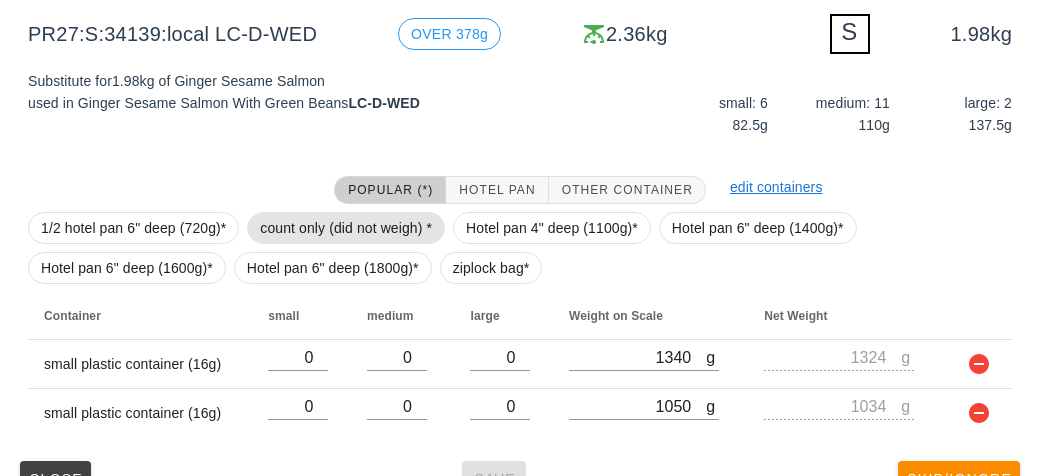 click on "count only (did not weigh) *" at bounding box center (346, 228) 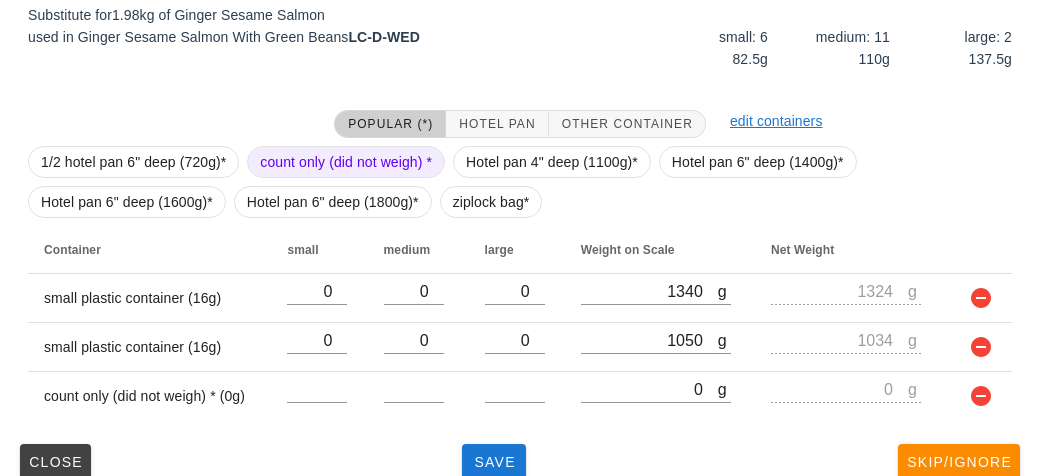 scroll, scrollTop: 338, scrollLeft: 0, axis: vertical 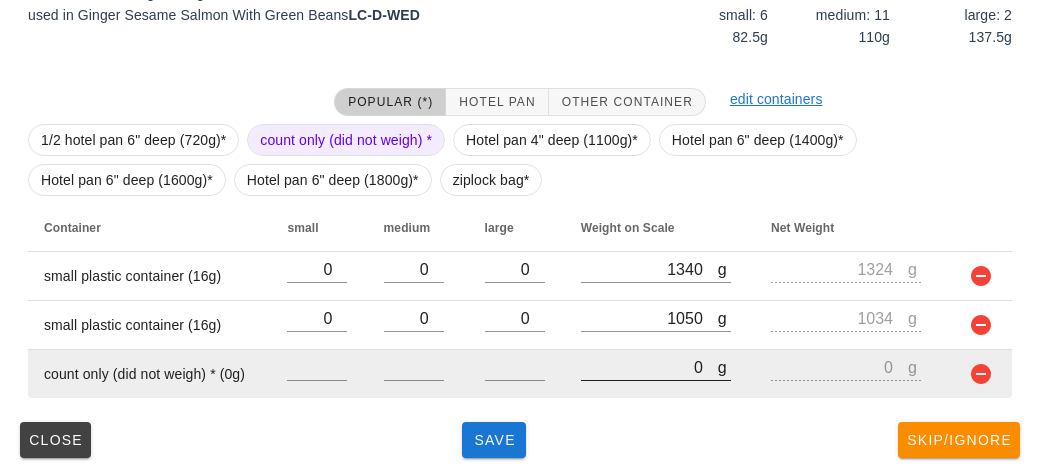 click on "0" at bounding box center (649, 367) 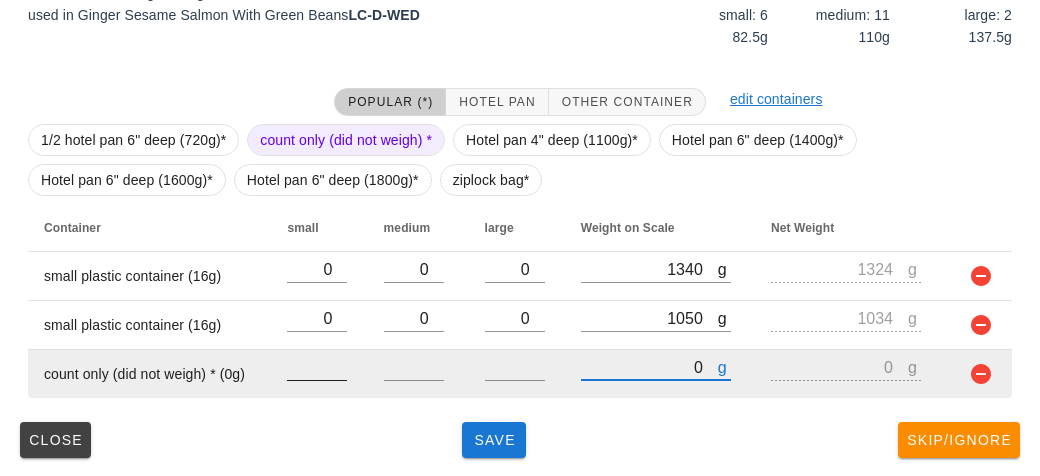 click at bounding box center [317, 367] 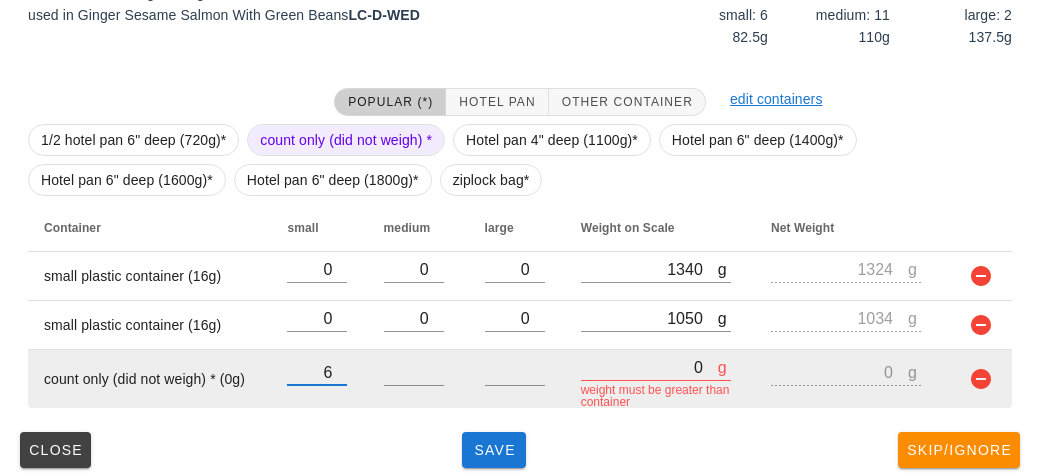 type on "6" 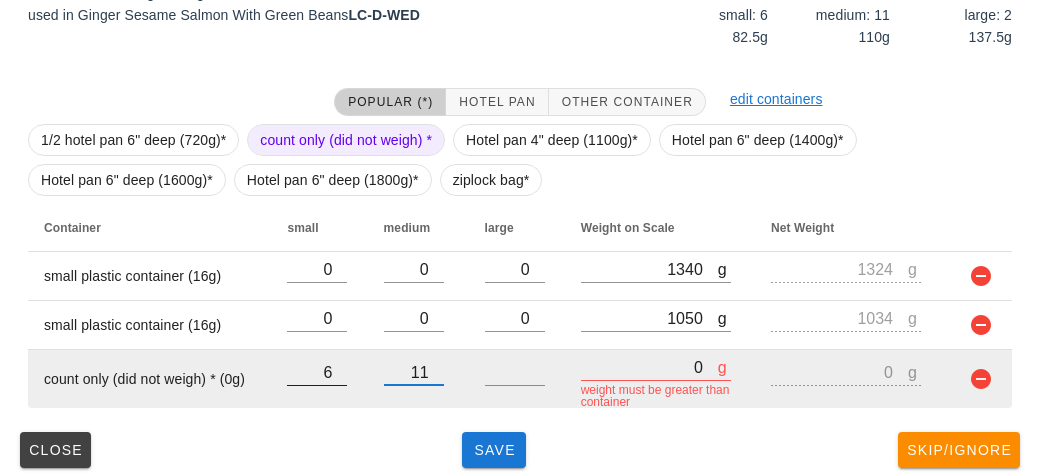 type on "11" 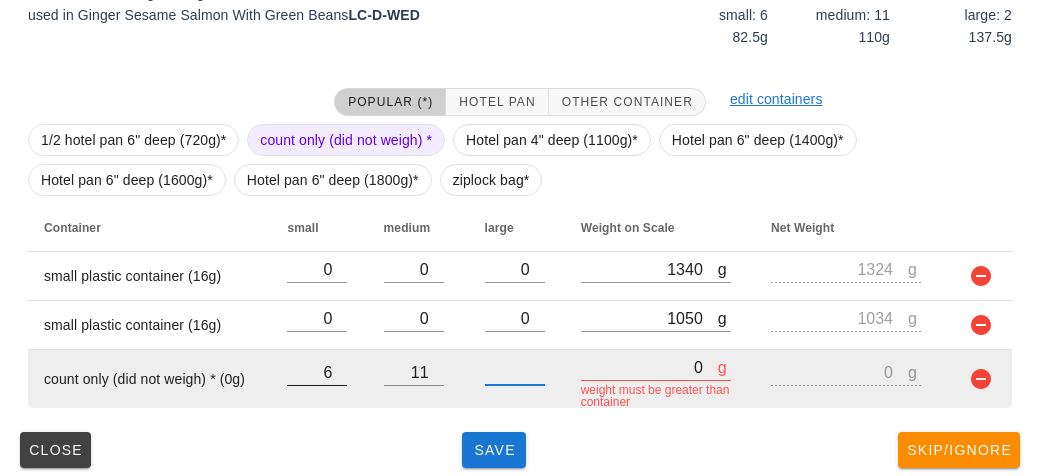 type on "3" 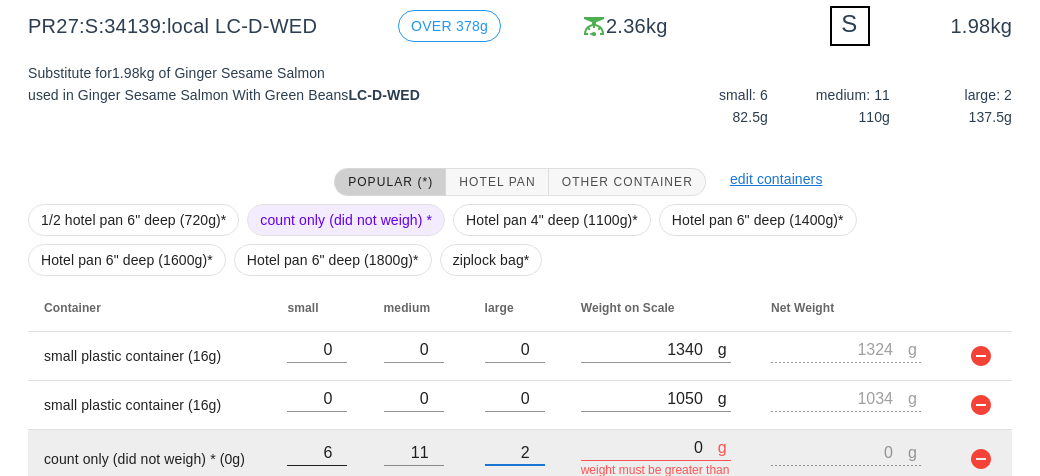 scroll, scrollTop: 347, scrollLeft: 0, axis: vertical 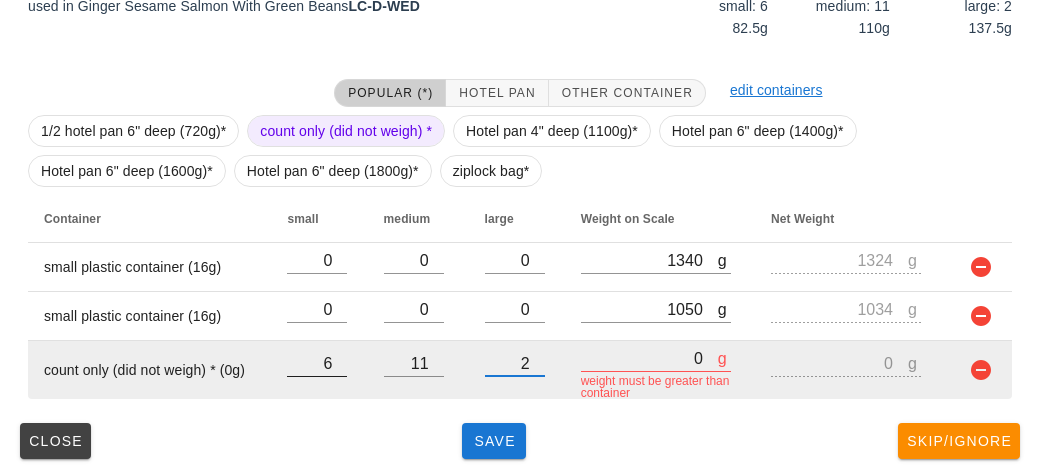 type on "2" 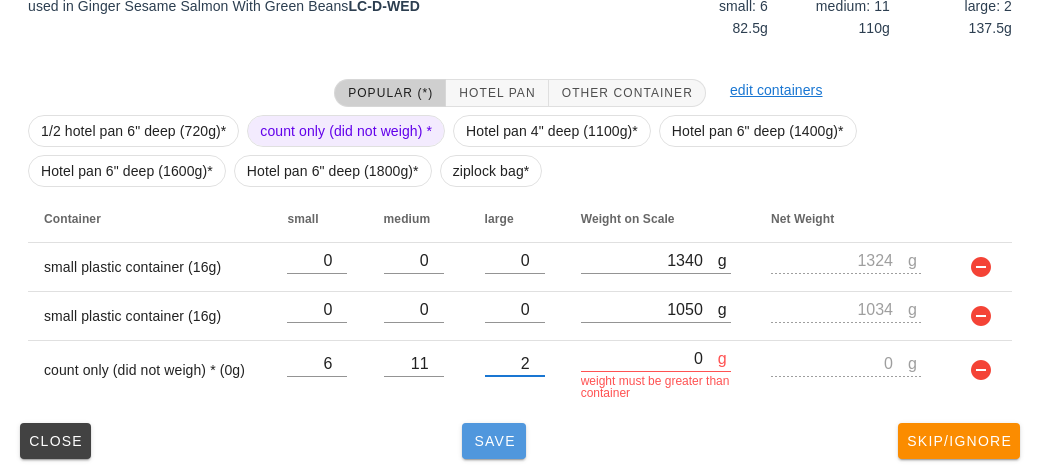 click on "Save" at bounding box center [494, 441] 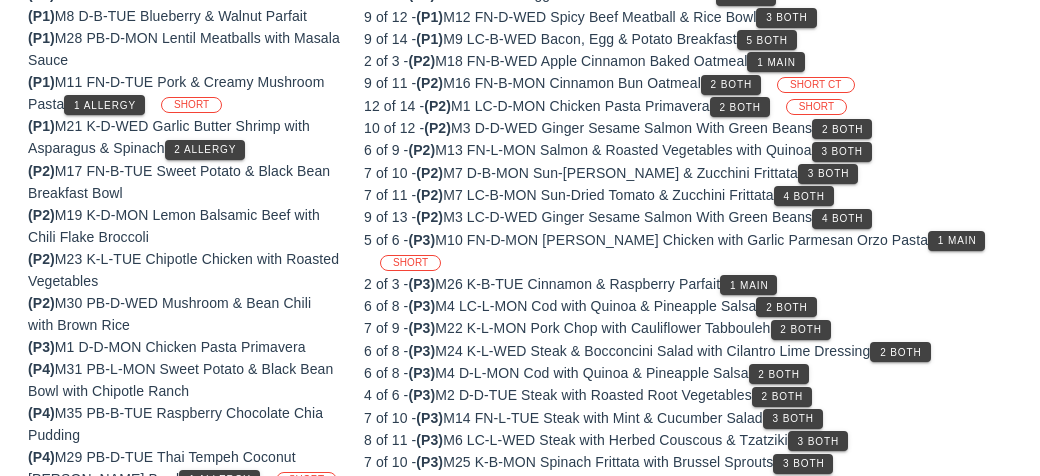 scroll, scrollTop: 250, scrollLeft: 0, axis: vertical 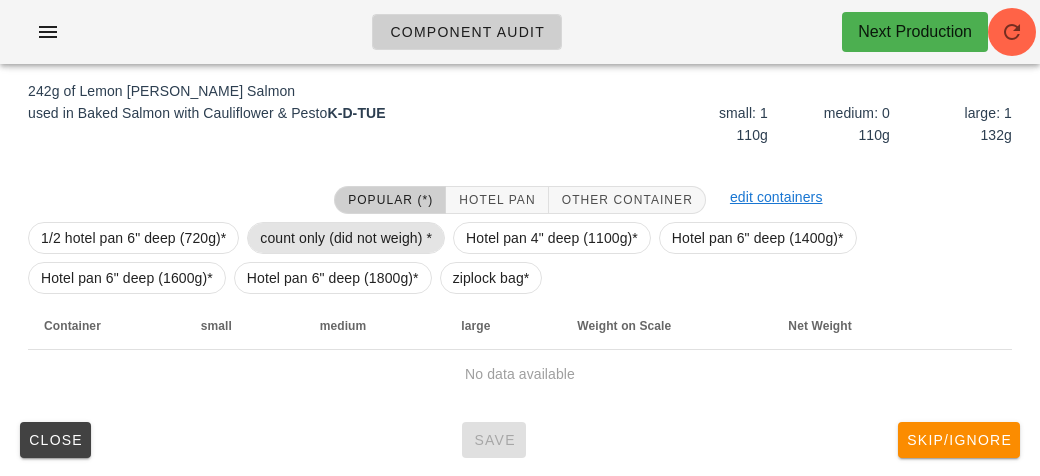 click on "count only (did not weigh) *" at bounding box center (346, 238) 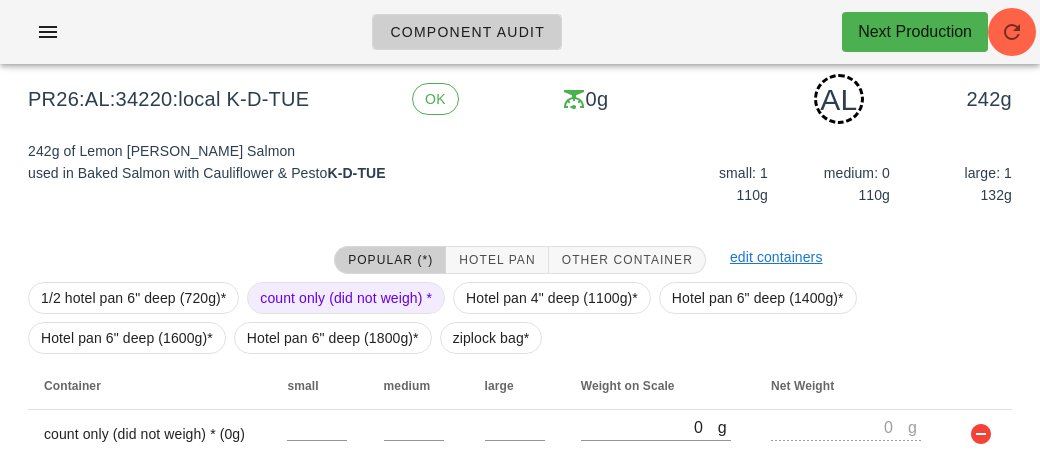 scroll, scrollTop: 250, scrollLeft: 0, axis: vertical 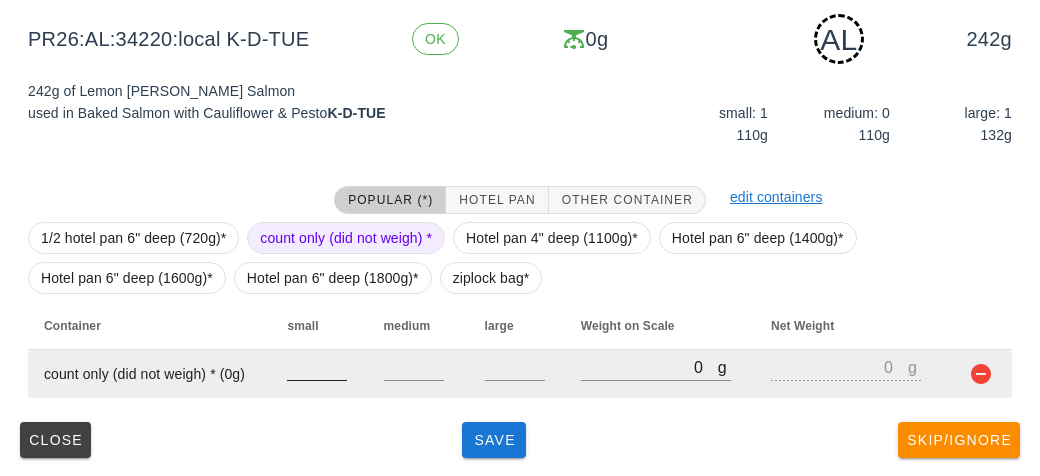 click at bounding box center [317, 367] 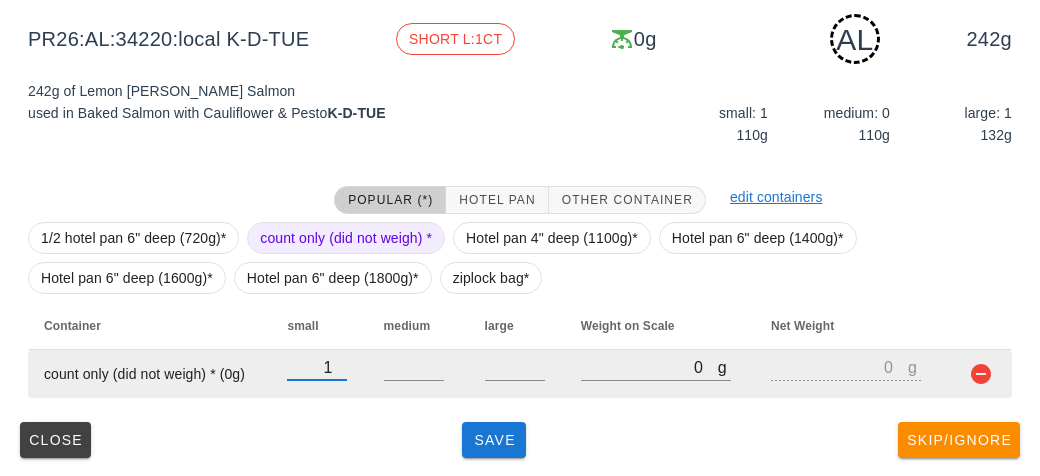 type on "1" 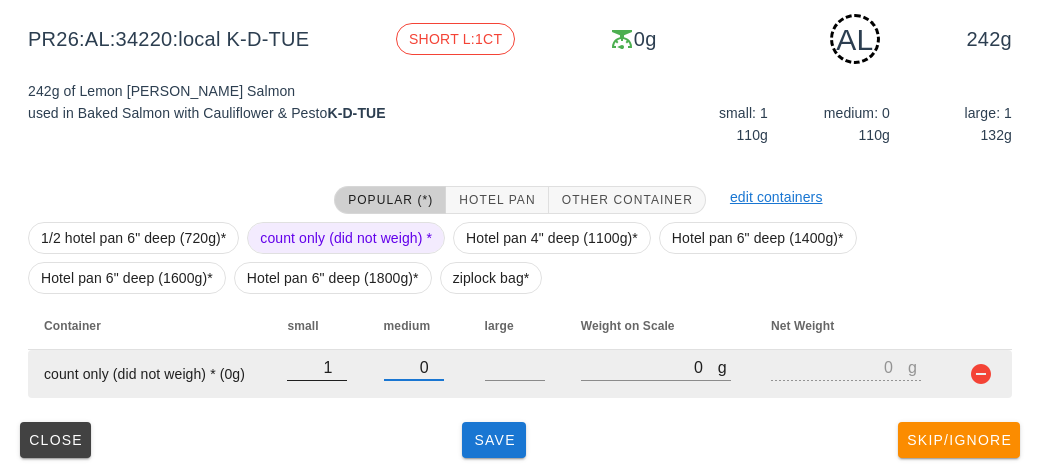 type on "0" 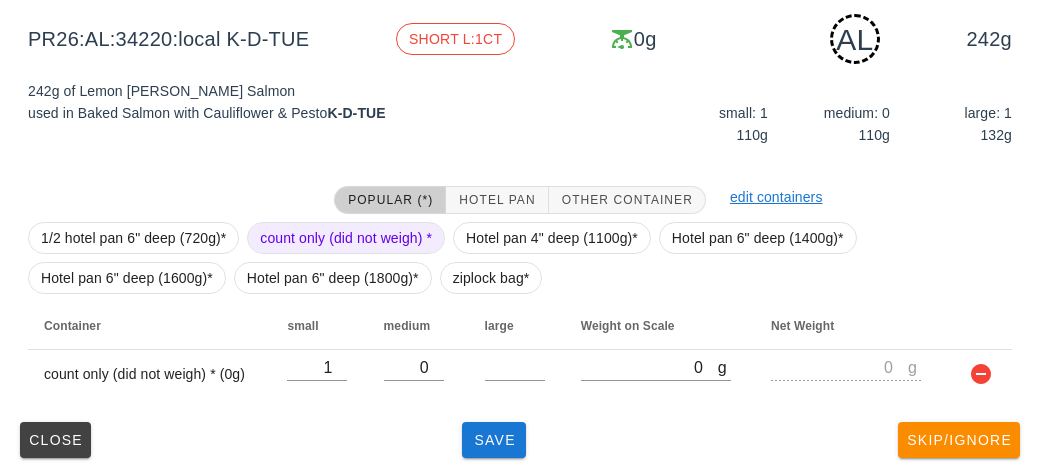 click at bounding box center (589, 124) 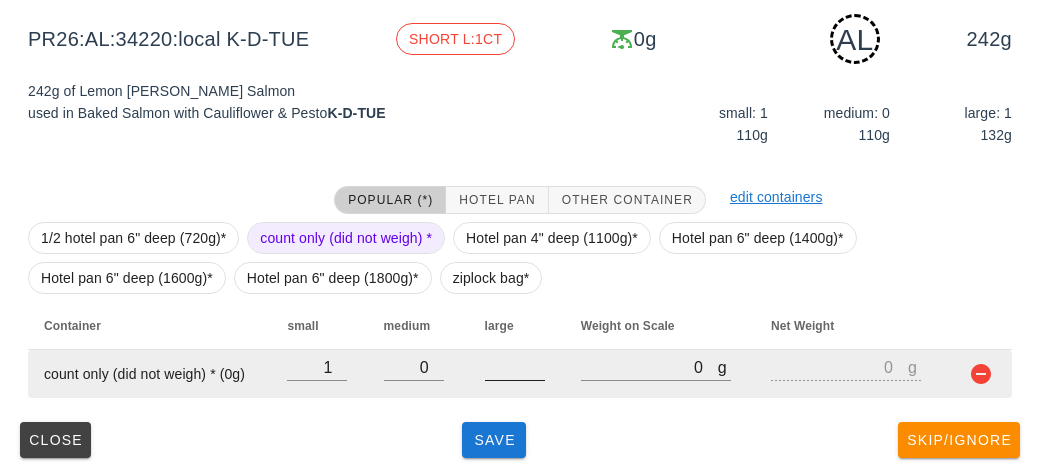 click at bounding box center [515, 367] 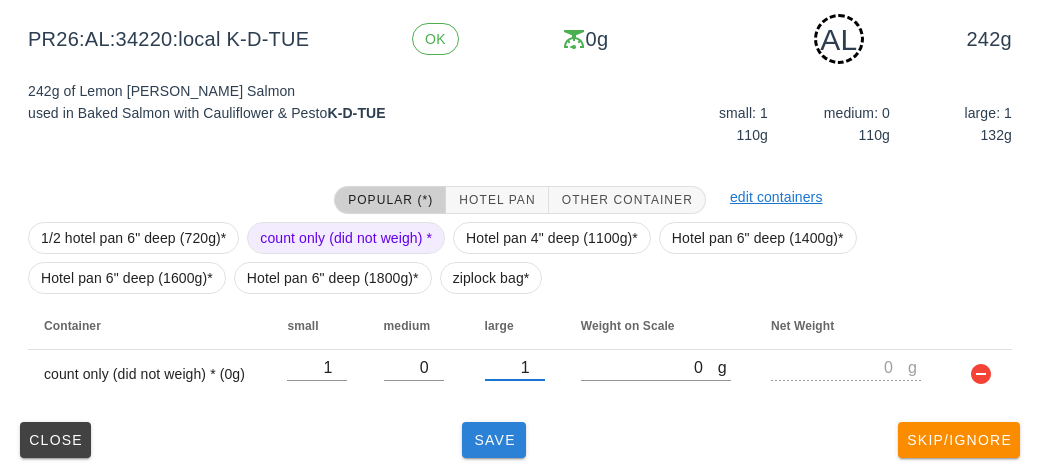 type on "1" 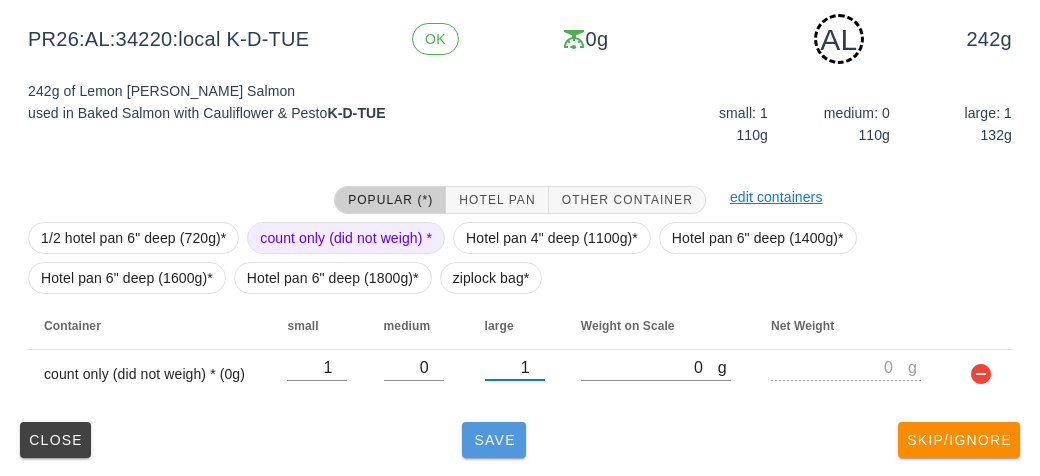click on "Save" at bounding box center [494, 440] 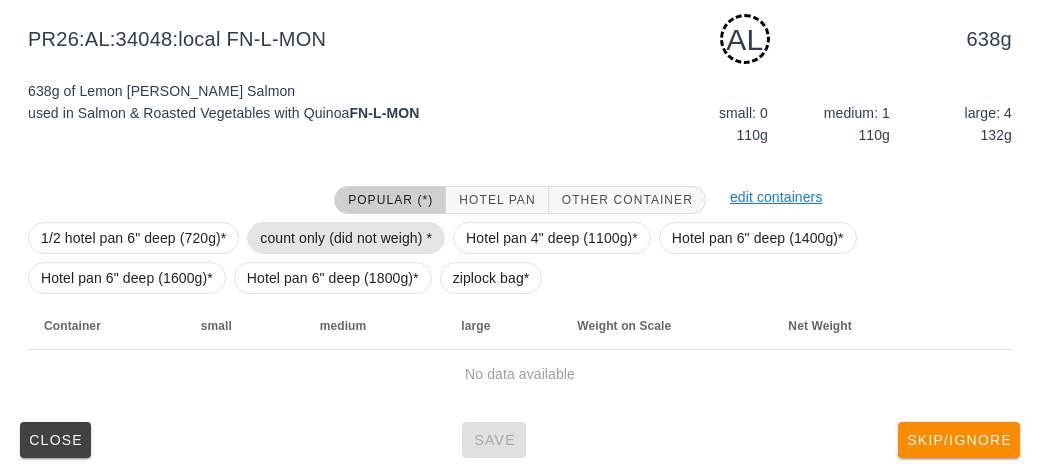 click on "count only (did not weigh) *" at bounding box center (346, 238) 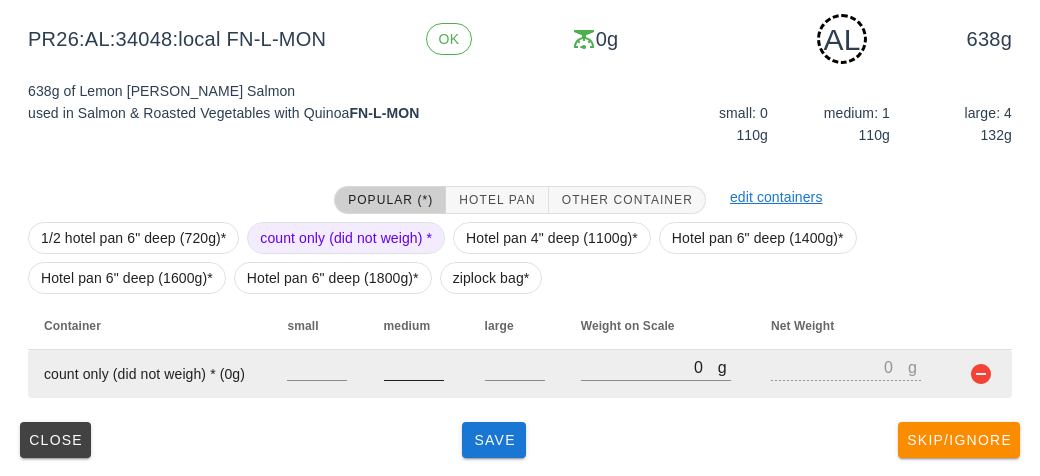 click at bounding box center (414, 367) 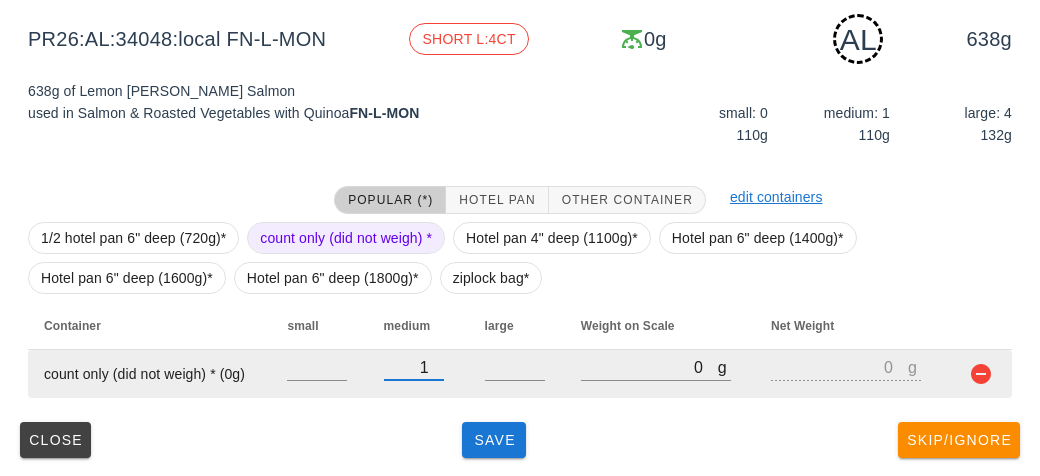 type on "1" 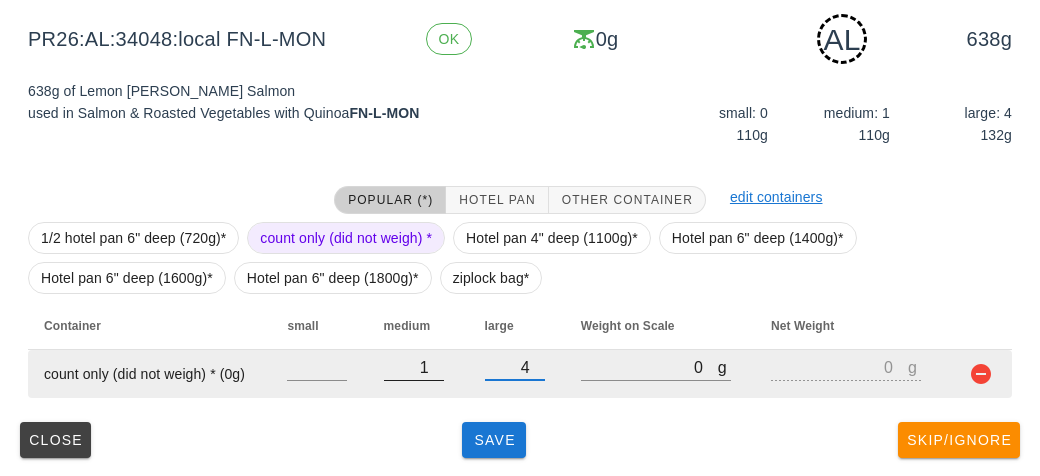 type on "4" 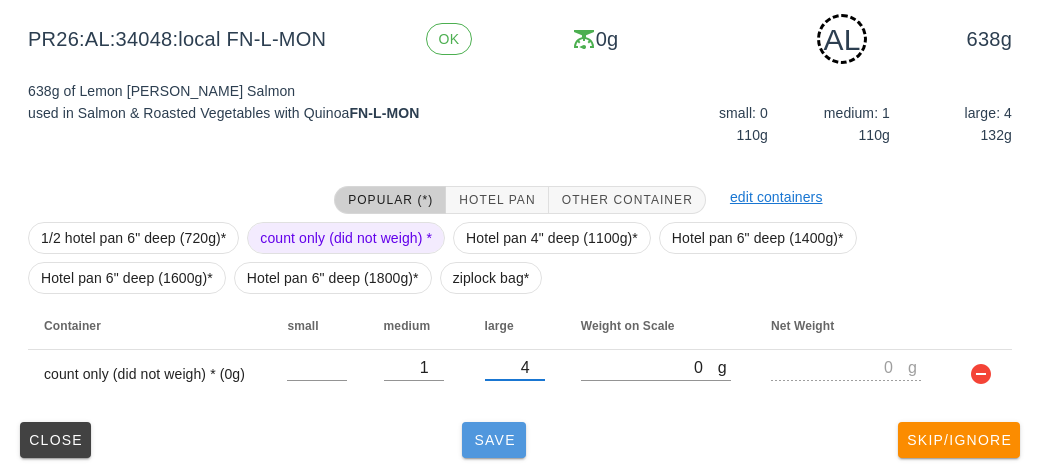 click on "Save" at bounding box center [494, 440] 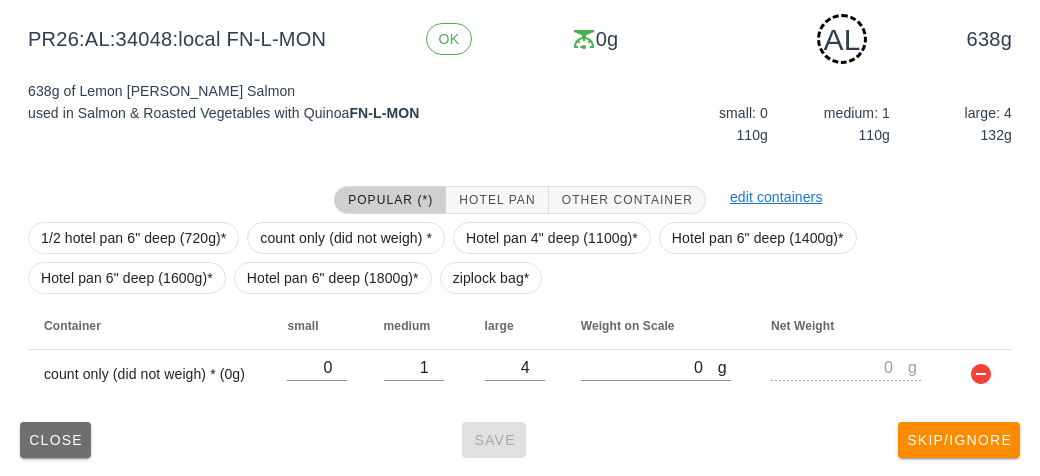 click on "Close" at bounding box center [55, 440] 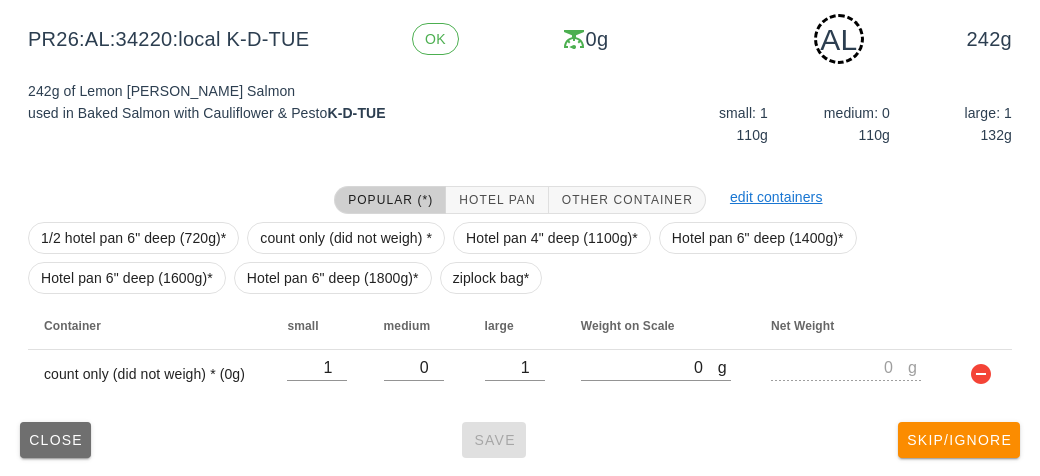 click on "Close" at bounding box center (55, 440) 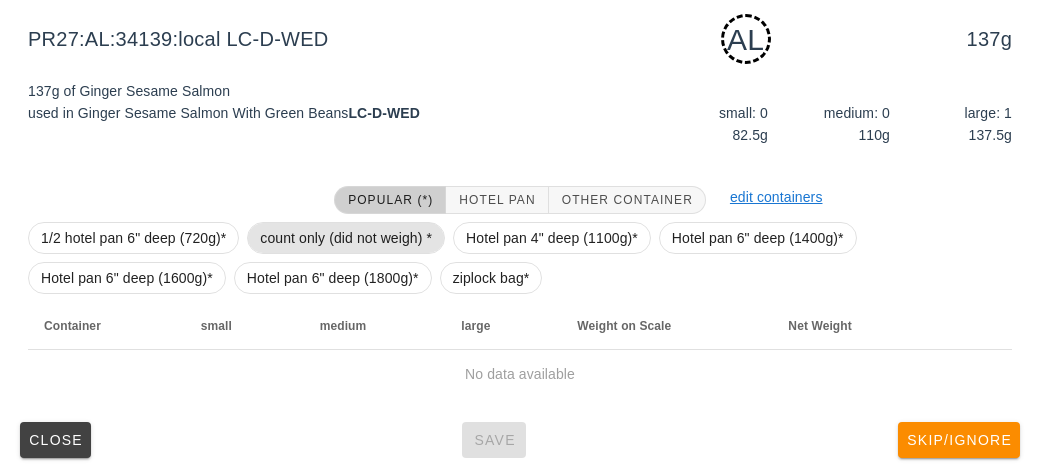 click on "count only (did not weigh) *" at bounding box center (346, 238) 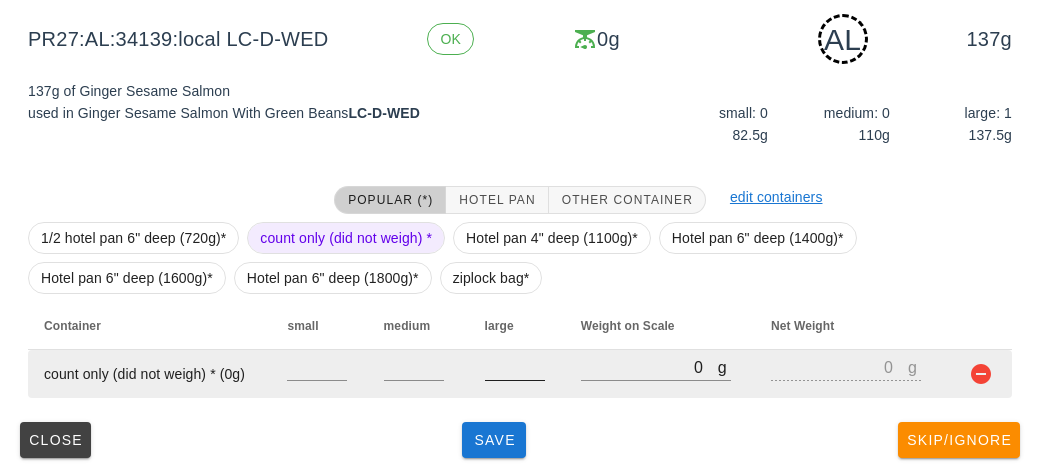 click at bounding box center [515, 367] 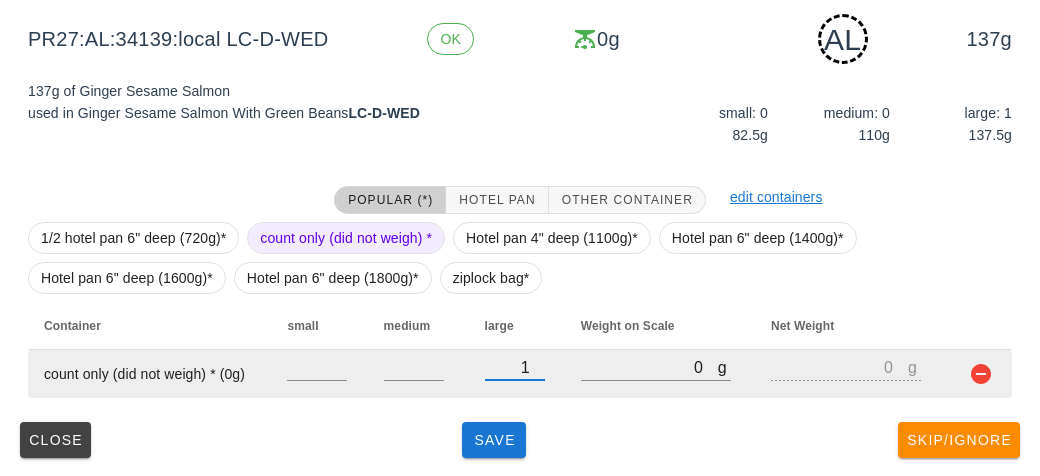type on "1" 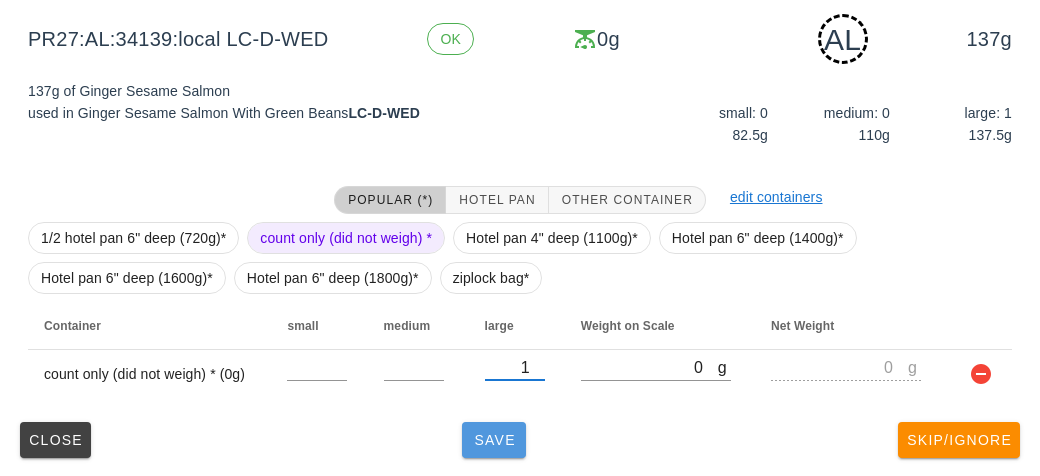 click on "Save" at bounding box center [494, 440] 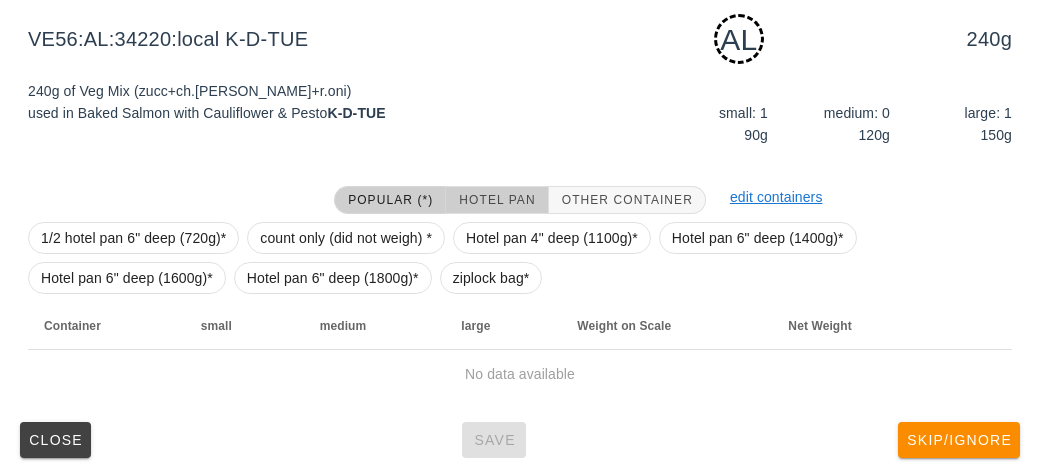 click on "Hotel Pan" at bounding box center [496, 200] 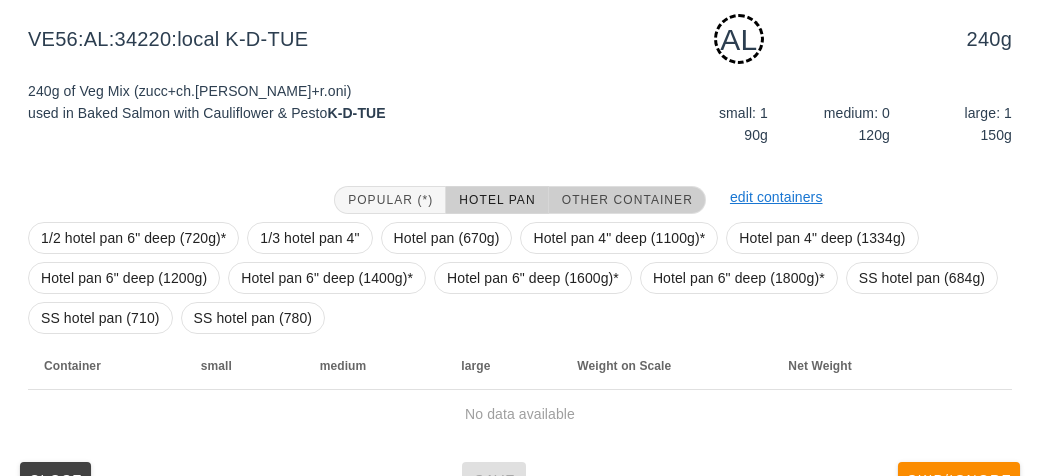 click on "Other Container" at bounding box center [627, 200] 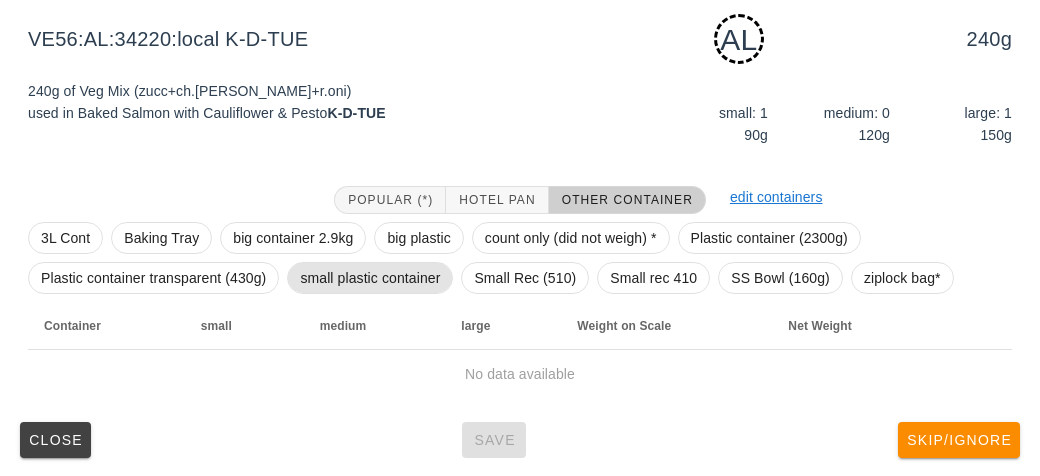 click on "small plastic container" at bounding box center (370, 278) 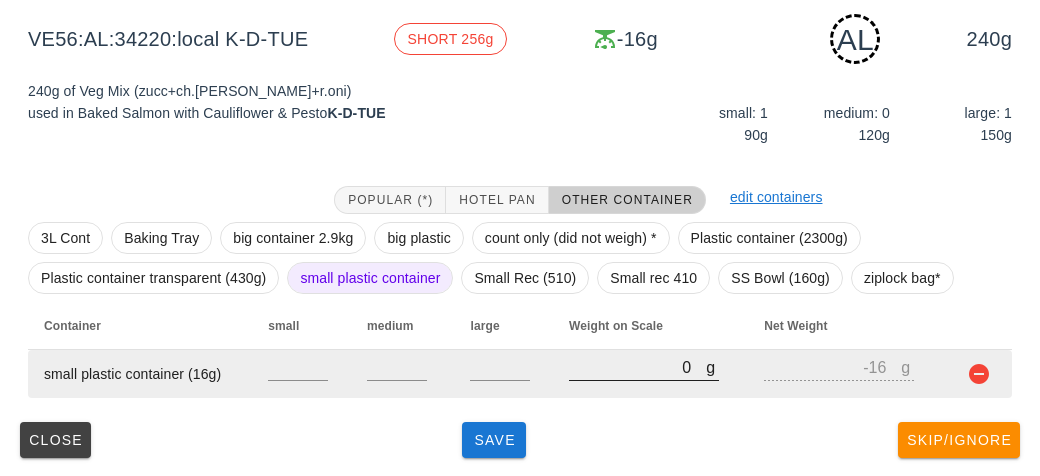 click on "0" at bounding box center (637, 367) 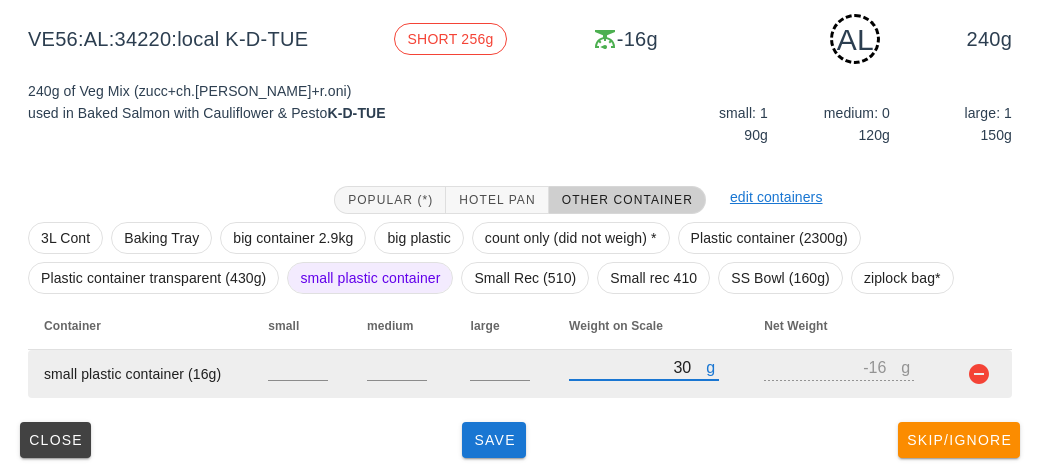 type on "330" 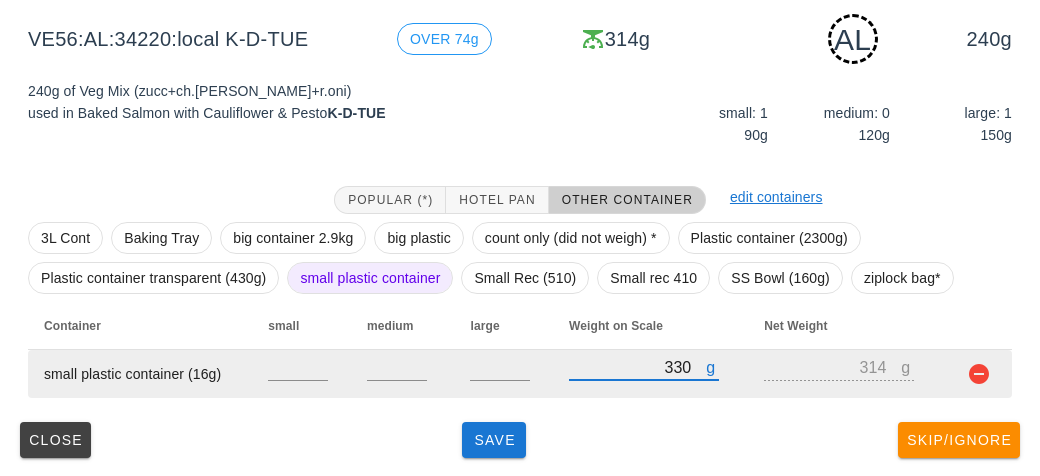 type on "330" 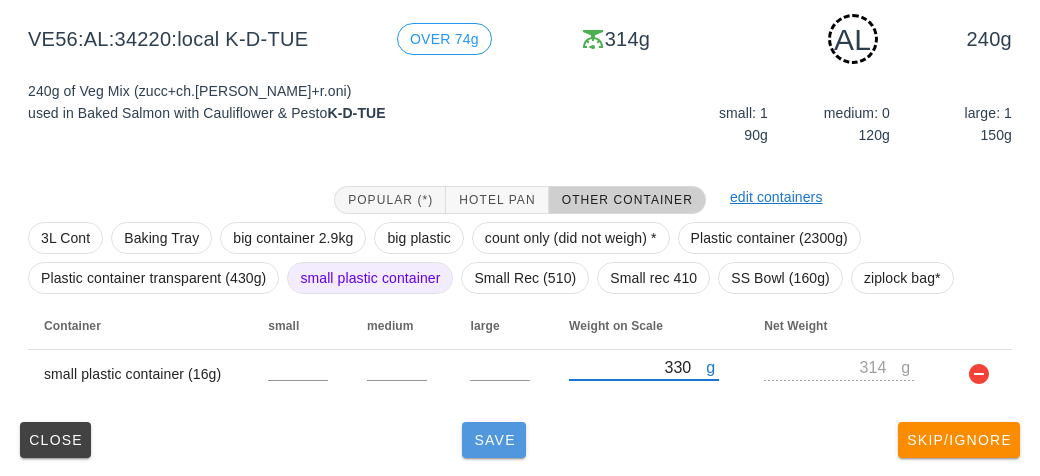click on "Save" at bounding box center [494, 440] 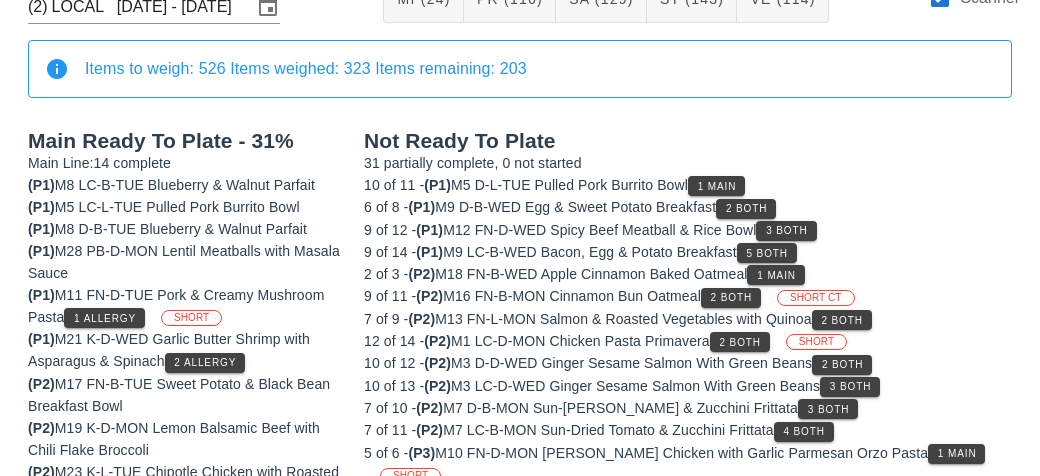 scroll, scrollTop: 0, scrollLeft: 0, axis: both 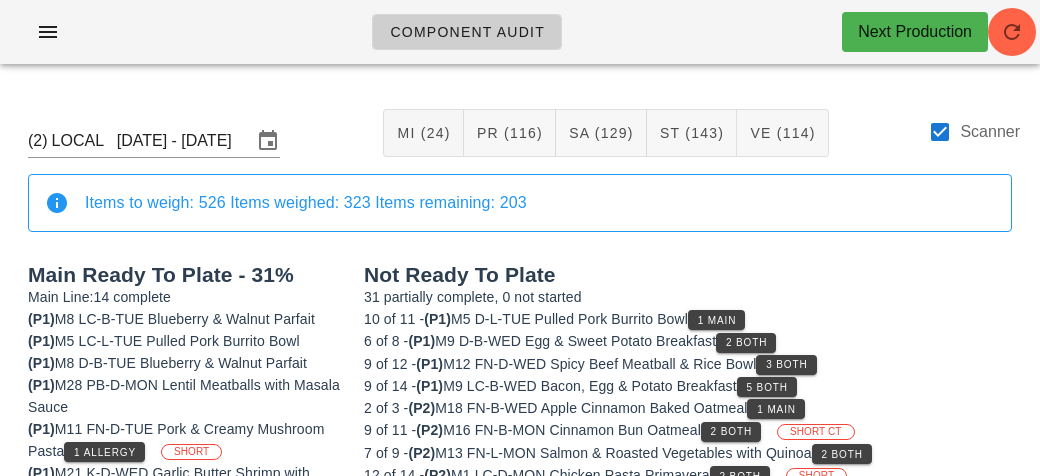 click at bounding box center [940, 132] 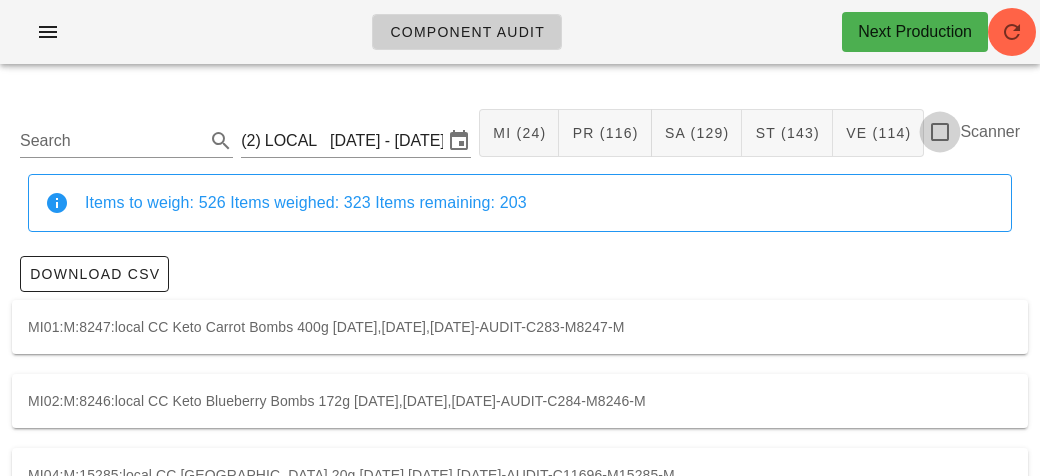 checkbox on "false" 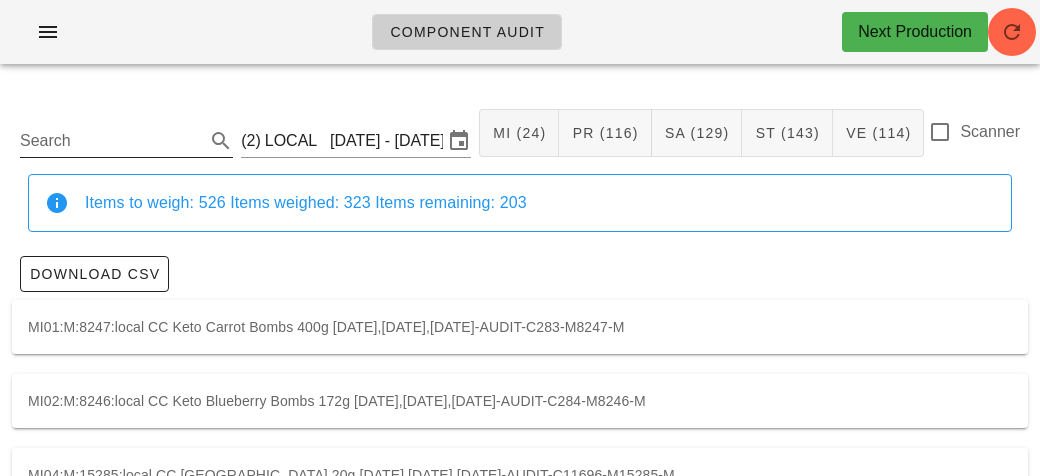 click on "Search" at bounding box center (110, 141) 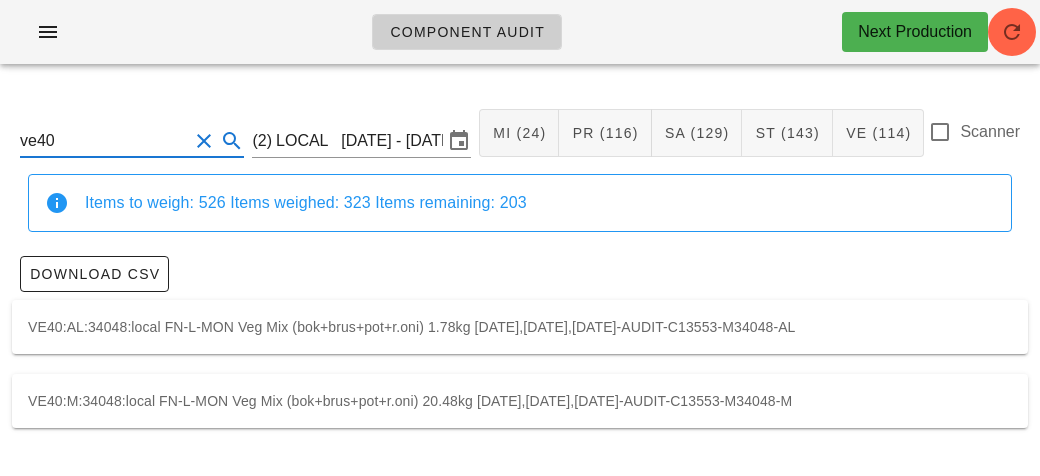 click on "VE40:M:34048:local FN-L-MON Veg Mix (bok+brus+pot+r.oni) 20.48kg [DATE],[DATE],[DATE]-AUDIT-C13553-M34048-M" at bounding box center [520, 401] 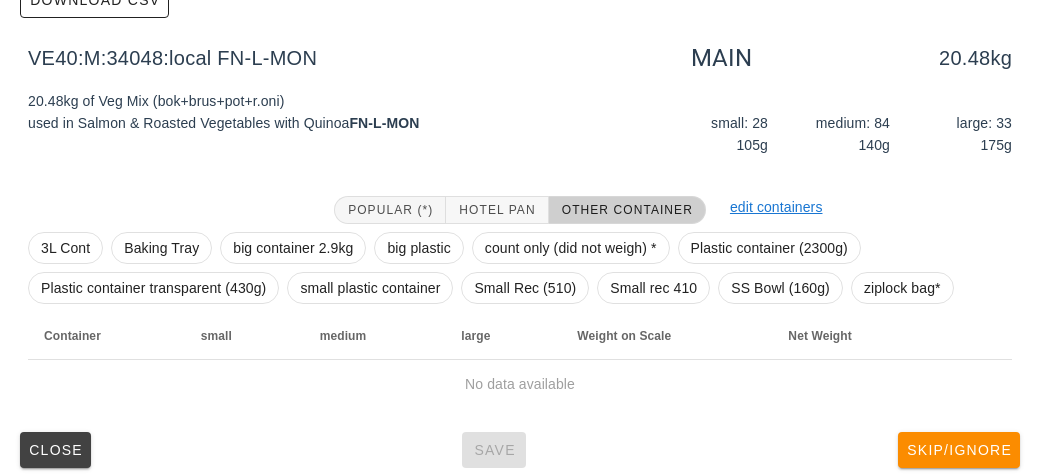 scroll, scrollTop: 275, scrollLeft: 0, axis: vertical 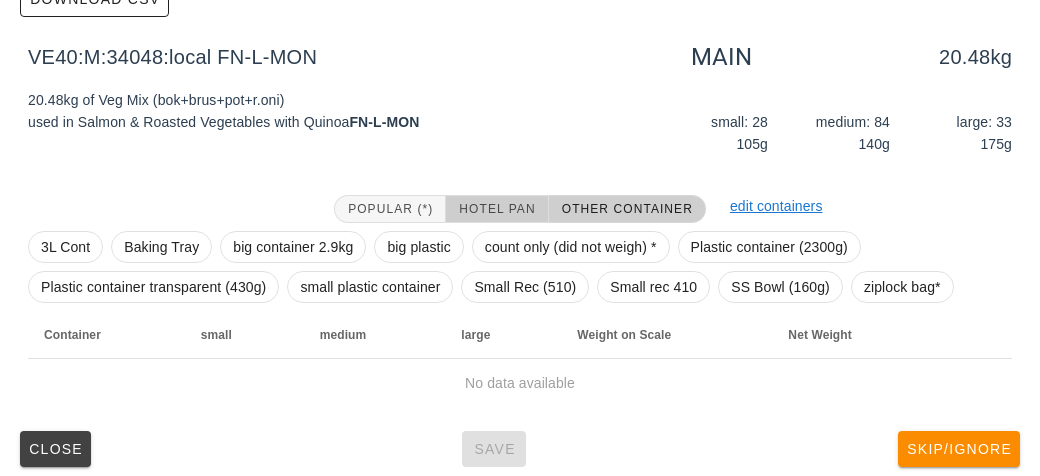 click on "Hotel Pan" at bounding box center (496, 209) 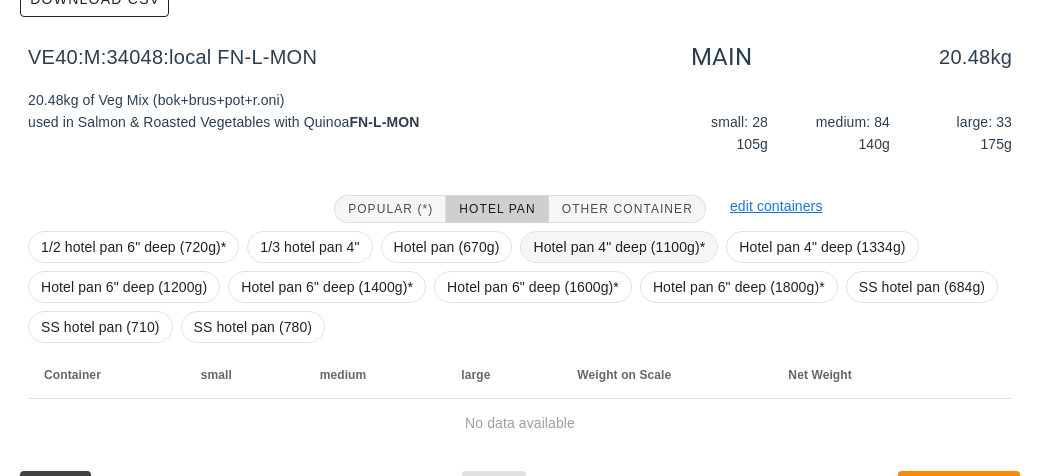 click on "Hotel pan 4" deep (1100g)*" at bounding box center [619, 247] 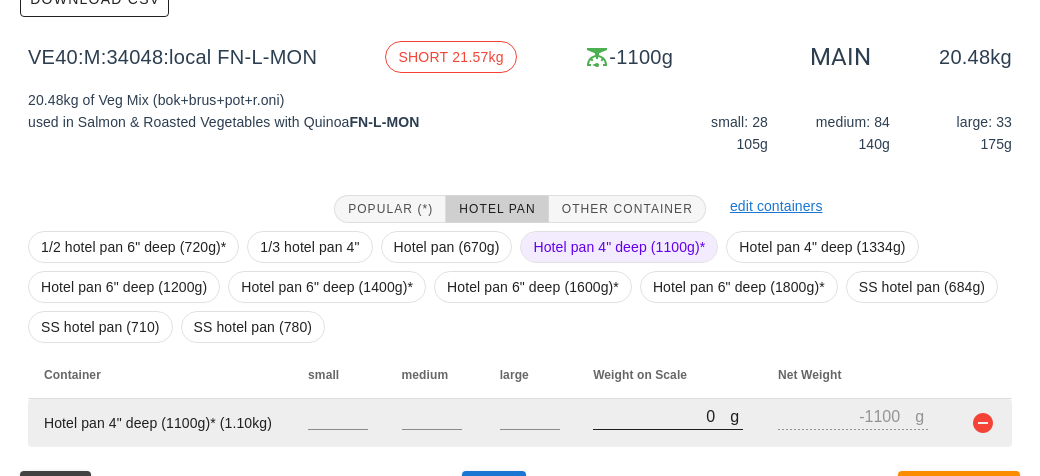 click on "0" at bounding box center (661, 416) 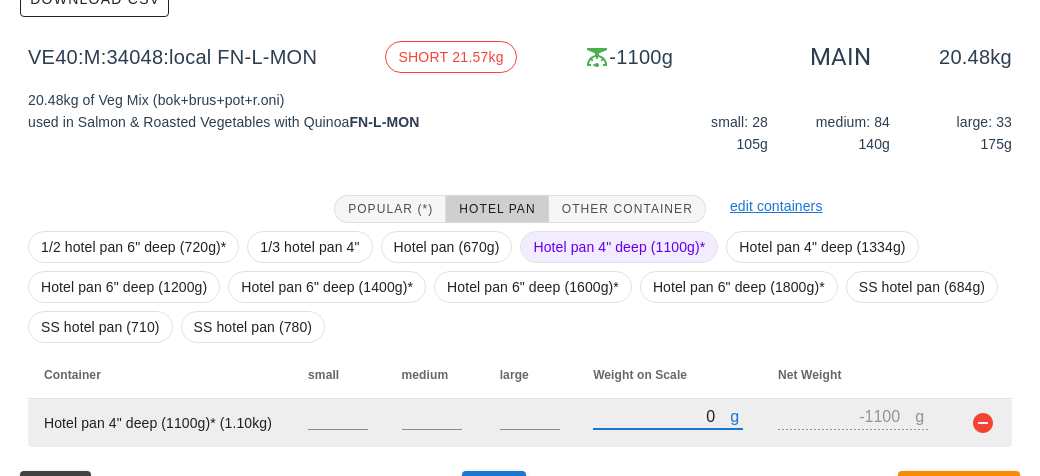 type on "10" 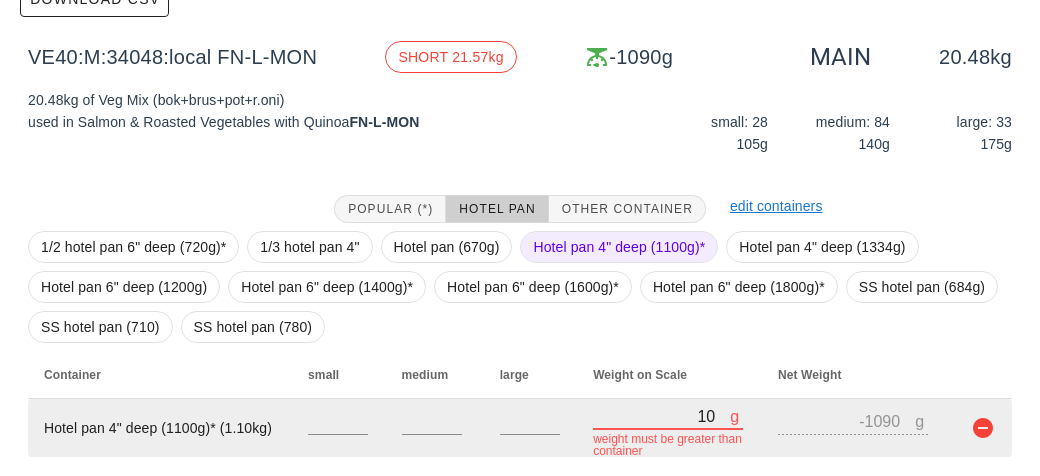 type on "110" 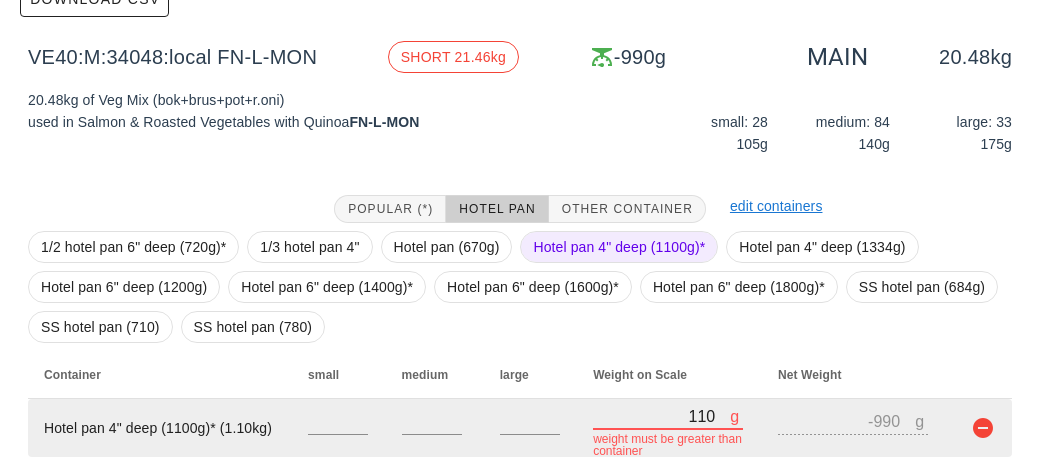 type on "1160" 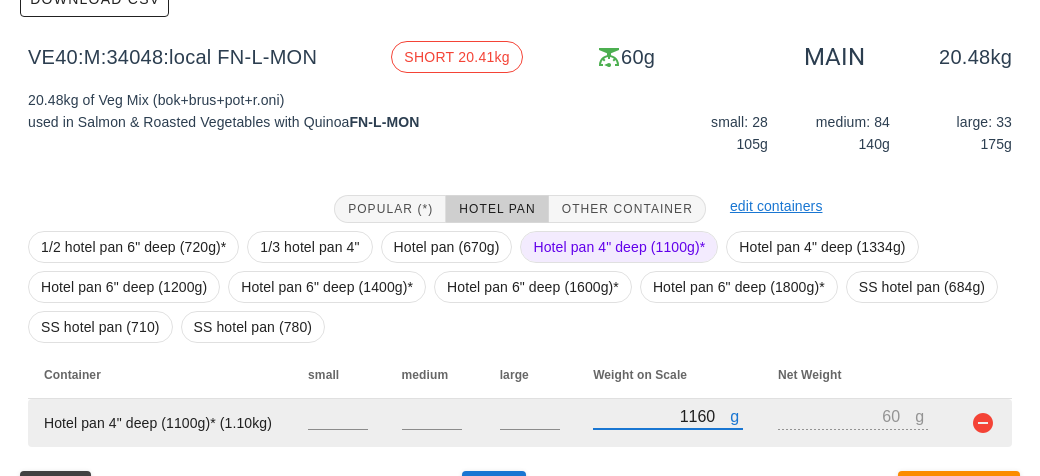 type on "11660" 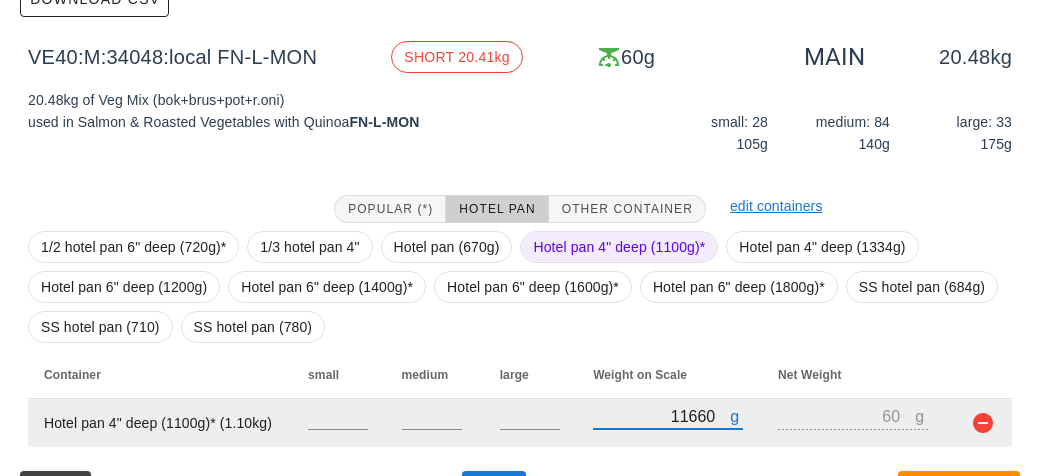 type on "10560" 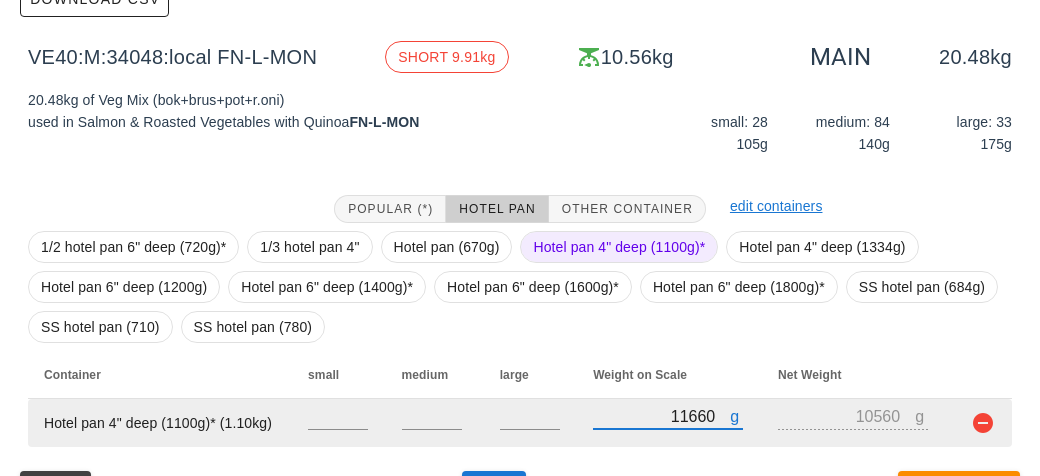 type on "11660" 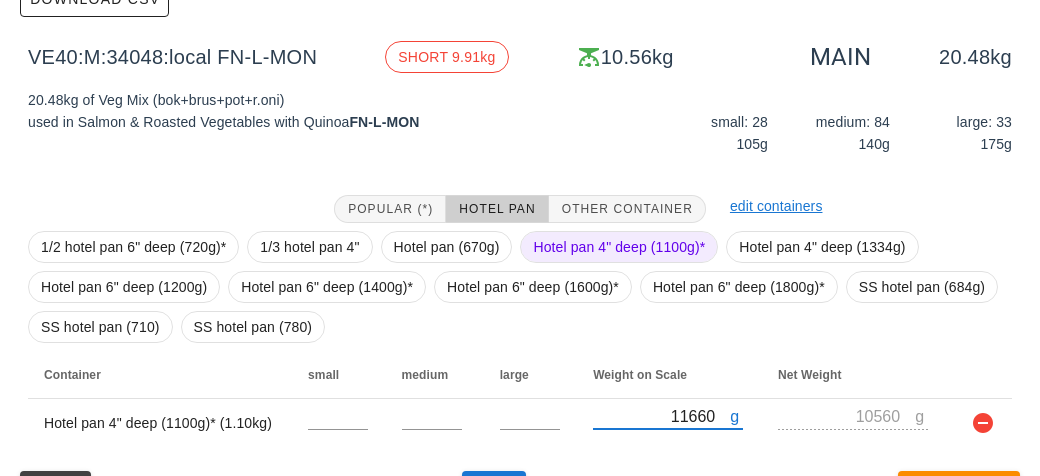 click on "Hotel pan 4" deep (1100g)*" at bounding box center (619, 247) 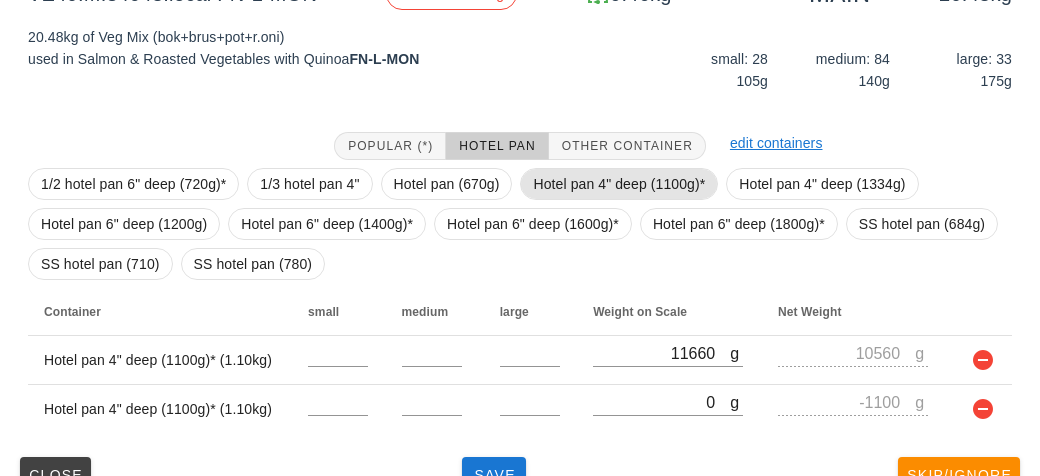 scroll, scrollTop: 373, scrollLeft: 0, axis: vertical 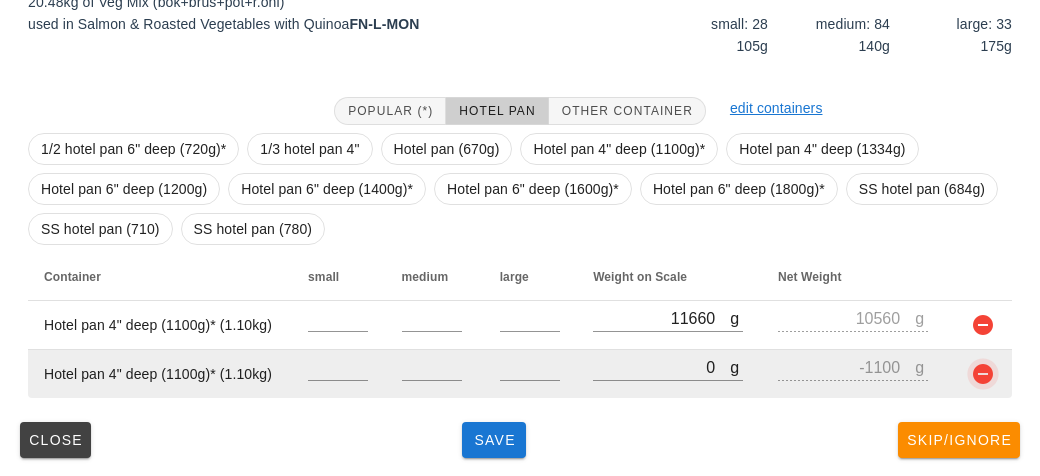 click at bounding box center [983, 374] 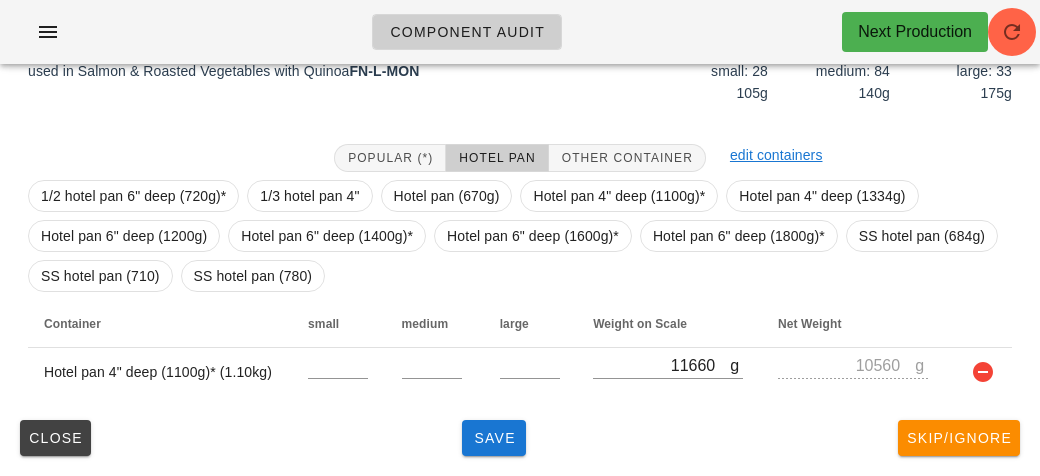 scroll, scrollTop: 324, scrollLeft: 0, axis: vertical 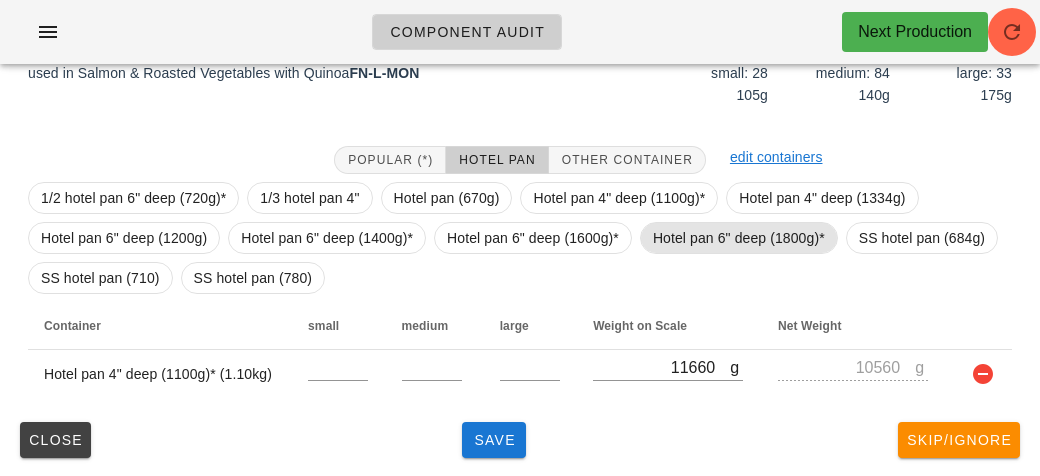 click on "Hotel pan 6" deep (1800g)*" at bounding box center (739, 238) 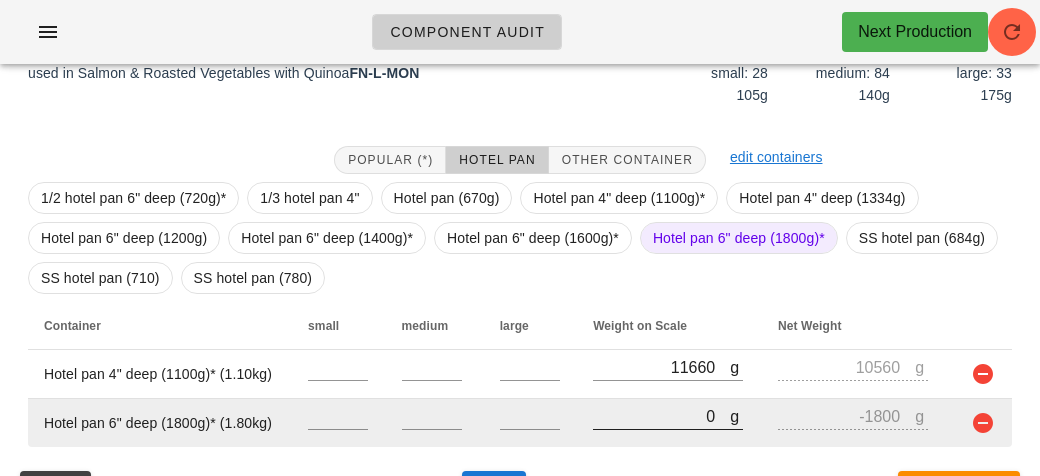 click on "0" at bounding box center [661, 416] 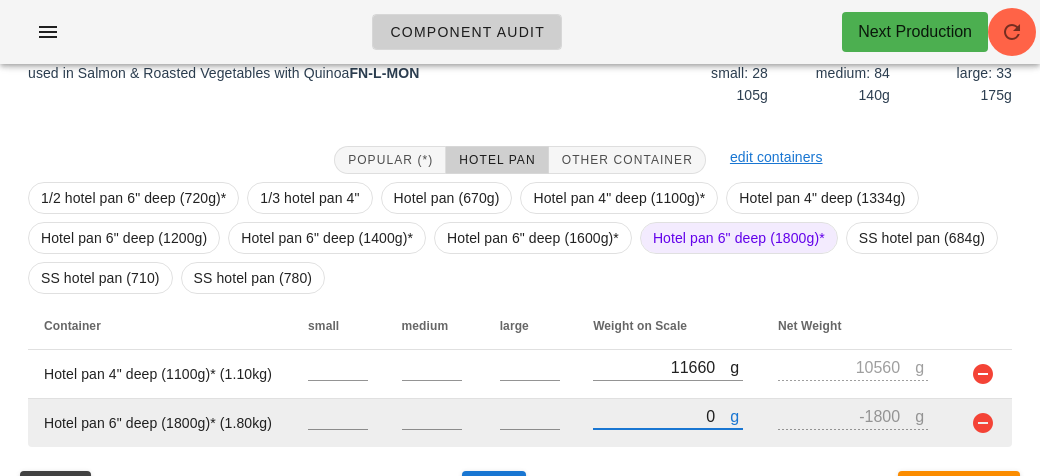 type on "10" 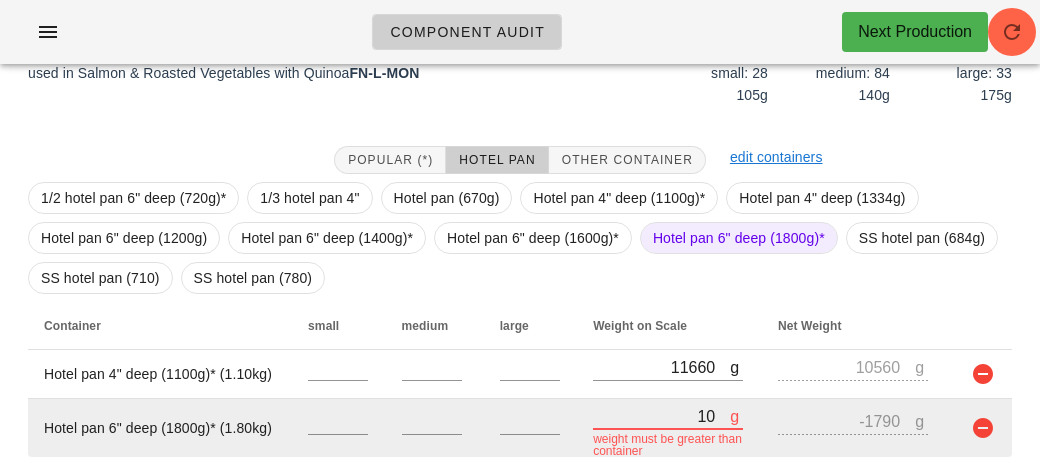 type on "120" 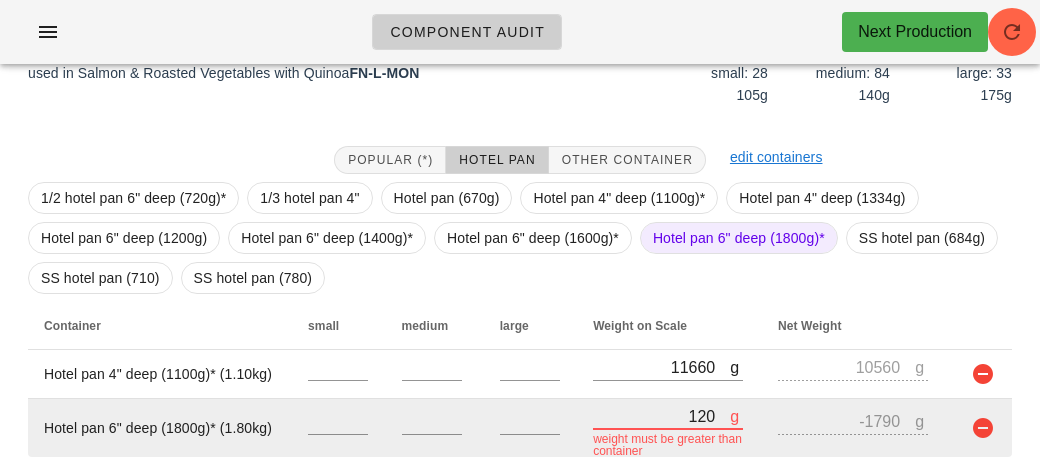 type on "-1680" 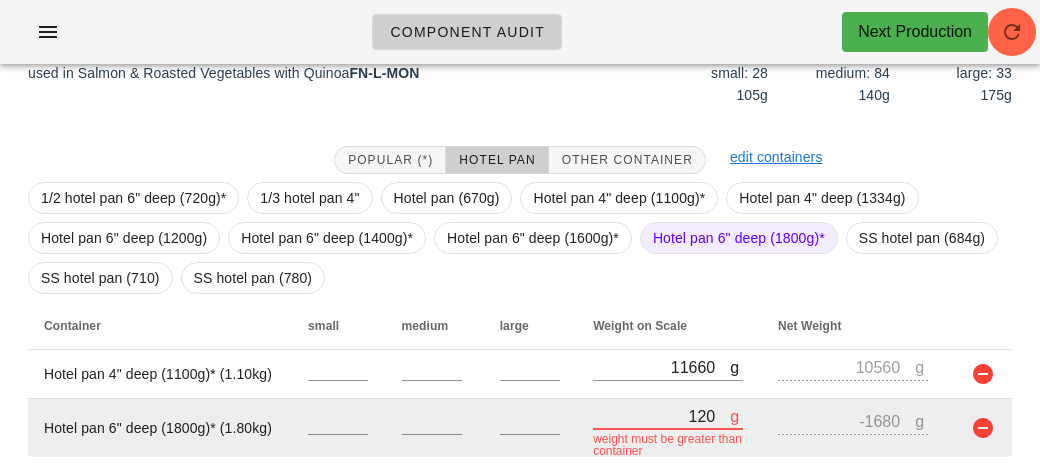 type on "1280" 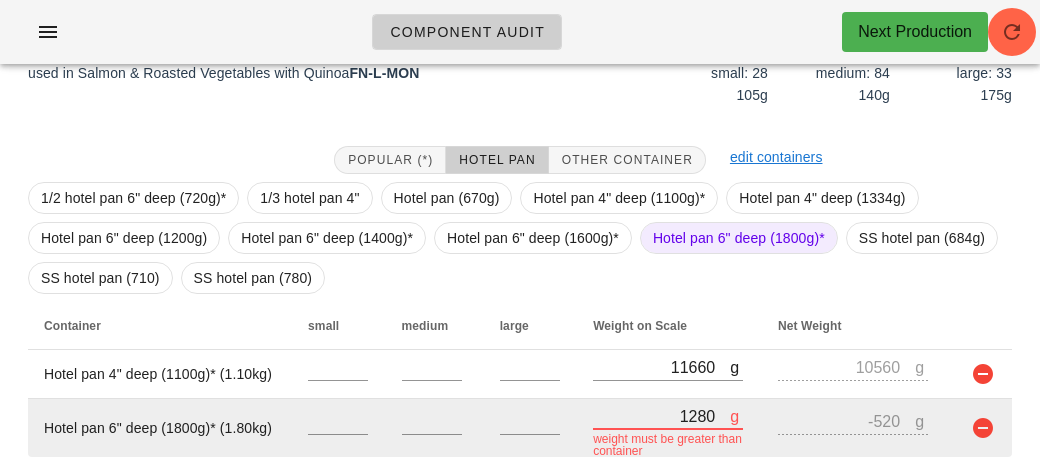 type on "12830" 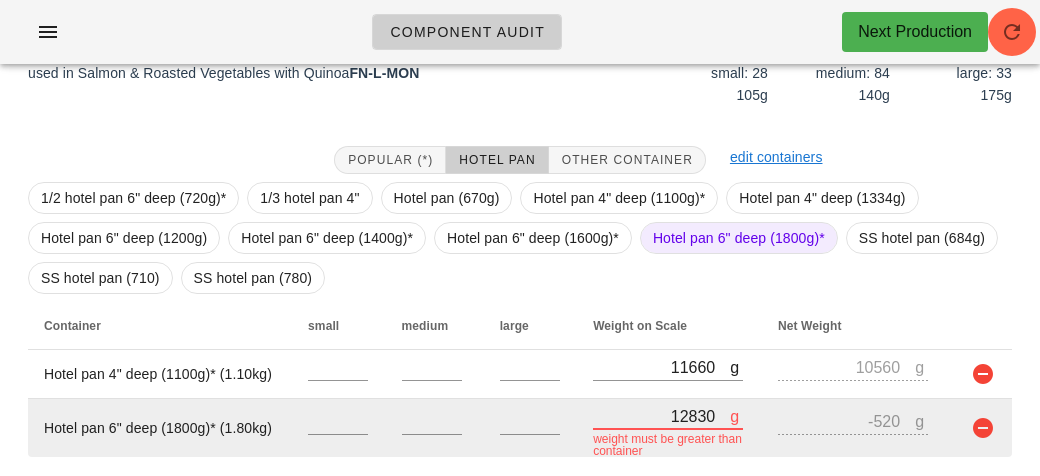type on "11030" 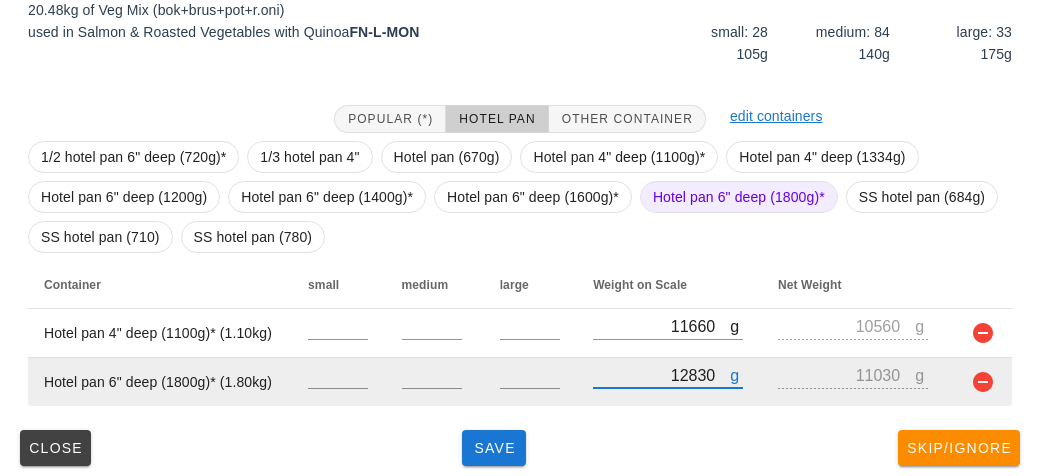 scroll, scrollTop: 373, scrollLeft: 0, axis: vertical 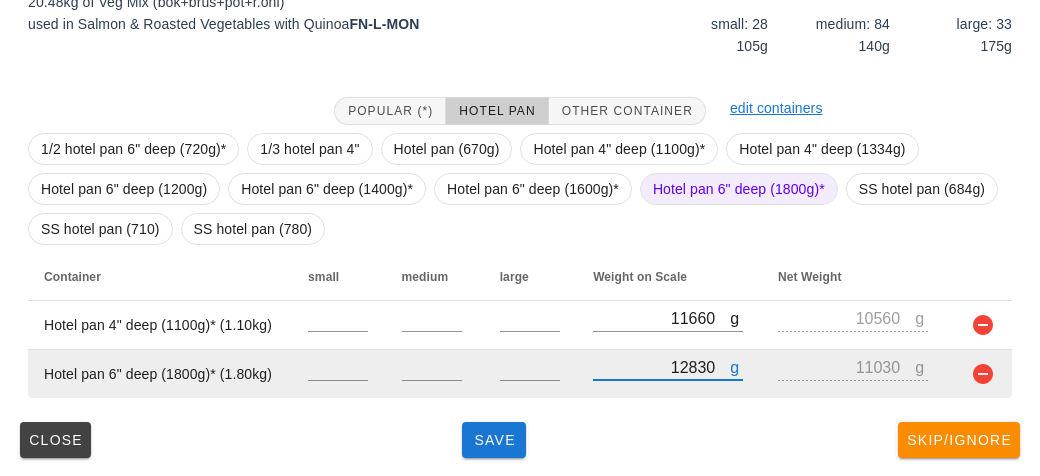 type on "12830" 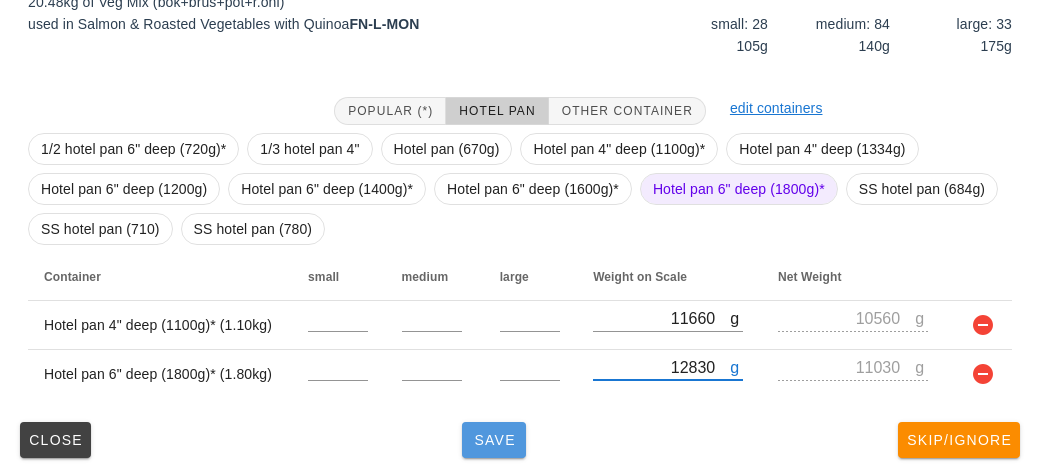 click on "Save" at bounding box center [494, 440] 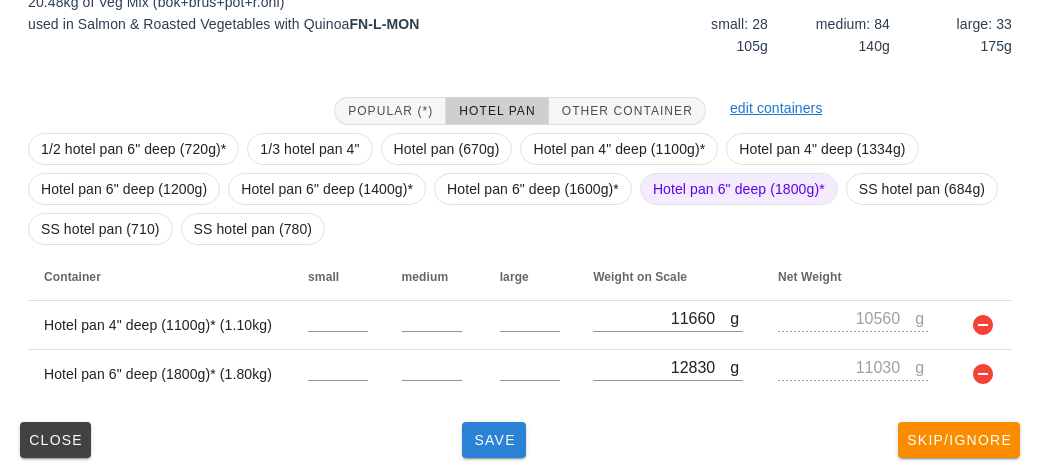 type 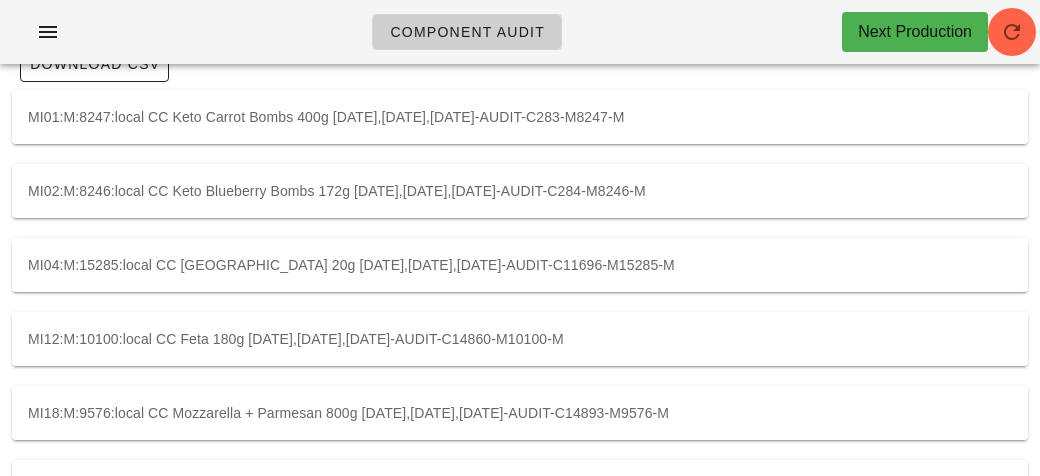 scroll, scrollTop: 0, scrollLeft: 0, axis: both 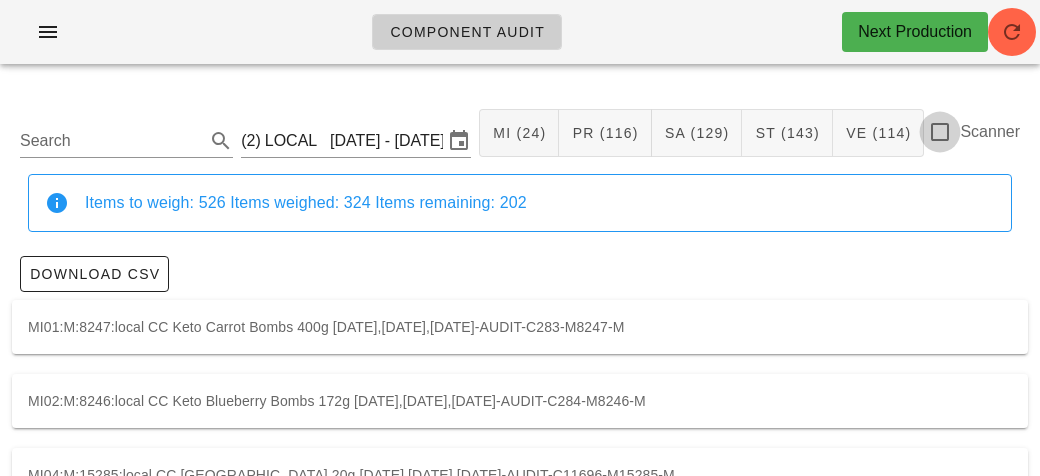 click at bounding box center (940, 132) 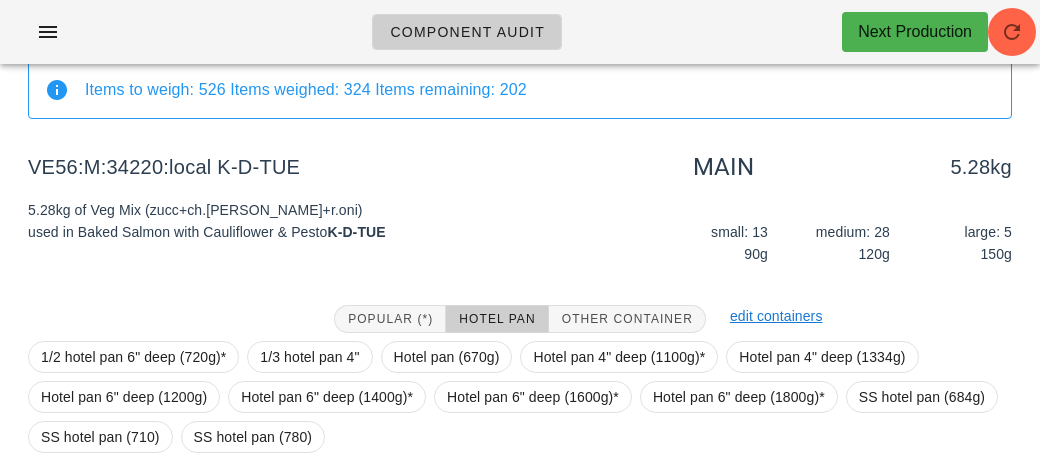 scroll, scrollTop: 272, scrollLeft: 0, axis: vertical 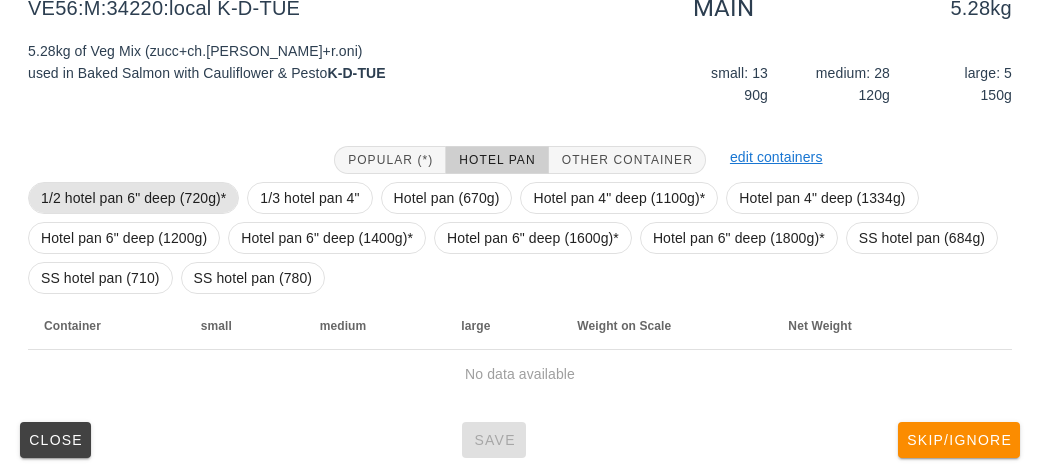 click on "1/2 hotel pan 6" deep (720g)*" at bounding box center [133, 198] 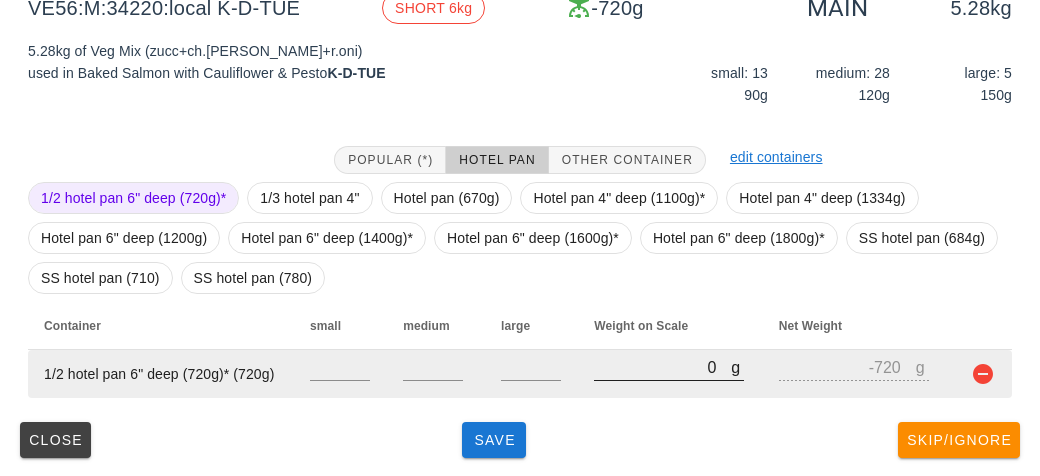 click on "0" at bounding box center (662, 367) 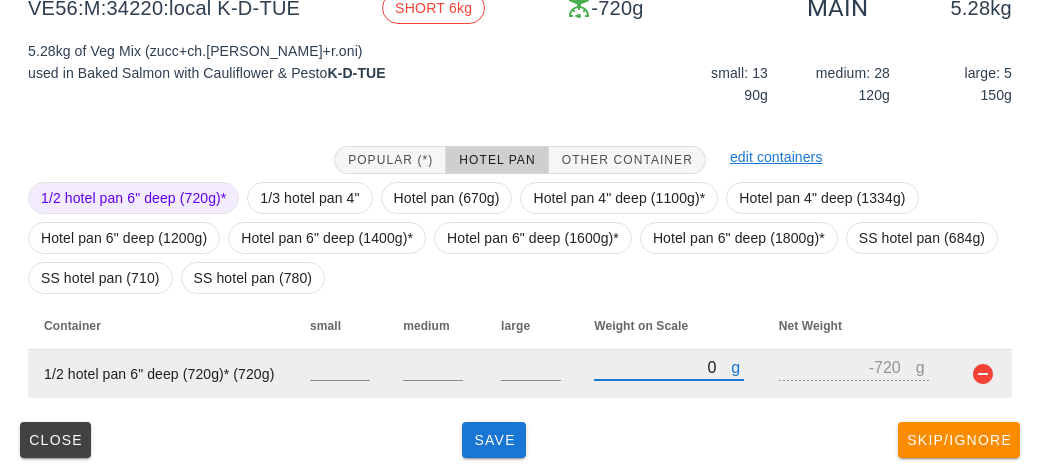 type on "60" 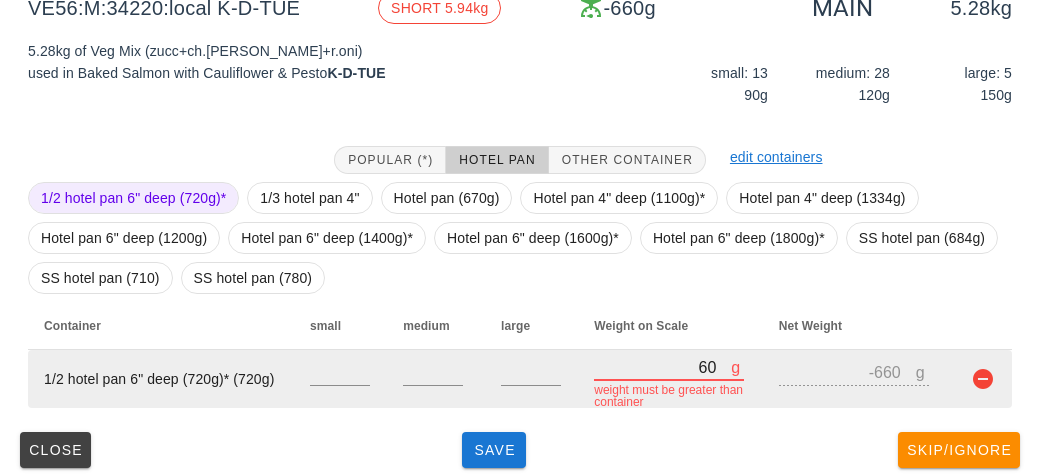 type on "610" 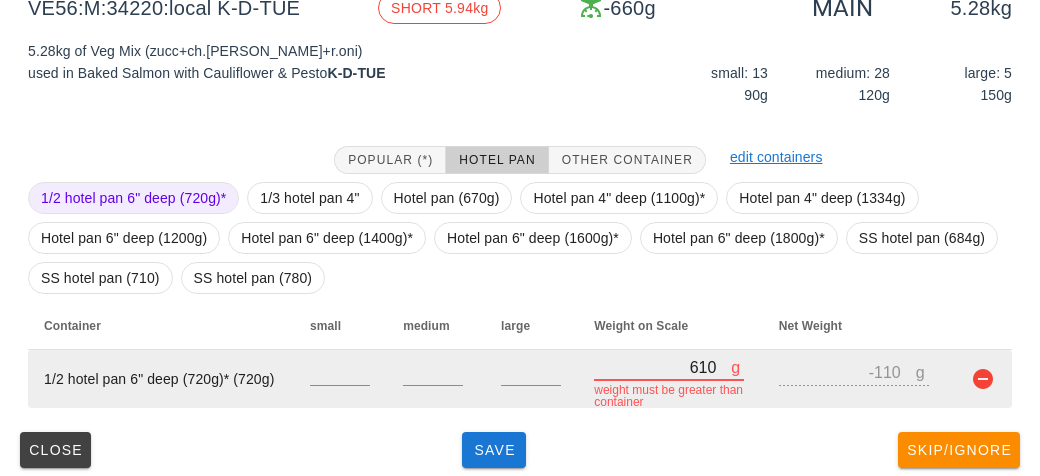 type on "6120" 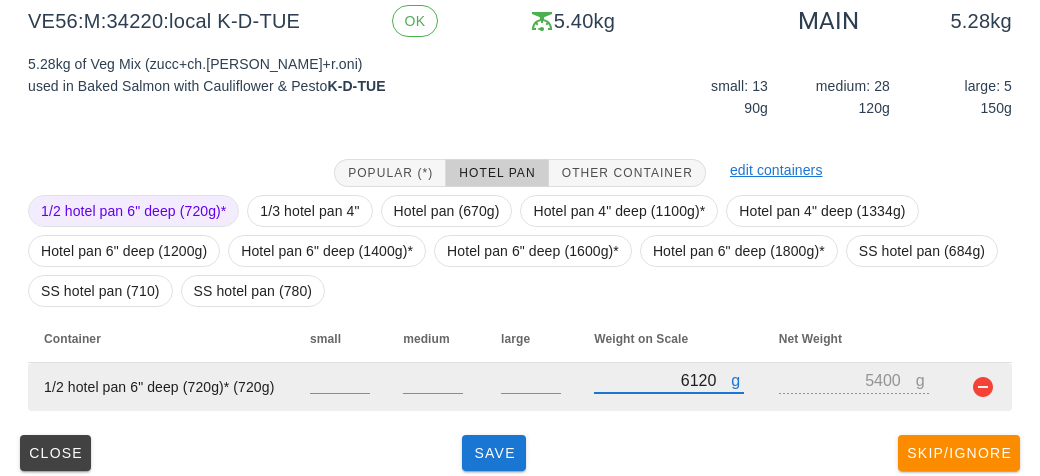 scroll, scrollTop: 272, scrollLeft: 0, axis: vertical 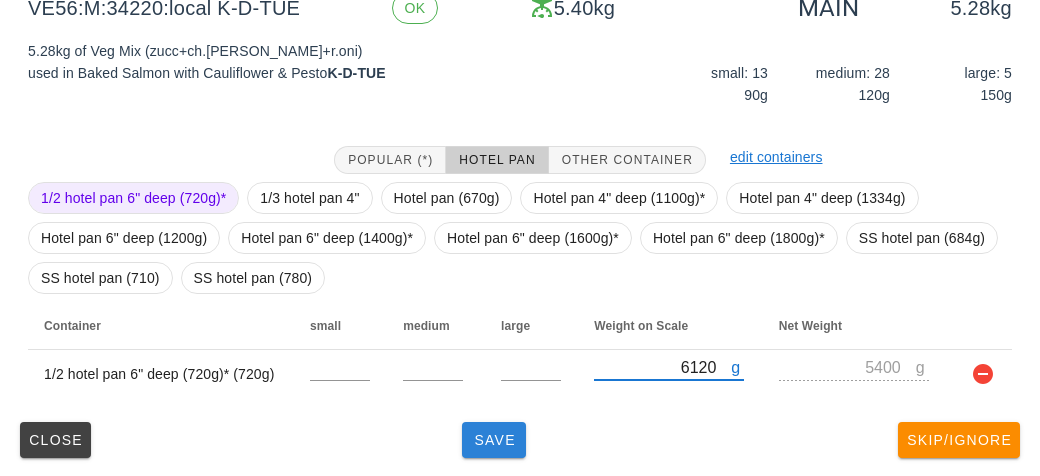type on "6120" 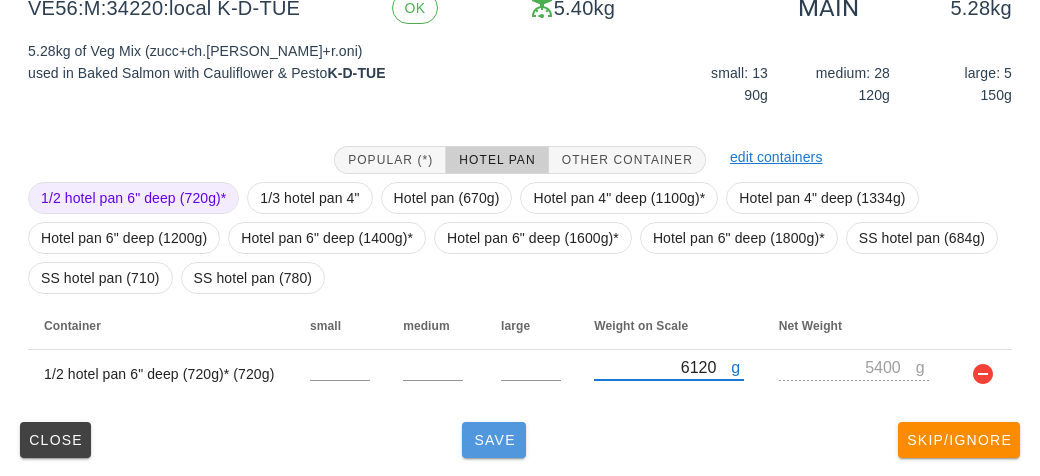 click on "Save" at bounding box center [494, 440] 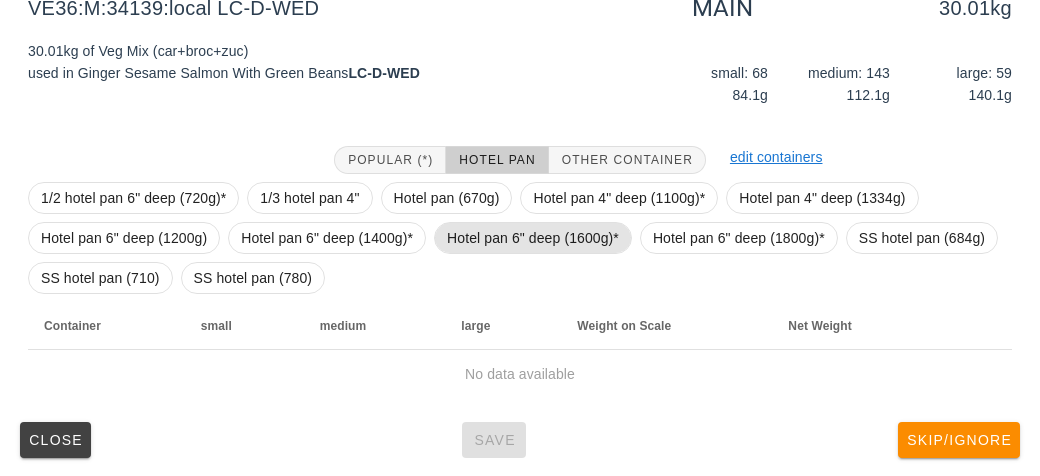 click on "Hotel pan 6" deep (1600g)*" at bounding box center [533, 238] 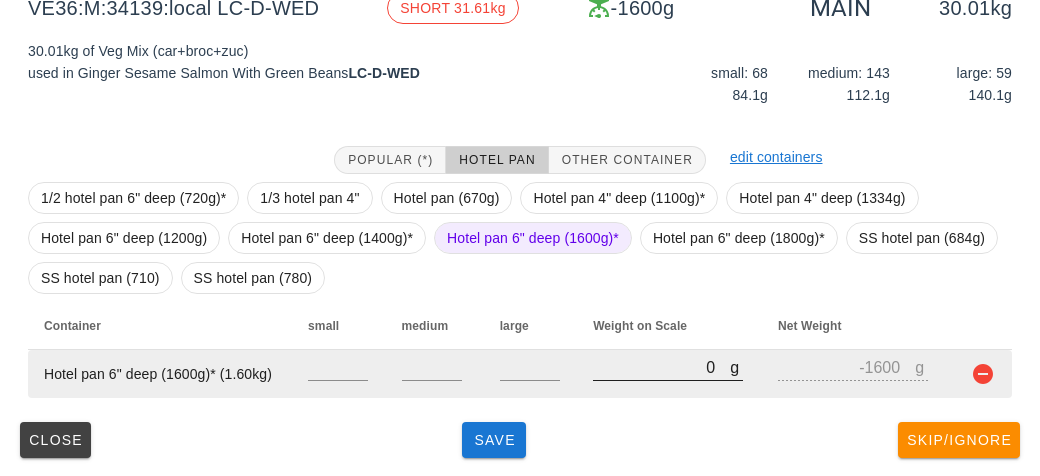click on "0" at bounding box center (661, 367) 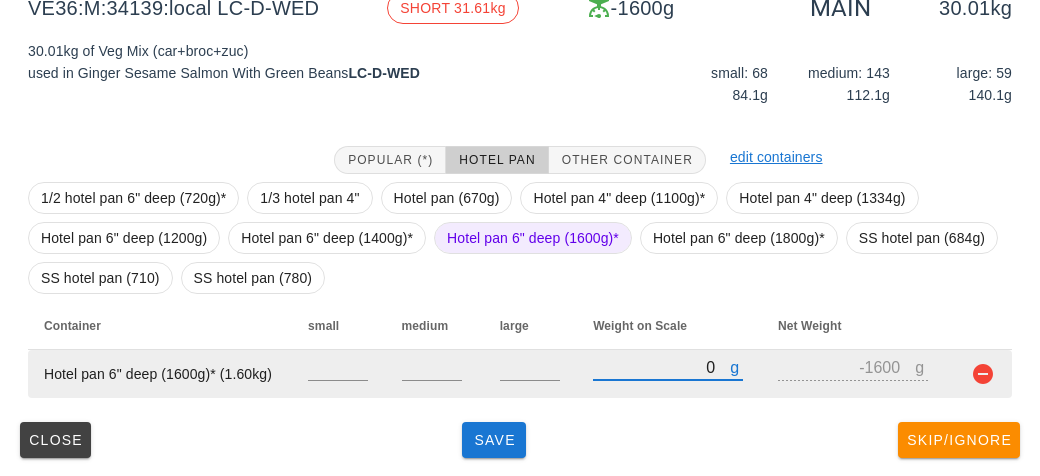 type on "10" 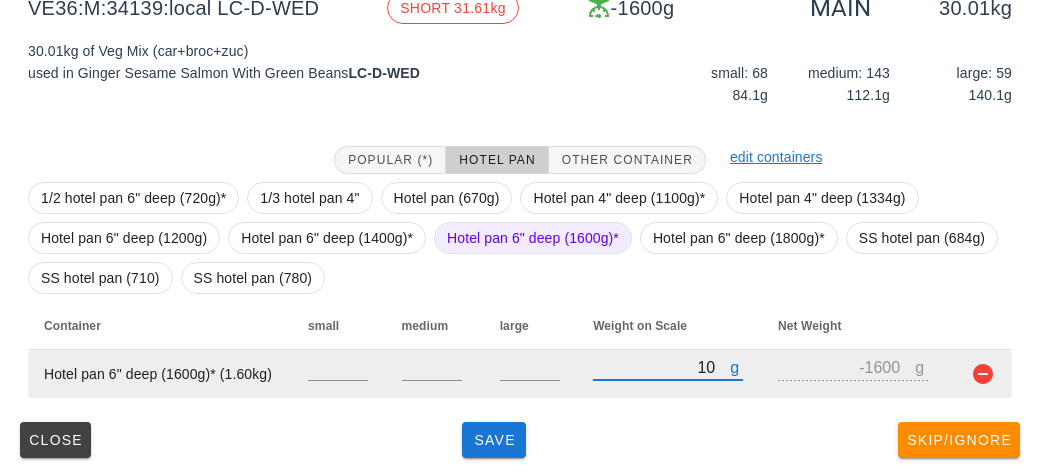 type on "-1590" 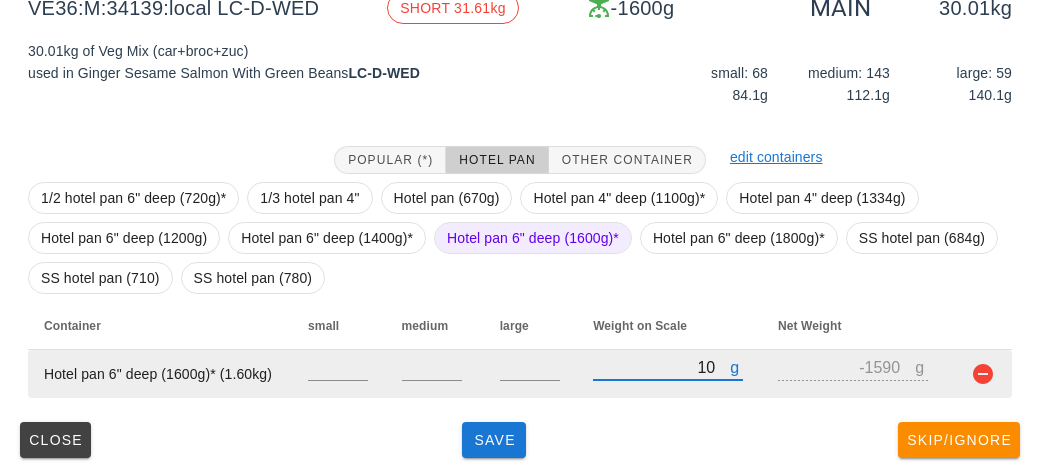 type on "110" 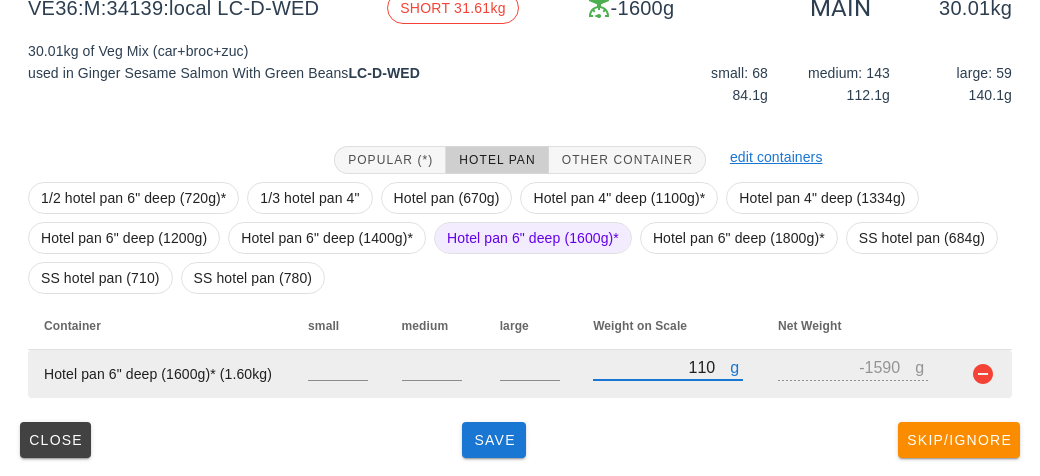 type on "-1490" 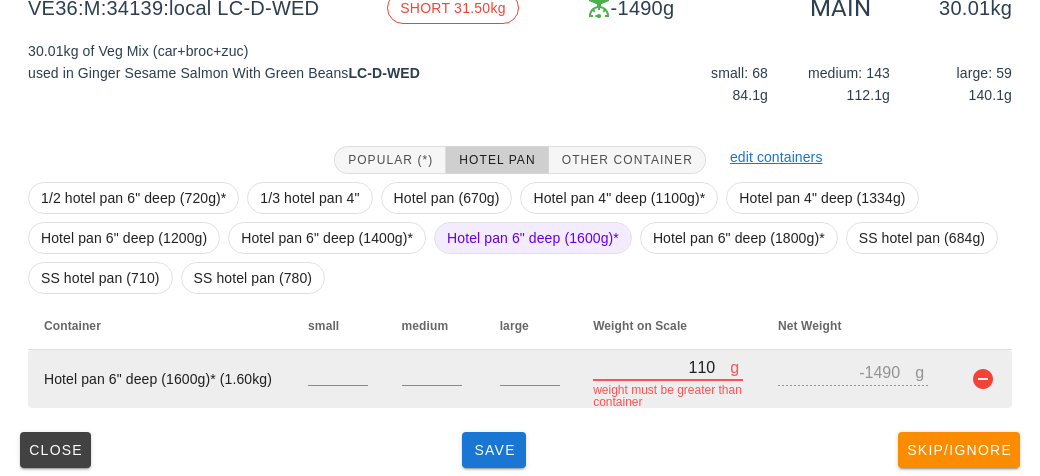 type on "1160" 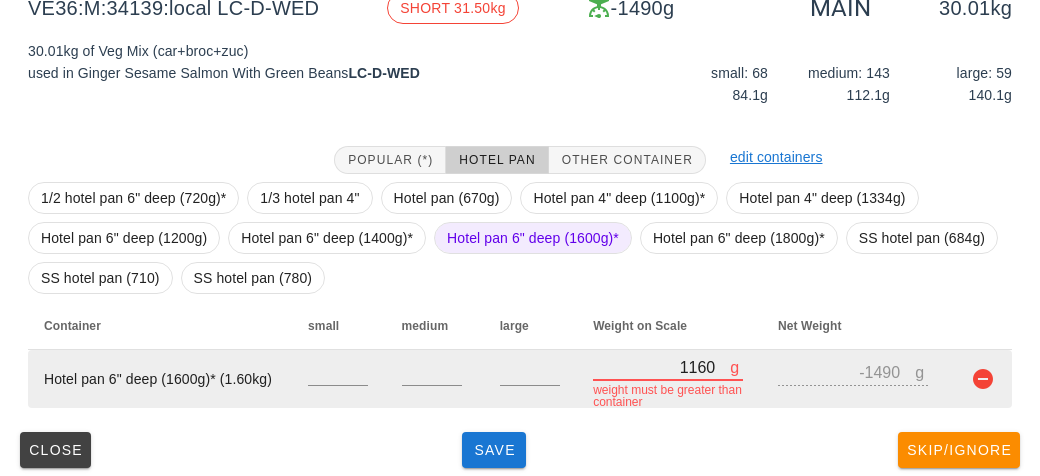 type on "-440" 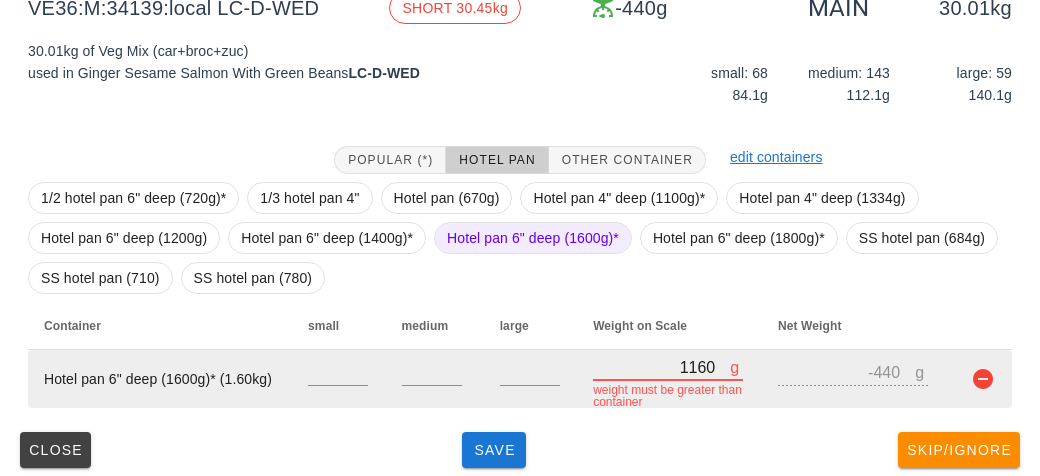 type on "11600" 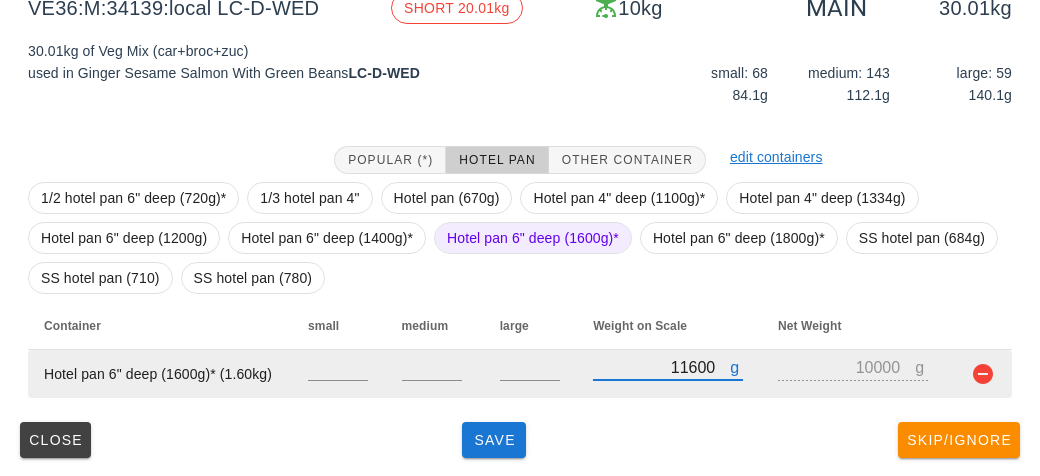 type on "11600" 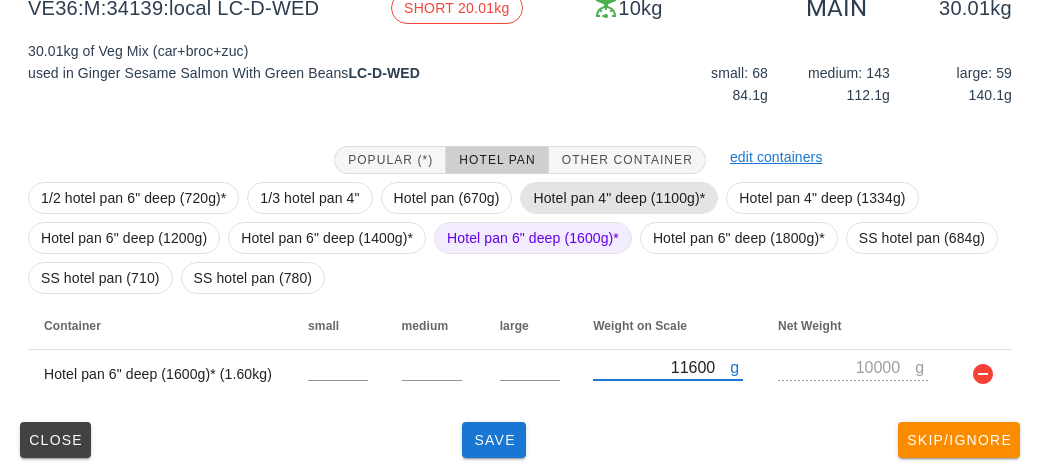 click on "Hotel pan 4" deep (1100g)*" at bounding box center (619, 198) 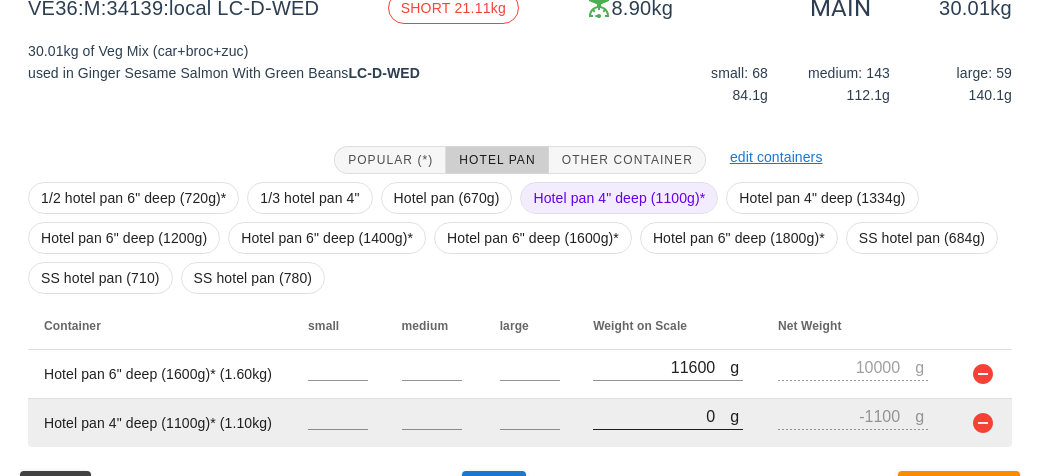 click on "0" at bounding box center [661, 416] 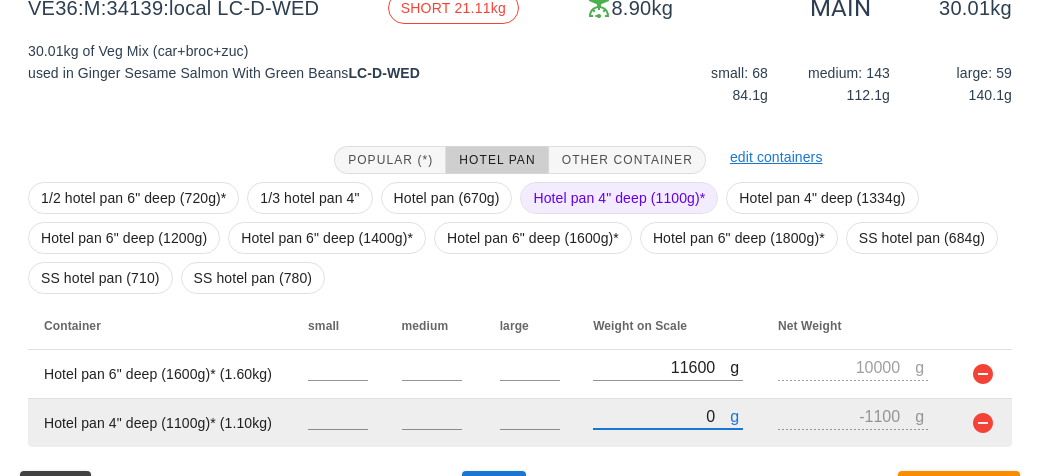 type on "10" 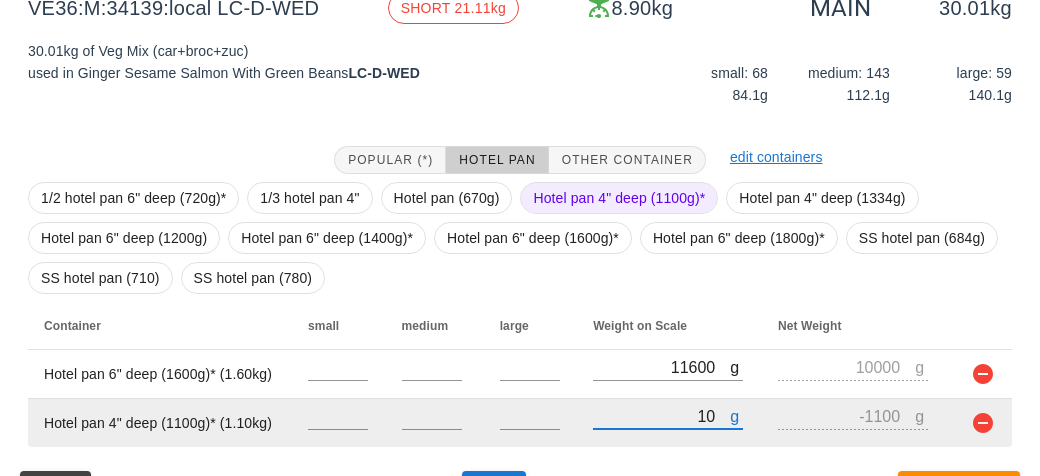 type on "-1090" 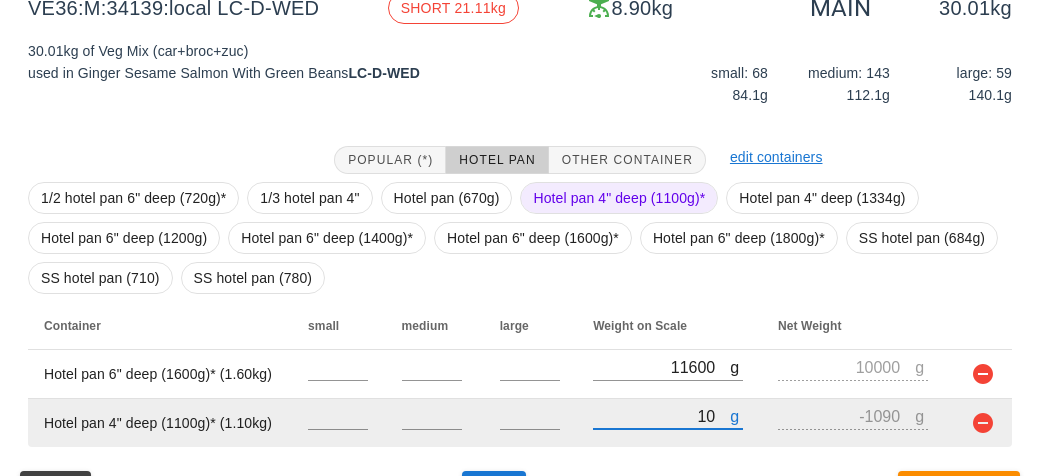 type on "110" 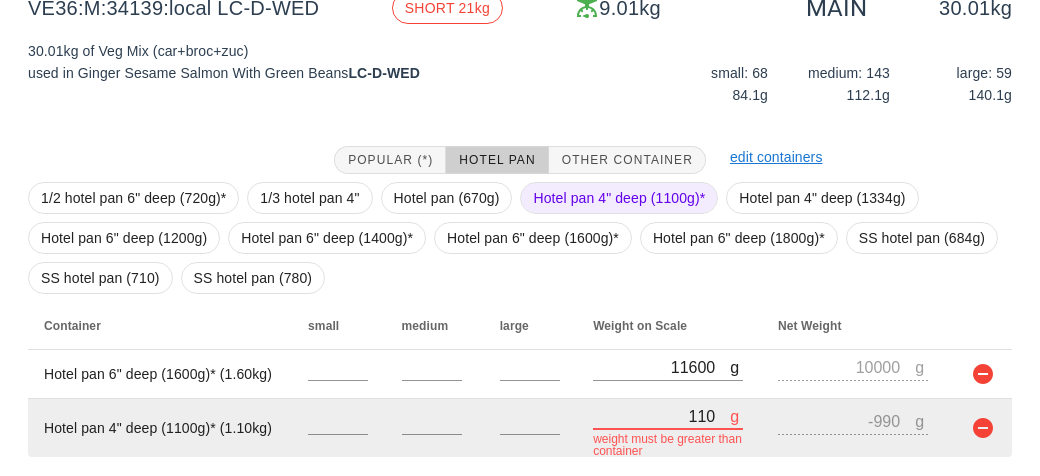 type on "1160" 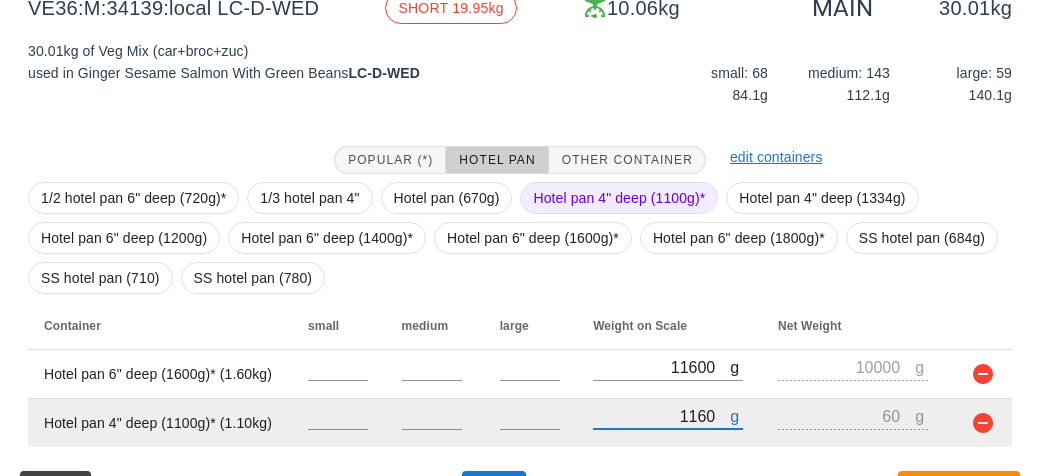 type on "11600" 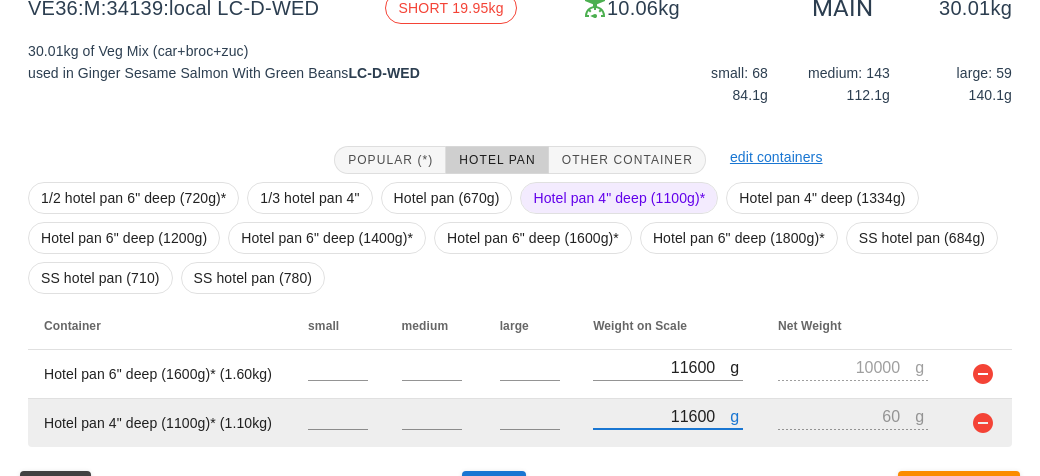 type on "10500" 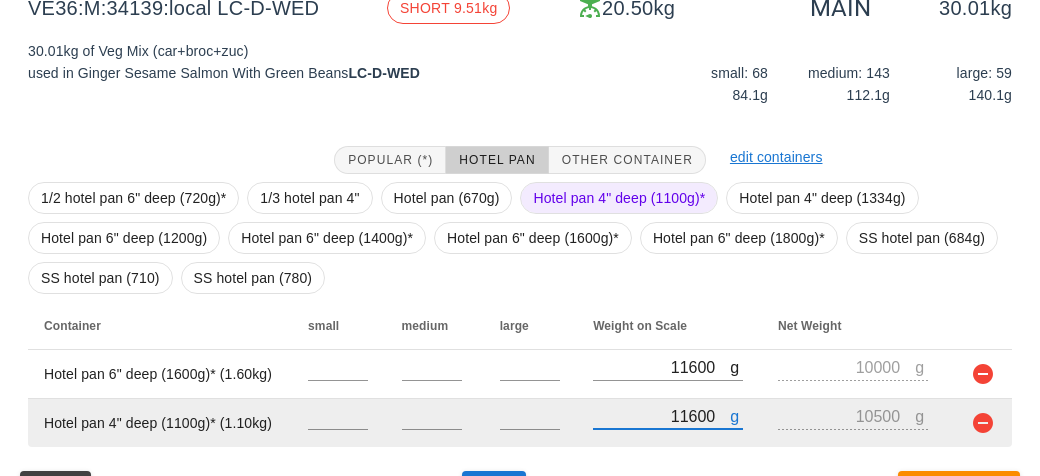type on "11600" 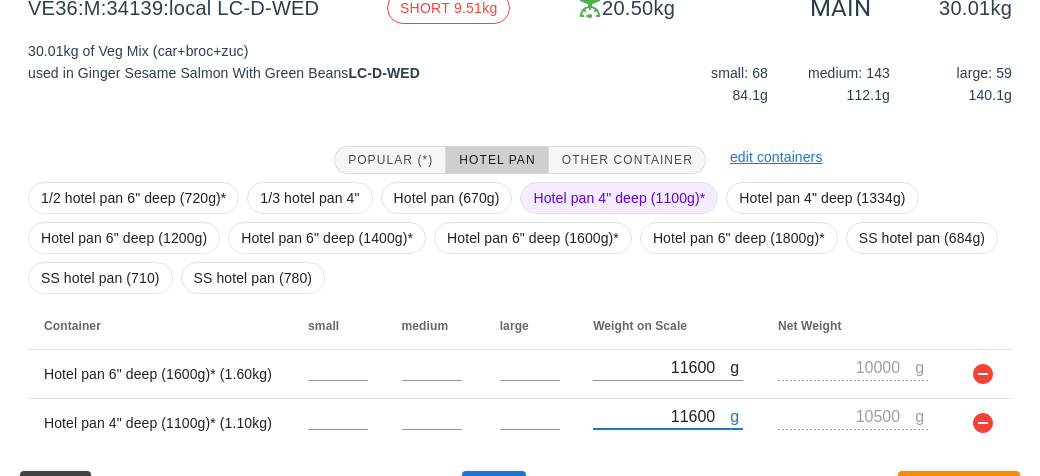click on "Hotel pan 4" deep (1100g)*" at bounding box center [619, 198] 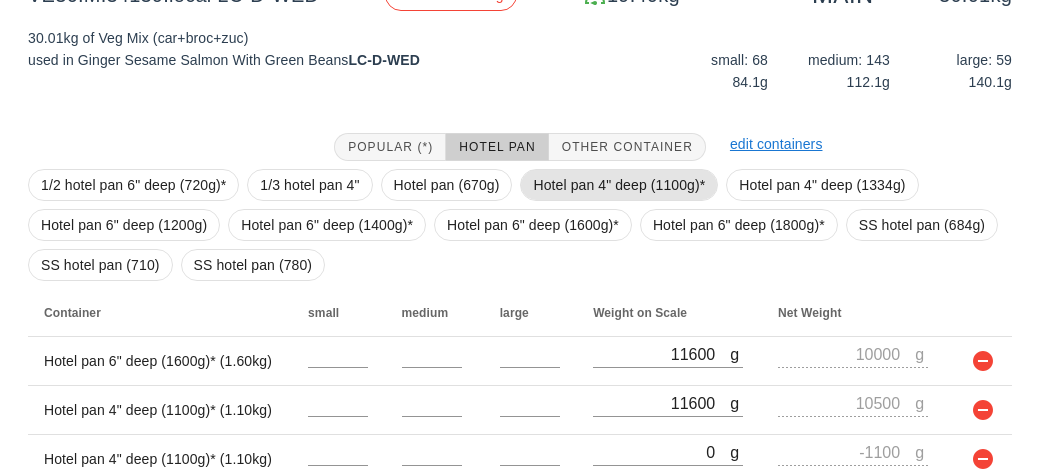 scroll, scrollTop: 301, scrollLeft: 0, axis: vertical 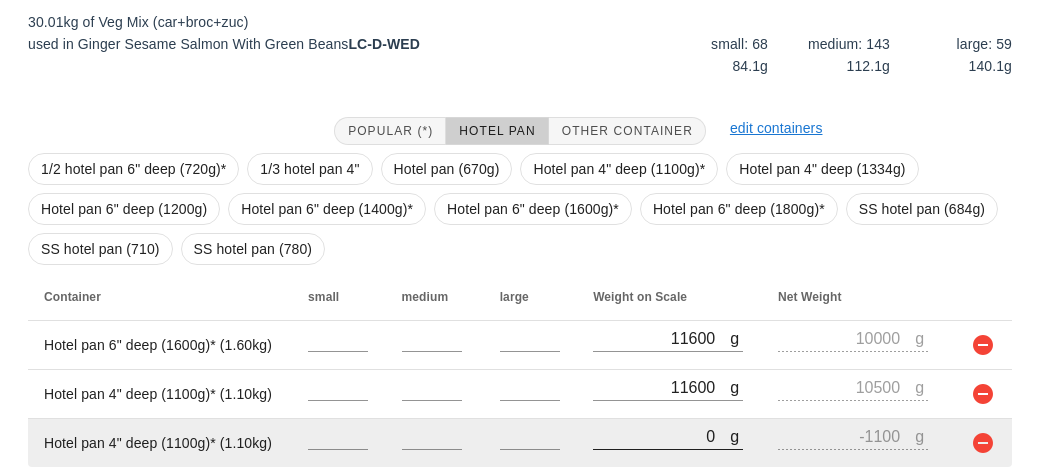 click on "0" at bounding box center [661, 436] 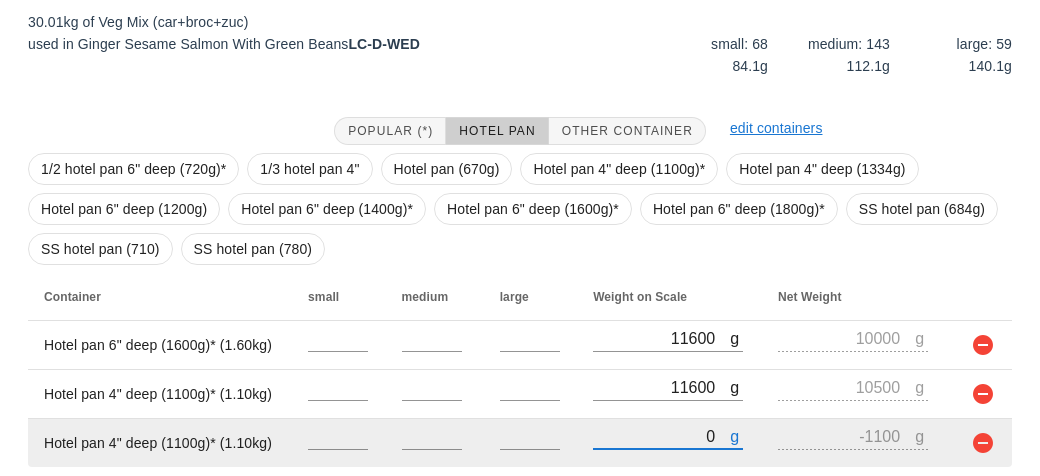 type on "10" 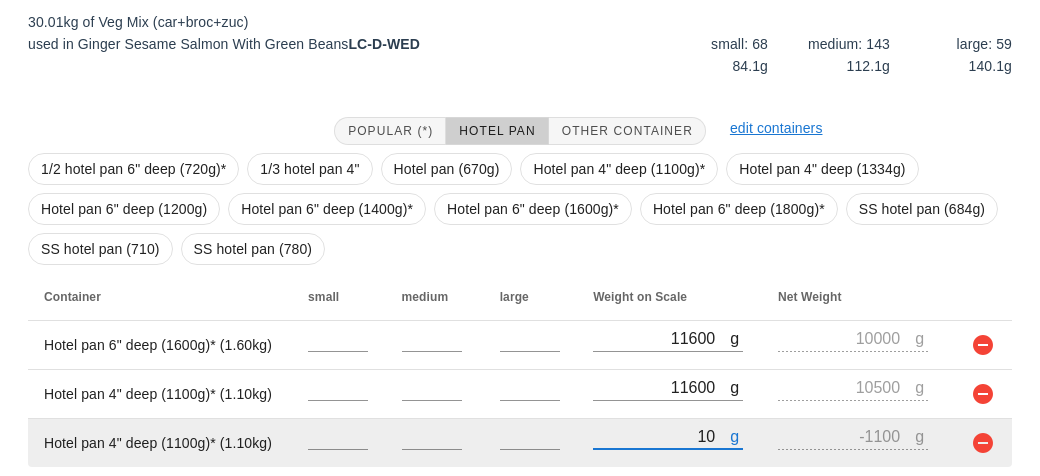 type on "-1090" 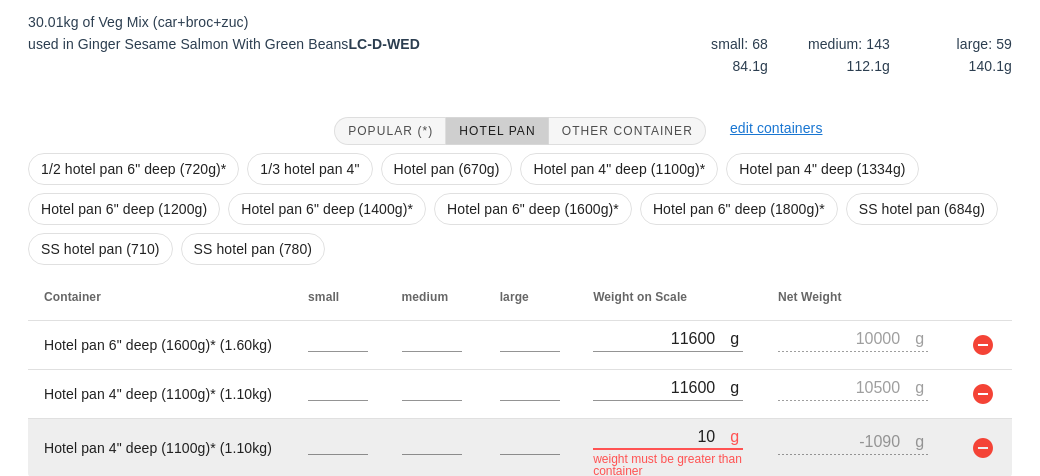 type on "110" 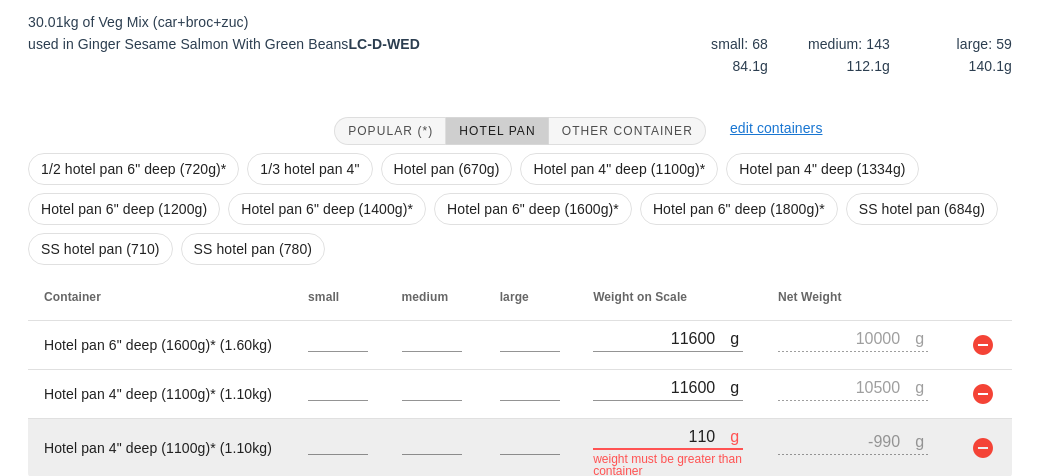 type on "1110" 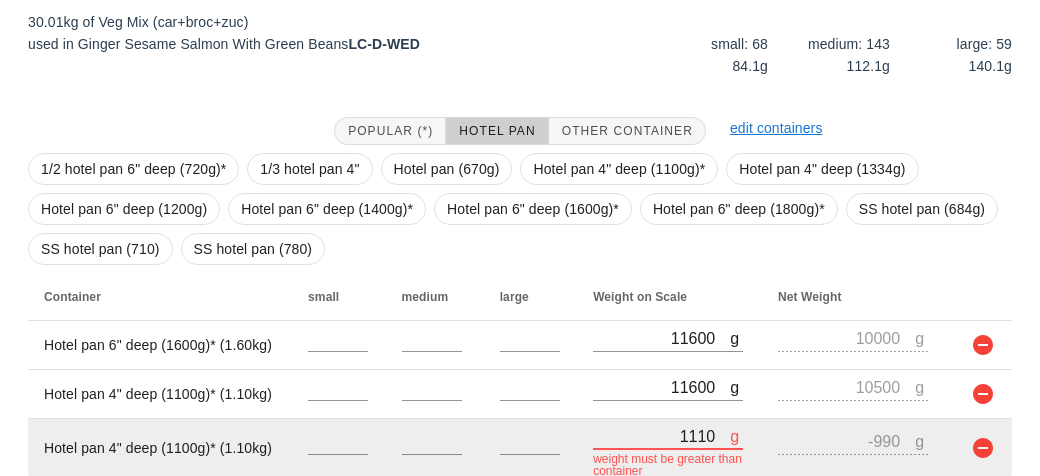 type on "10" 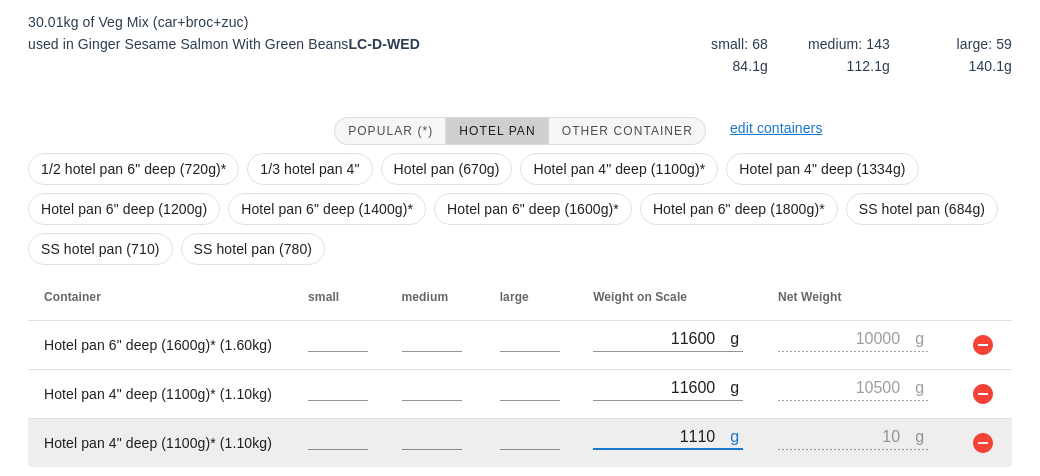 type on "11180" 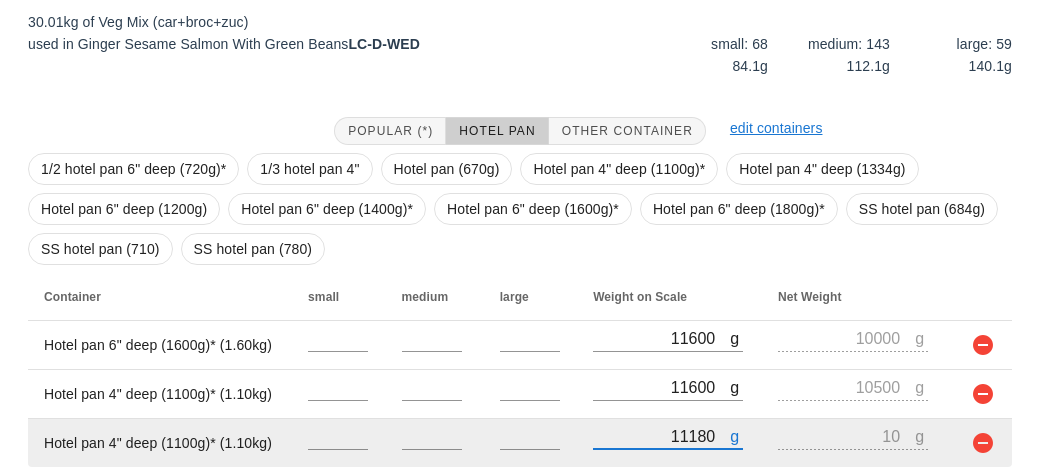 type on "10080" 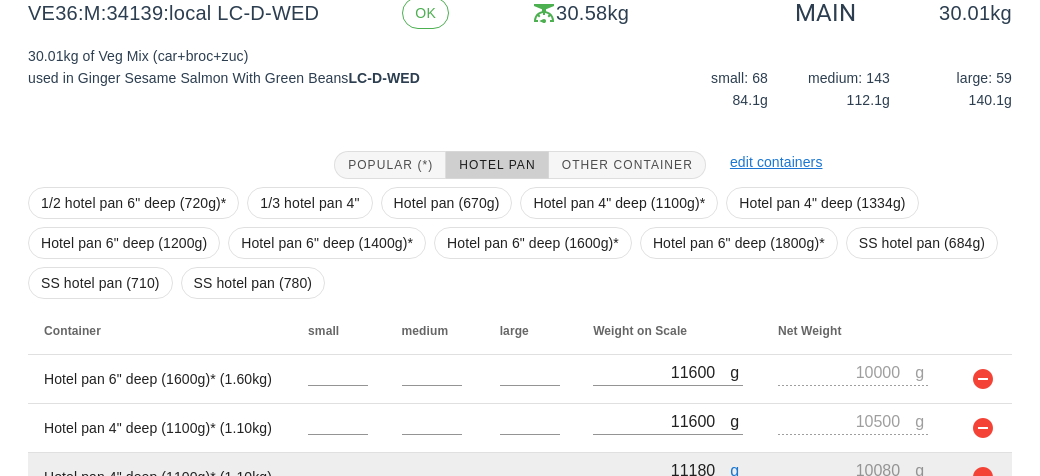 scroll, scrollTop: 370, scrollLeft: 0, axis: vertical 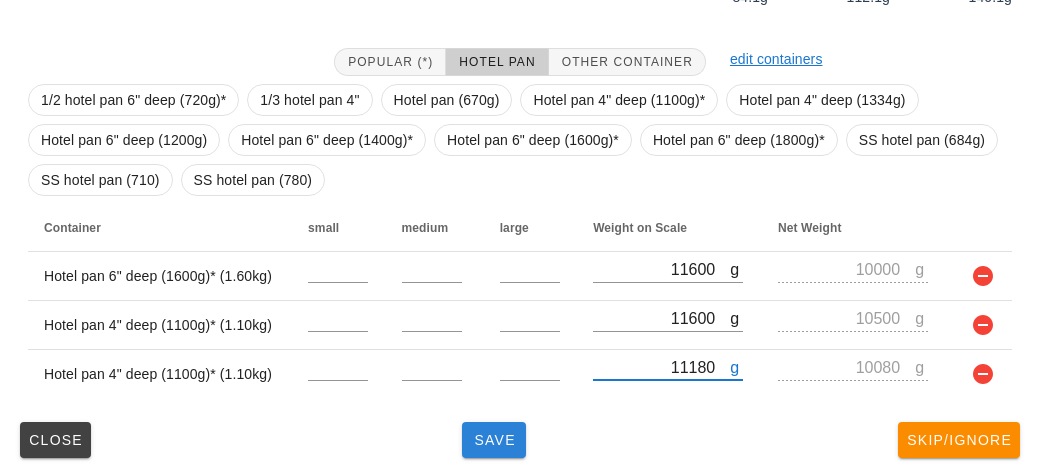 type on "11180" 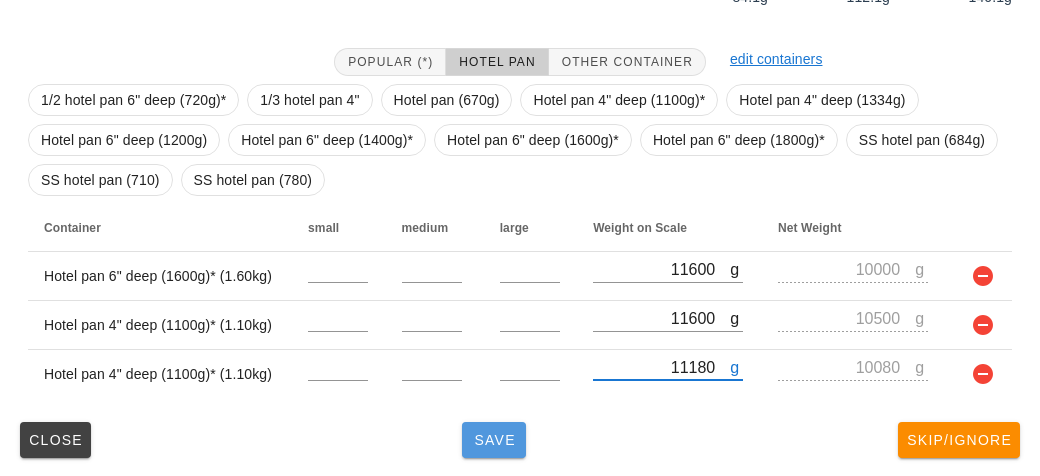 click on "Save" at bounding box center [494, 440] 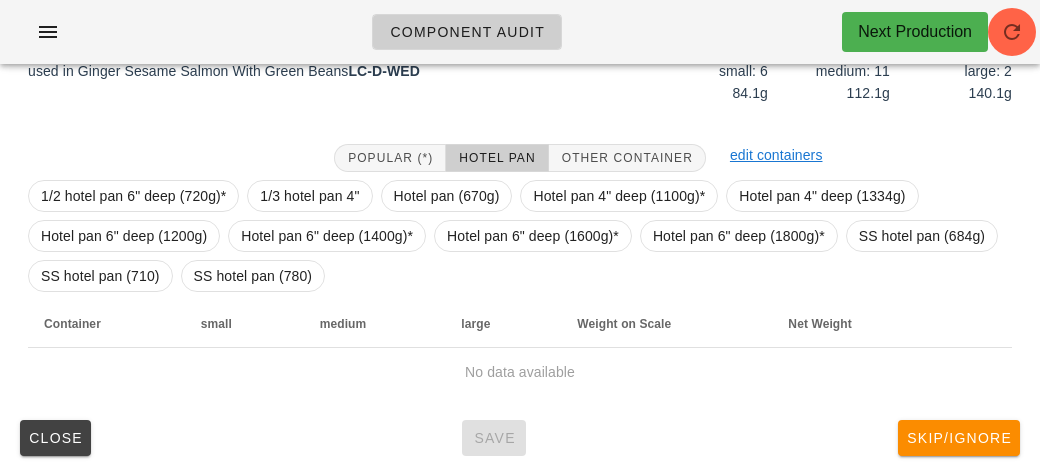scroll, scrollTop: 290, scrollLeft: 0, axis: vertical 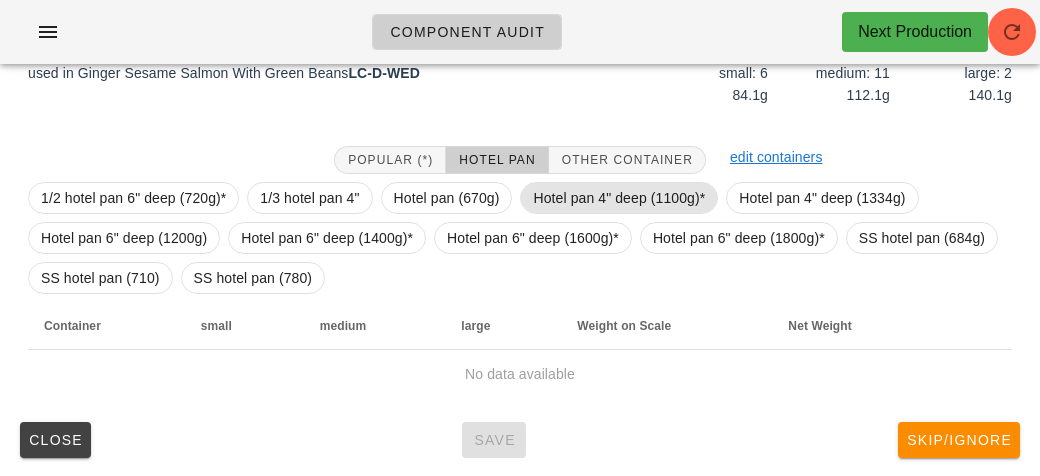 click on "Hotel pan 4" deep (1100g)*" at bounding box center [619, 198] 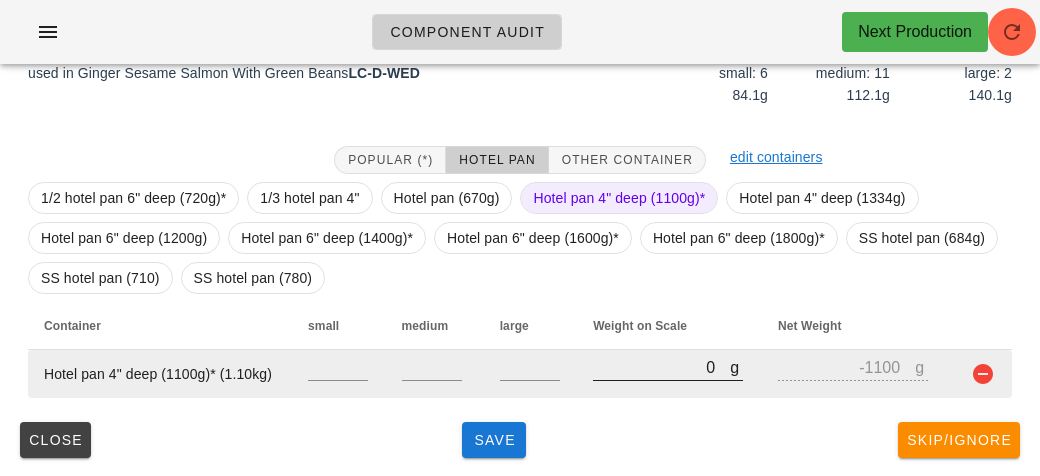 click on "0" at bounding box center (661, 367) 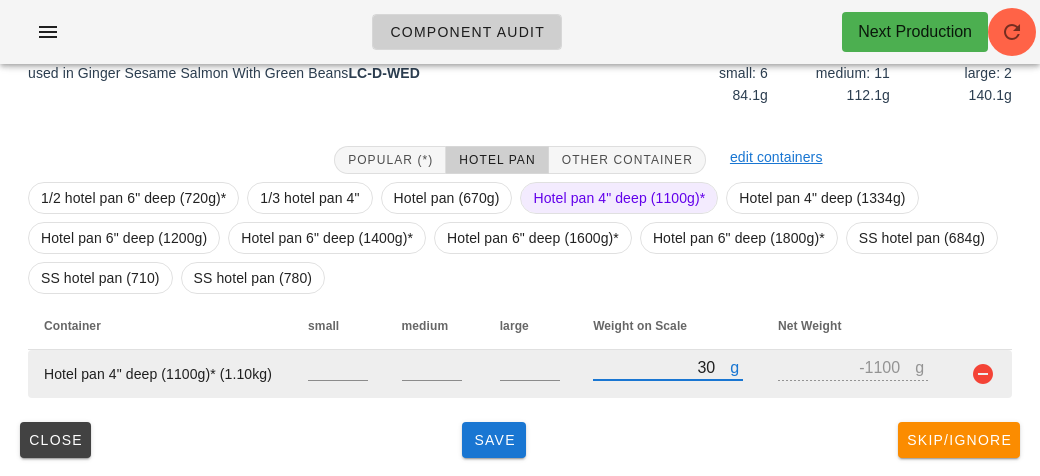 type on "310" 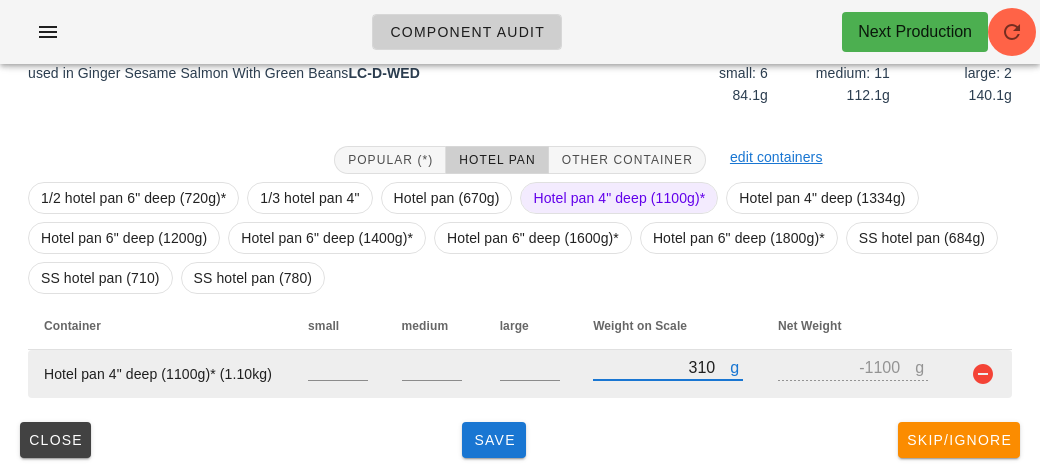type on "-790" 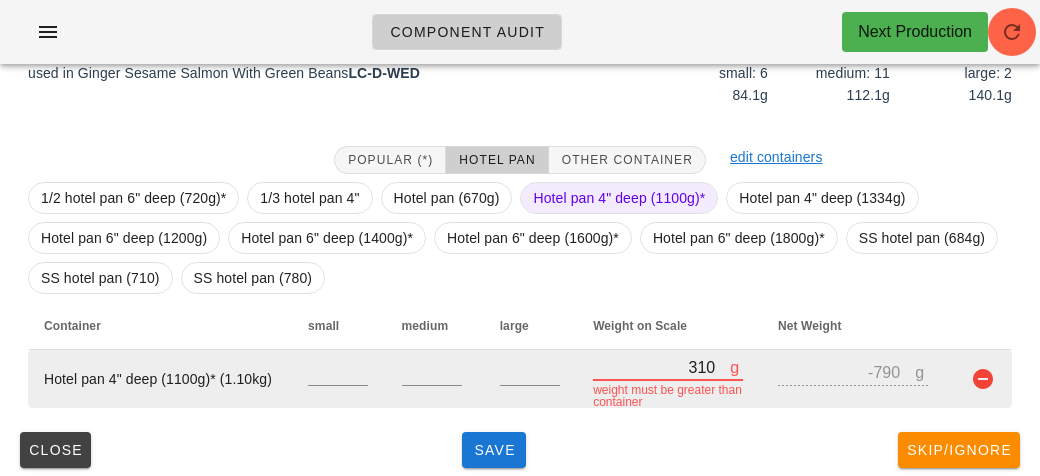 type on "3170" 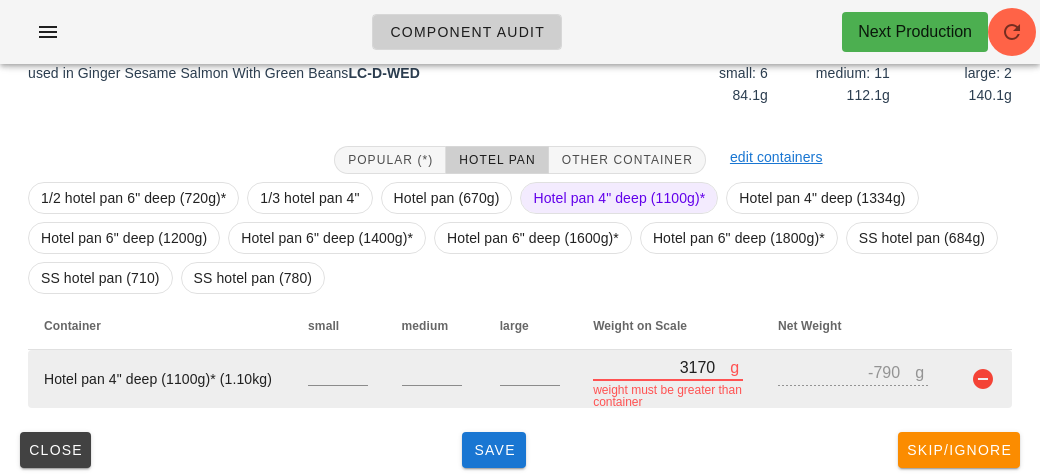 type on "2070" 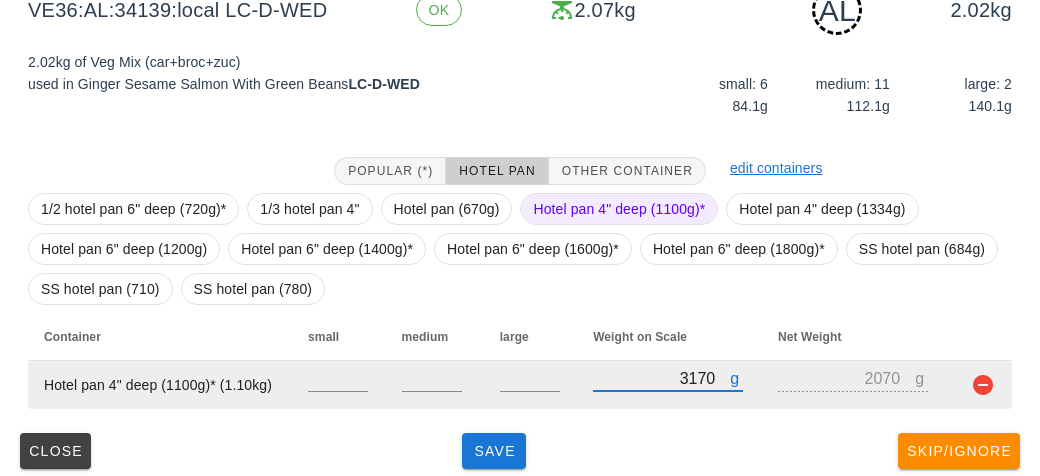 scroll, scrollTop: 290, scrollLeft: 0, axis: vertical 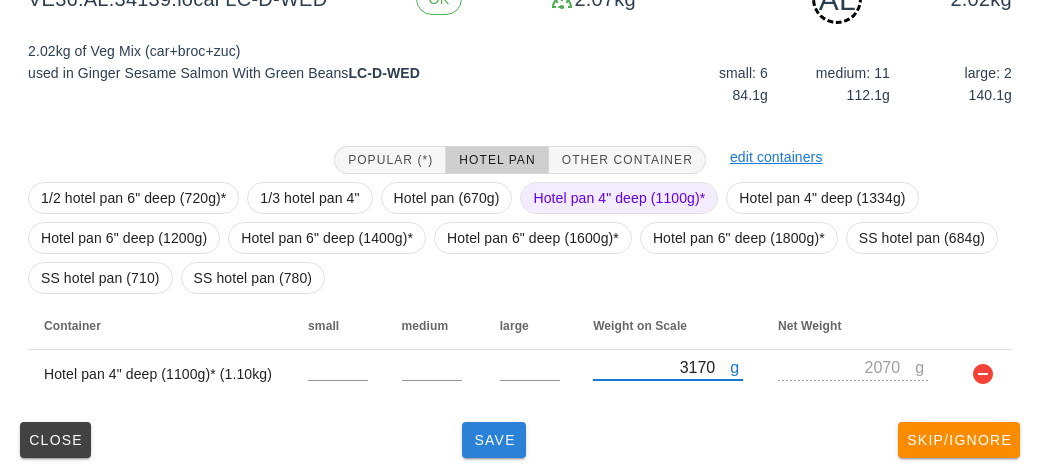 type on "3170" 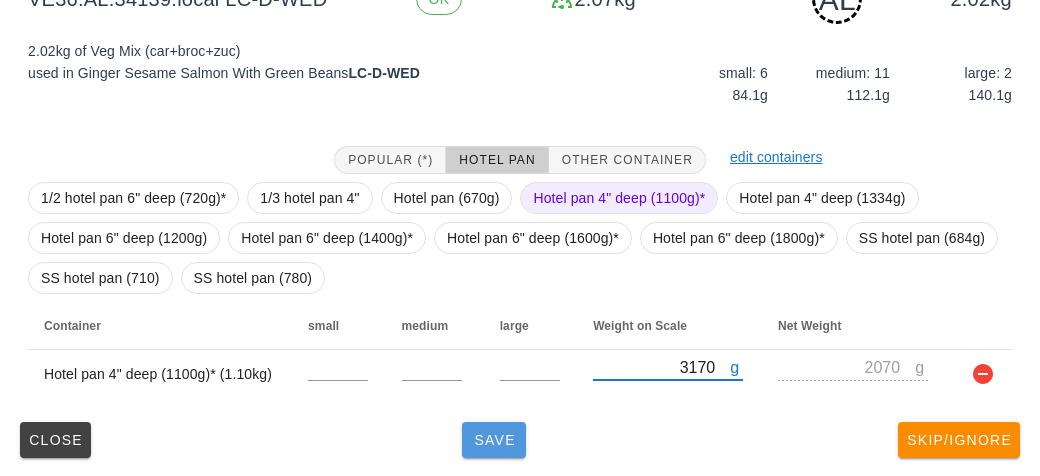 click on "Save" at bounding box center [494, 440] 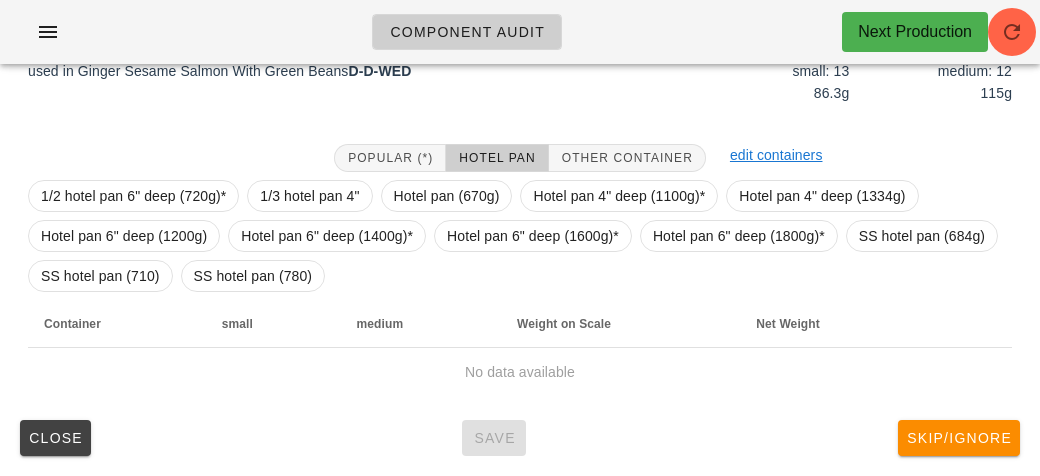 scroll, scrollTop: 272, scrollLeft: 0, axis: vertical 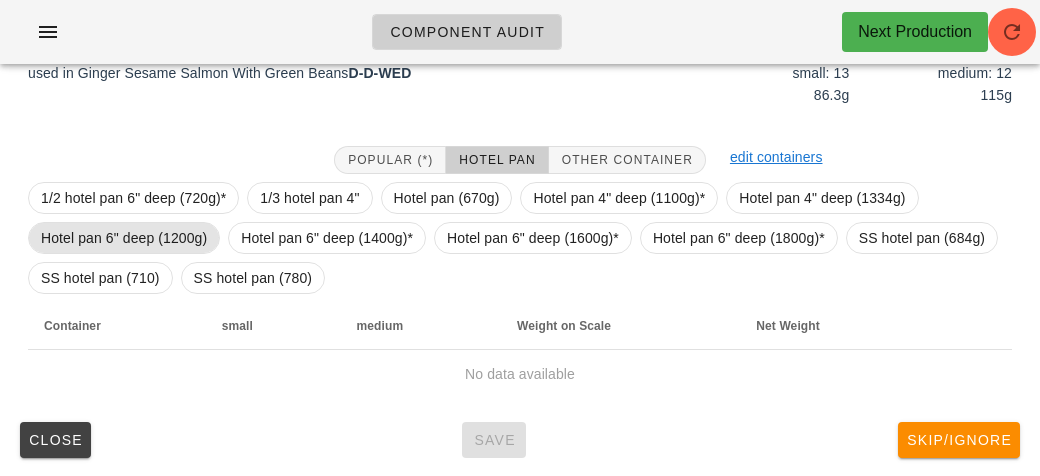 click on "Hotel pan 6" deep (1200g)" at bounding box center (124, 238) 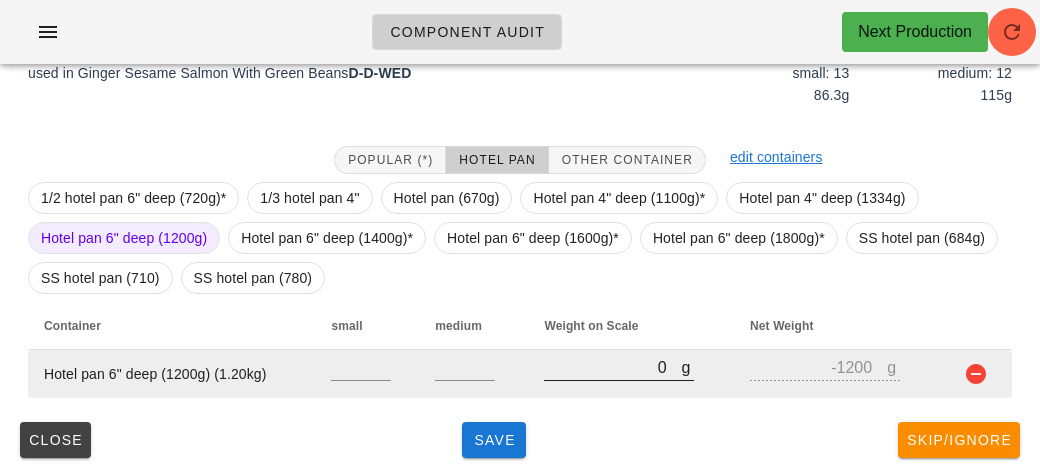click on "0" at bounding box center (612, 367) 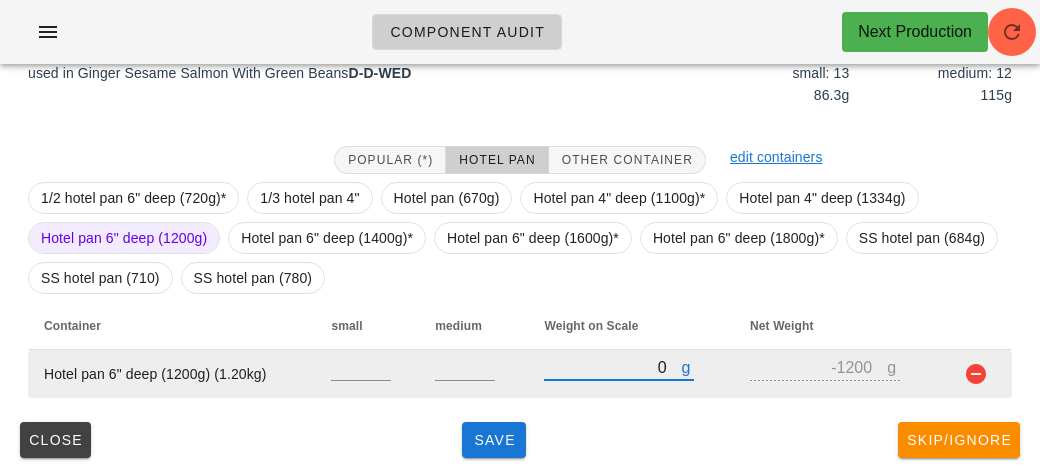 type on "30" 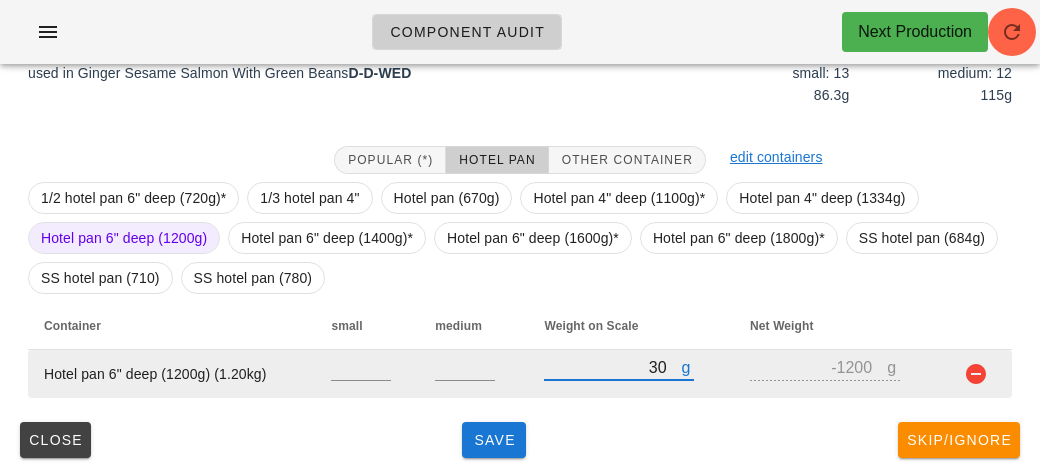 type on "-1170" 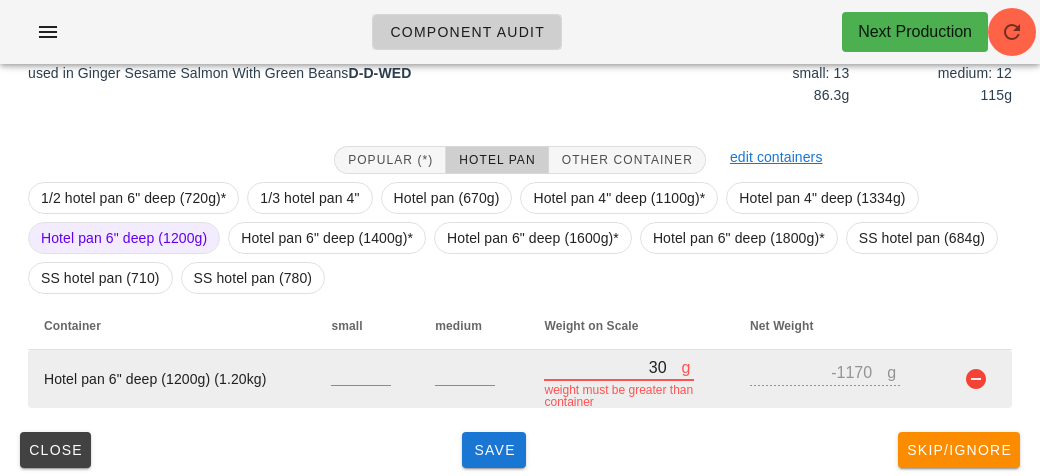 type on "380" 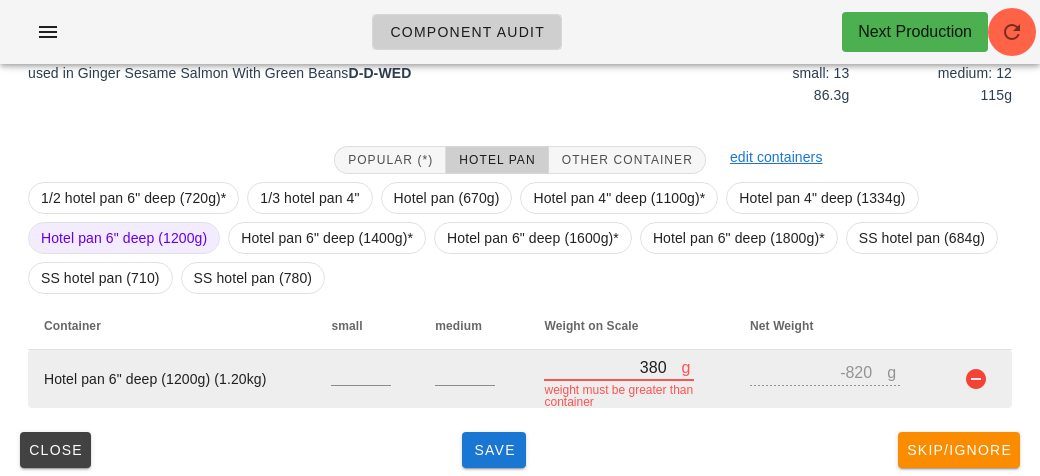 type on "3810" 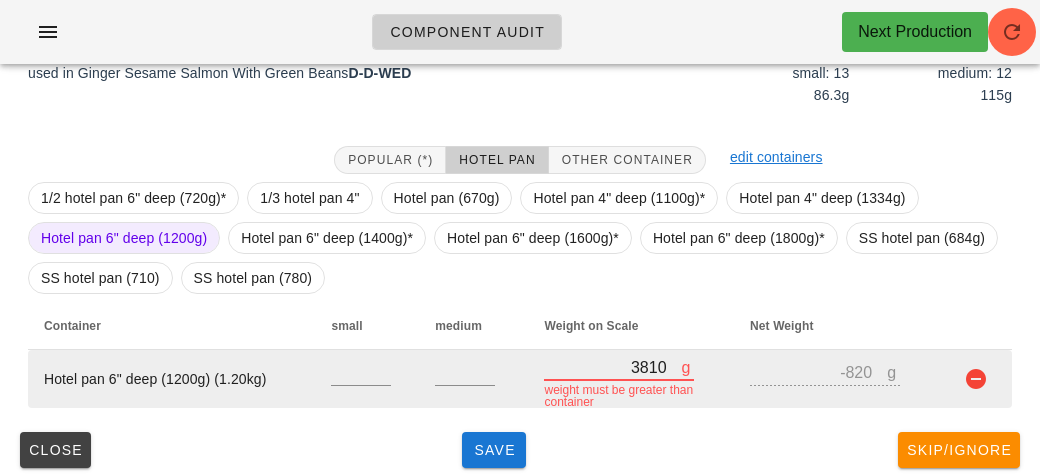 type on "2610" 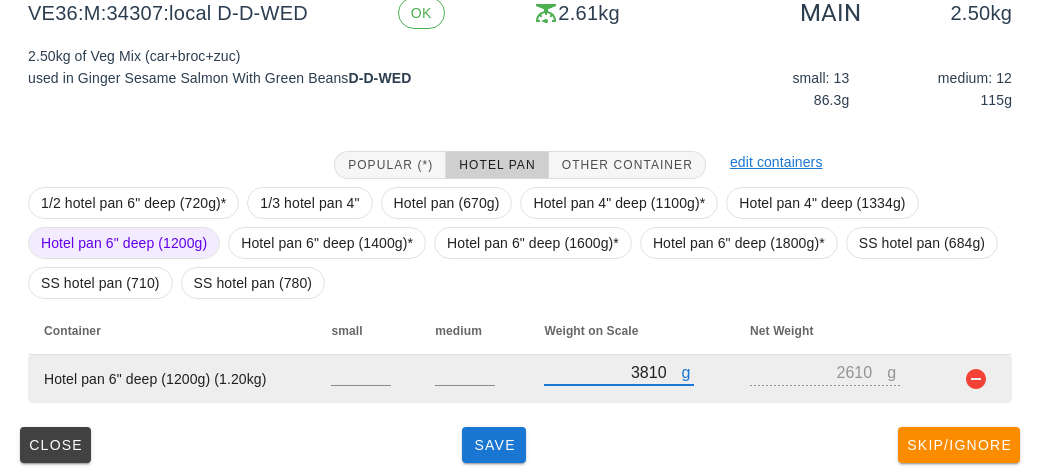 scroll, scrollTop: 272, scrollLeft: 0, axis: vertical 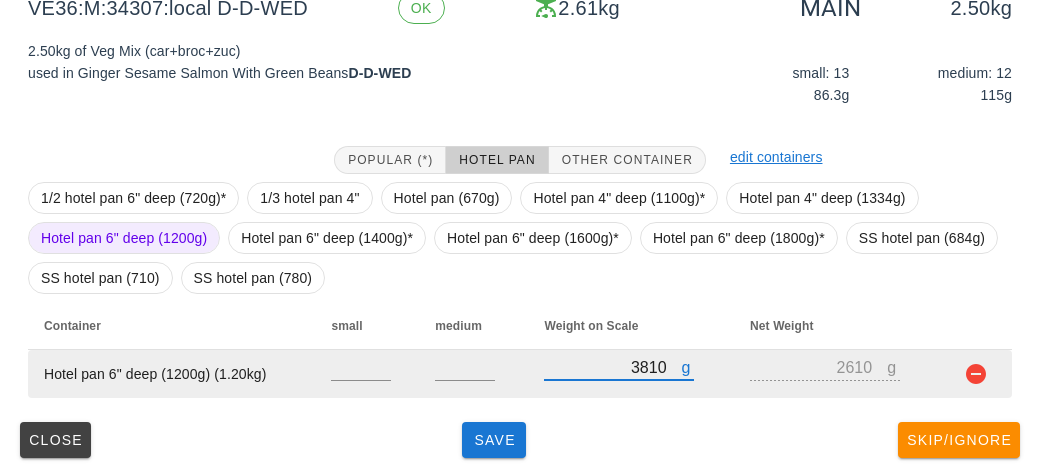type on "3810" 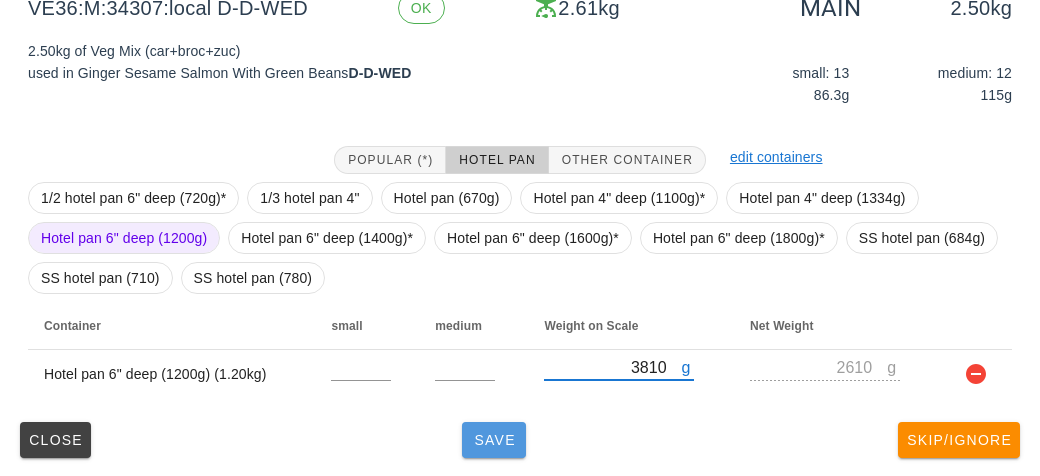 click on "Save" at bounding box center [494, 440] 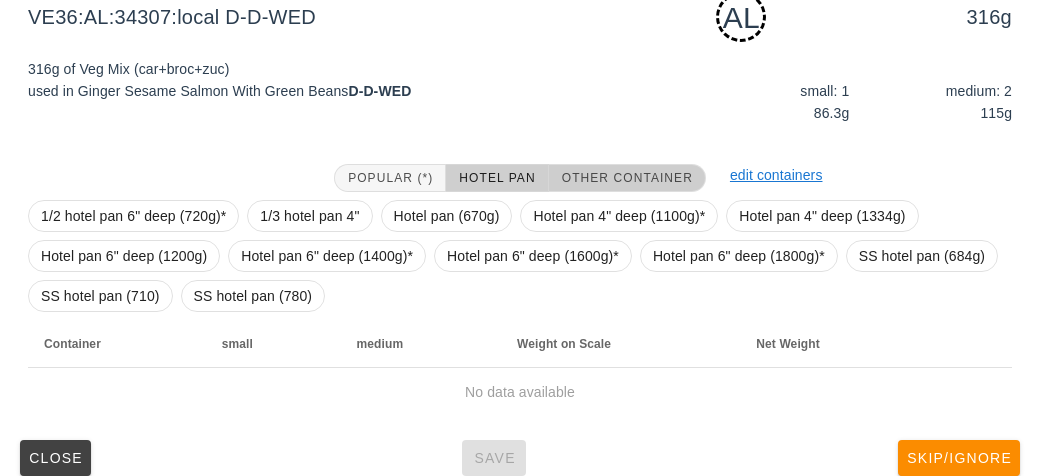 click on "Other Container" at bounding box center (627, 178) 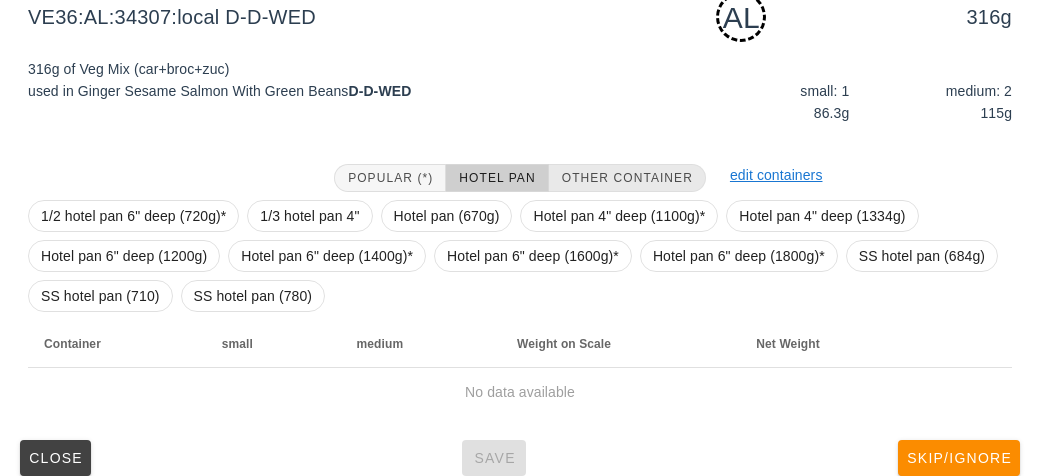 scroll, scrollTop: 250, scrollLeft: 0, axis: vertical 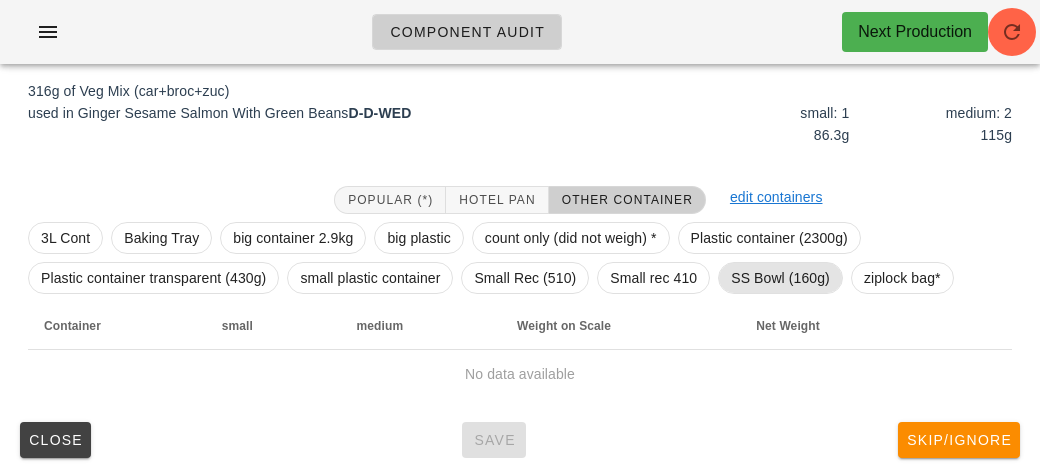click on "SS Bowl (160g)" at bounding box center (780, 278) 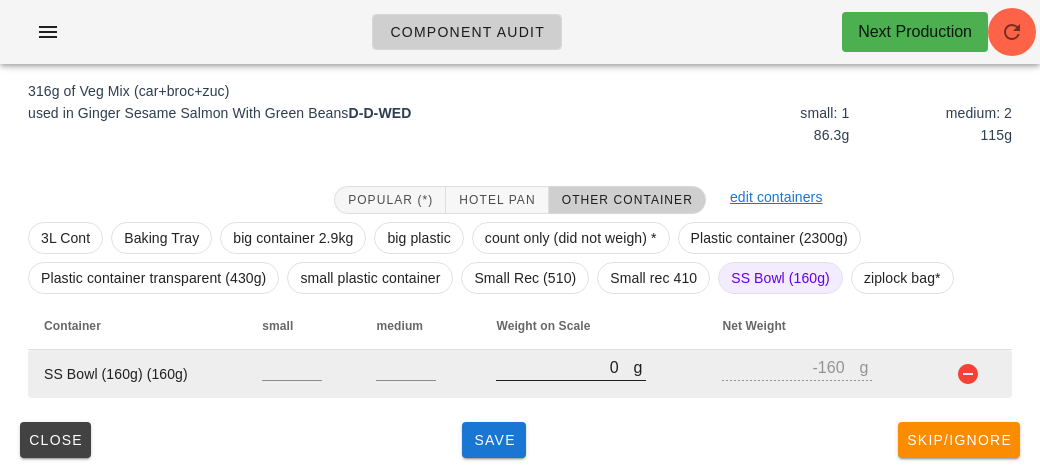 click on "0" at bounding box center (564, 367) 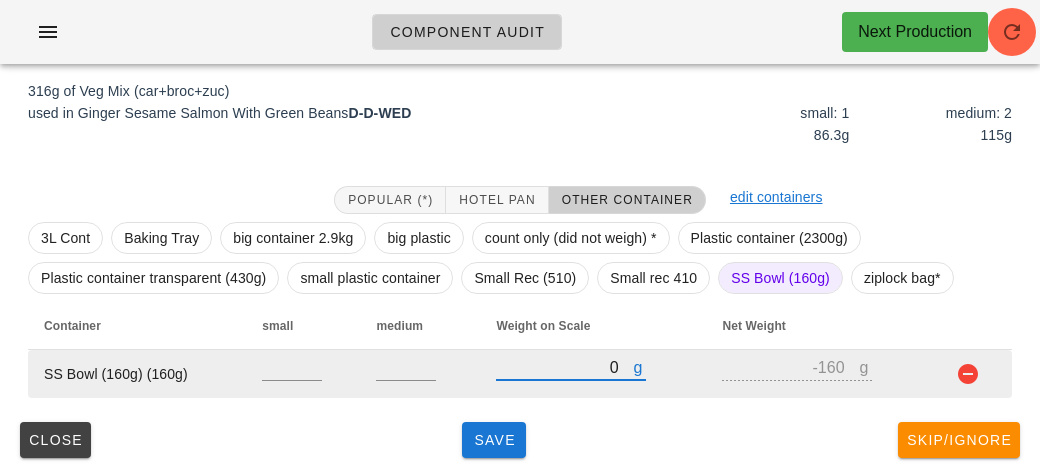 type on "50" 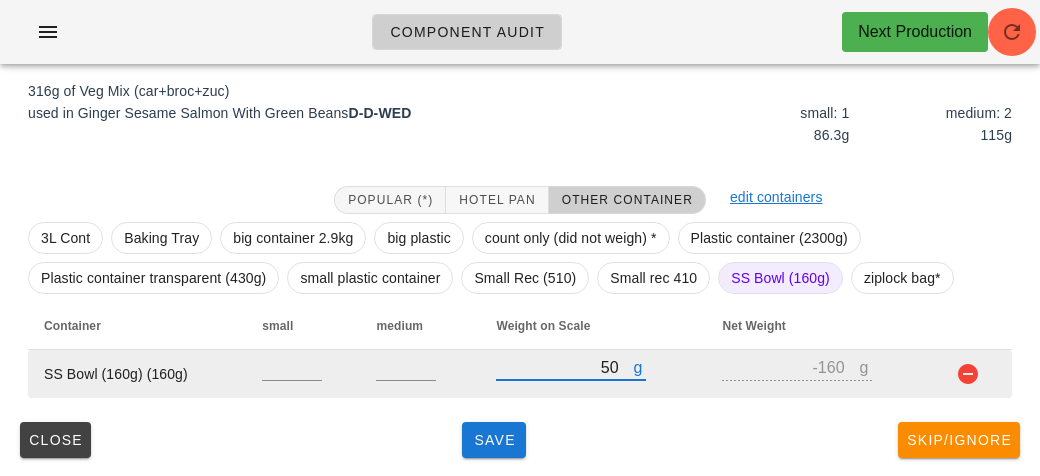 type on "-110" 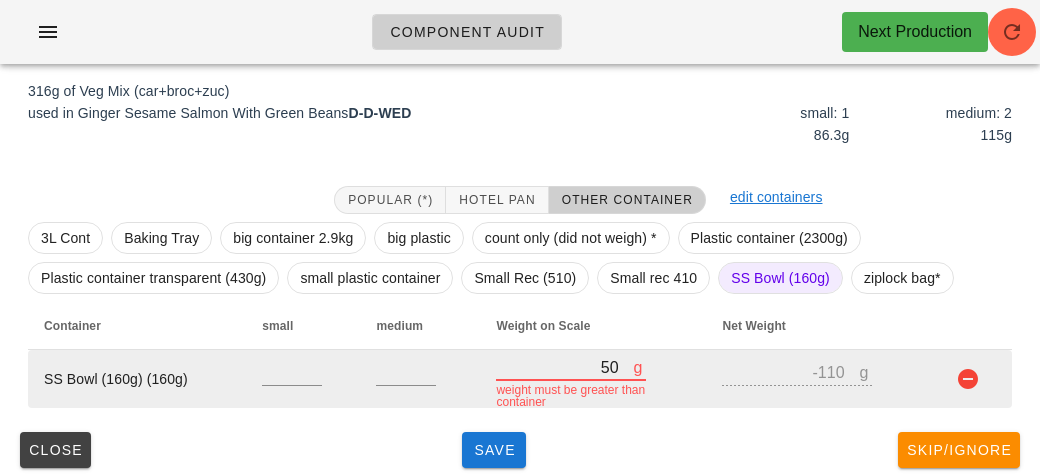 type on "500" 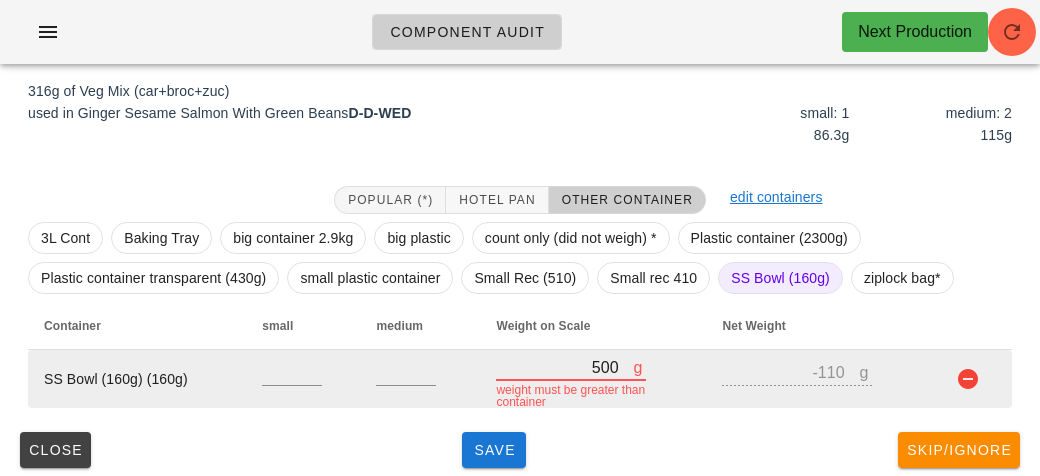 type on "340" 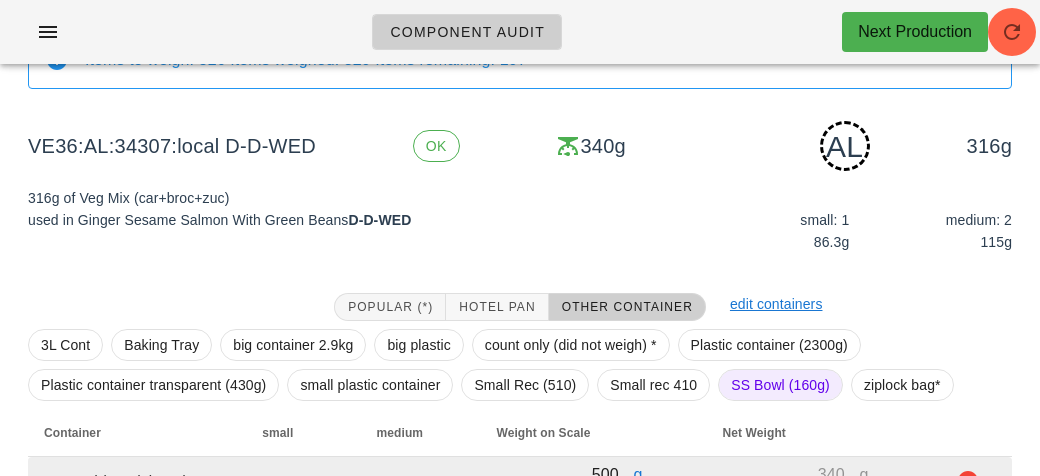 scroll, scrollTop: 250, scrollLeft: 0, axis: vertical 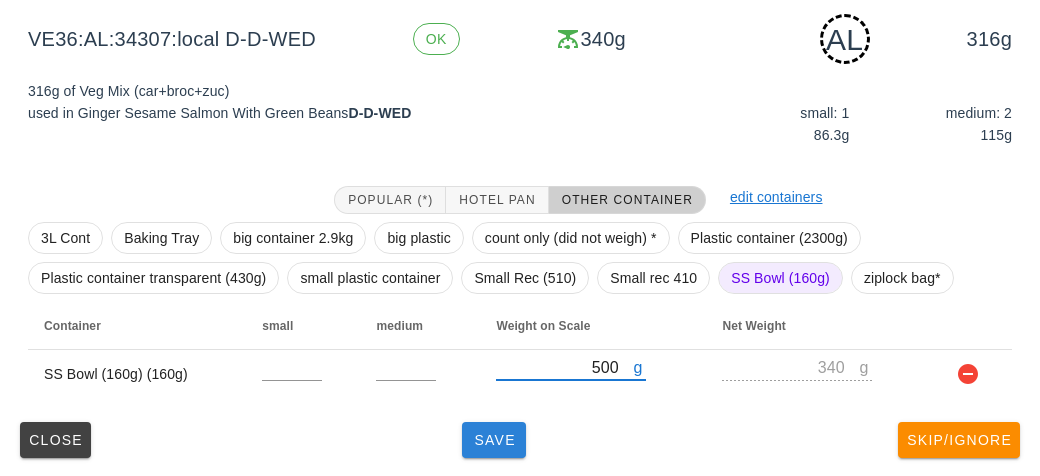 type on "500" 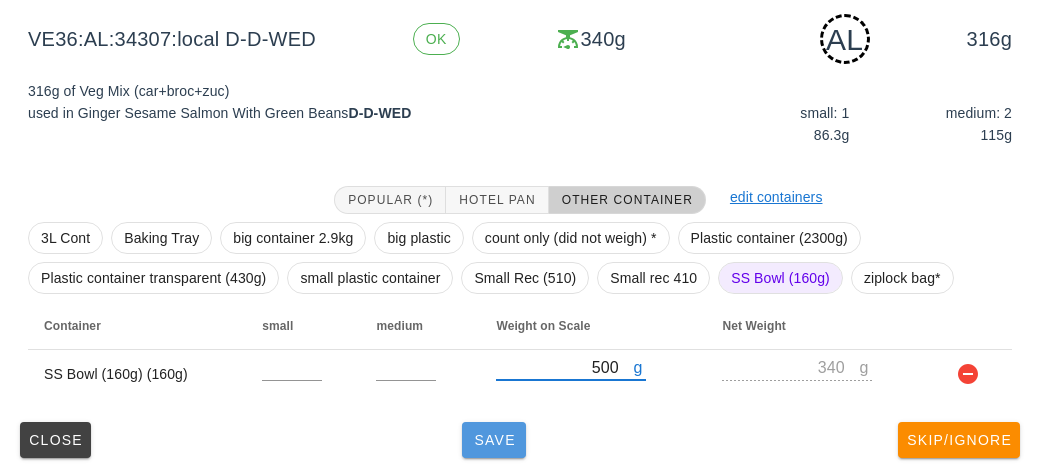 click on "Save" at bounding box center [494, 440] 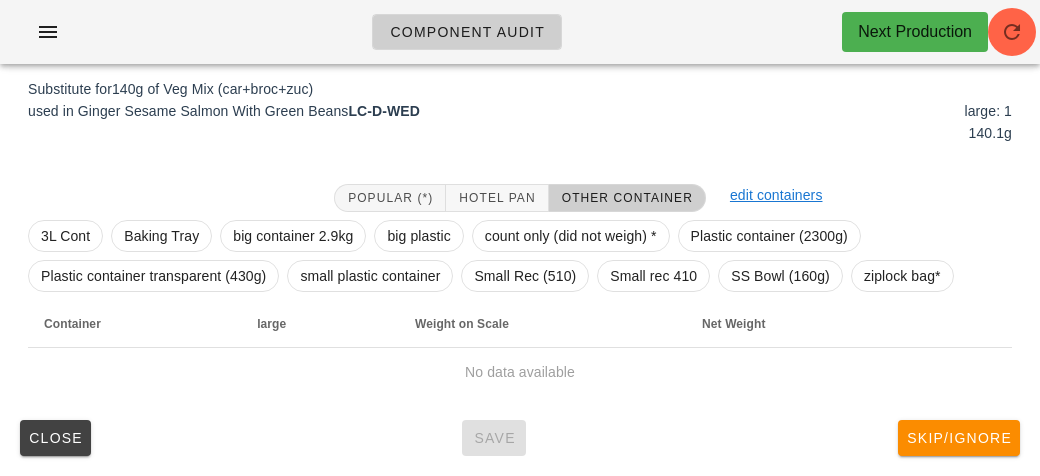 scroll, scrollTop: 240, scrollLeft: 0, axis: vertical 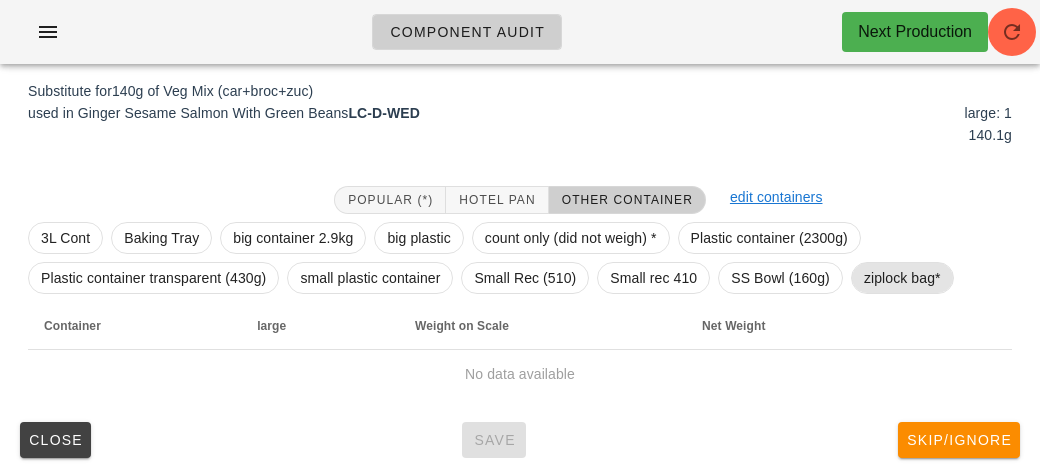 click on "ziplock bag*" at bounding box center [902, 278] 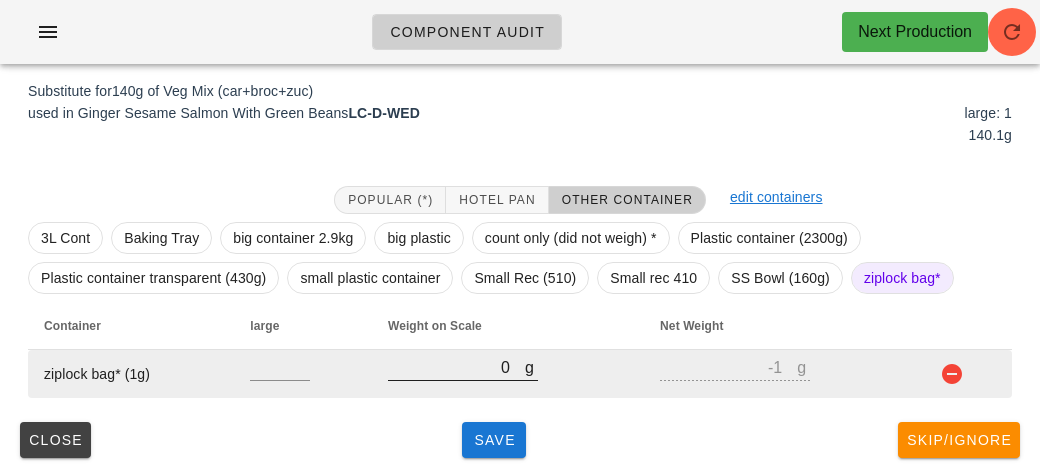click on "0" at bounding box center (456, 367) 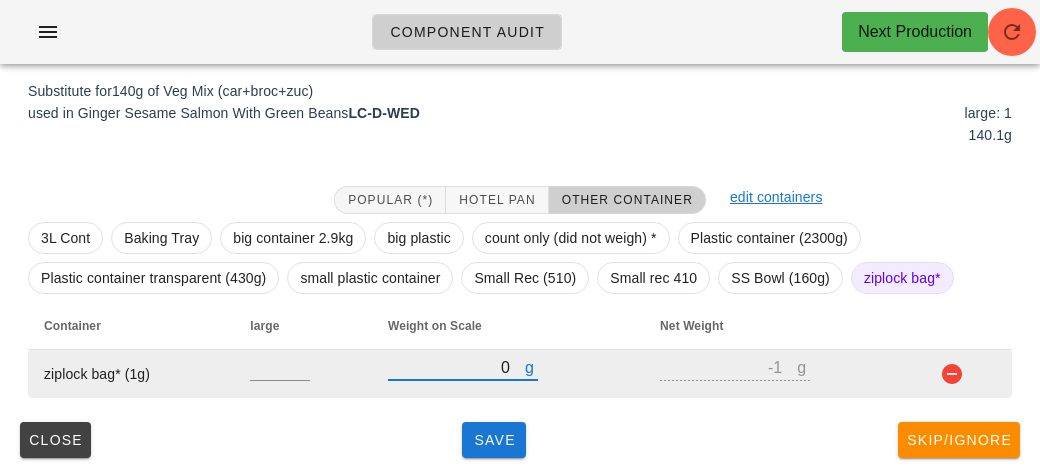 type on "10" 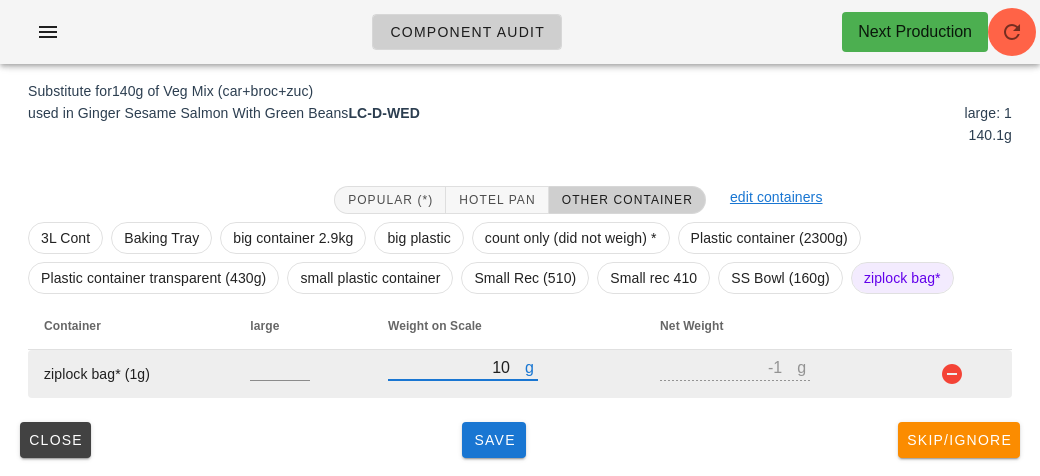 type on "9" 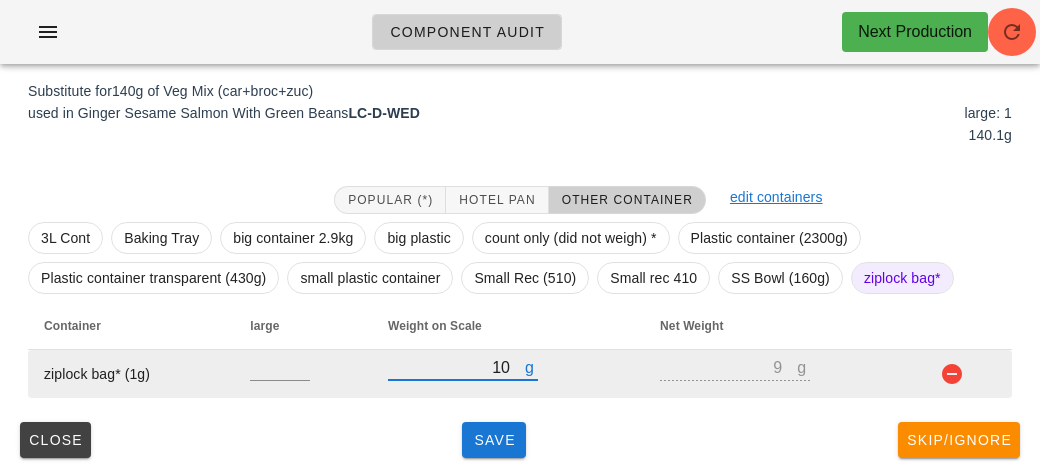 type on "180" 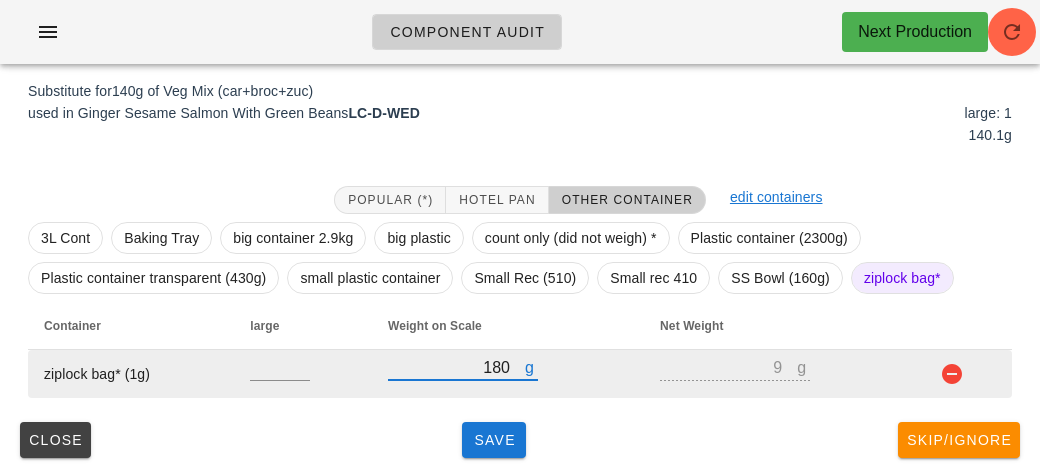 type on "179" 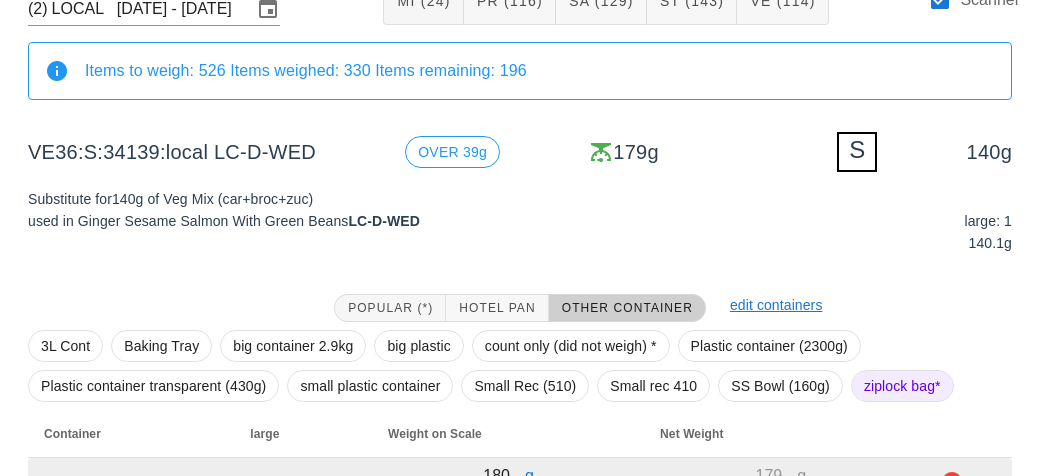 scroll, scrollTop: 240, scrollLeft: 0, axis: vertical 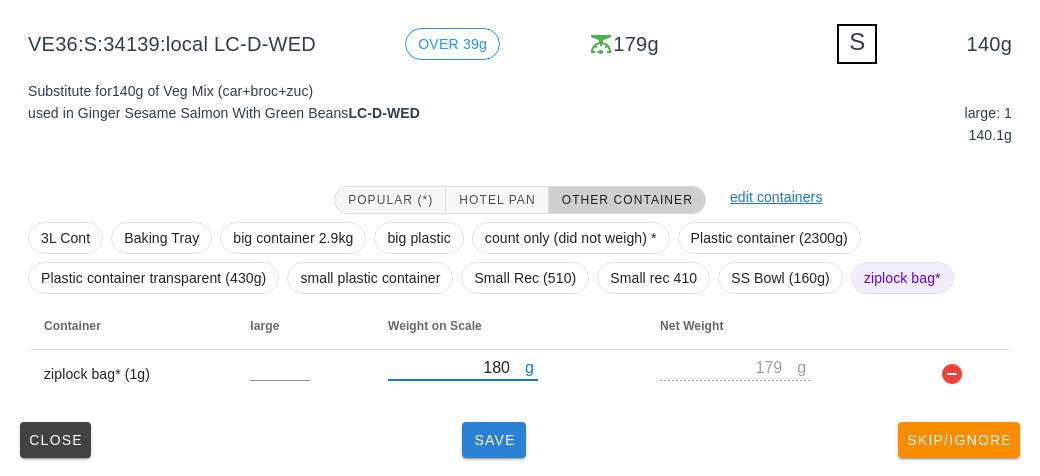 type on "180" 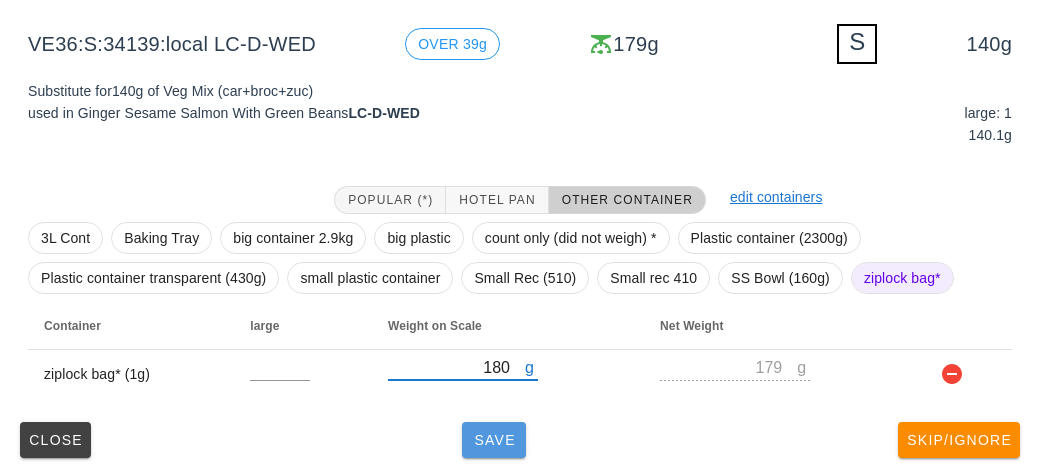 click on "Save" at bounding box center (494, 440) 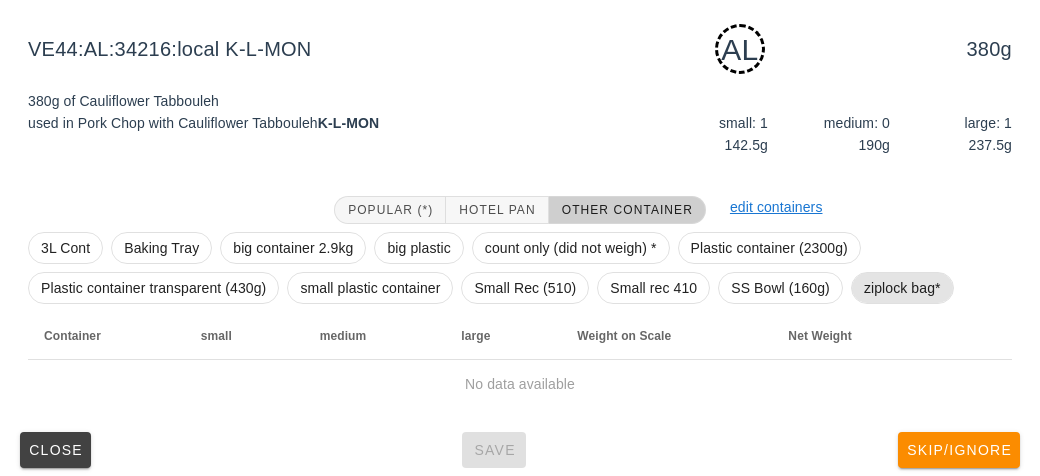 click on "ziplock bag*" at bounding box center (902, 288) 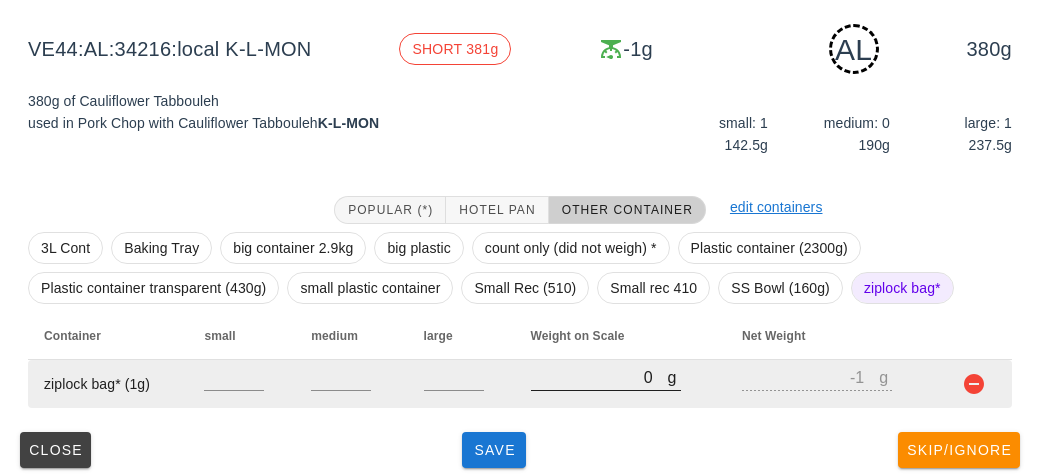 click on "0" at bounding box center (599, 377) 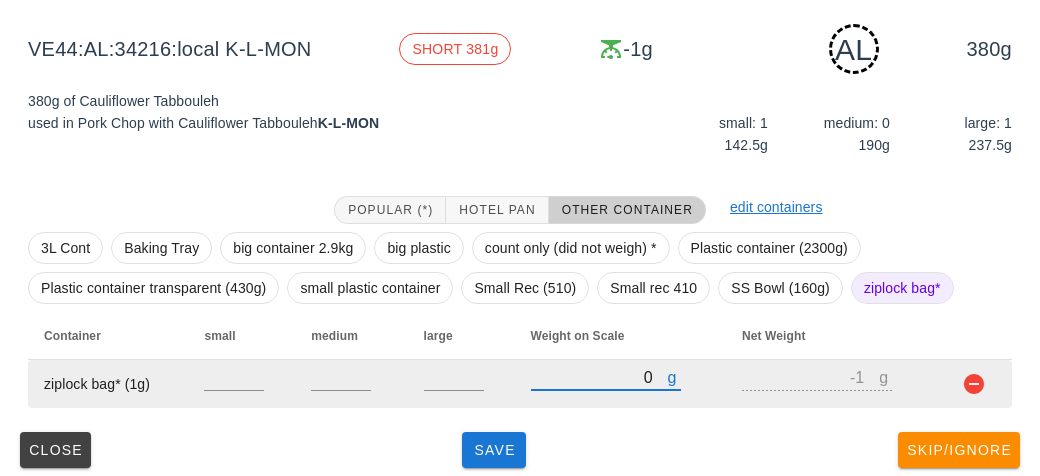 type on "40" 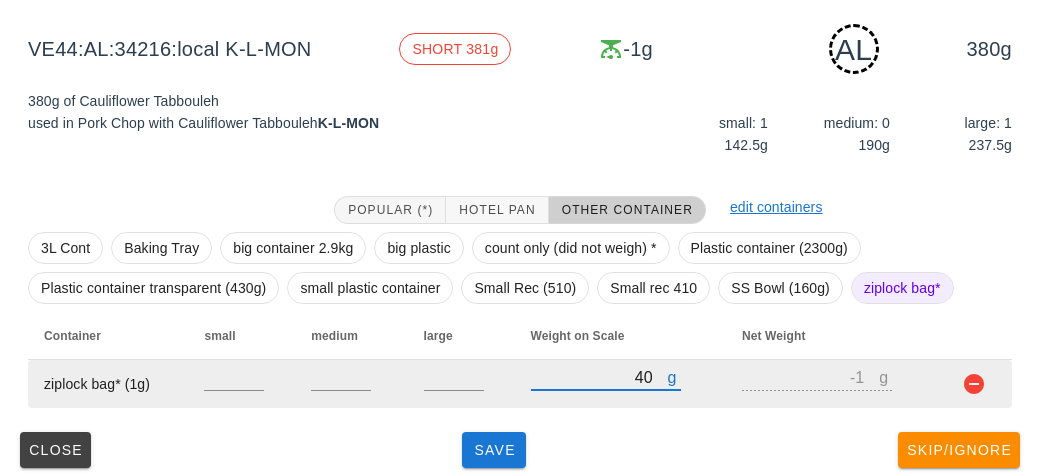 type on "39" 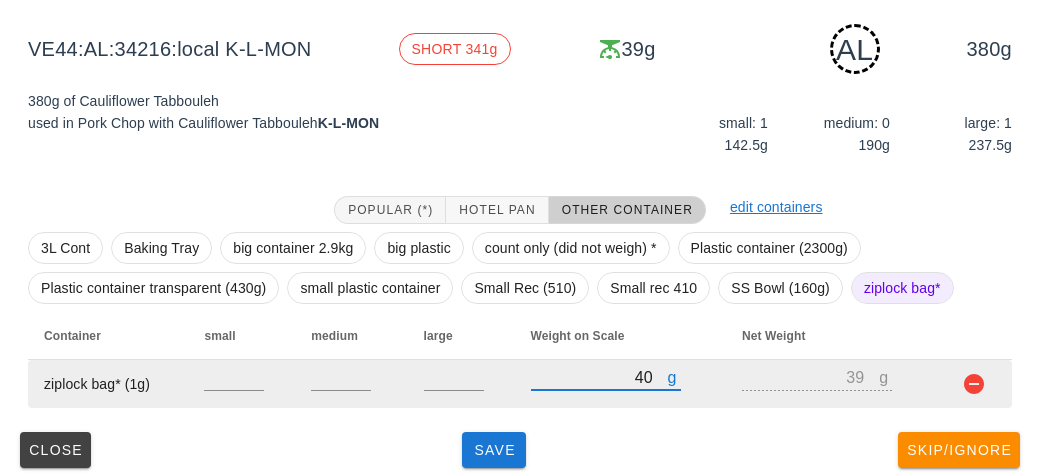 type on "400" 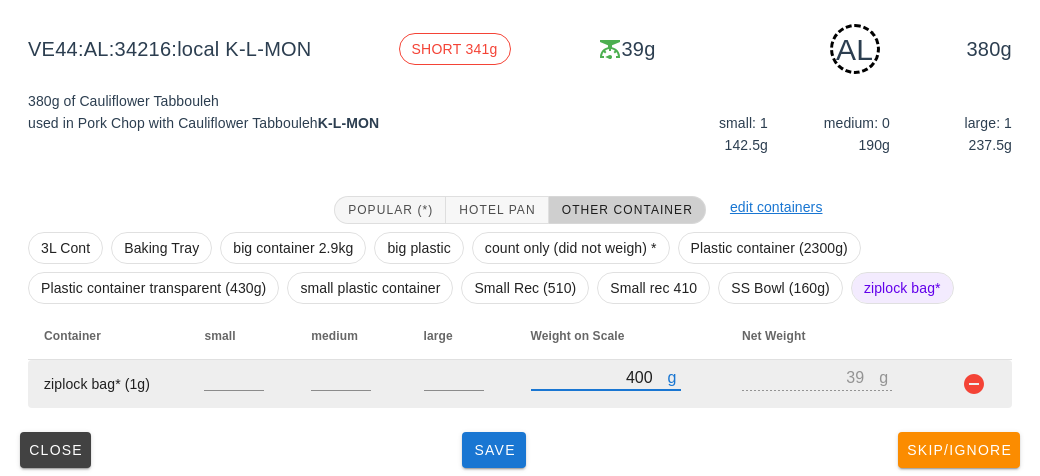 type on "399" 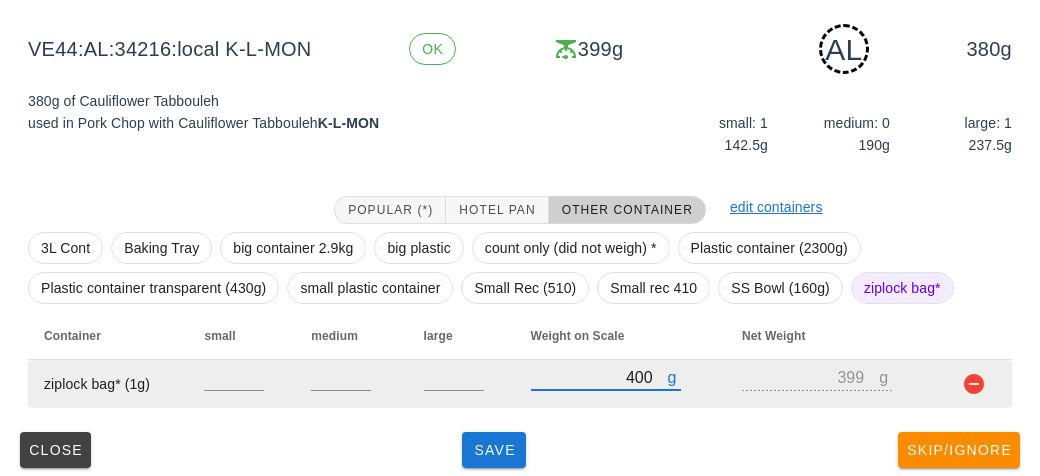 type on "400" 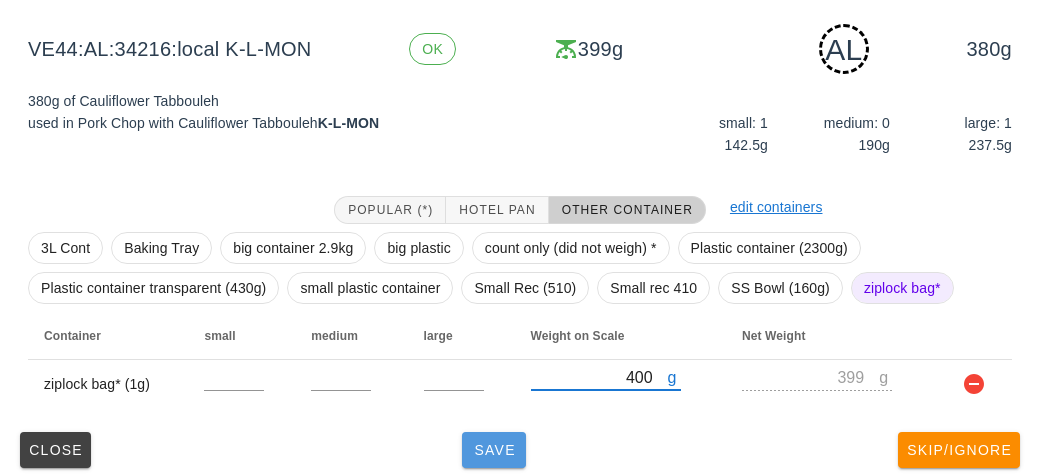 click on "Save" at bounding box center (494, 450) 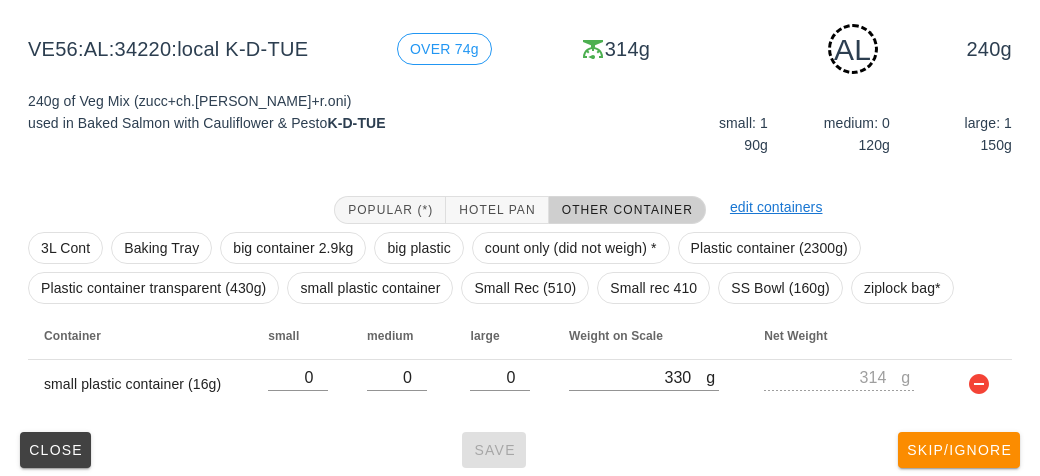 click on "Popular (*) Hotel Pan Other Container edit containers  3L Cont   Baking Tray   big container 2.9kg   big plastic   count only (did not weigh) *   Plastic container (2300g)   Plastic container transparent (430g)   small plastic container   Small Rec (510)   Small rec 410   SS Bowl (160g)   ziplock bag*  Container small medium large Weight on Scale Net Weight  small plastic container (16g)  0 0 0 g 330 g 314" at bounding box center [520, 302] 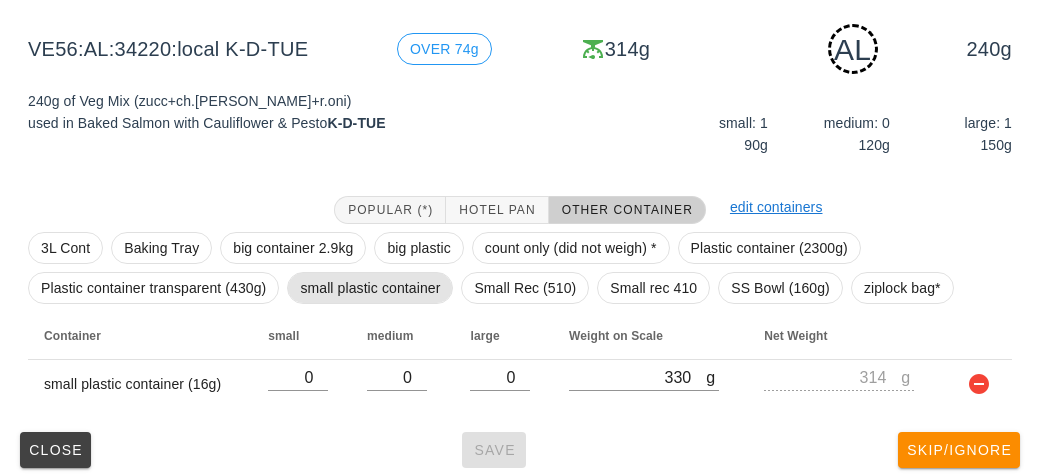click on "small plastic container" at bounding box center (370, 288) 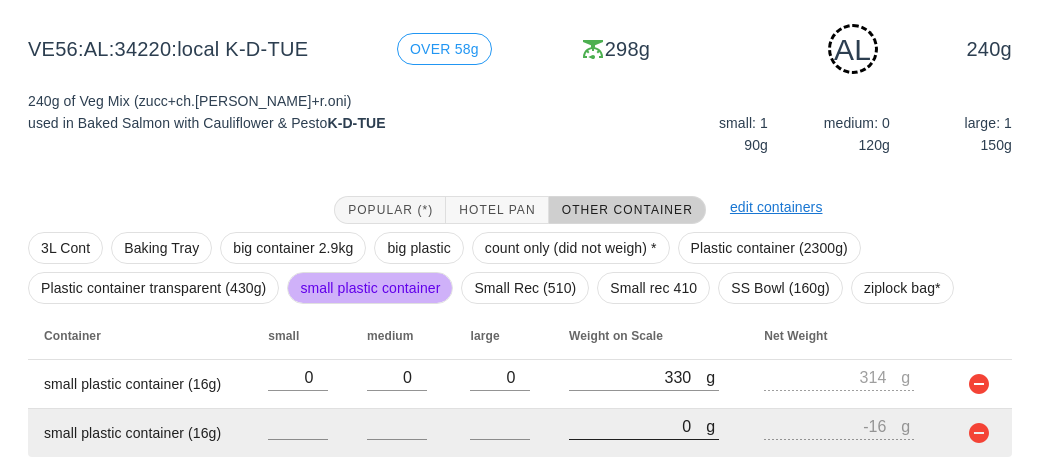 click on "0" at bounding box center [637, 426] 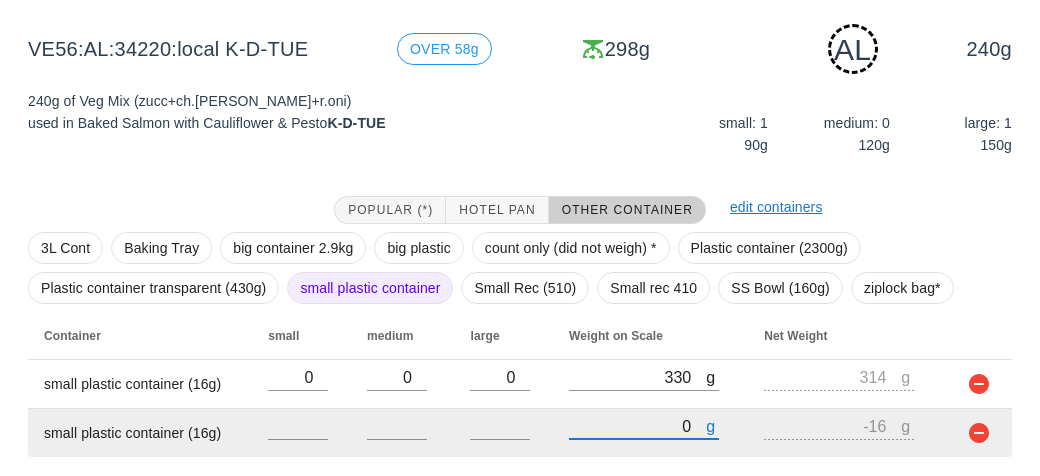 type on "30" 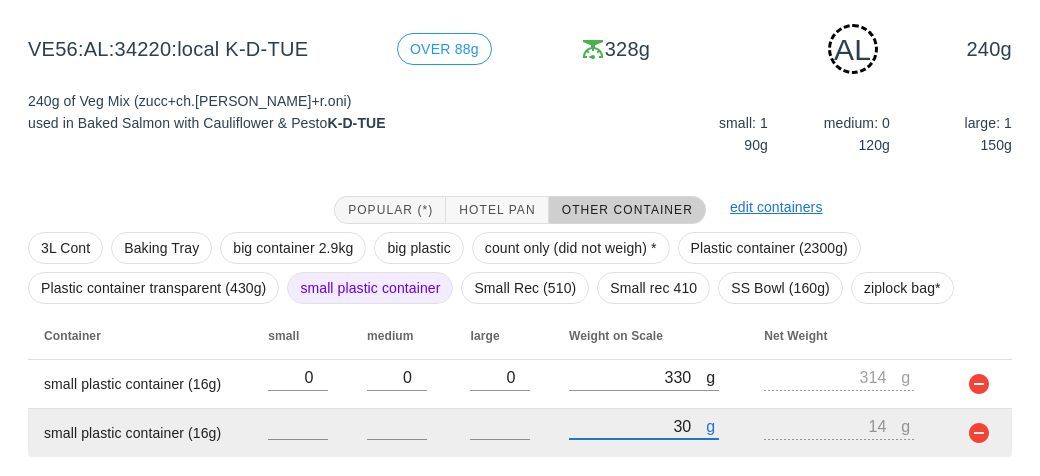 type on "330" 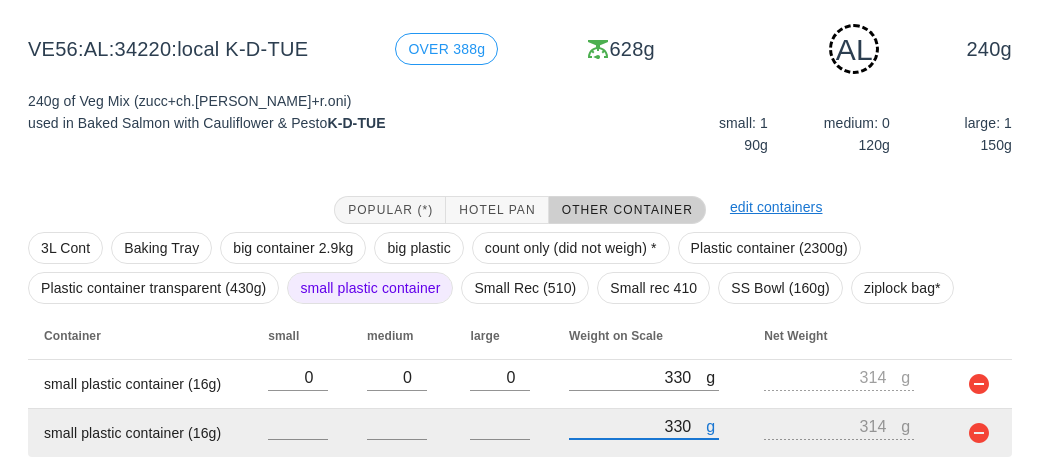 scroll, scrollTop: 299, scrollLeft: 0, axis: vertical 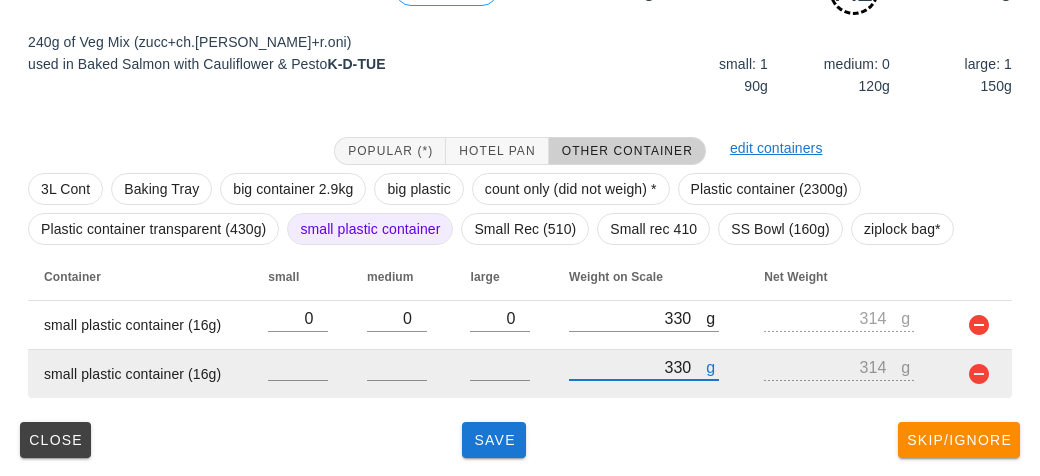 type on "330" 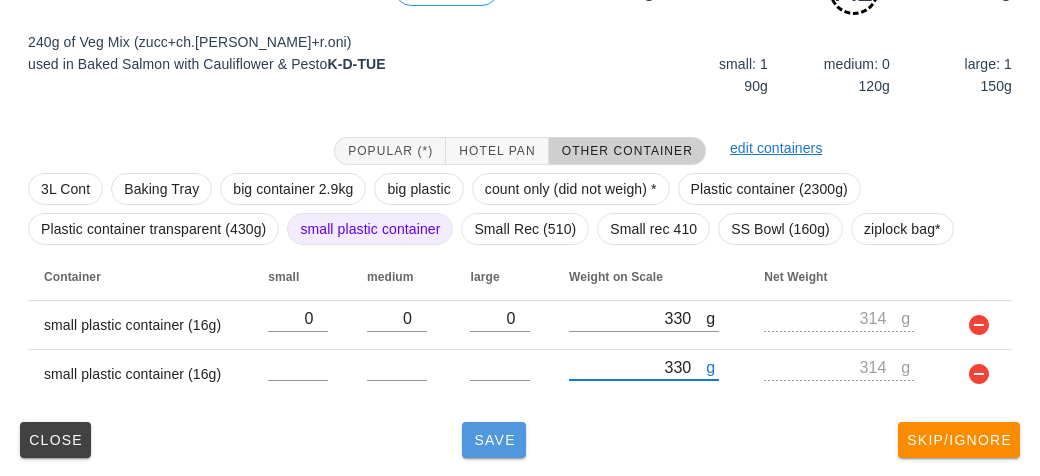 click on "Save" at bounding box center [494, 440] 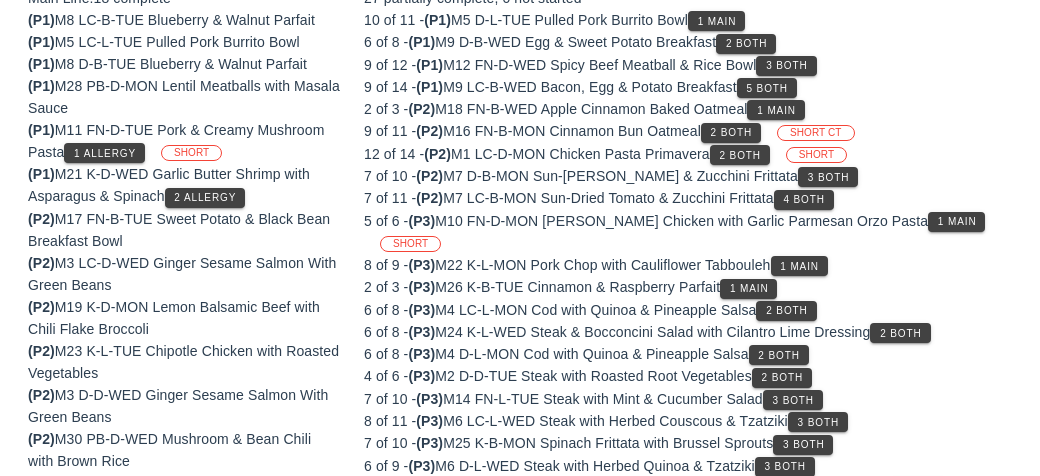 scroll, scrollTop: 232, scrollLeft: 0, axis: vertical 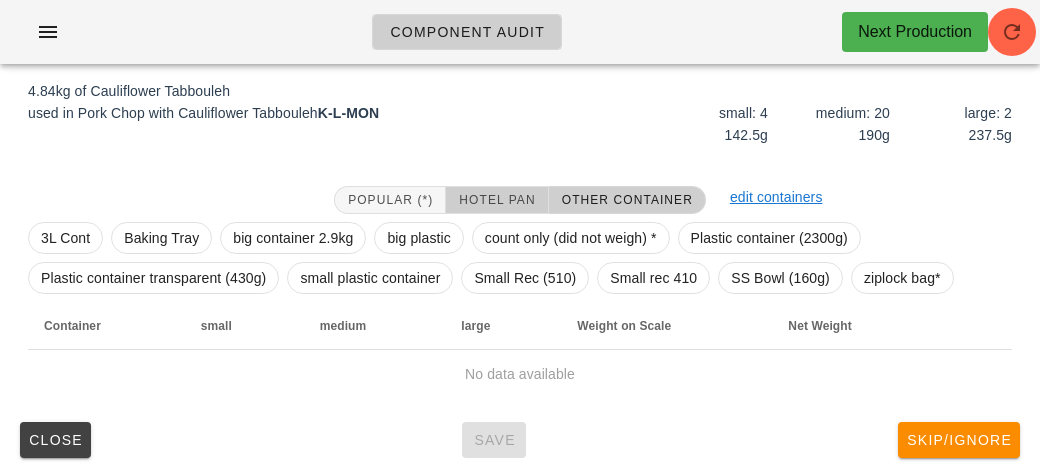click on "Hotel Pan" at bounding box center [497, 200] 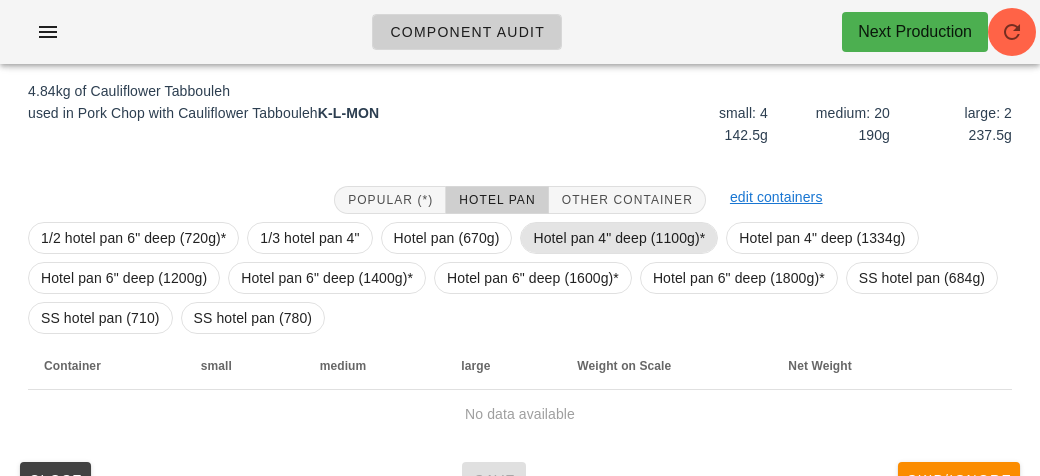 click on "Hotel pan 4" deep (1100g)*" at bounding box center (619, 238) 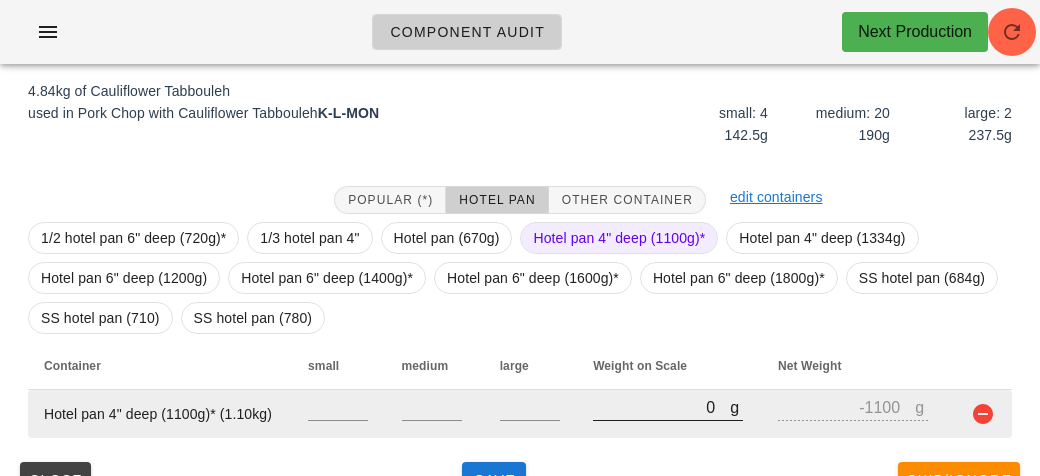 click on "0" at bounding box center (661, 407) 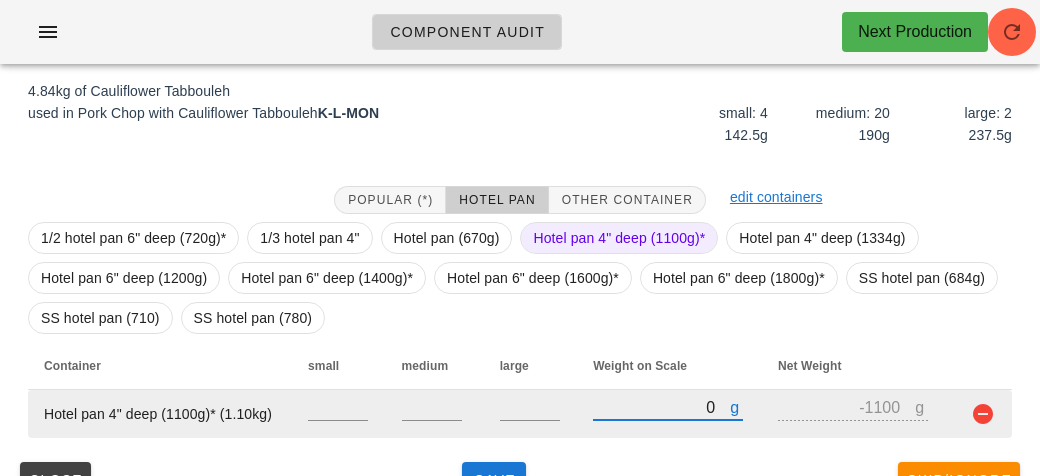 type on "60" 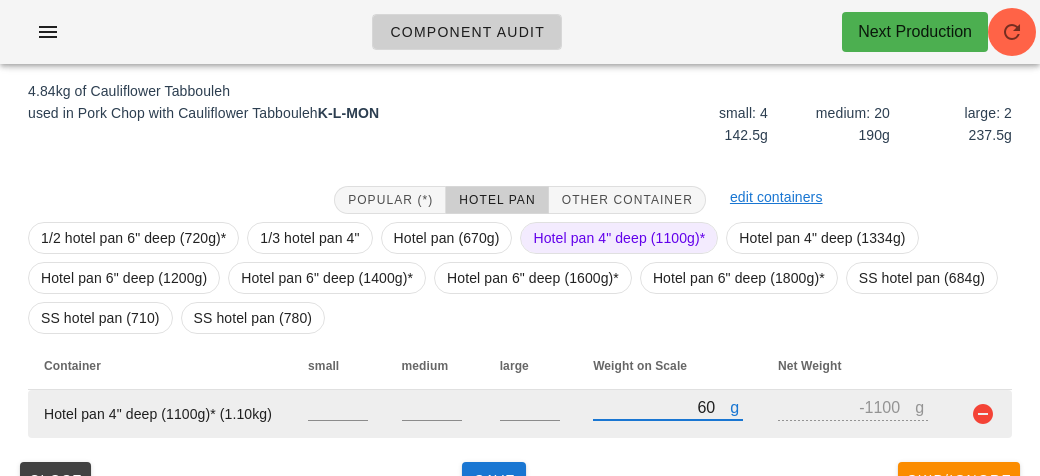 type on "-1040" 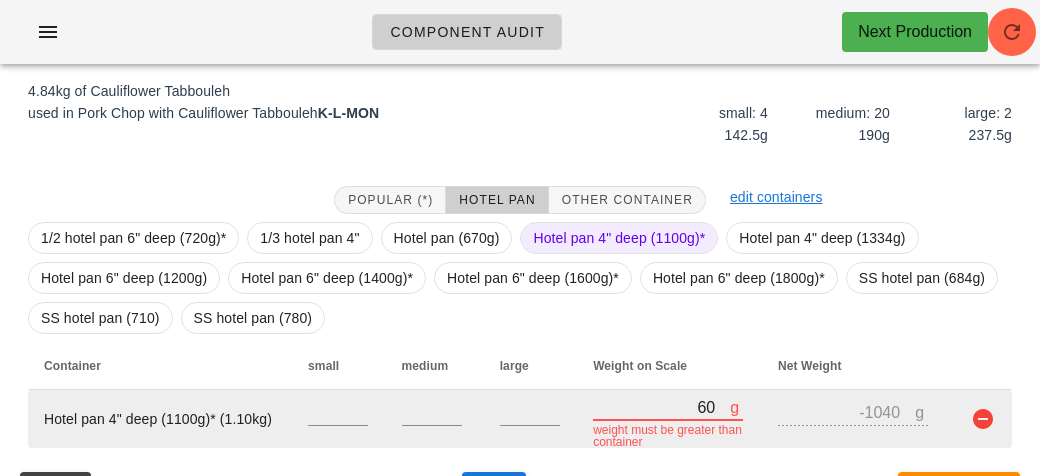 type on "620" 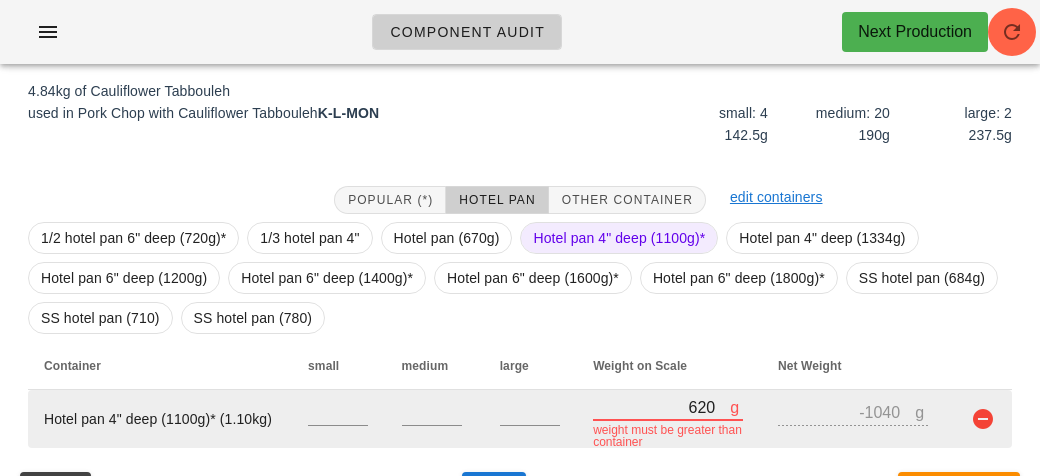 type on "-480" 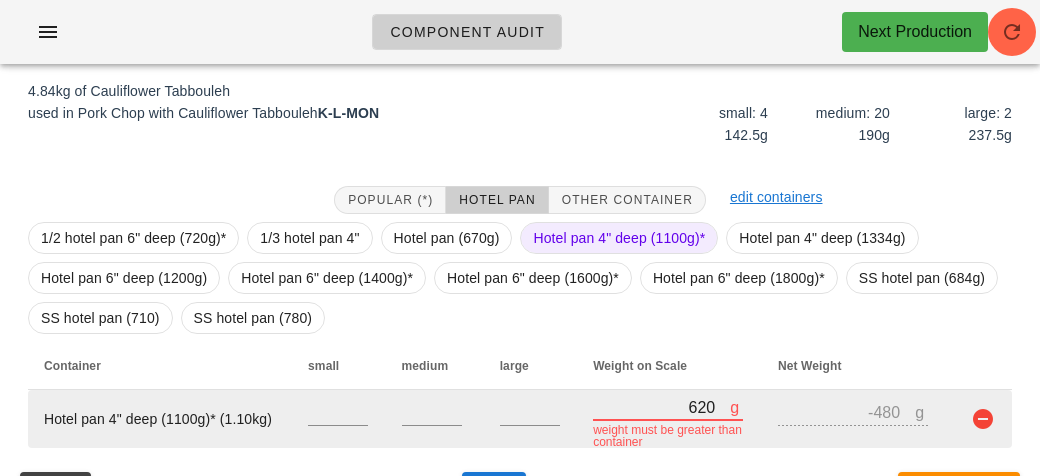 type on "6210" 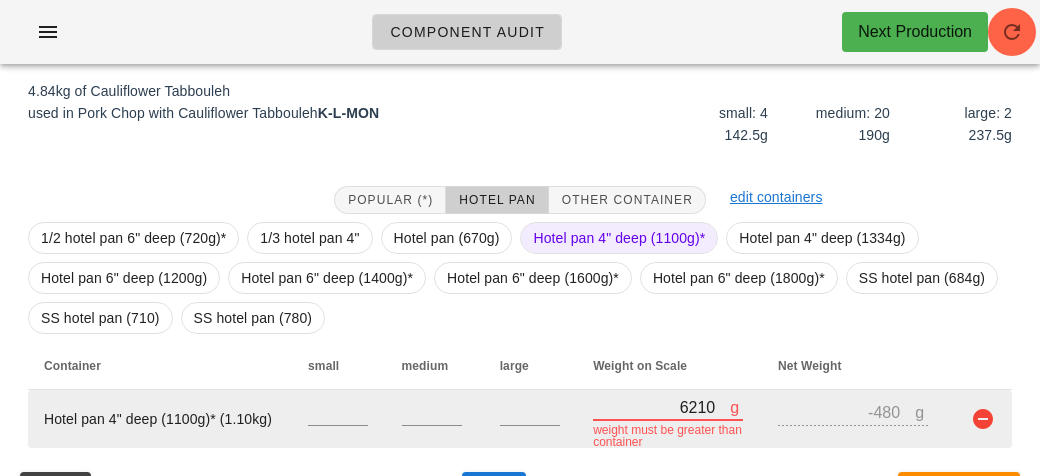 type 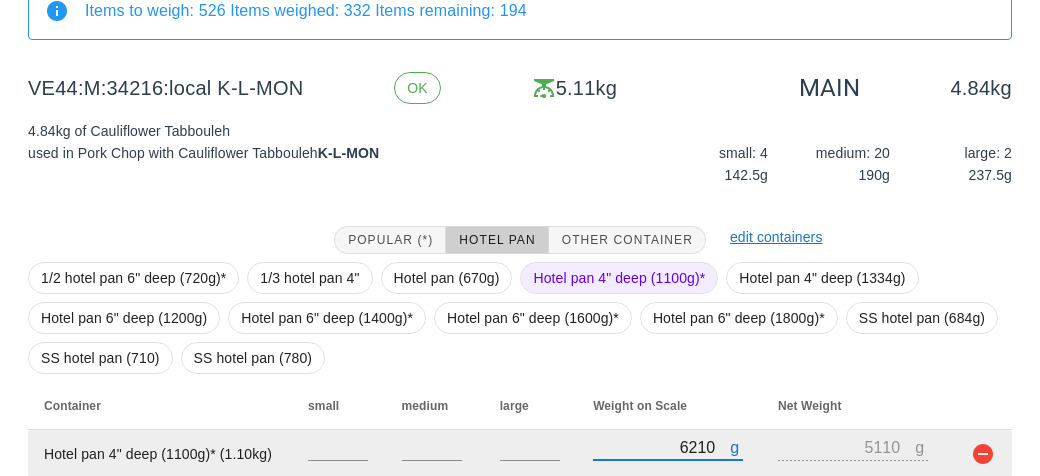 scroll, scrollTop: 272, scrollLeft: 0, axis: vertical 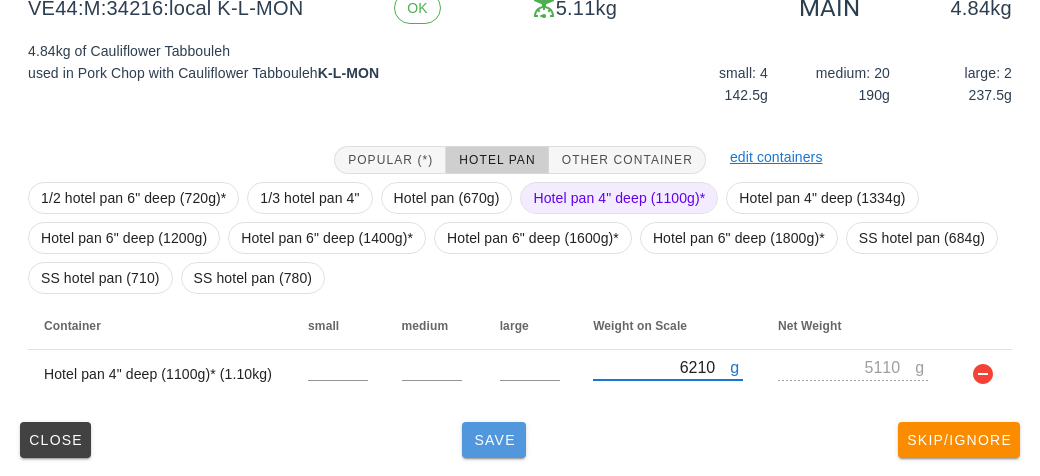 click on "Save" at bounding box center (494, 440) 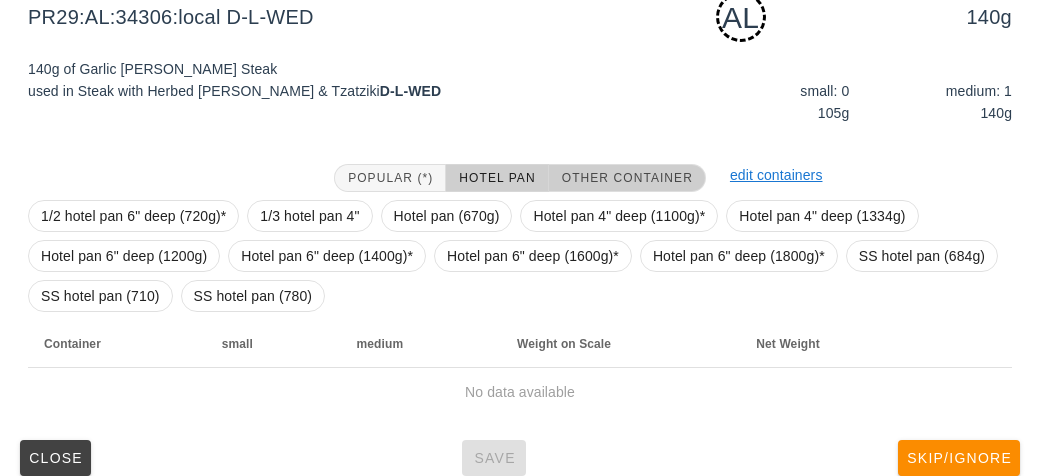 click on "Other Container" at bounding box center (627, 178) 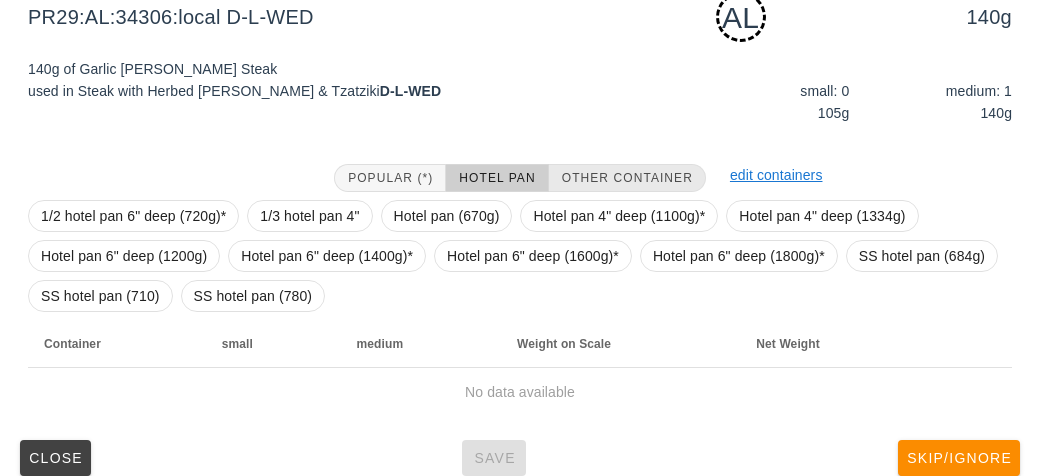 scroll, scrollTop: 250, scrollLeft: 0, axis: vertical 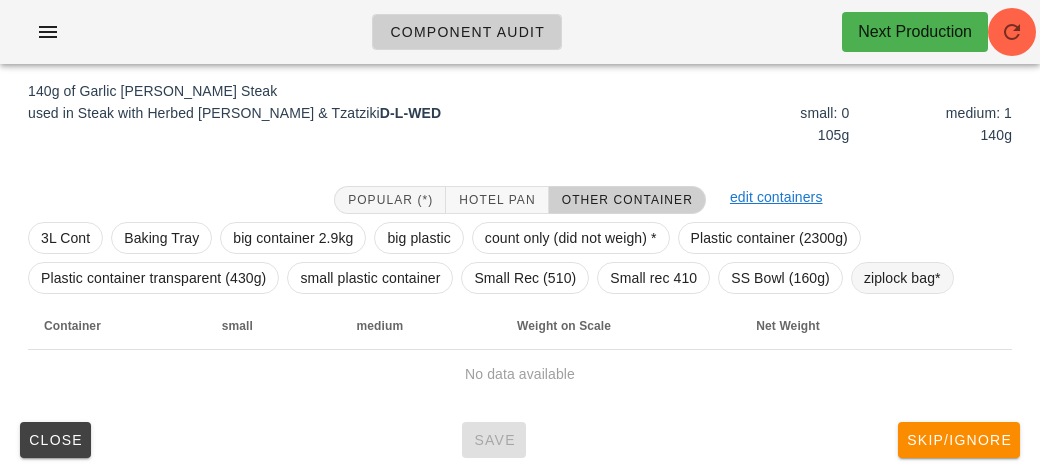 click on "ziplock bag*" at bounding box center [902, 278] 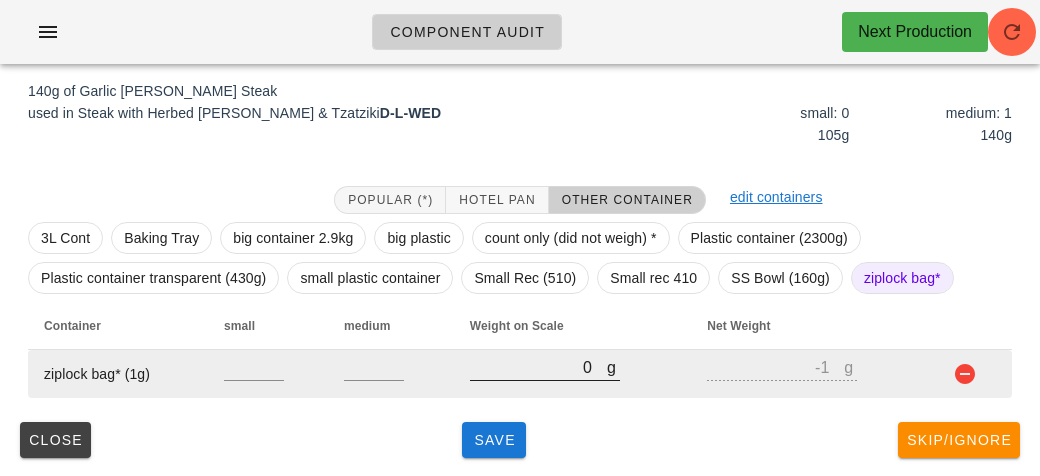 click on "0" at bounding box center (538, 367) 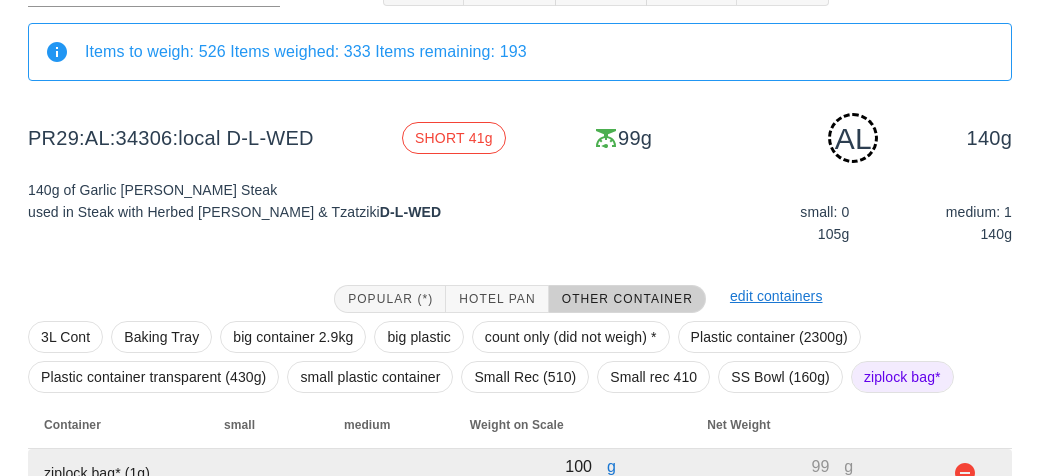 scroll, scrollTop: 250, scrollLeft: 0, axis: vertical 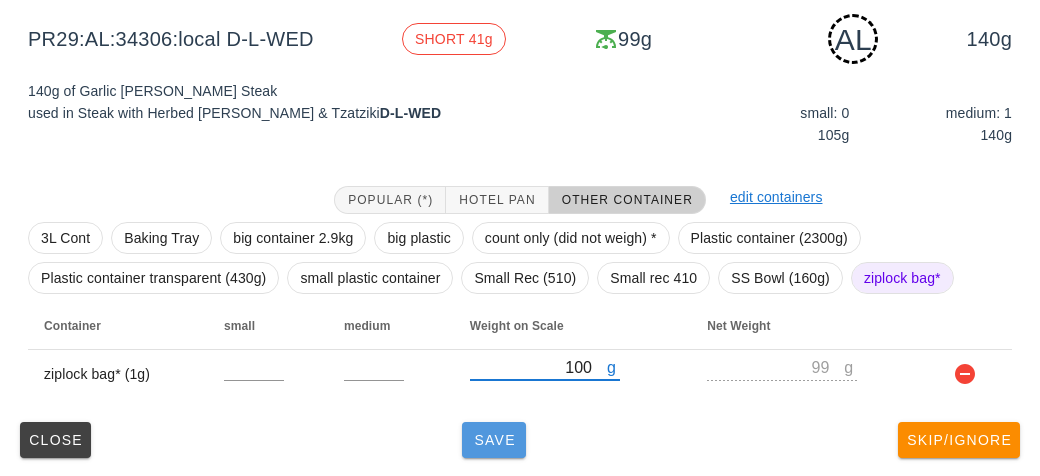 click on "Save" at bounding box center [494, 440] 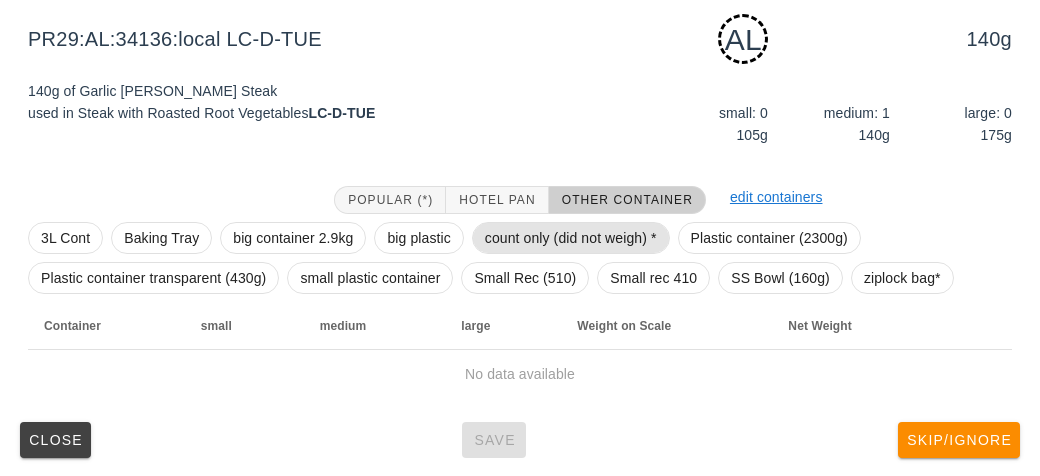 click on "count only (did not weigh) *" at bounding box center (571, 238) 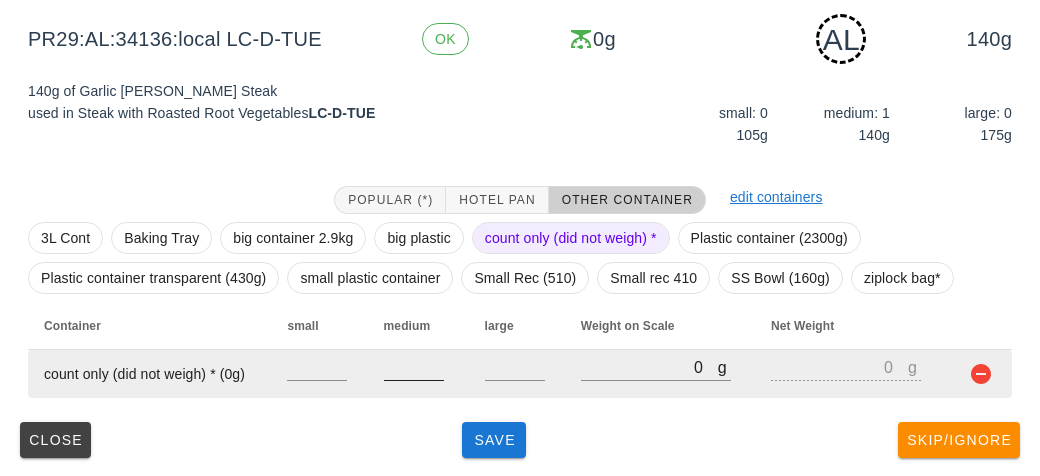 click at bounding box center (414, 367) 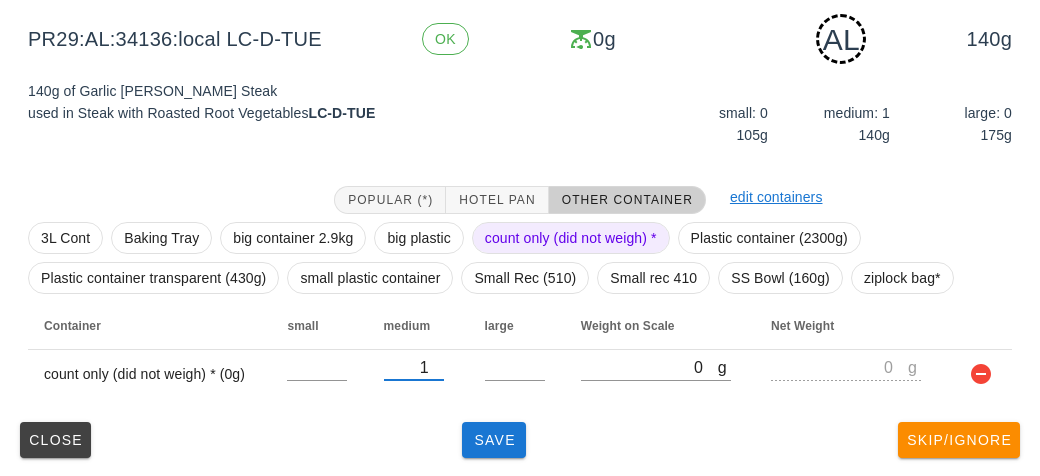click on "(2) LOCAL   [DATE] - [DATE] MI (24)  PR (116)  SA (129)  ST (143)  VE (114)  Scanner  Items to weigh: 526 Items weighed: 334 Items remaining: 192   PR29:AL:34136:local LC-D-TUE  OK   0g  AL  140g   140g of Garlic [PERSON_NAME] Steak   used in Steak with Roasted Root Vegetables  LC-D-TUE   small: 0 105g   medium: 1 140g   large: 0 175g  Popular (*) Hotel Pan Other Container edit containers  3L Cont   Baking Tray   big container 2.9kg   big plastic   count only (did not weigh) *   Plastic container (2300g)   Plastic container transparent (430g)   small plastic container   Small Rec (510)   Small rec 410   SS Bowl (160g)   ziplock bag*  Container small medium large Weight on Scale Net Weight  count only (did not weigh) * (0g)  1 g 0 g 0 Close Save Skip/Ignore" at bounding box center (520, 154) 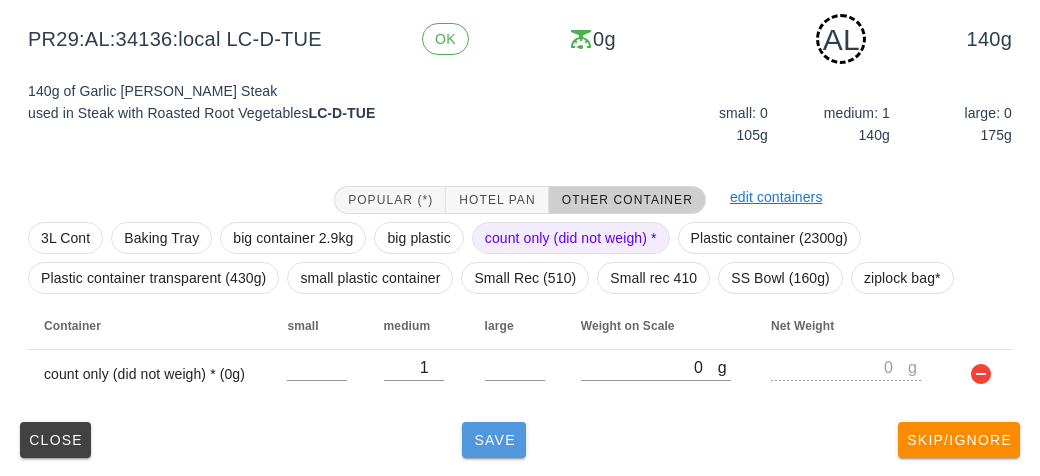 click on "Save" at bounding box center [494, 440] 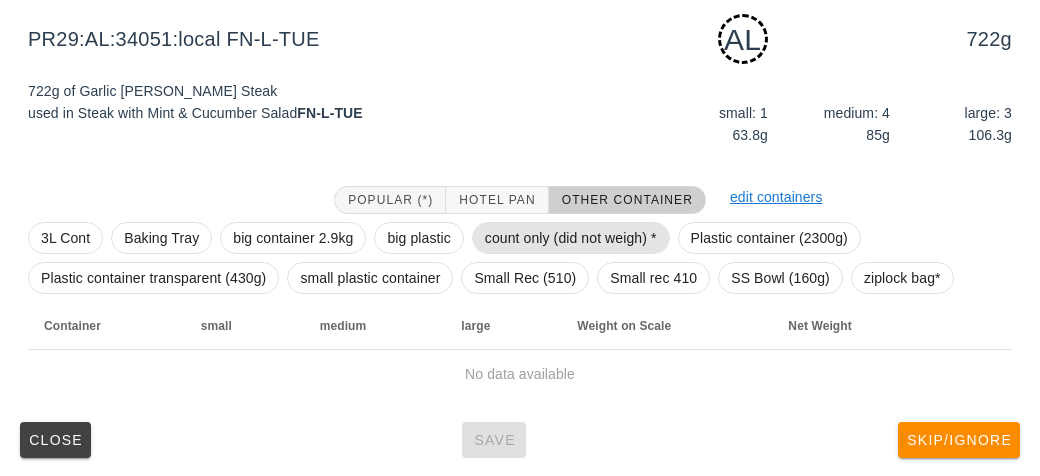 click on "count only (did not weigh) *" at bounding box center (571, 238) 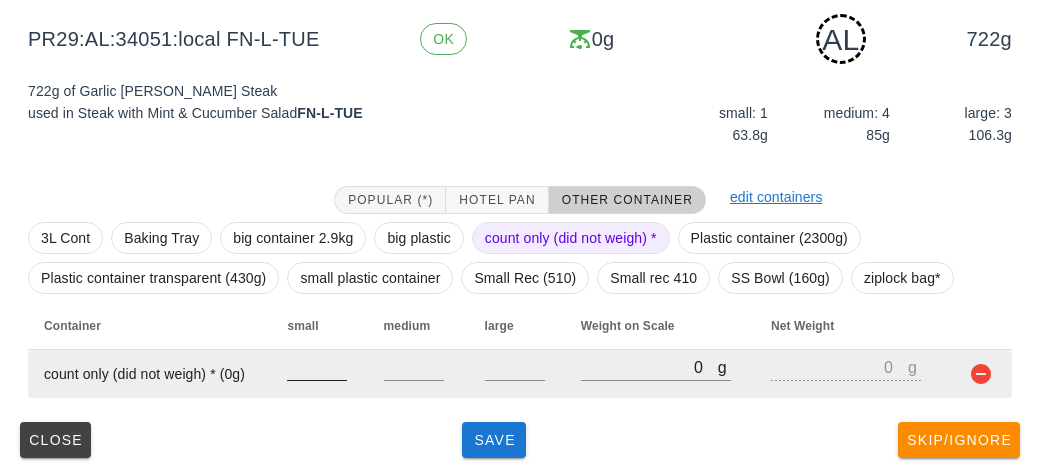 click at bounding box center (317, 367) 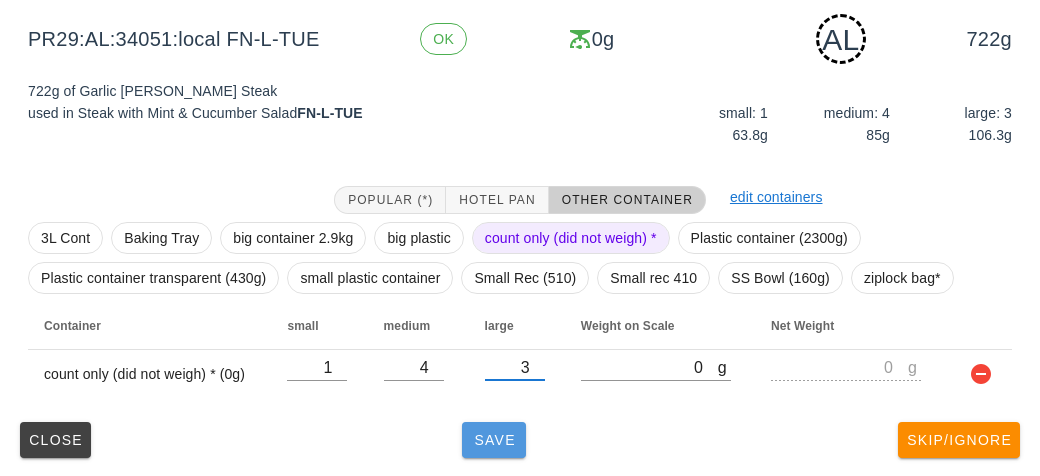 click on "Save" at bounding box center (494, 440) 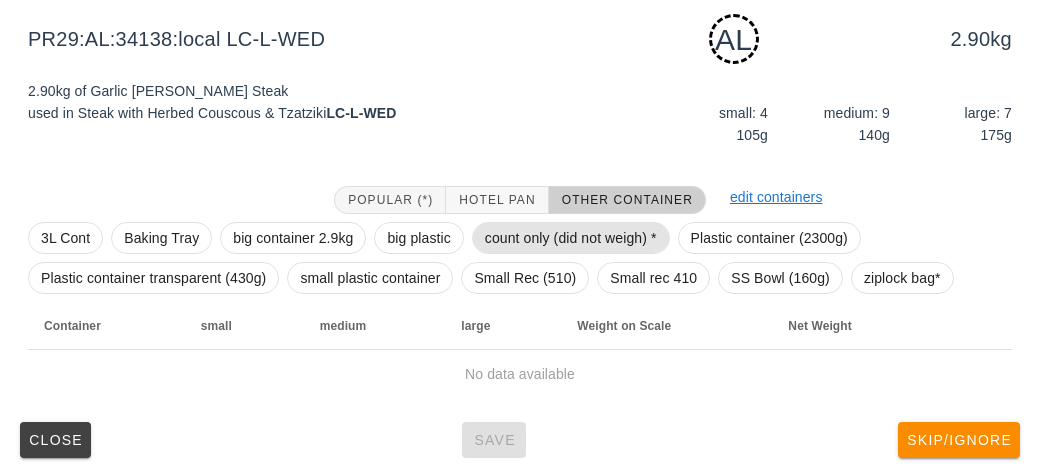 click on "count only (did not weigh) *" at bounding box center [571, 238] 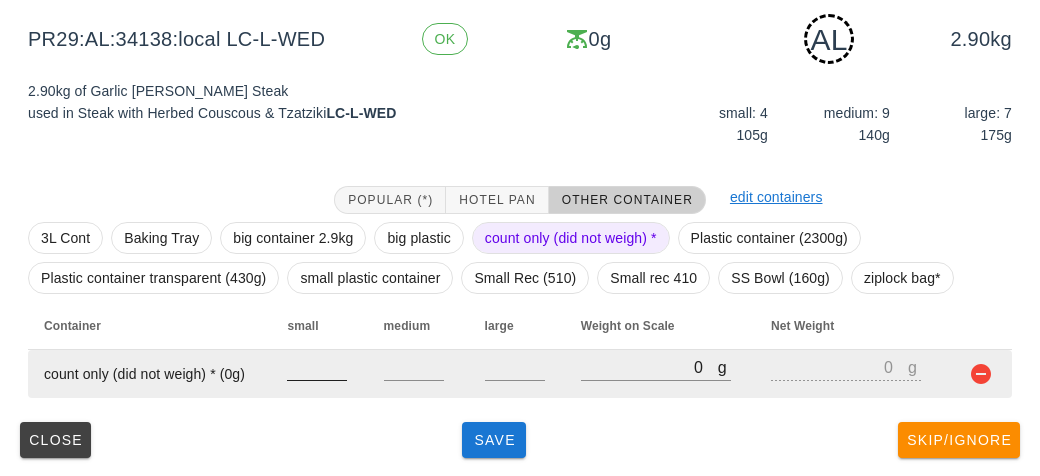 click at bounding box center (317, 367) 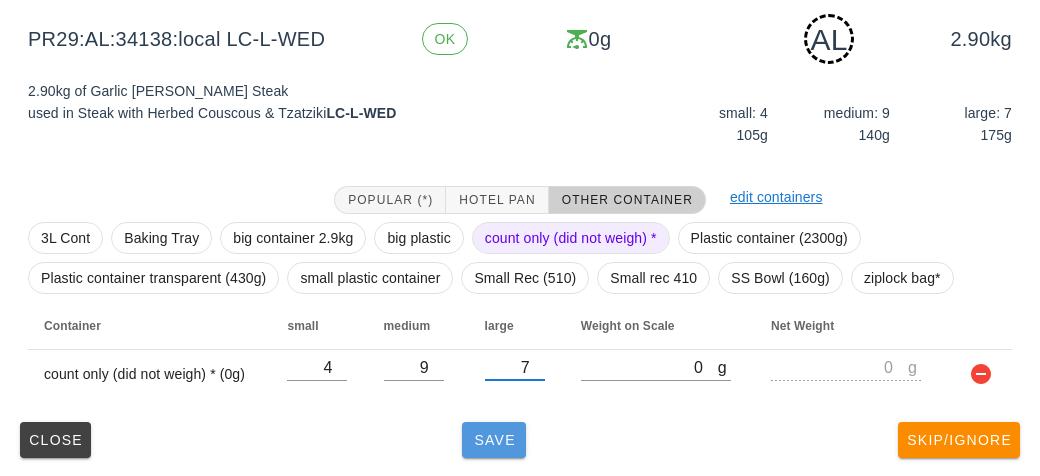 click on "Save" at bounding box center [494, 440] 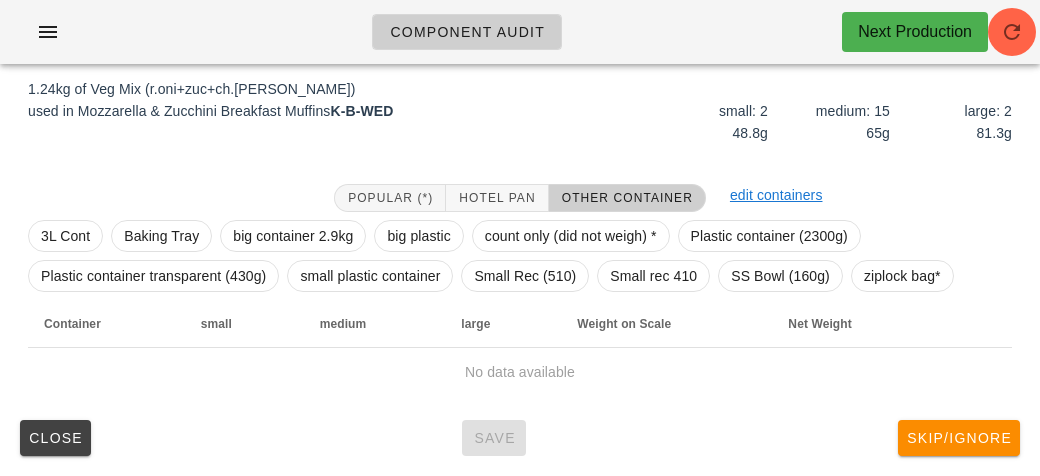 scroll, scrollTop: 232, scrollLeft: 0, axis: vertical 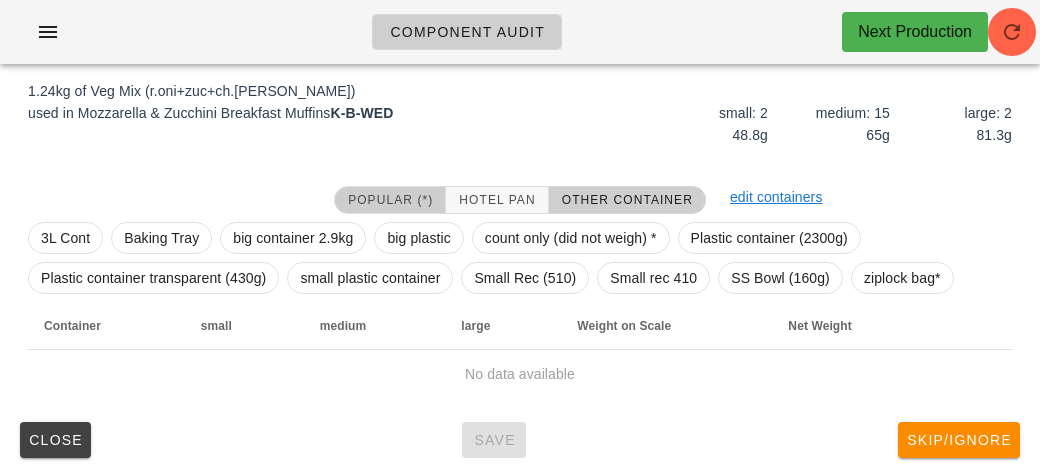 click on "Popular (*)" at bounding box center [390, 200] 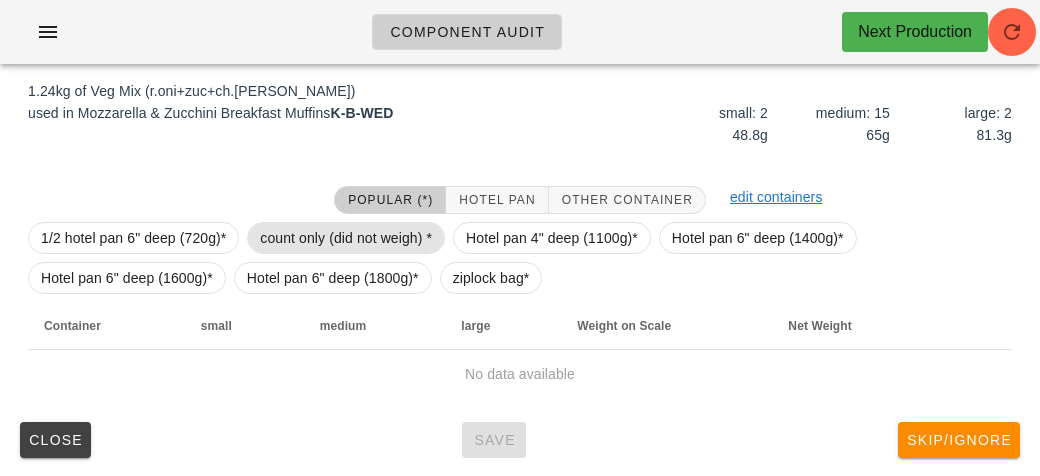 click on "count only (did not weigh) *" at bounding box center (346, 238) 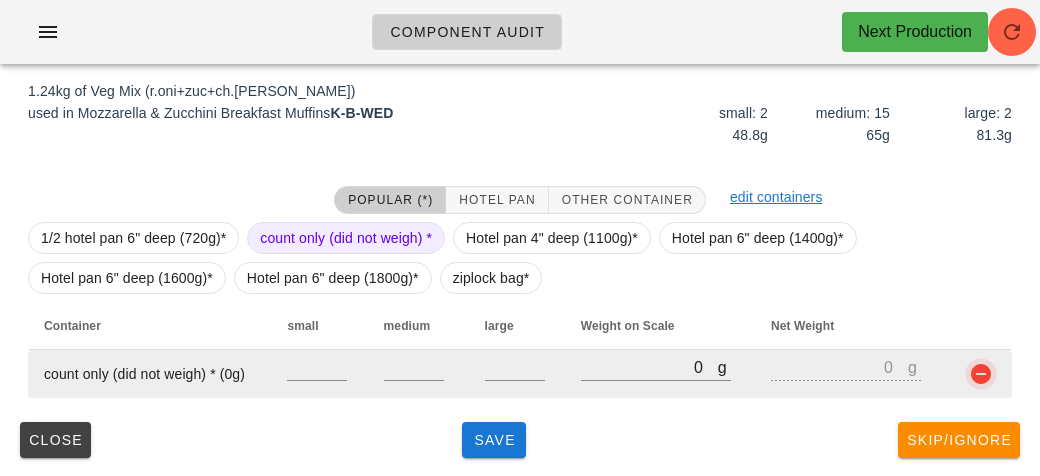 click at bounding box center (981, 374) 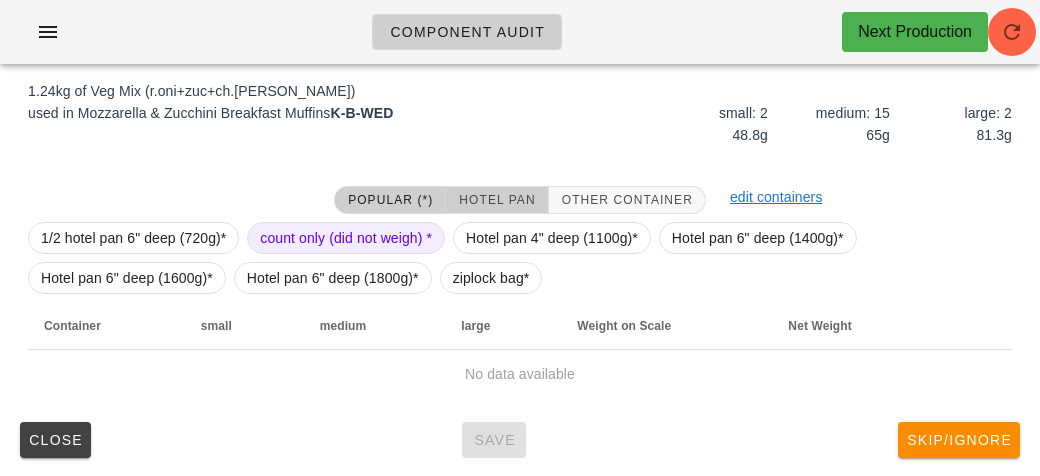 click on "Hotel Pan" at bounding box center (497, 200) 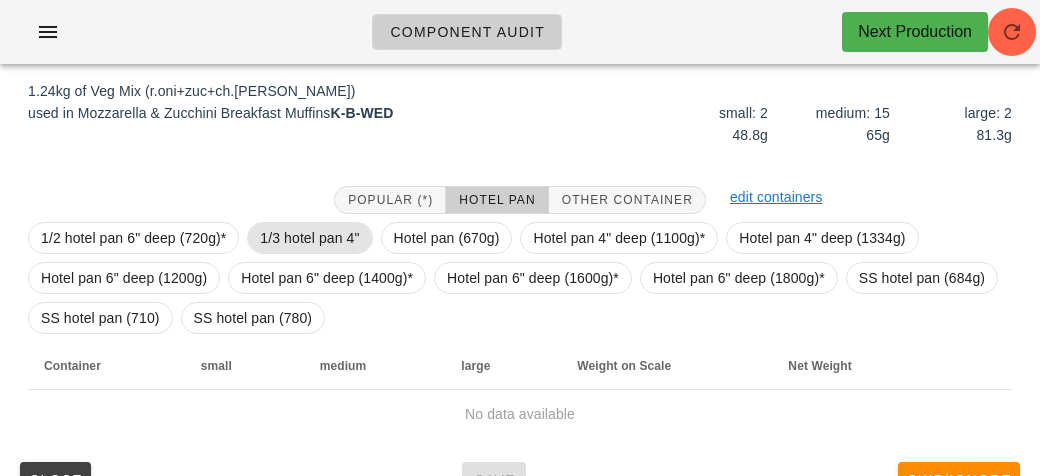 click on "1/3 hotel pan 4"" at bounding box center (309, 238) 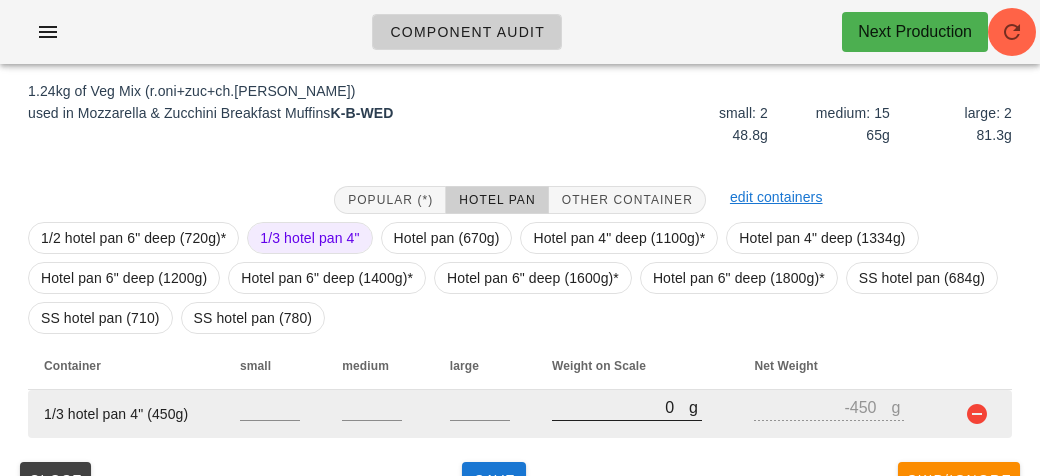 click on "0" at bounding box center (620, 407) 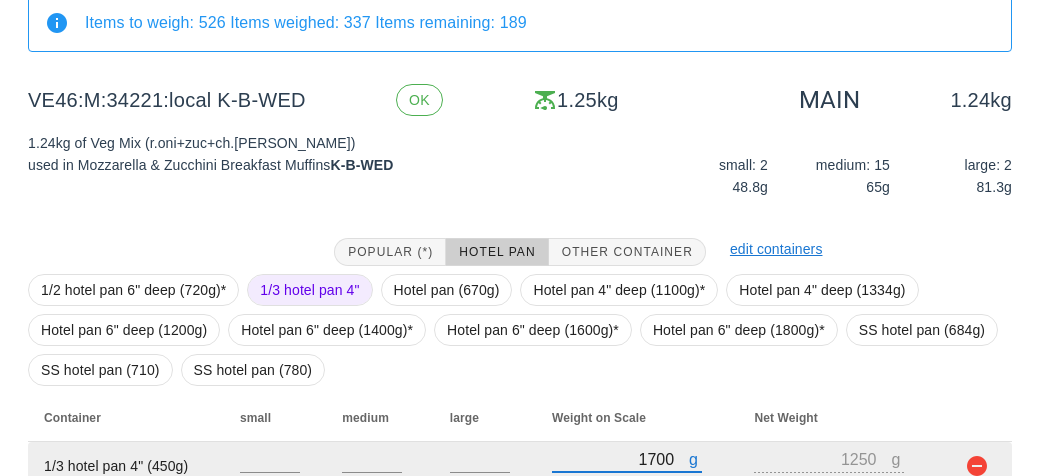 scroll, scrollTop: 272, scrollLeft: 0, axis: vertical 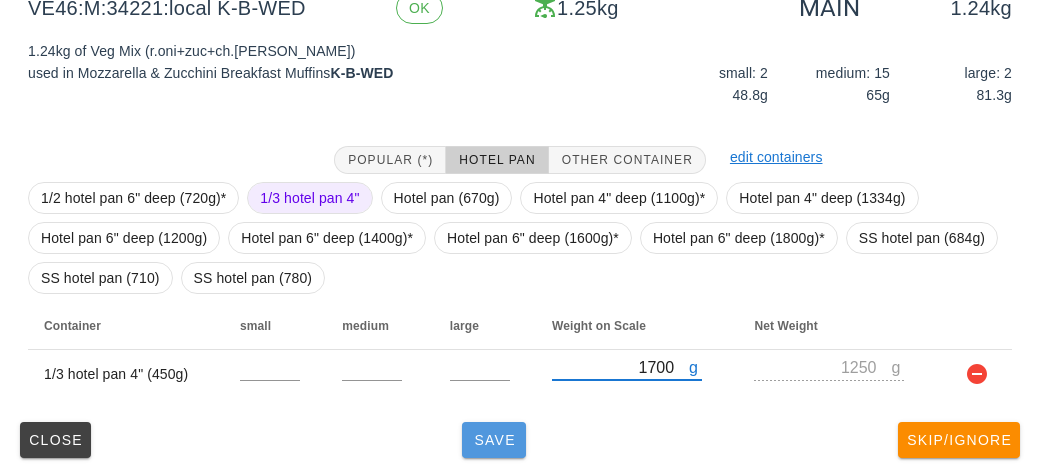 click on "Save" at bounding box center [494, 440] 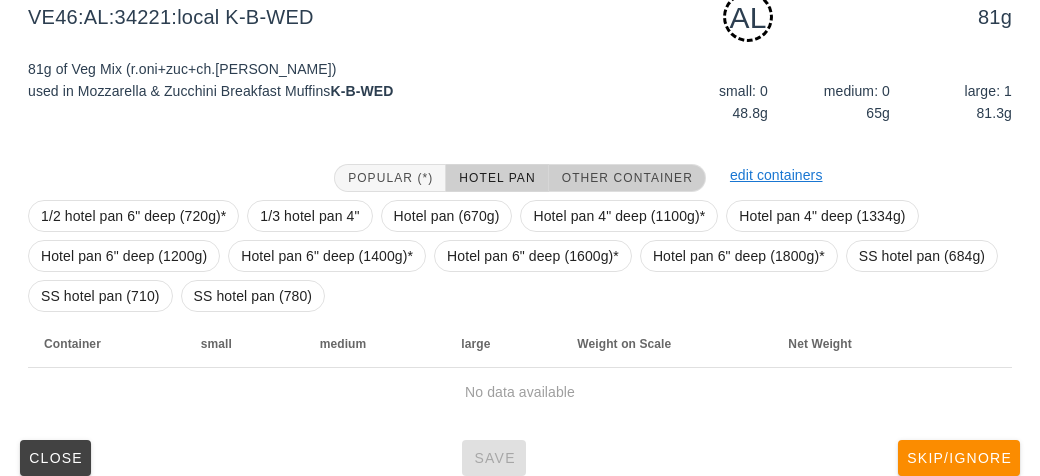 click on "Other Container" at bounding box center [627, 178] 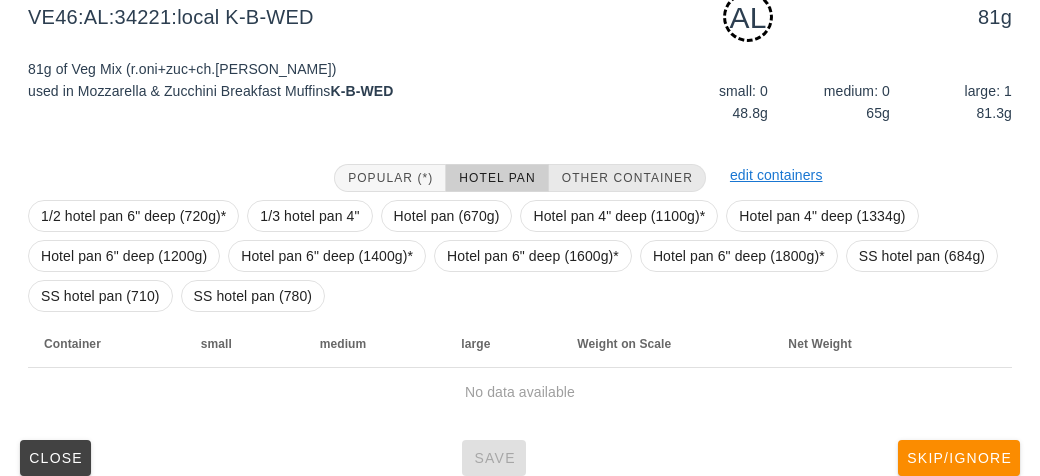 scroll, scrollTop: 250, scrollLeft: 0, axis: vertical 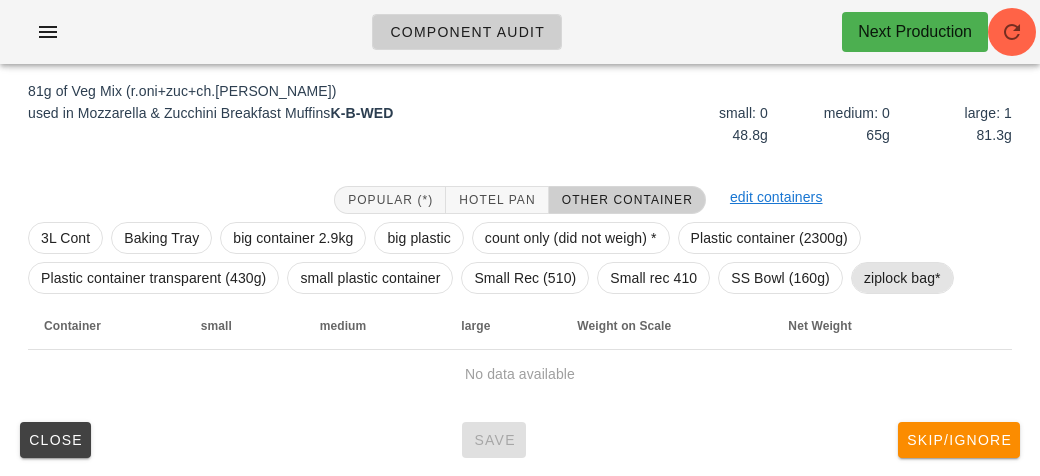 click on "ziplock bag*" at bounding box center (902, 278) 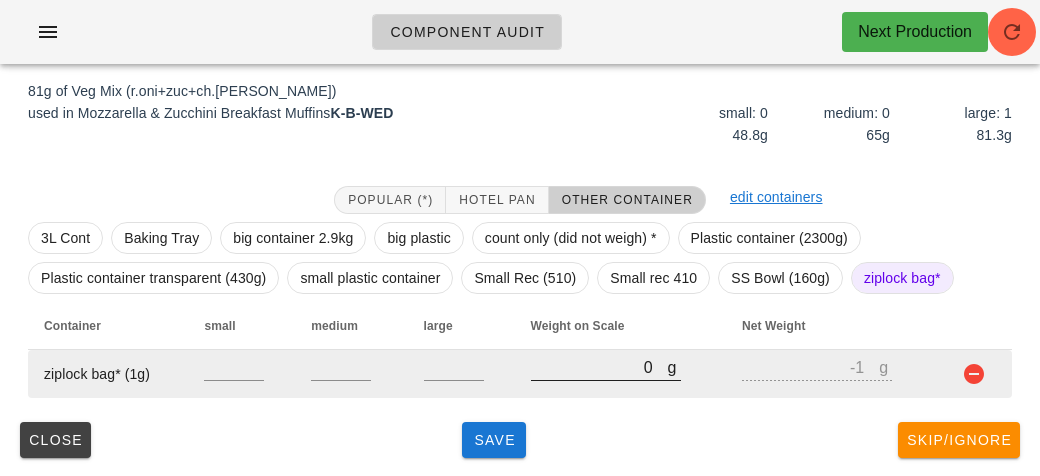 click at bounding box center [606, 391] 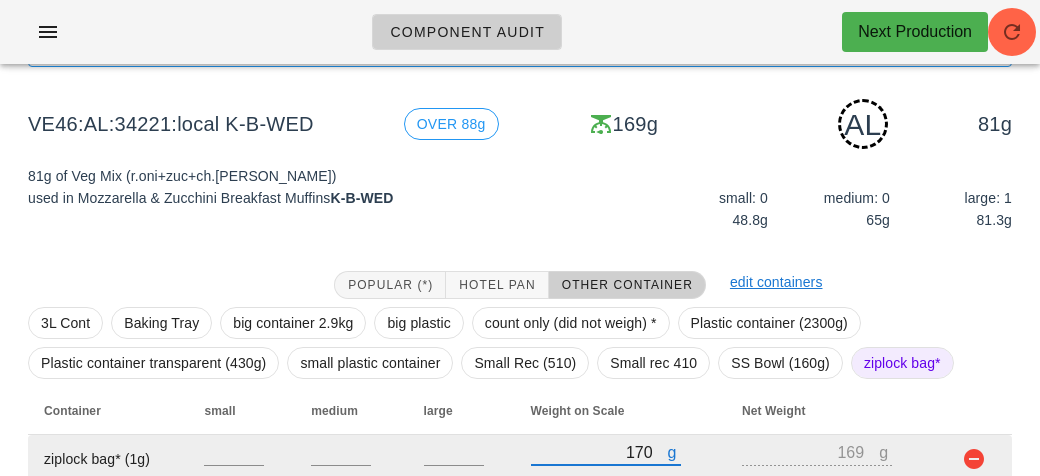scroll, scrollTop: 250, scrollLeft: 0, axis: vertical 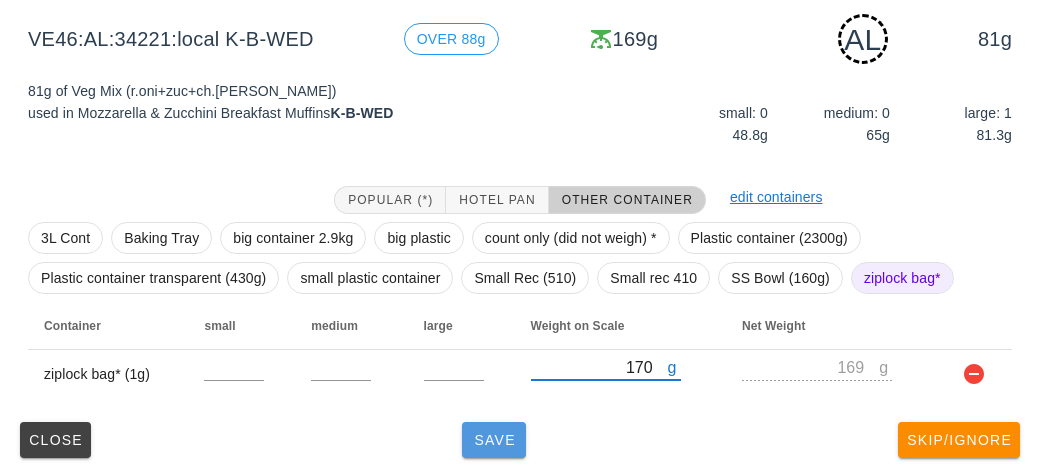 click on "Save" at bounding box center [494, 440] 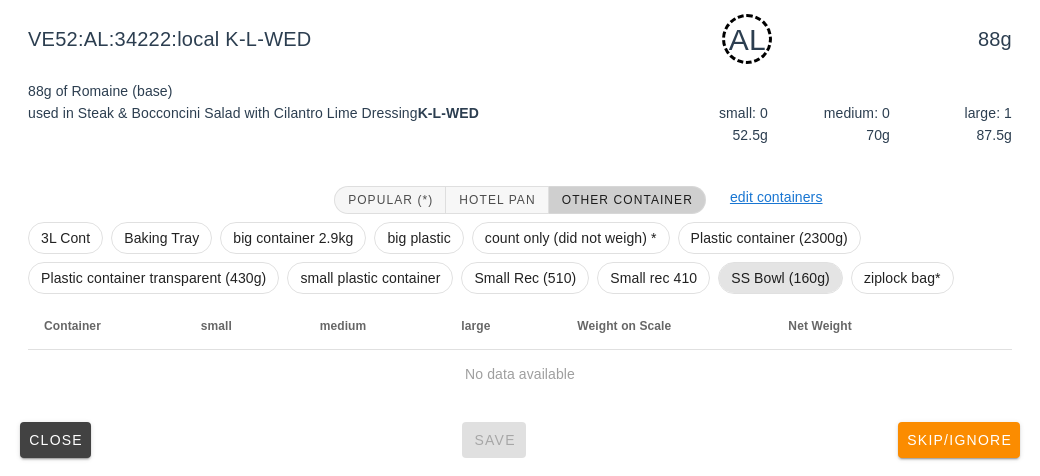 click on "SS Bowl (160g)" at bounding box center [780, 278] 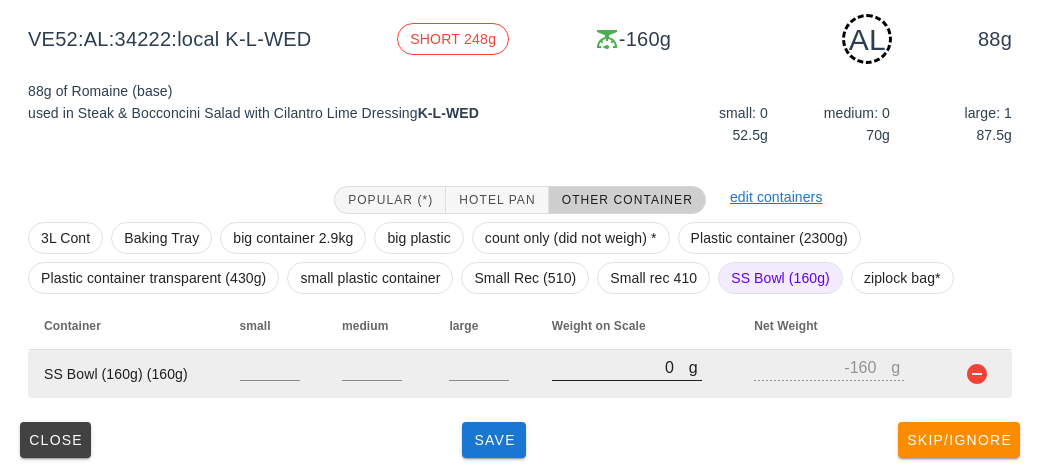click on "0" at bounding box center [620, 367] 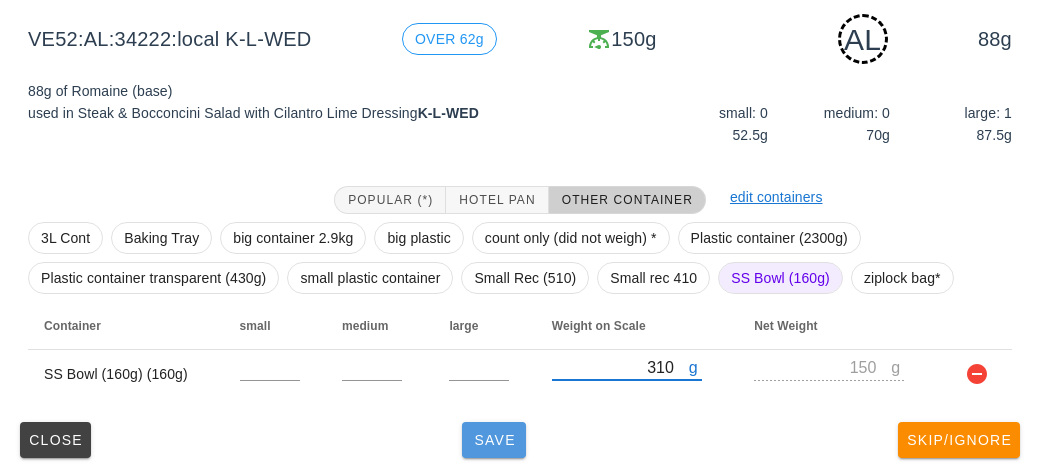 click on "Save" at bounding box center [494, 440] 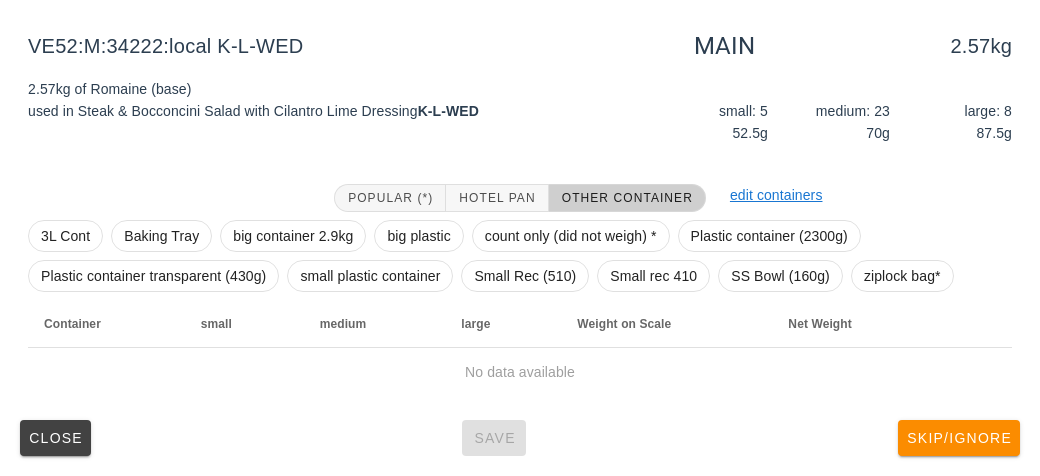 scroll, scrollTop: 232, scrollLeft: 0, axis: vertical 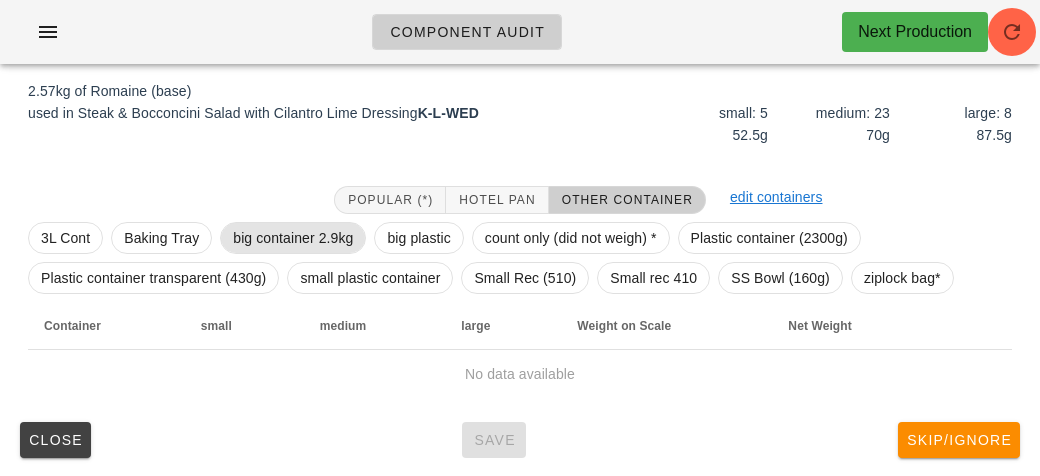click on "big container 2.9kg" at bounding box center (293, 238) 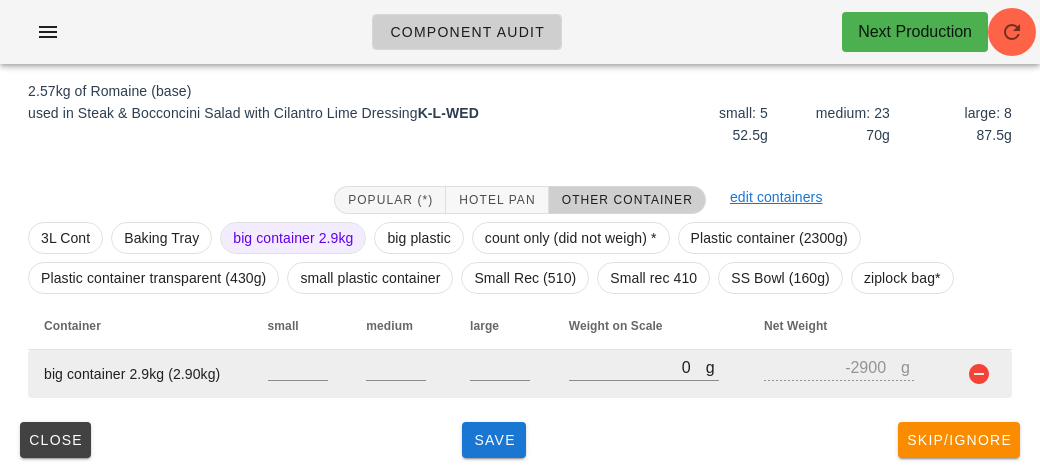 click at bounding box center [979, 374] 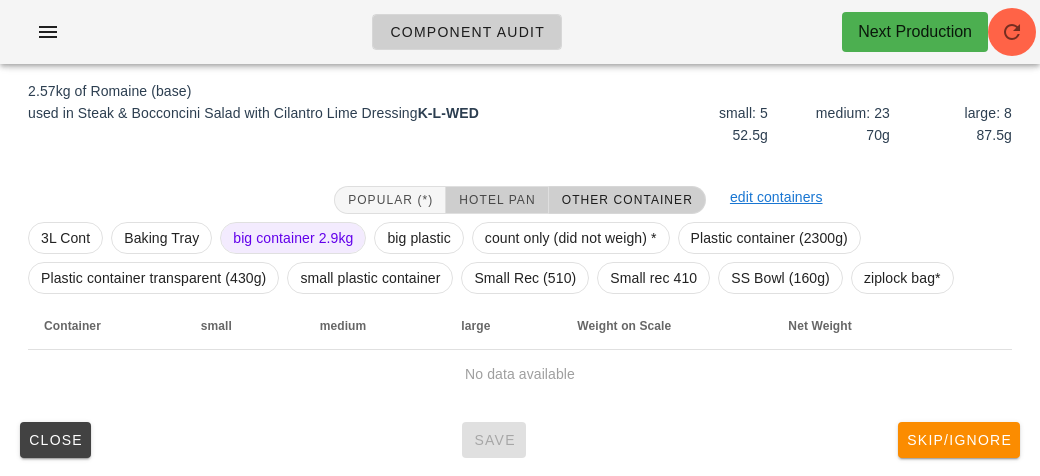 click on "Hotel Pan" at bounding box center [496, 200] 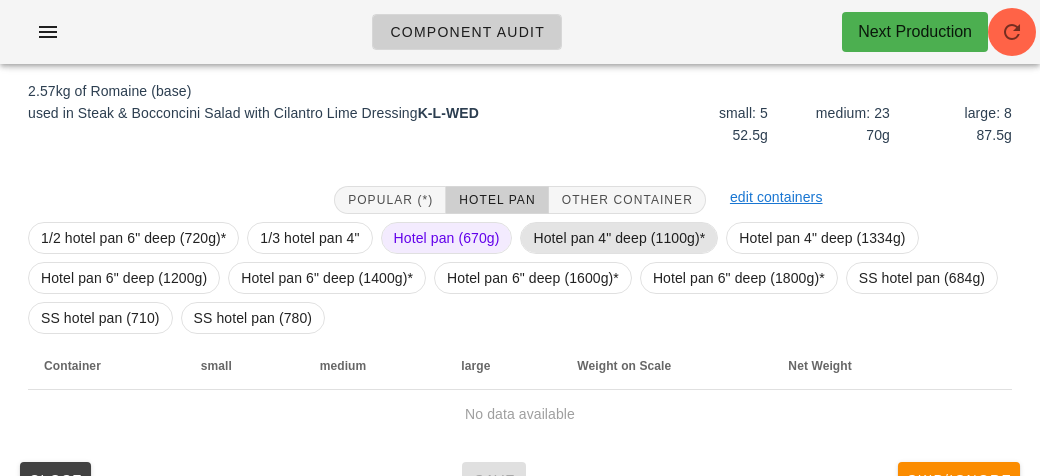click on "Hotel pan 4" deep (1100g)*" at bounding box center (619, 238) 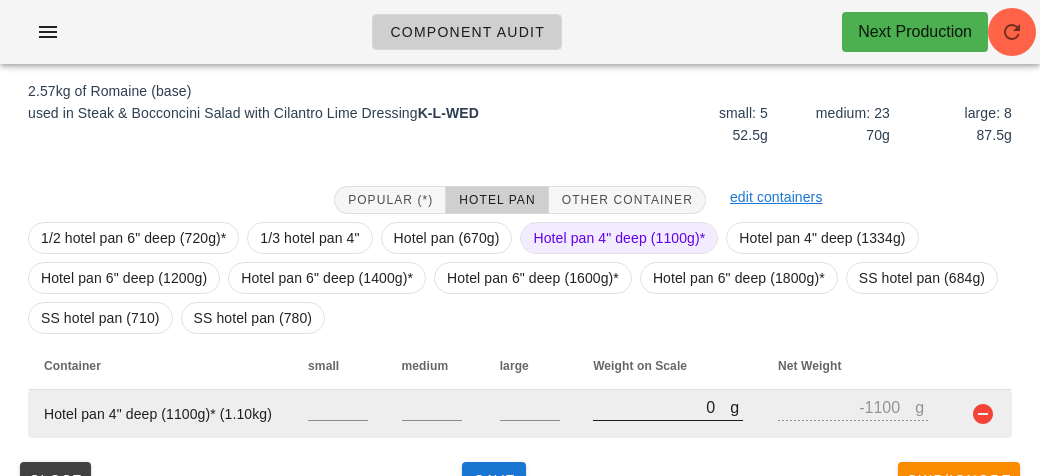 click on "0" at bounding box center (661, 407) 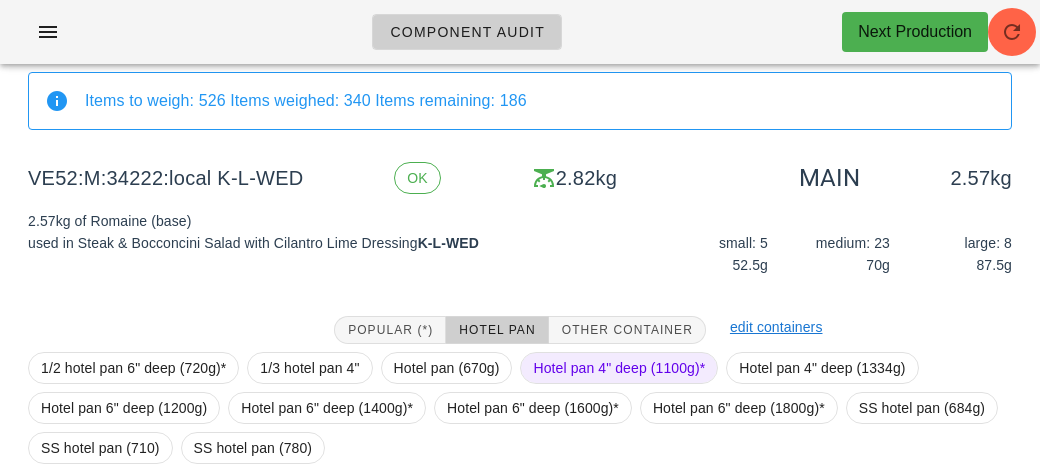 scroll, scrollTop: 272, scrollLeft: 0, axis: vertical 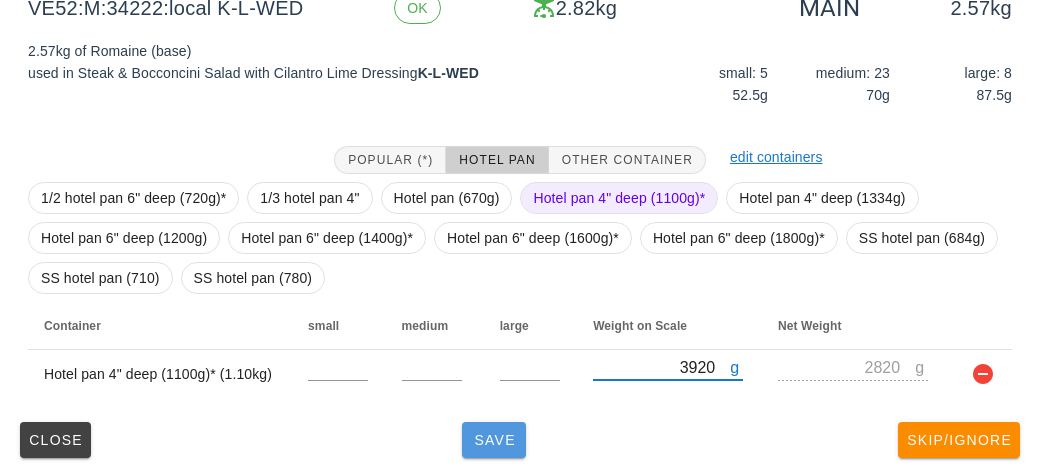 click on "Save" at bounding box center (494, 440) 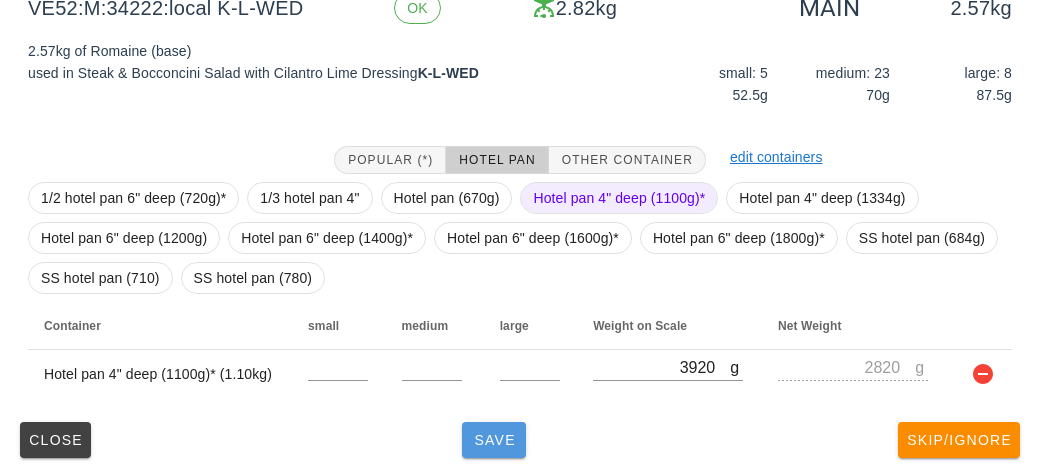 click on "Save" at bounding box center [494, 440] 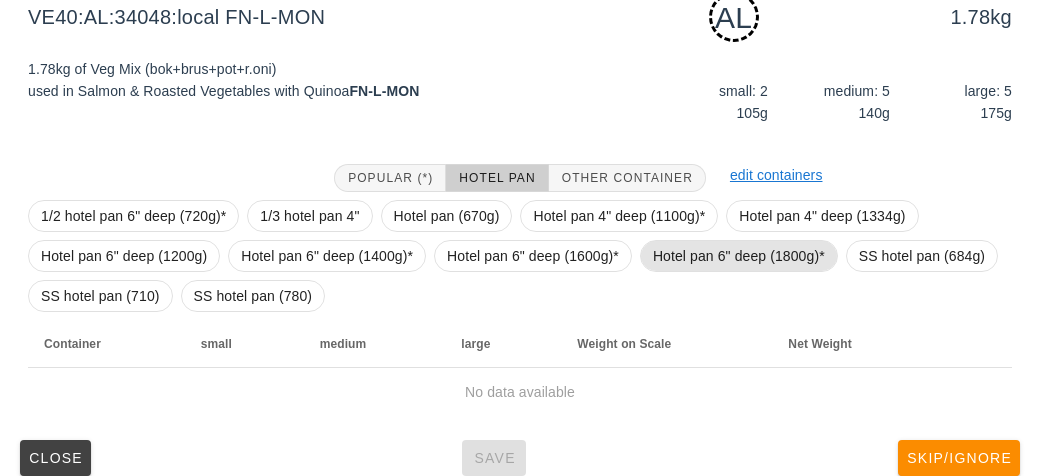 click on "Hotel pan 6" deep (1800g)*" at bounding box center (739, 256) 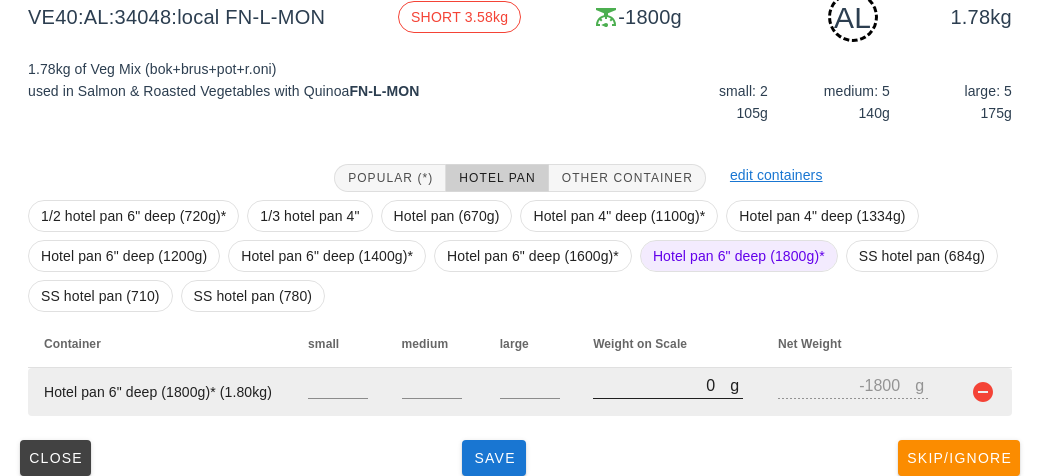 click on "0" at bounding box center (661, 385) 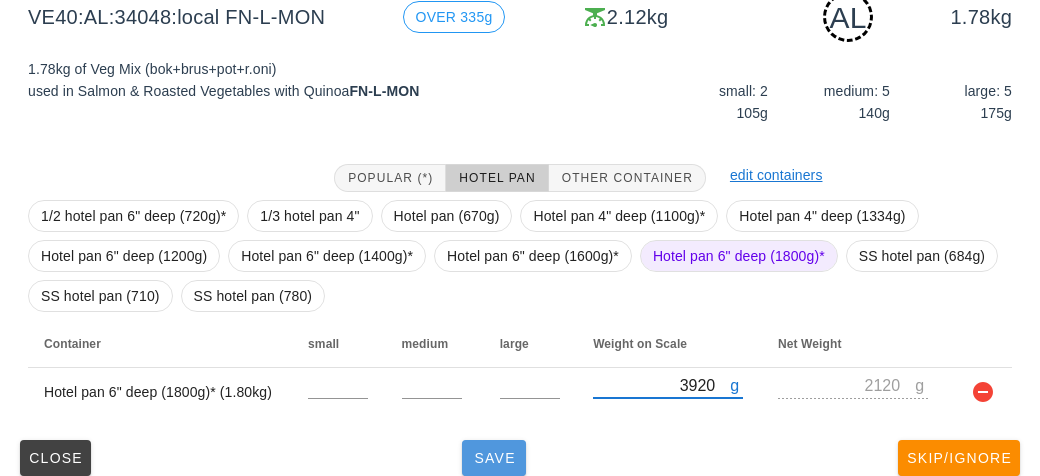 click on "Save" at bounding box center (494, 458) 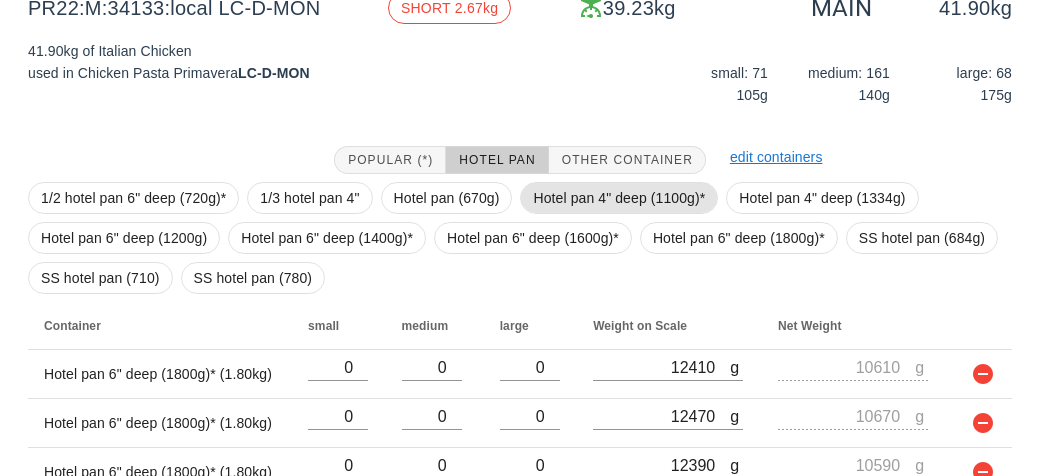 click on "Hotel pan 4" deep (1100g)*" at bounding box center (619, 198) 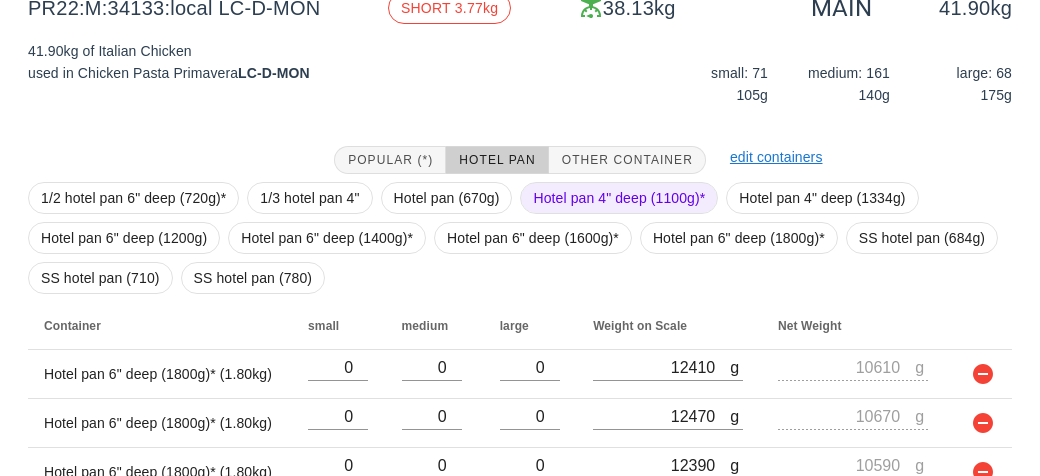 scroll, scrollTop: 467, scrollLeft: 0, axis: vertical 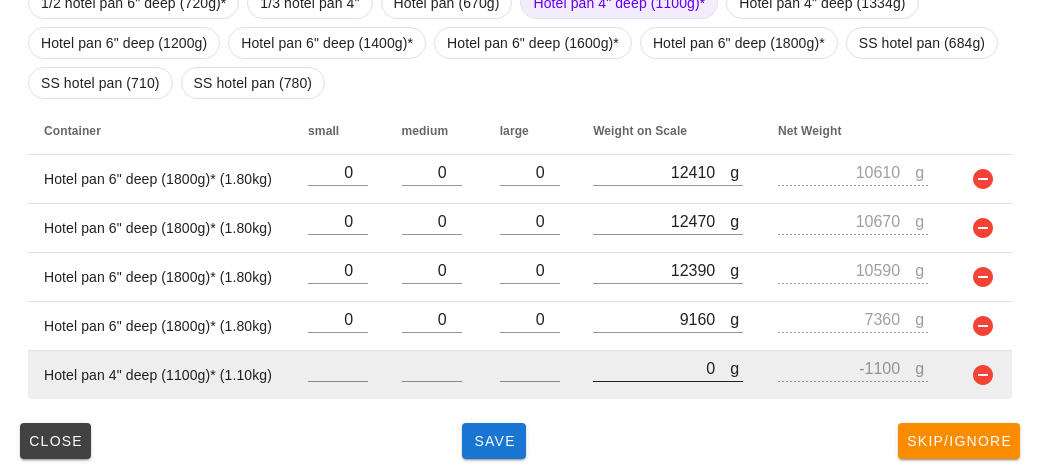 click on "0" at bounding box center (661, 368) 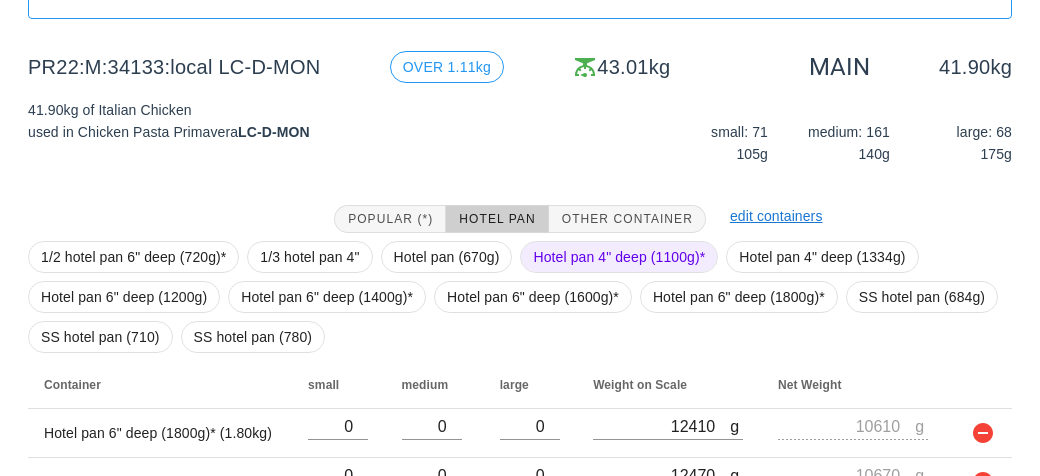 scroll, scrollTop: 467, scrollLeft: 0, axis: vertical 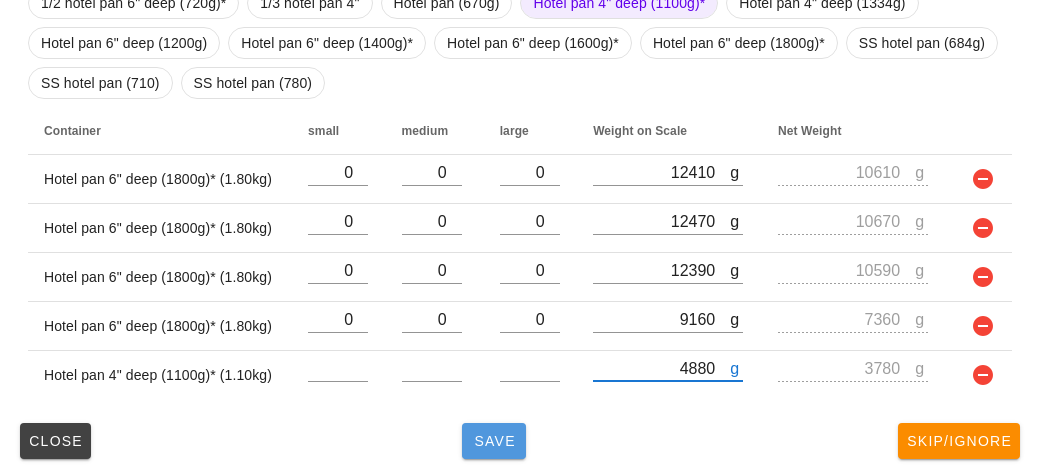click on "Save" at bounding box center [494, 441] 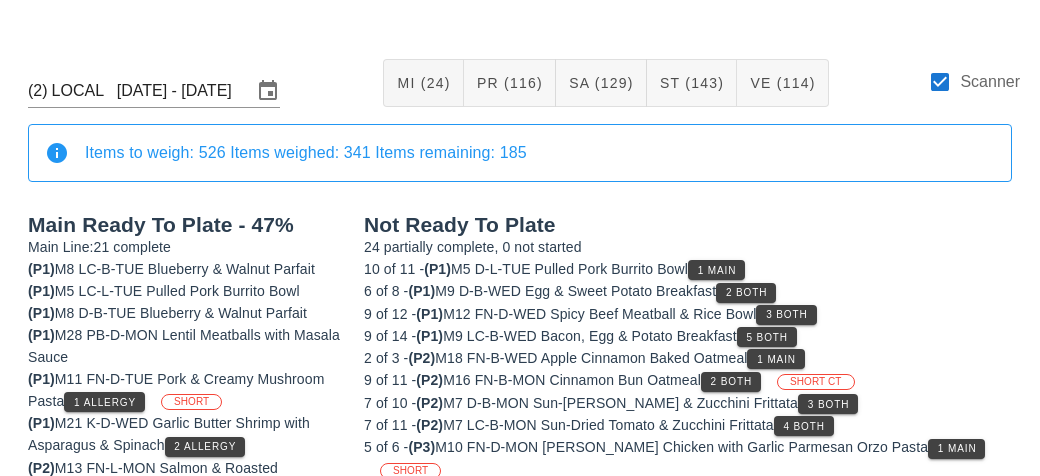 scroll, scrollTop: 47, scrollLeft: 0, axis: vertical 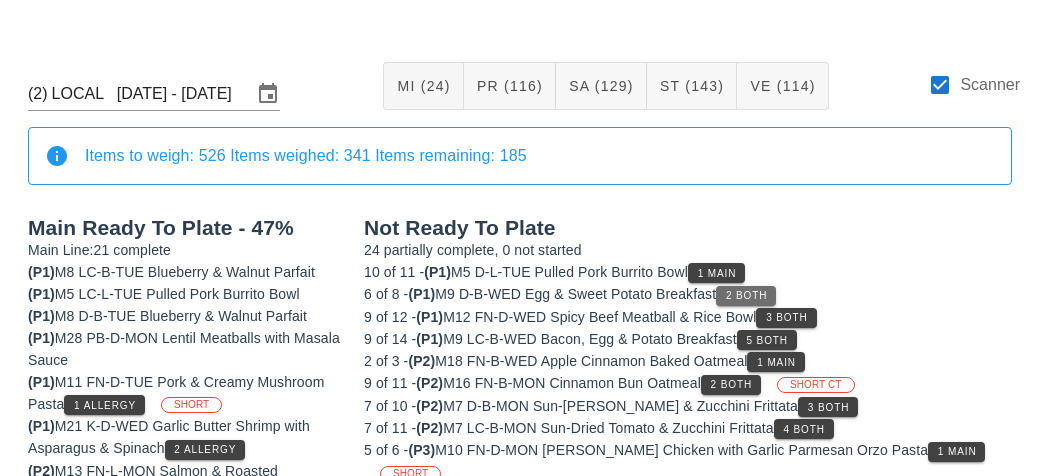 click on "2 Both" at bounding box center [746, 296] 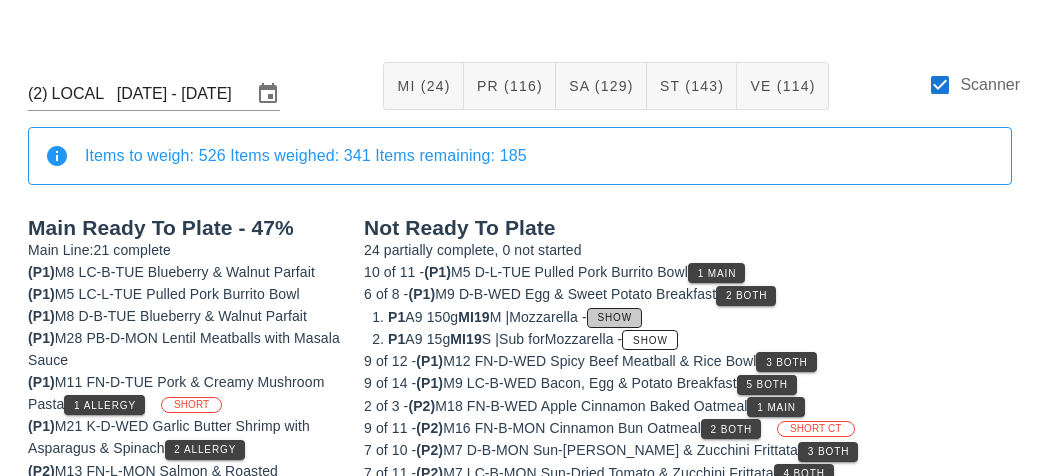 click on "Show" at bounding box center (614, 318) 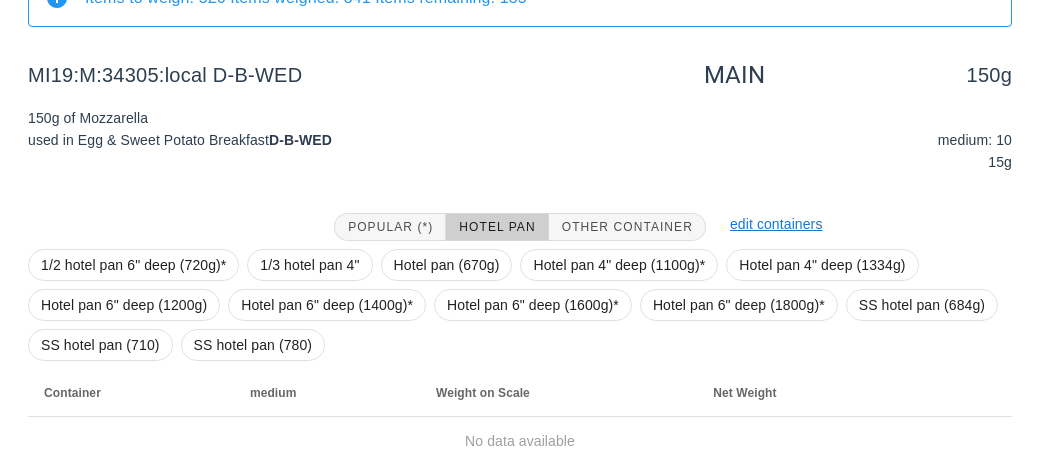 scroll, scrollTop: 272, scrollLeft: 0, axis: vertical 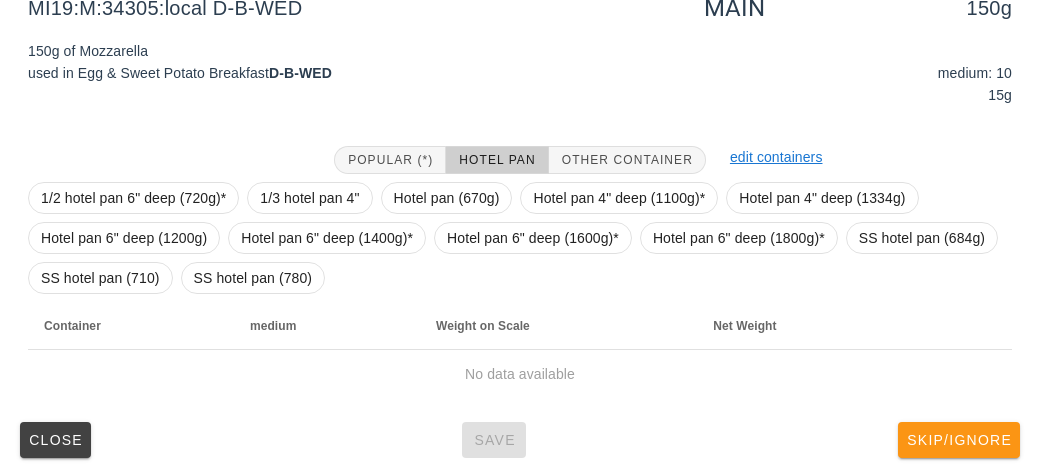 click on "Skip/Ignore" at bounding box center (959, 440) 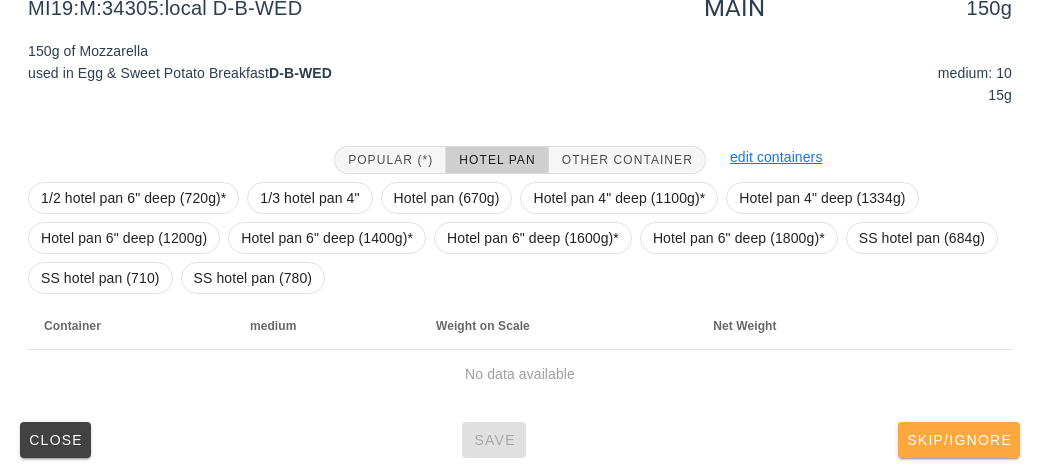 click on "Skip/Ignore" at bounding box center [959, 440] 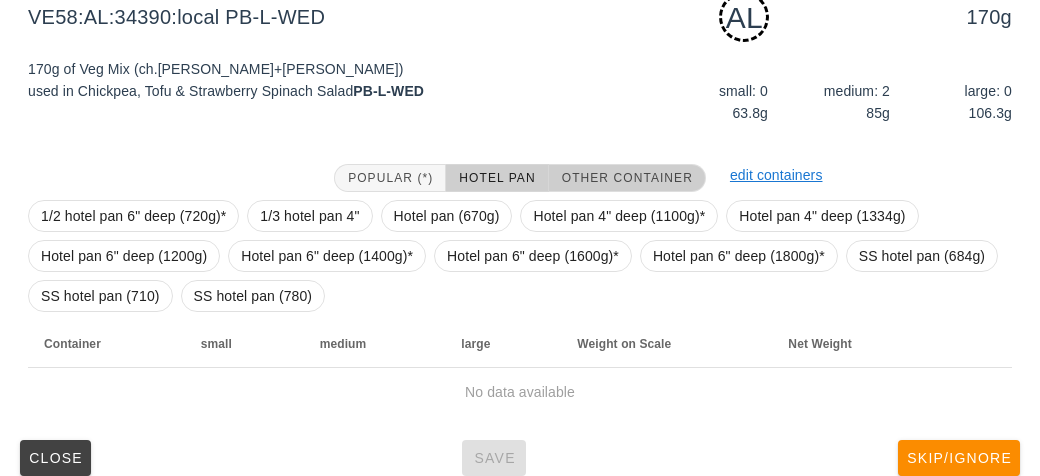 click on "Other Container" at bounding box center [627, 178] 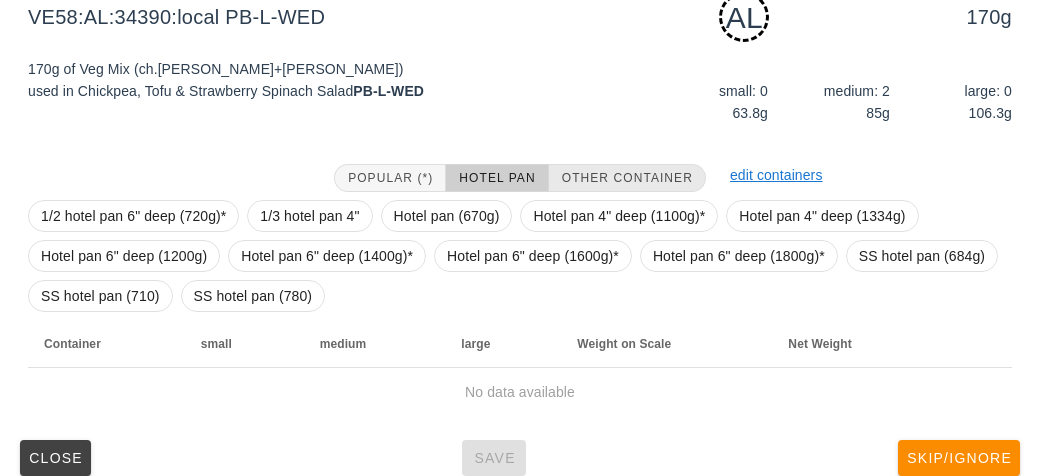 scroll, scrollTop: 250, scrollLeft: 0, axis: vertical 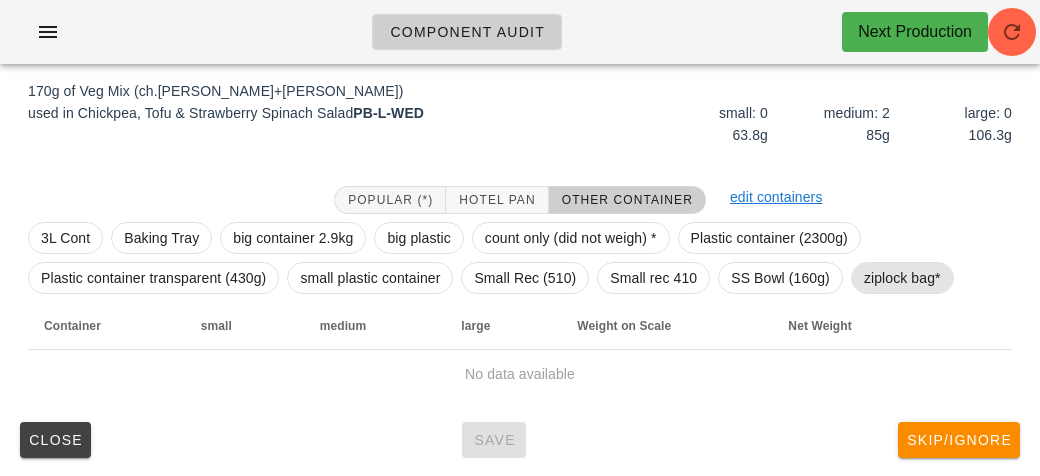 click on "ziplock bag*" at bounding box center (902, 278) 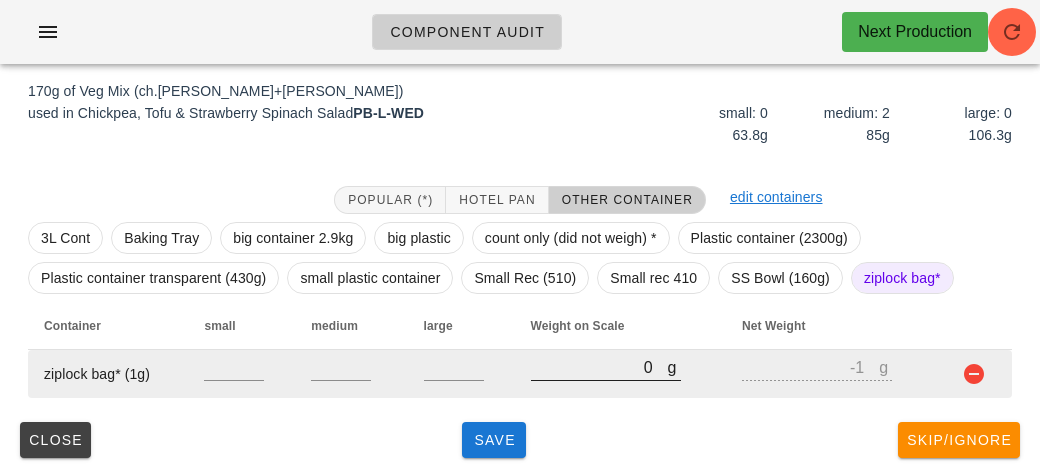 click on "0" at bounding box center [599, 367] 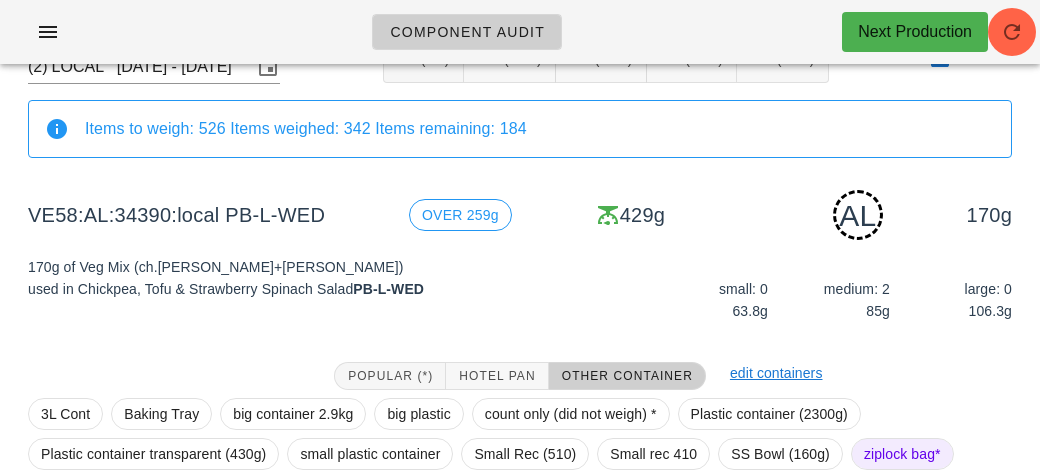 scroll, scrollTop: 250, scrollLeft: 0, axis: vertical 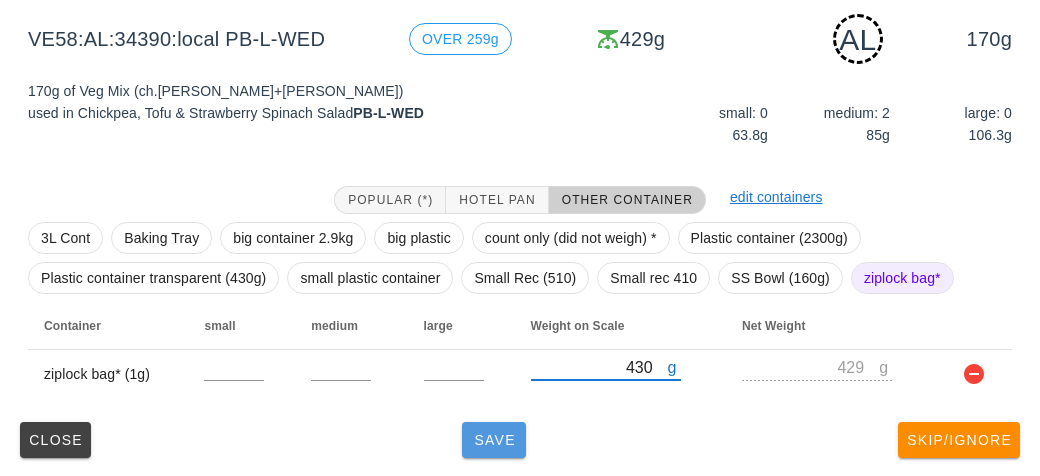 click on "Save" at bounding box center [494, 440] 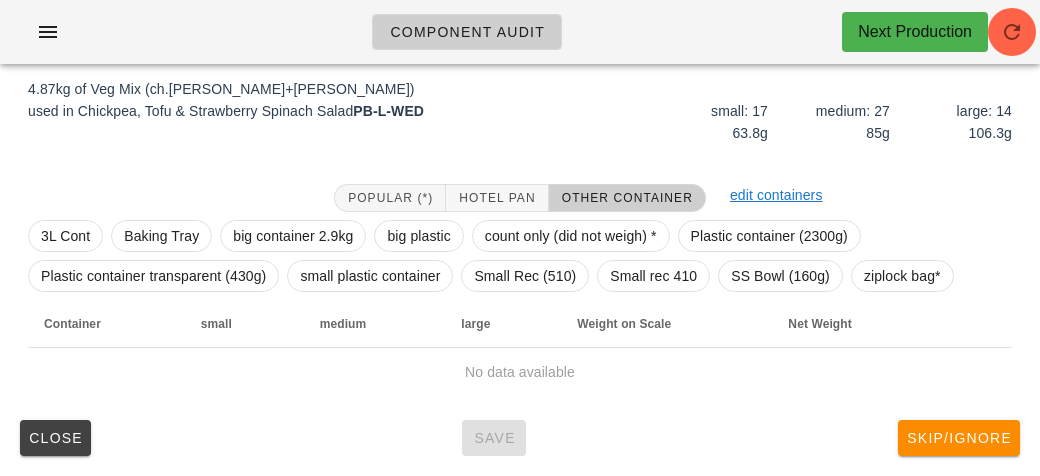 scroll, scrollTop: 232, scrollLeft: 0, axis: vertical 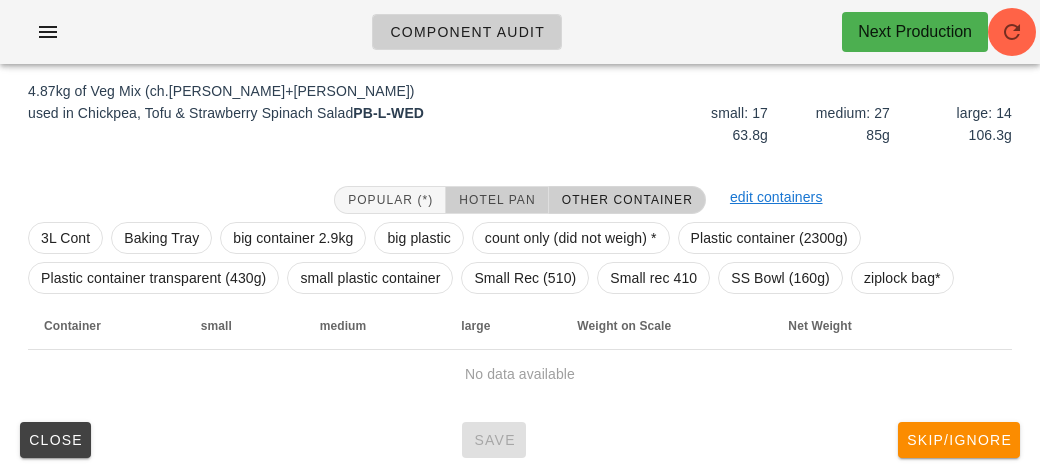 click on "Hotel Pan" at bounding box center [496, 200] 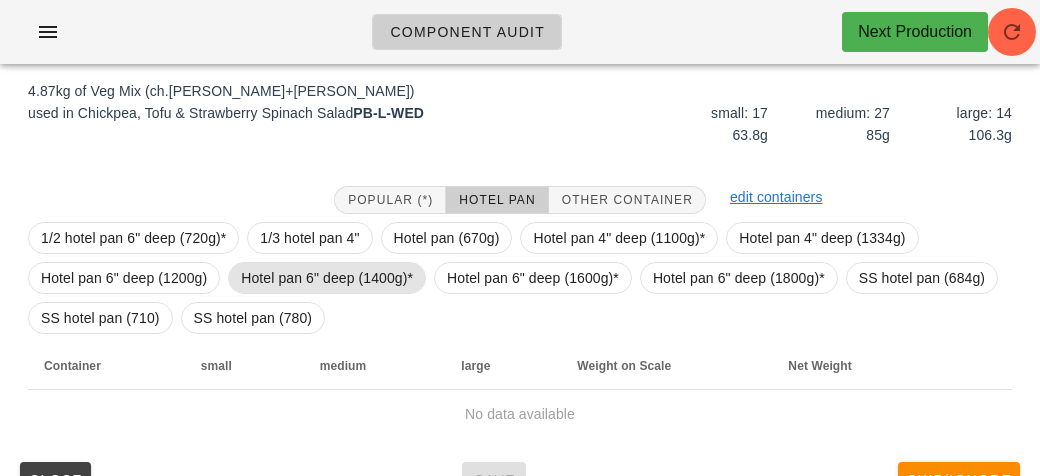 click on "Hotel pan 6" deep (1400g)*" at bounding box center (327, 278) 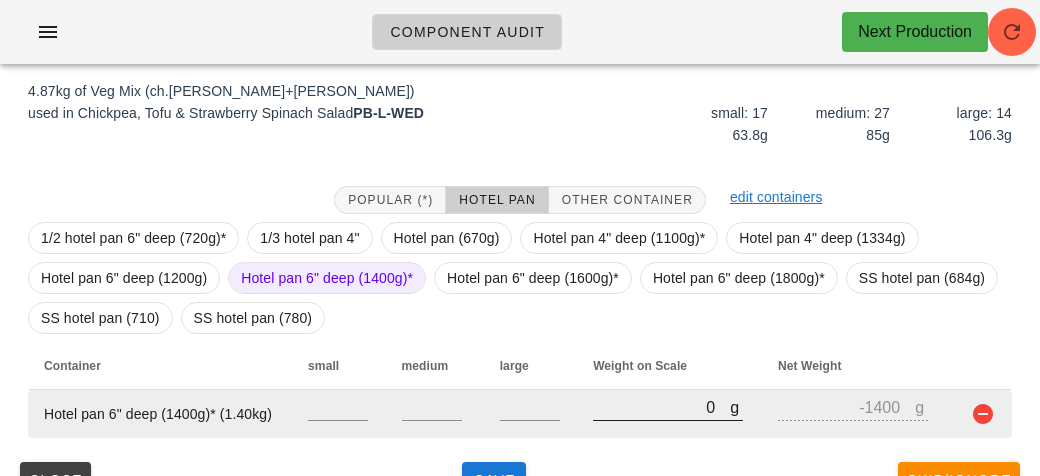 click on "0" at bounding box center (661, 407) 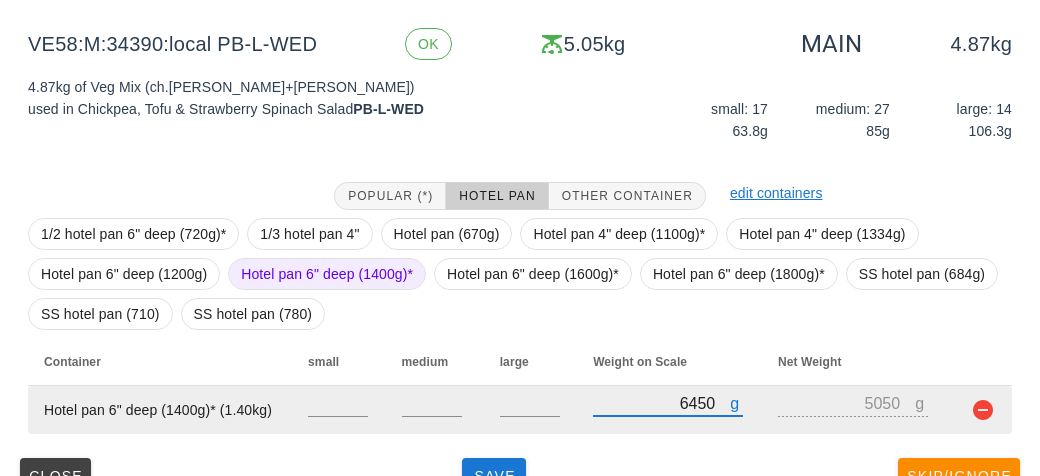 scroll, scrollTop: 272, scrollLeft: 0, axis: vertical 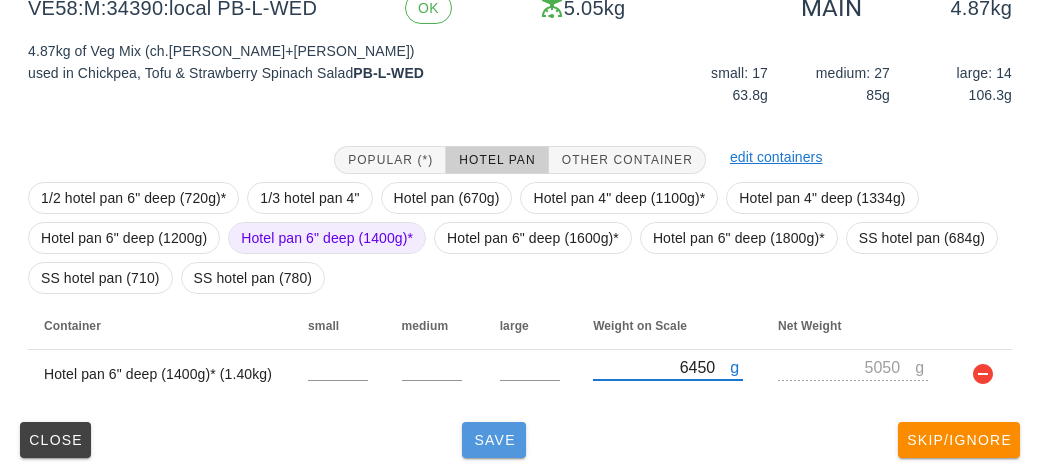 click on "Save" at bounding box center [494, 440] 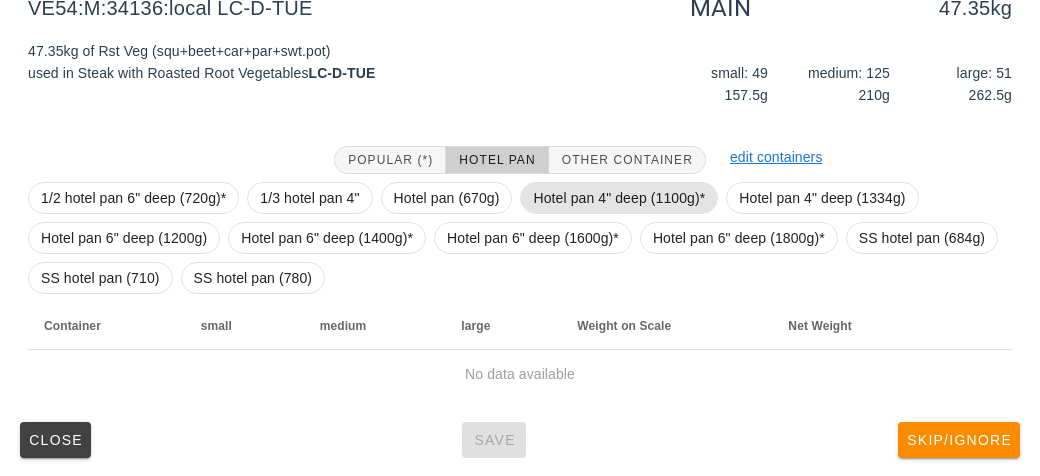 click on "Hotel pan 4" deep (1100g)*" at bounding box center (619, 198) 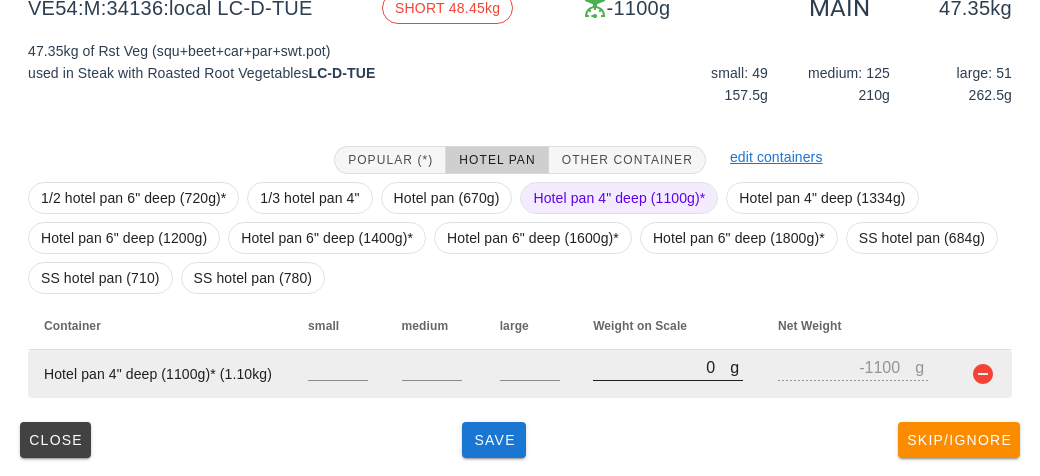 click on "0" at bounding box center (661, 367) 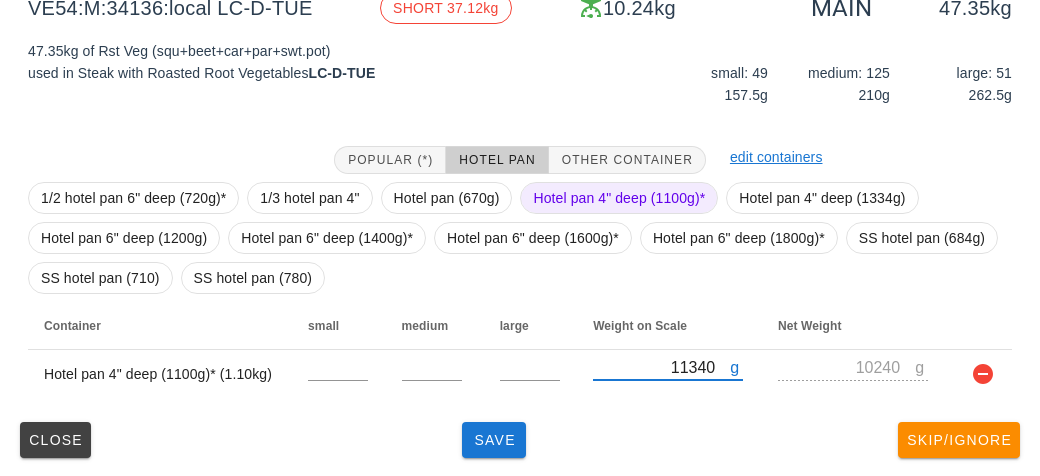 click on "Hotel pan 4" deep (1100g)*" at bounding box center [619, 198] 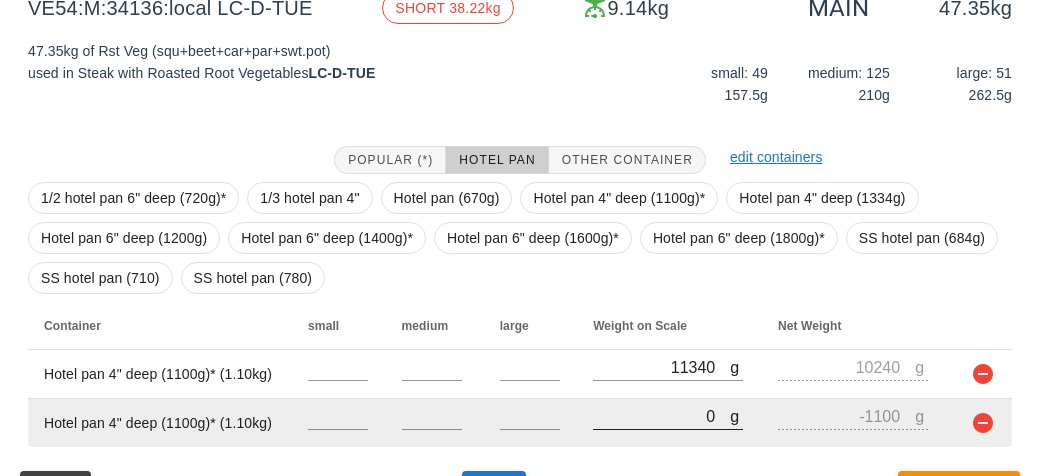 click on "0" at bounding box center (661, 416) 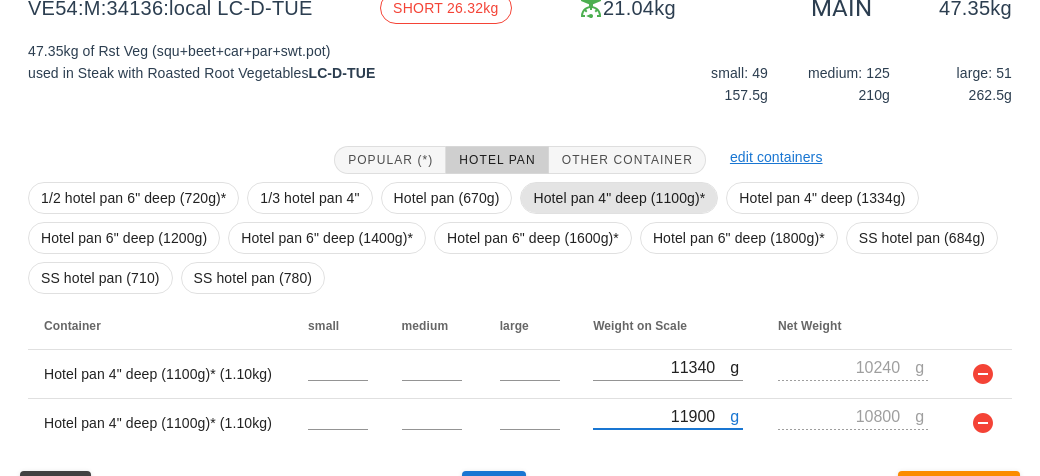 click on "Hotel pan 4" deep (1100g)*" at bounding box center (619, 198) 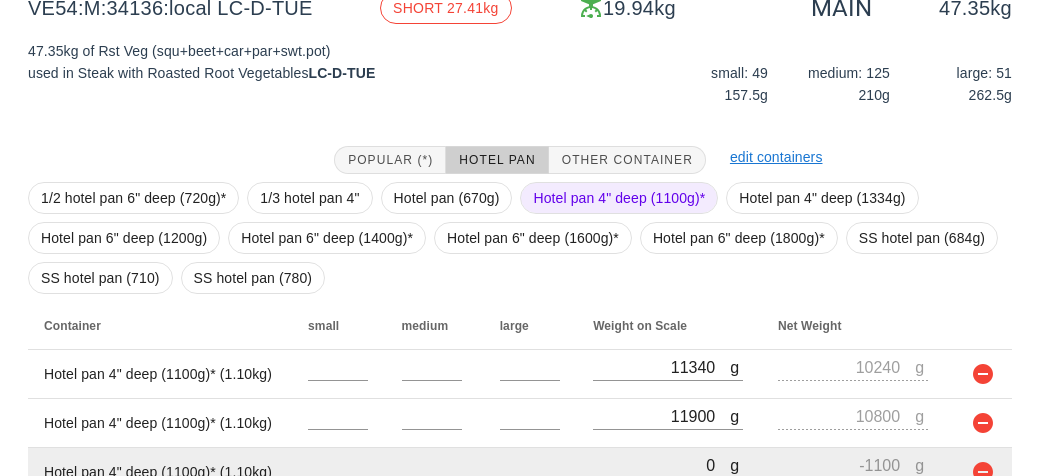 click on "0" at bounding box center [661, 465] 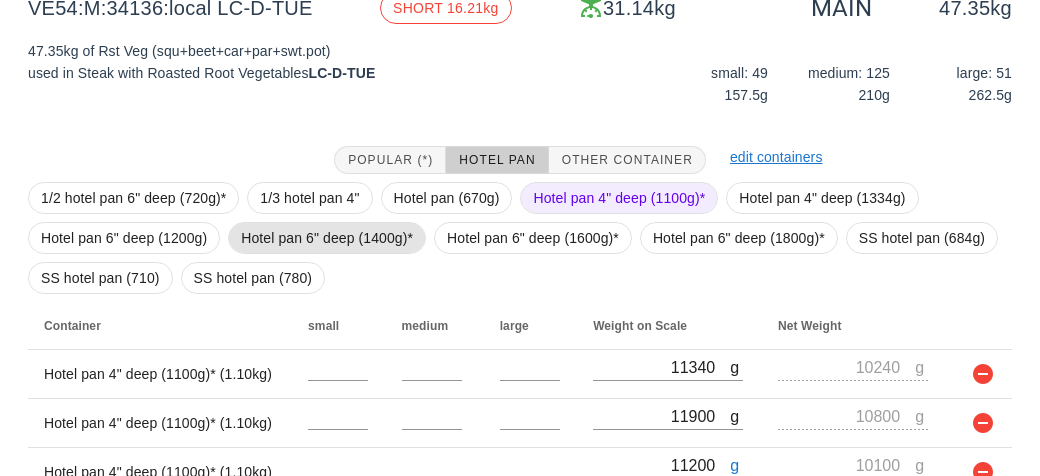 click on "Hotel pan 6" deep (1400g)*" at bounding box center [327, 238] 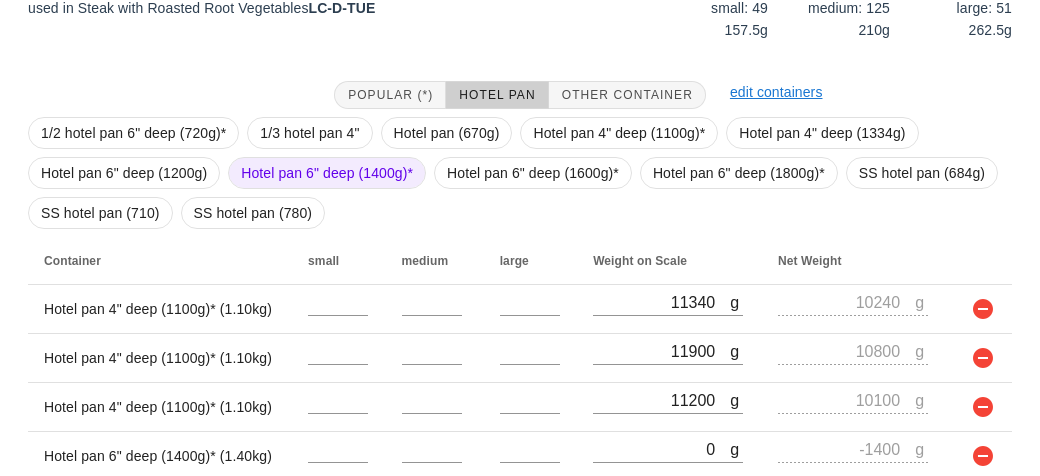 scroll, scrollTop: 418, scrollLeft: 0, axis: vertical 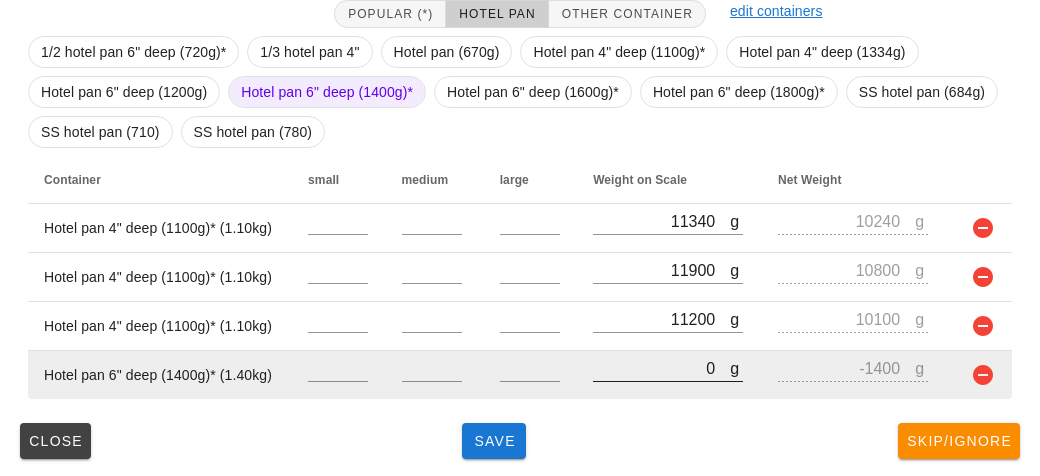 click on "0" at bounding box center [661, 368] 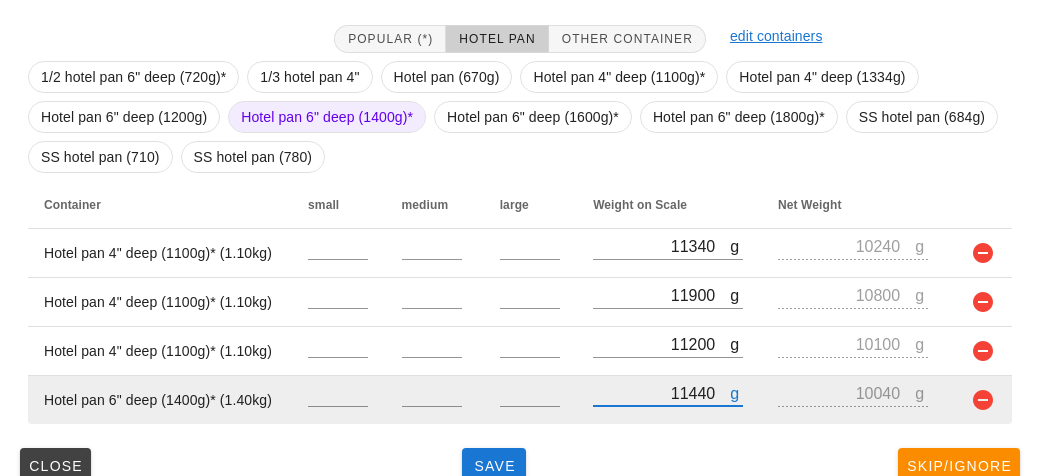 scroll, scrollTop: 418, scrollLeft: 0, axis: vertical 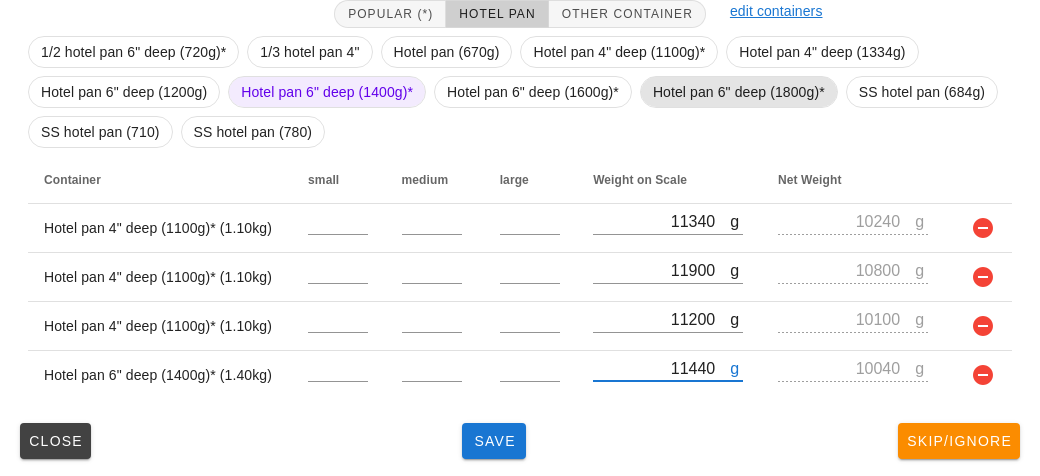 click on "Hotel pan 6" deep (1800g)*" at bounding box center (739, 92) 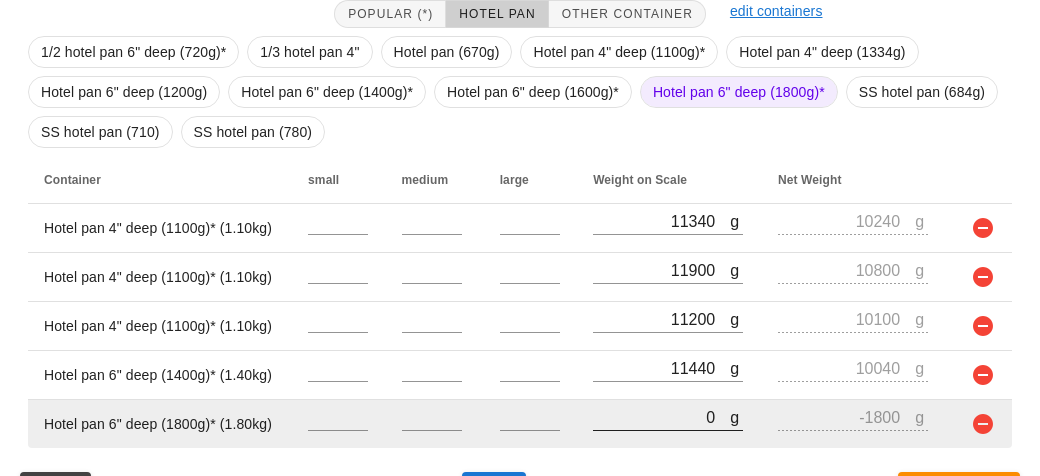 click on "0" at bounding box center (661, 417) 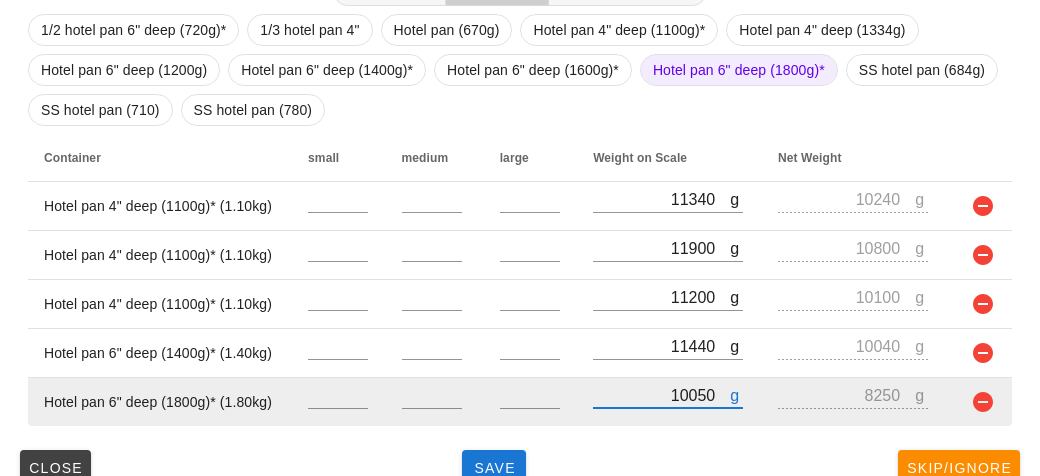 scroll, scrollTop: 467, scrollLeft: 0, axis: vertical 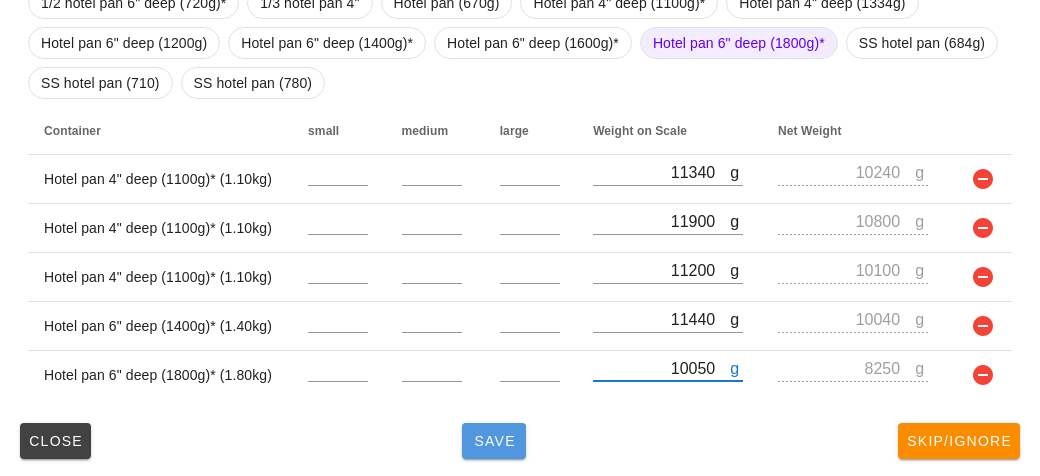 click on "Save" at bounding box center (494, 441) 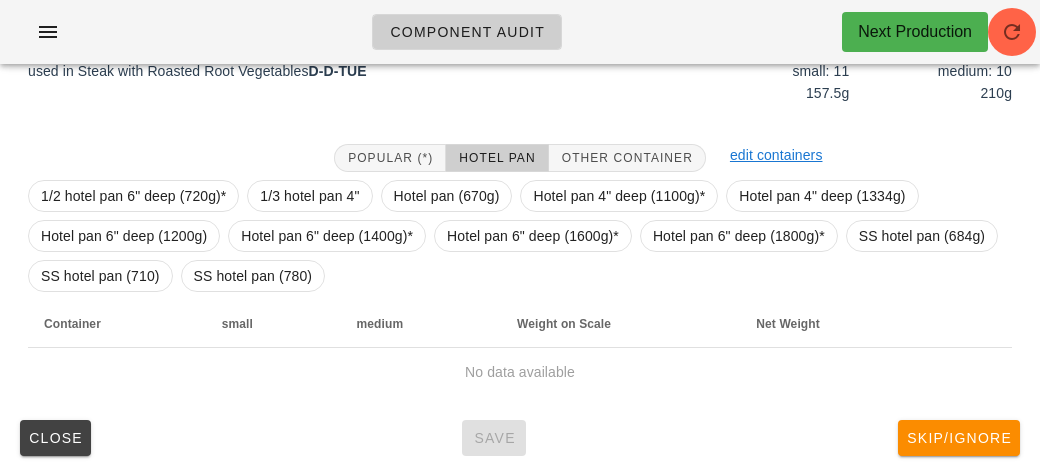 scroll, scrollTop: 272, scrollLeft: 0, axis: vertical 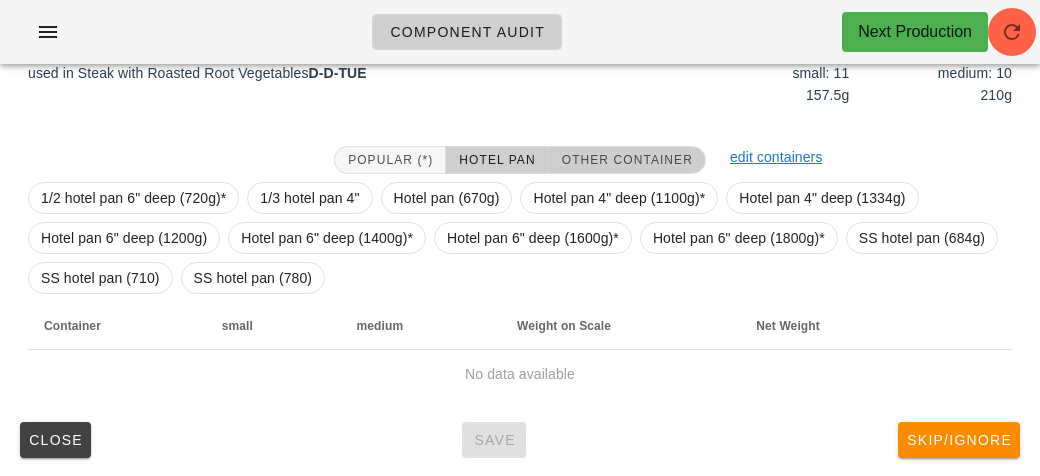 click on "Other Container" at bounding box center (627, 160) 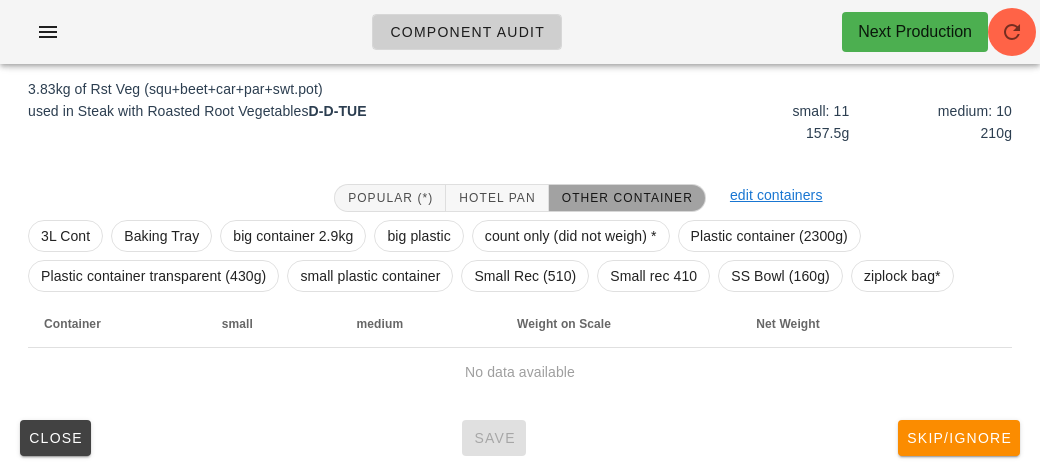 scroll, scrollTop: 232, scrollLeft: 0, axis: vertical 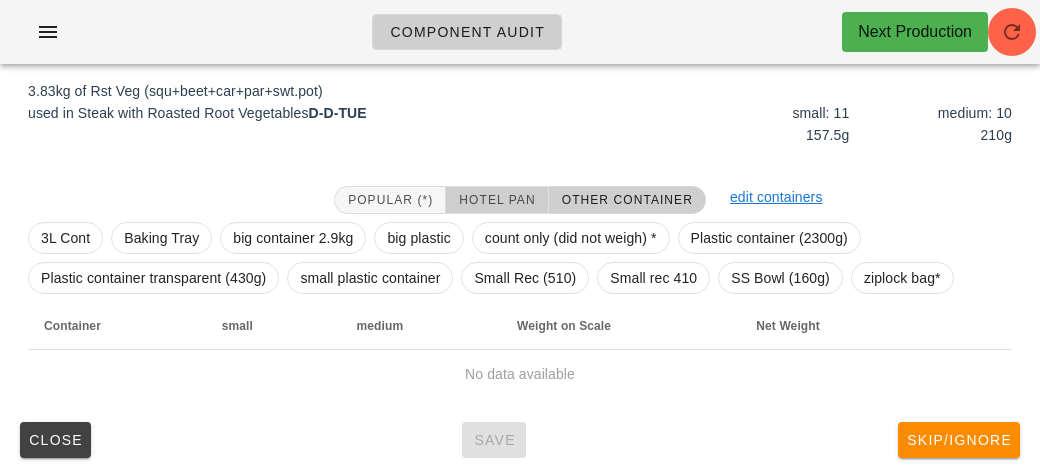 click on "Hotel Pan" at bounding box center (497, 200) 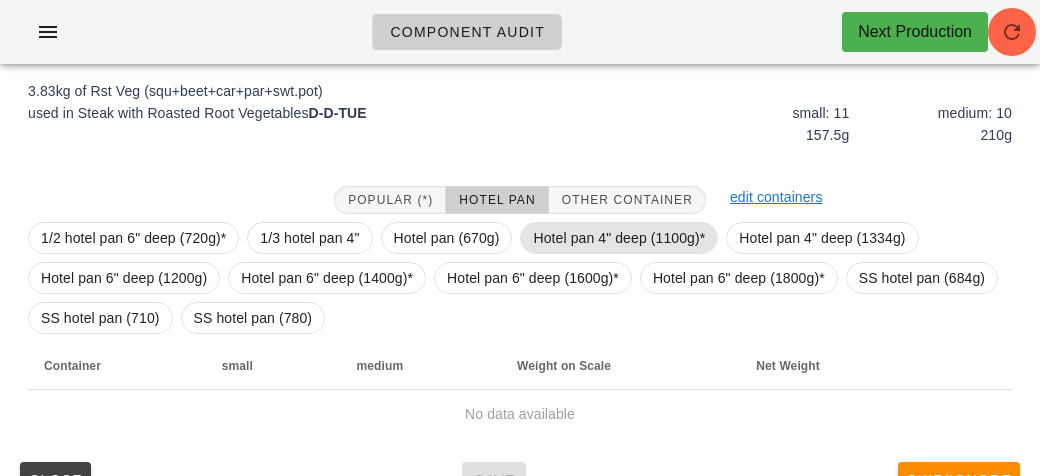 click on "Hotel pan 4" deep (1100g)*" at bounding box center [619, 238] 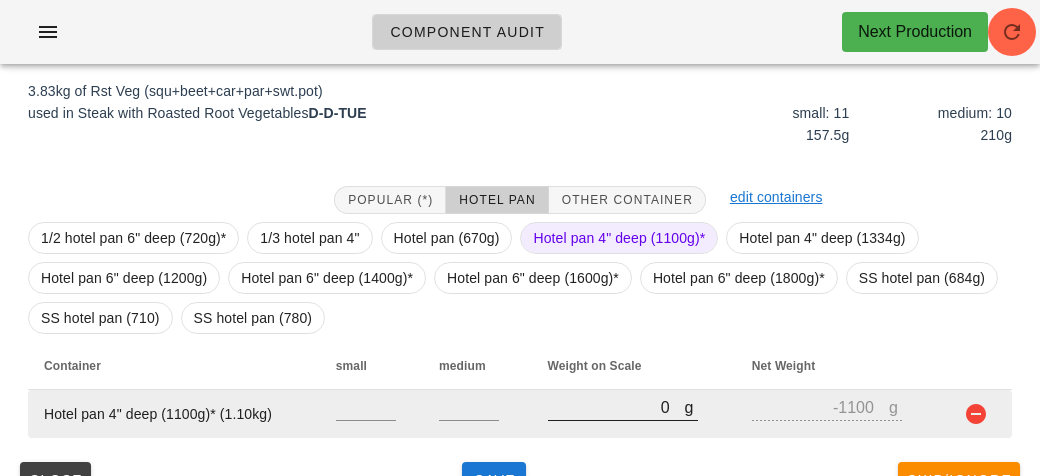 click on "0" at bounding box center (616, 407) 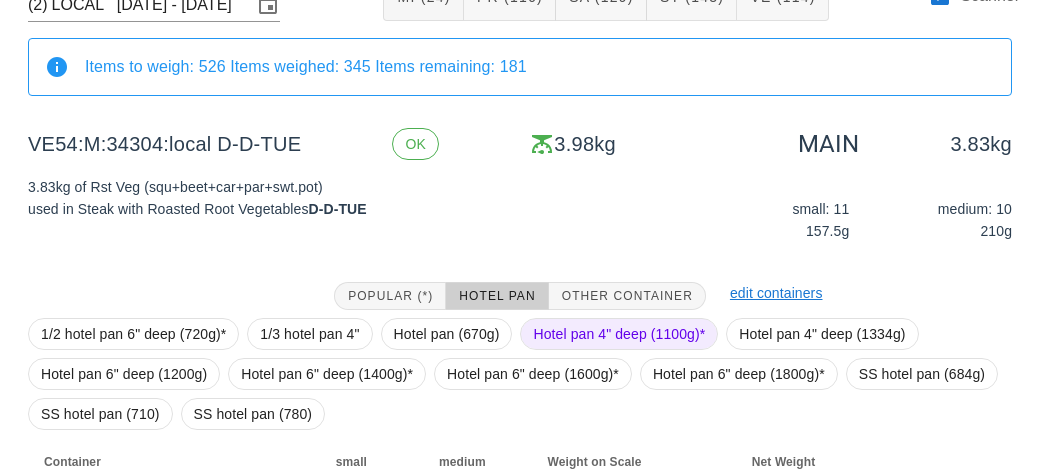 scroll, scrollTop: 272, scrollLeft: 0, axis: vertical 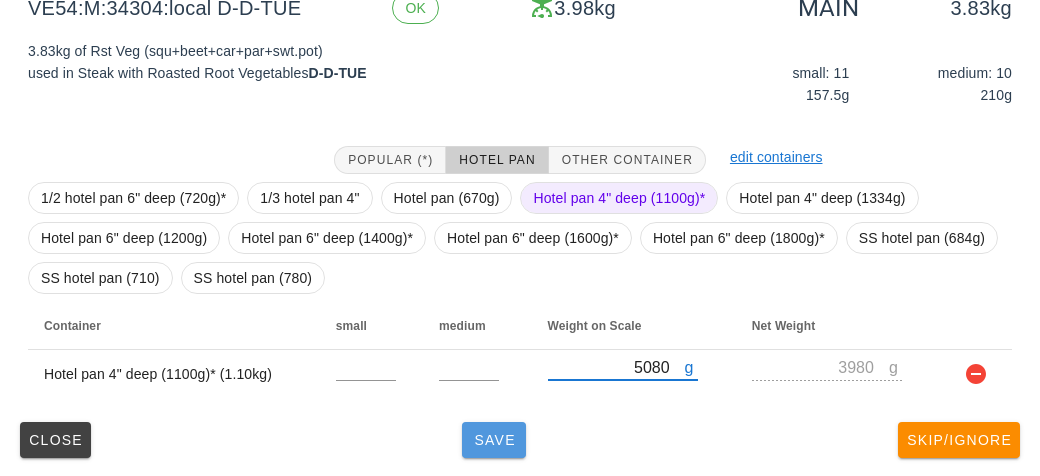 click on "Save" at bounding box center (494, 440) 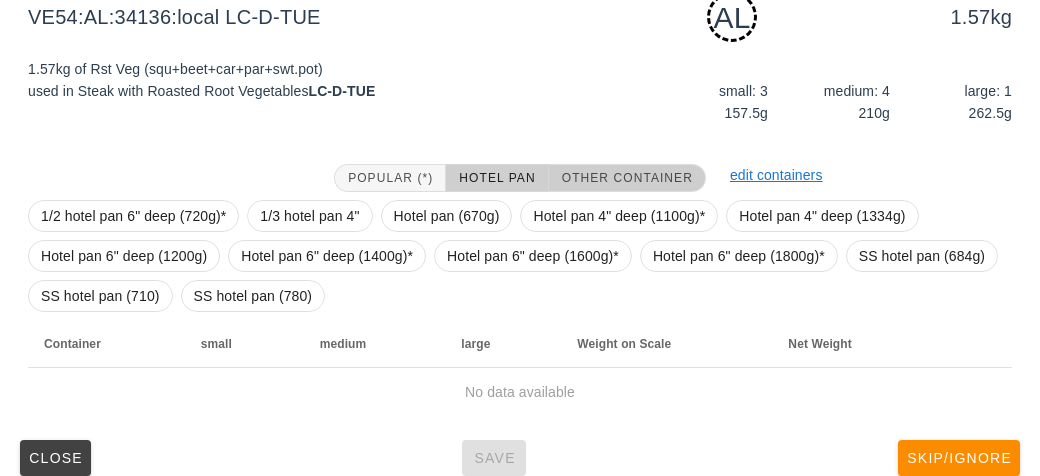 click on "Other Container" at bounding box center (627, 178) 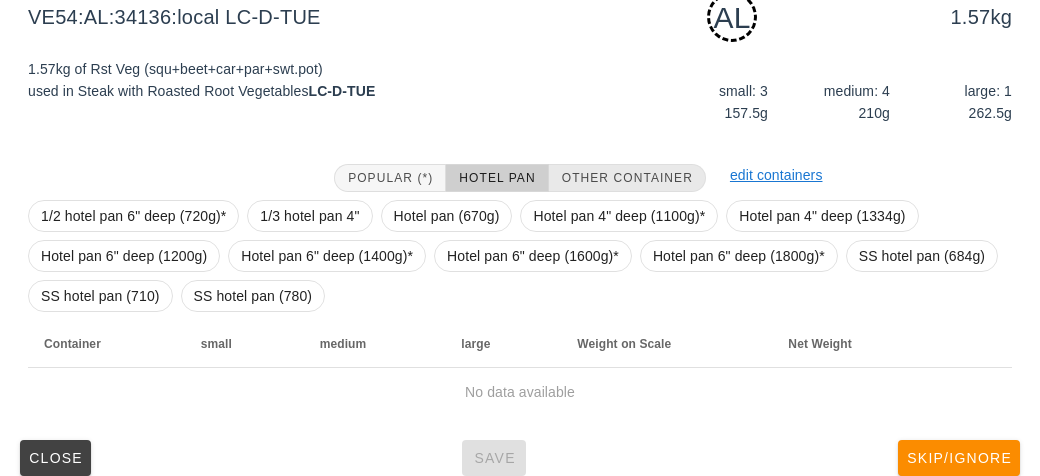 scroll, scrollTop: 250, scrollLeft: 0, axis: vertical 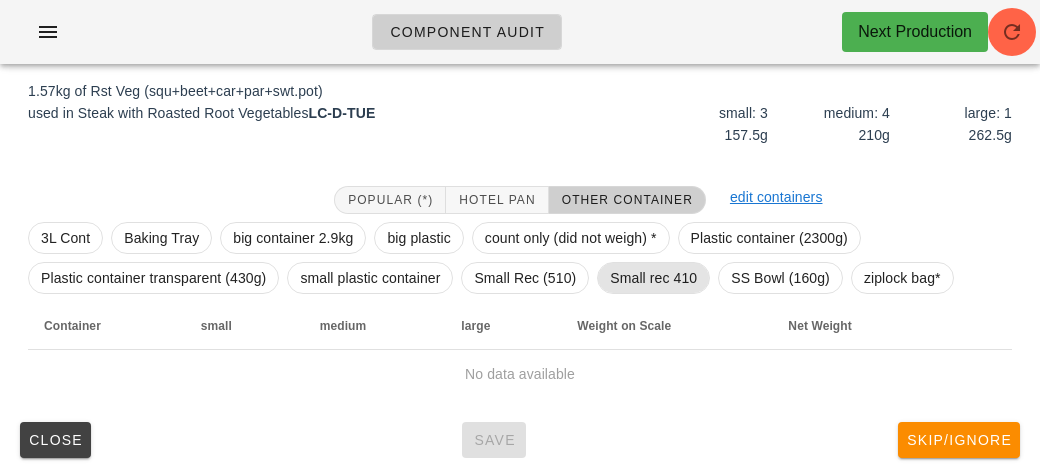 click on "Small rec 410" at bounding box center [653, 278] 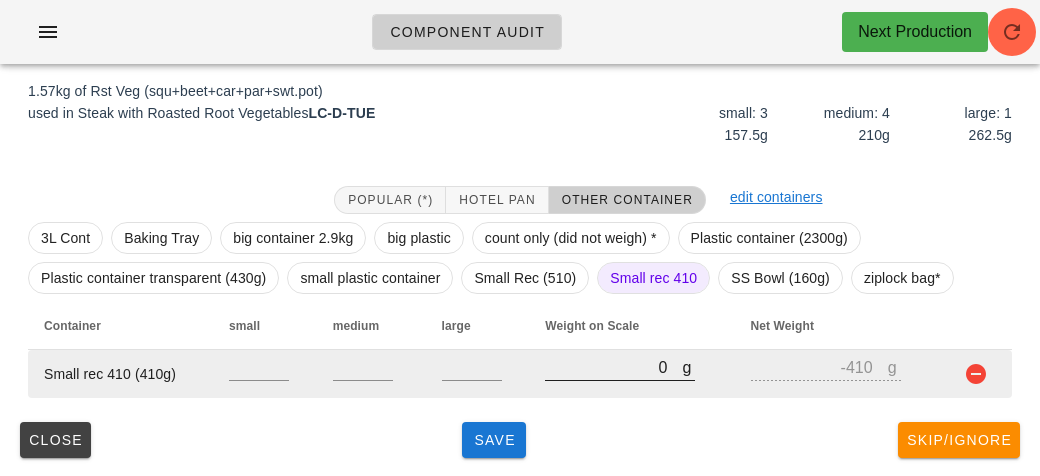 click on "0" at bounding box center (613, 367) 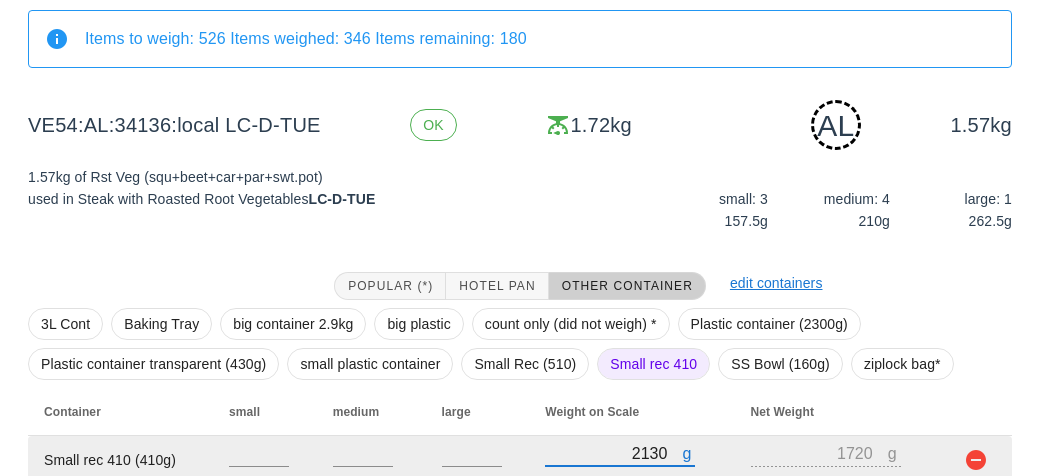 scroll, scrollTop: 250, scrollLeft: 0, axis: vertical 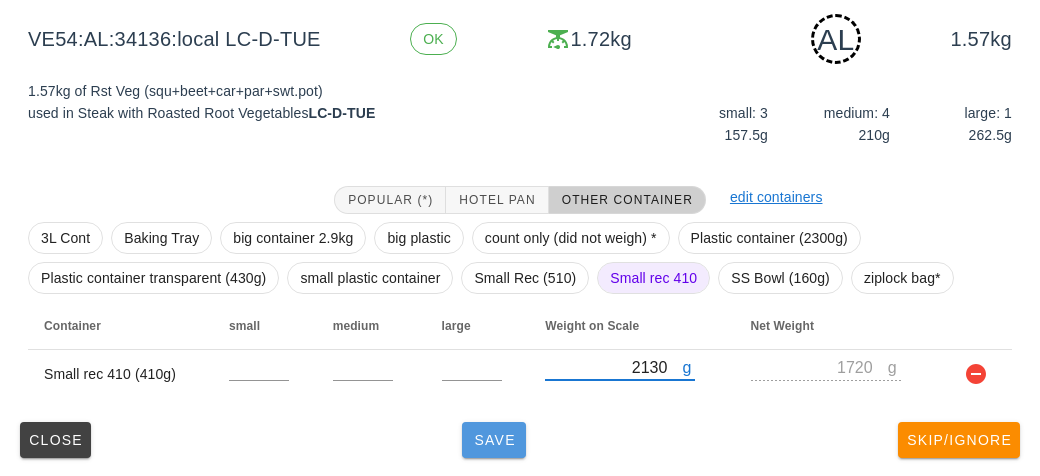 click on "Save" at bounding box center [494, 440] 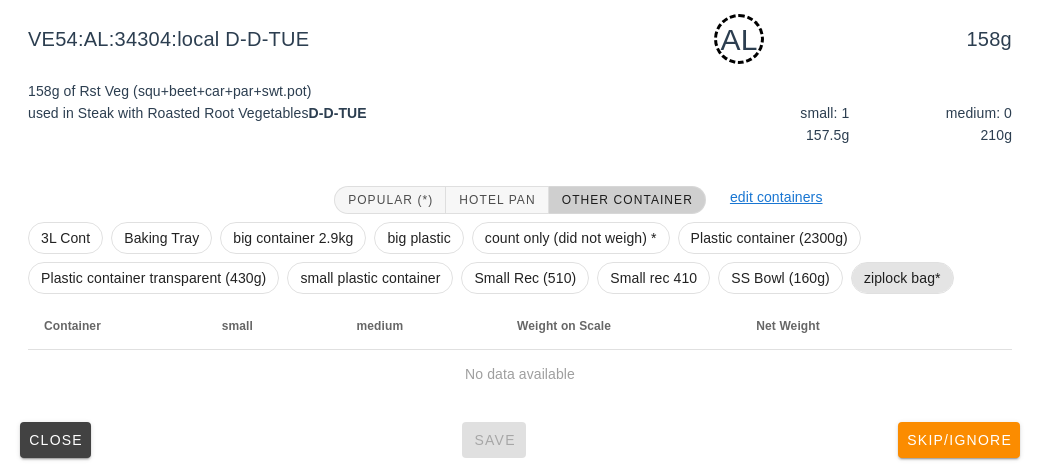click on "ziplock bag*" at bounding box center [902, 278] 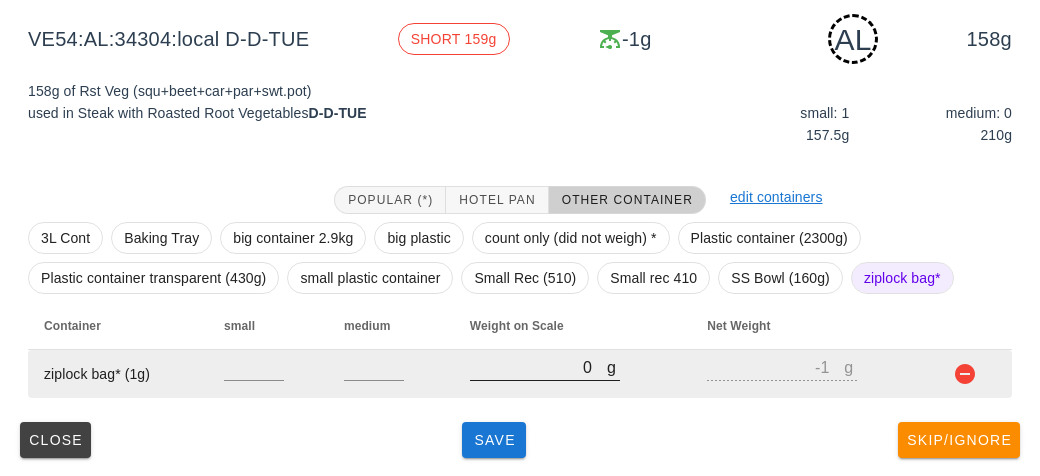 click on "0" at bounding box center (538, 367) 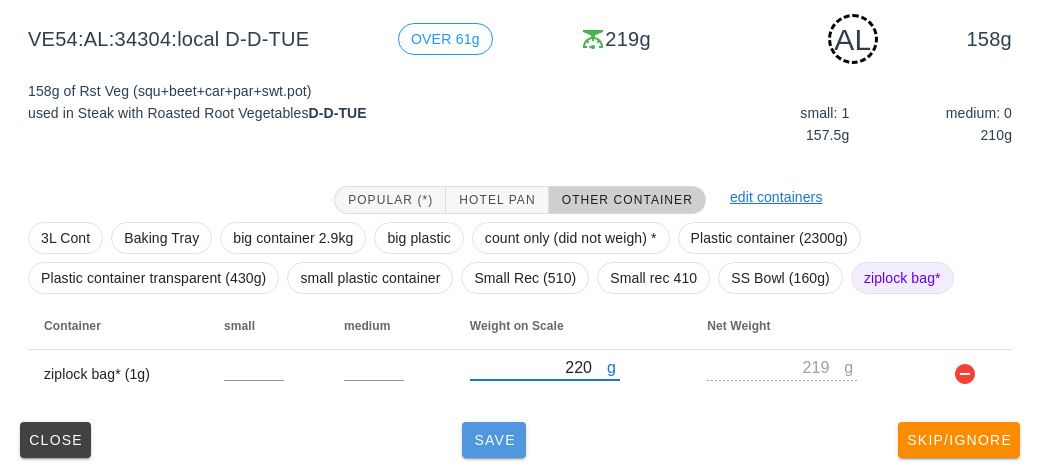 click on "Save" at bounding box center [494, 440] 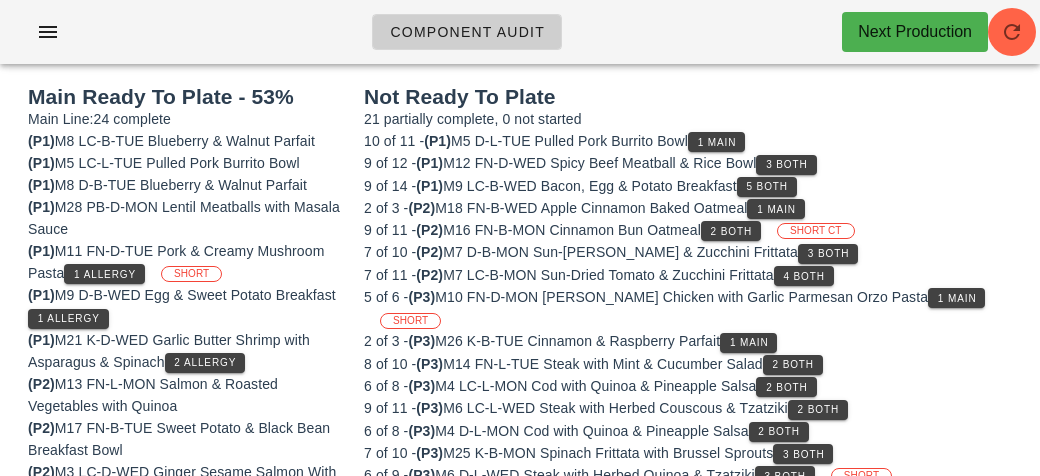 scroll, scrollTop: 0, scrollLeft: 0, axis: both 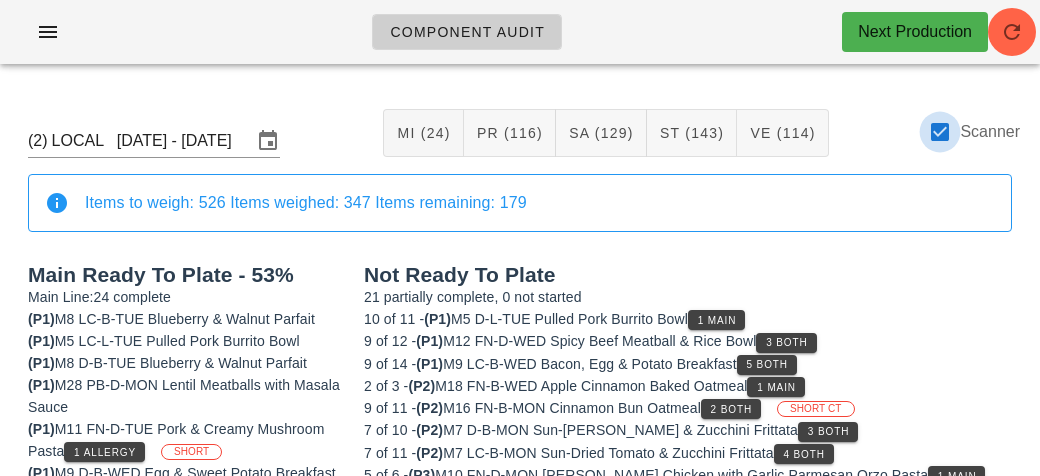 click at bounding box center (940, 132) 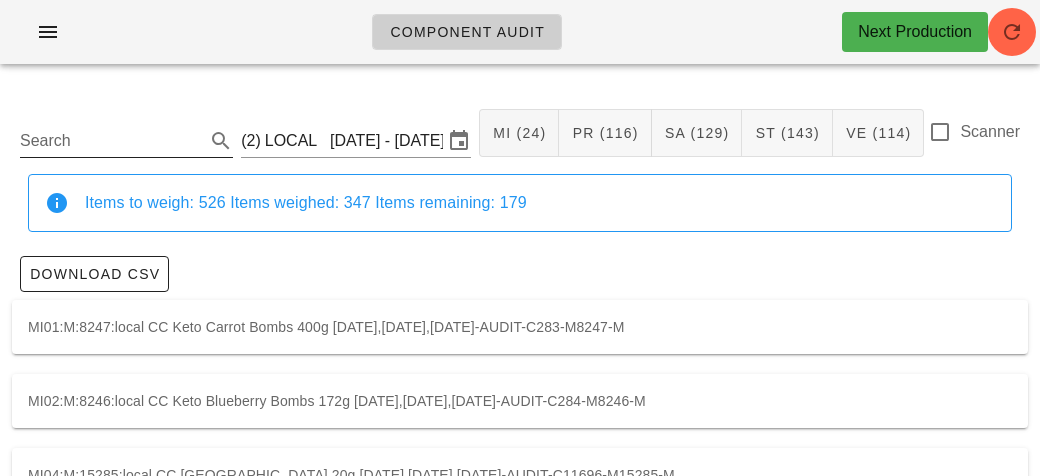 click on "Search" at bounding box center (110, 141) 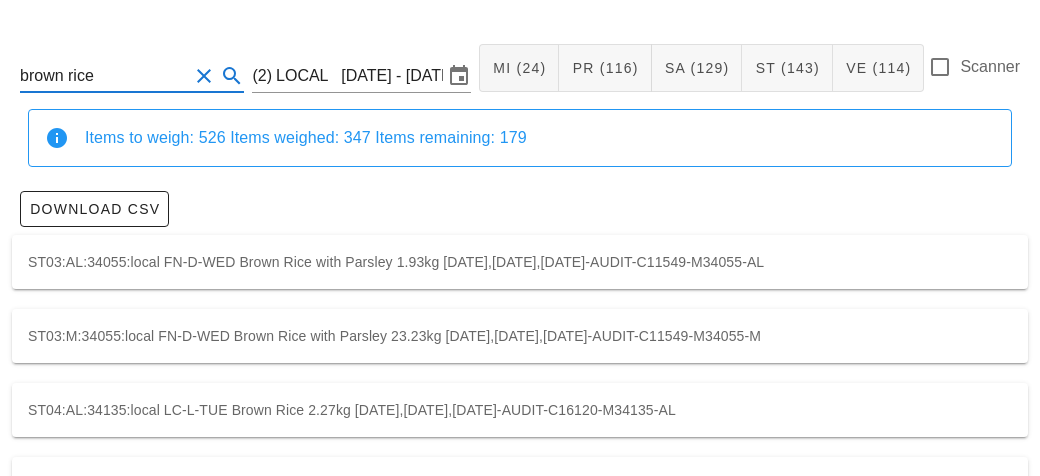 scroll, scrollTop: 127, scrollLeft: 0, axis: vertical 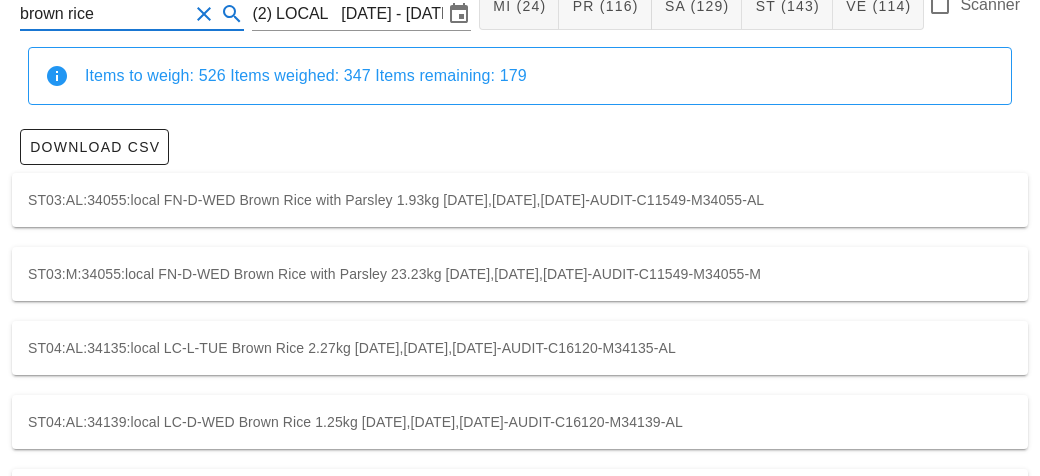 click on "ST03:M:34055:local FN-D-WED Brown Rice with Parsley 23.23kg [DATE],[DATE],[DATE]-AUDIT-C11549-M34055-M" at bounding box center (520, 274) 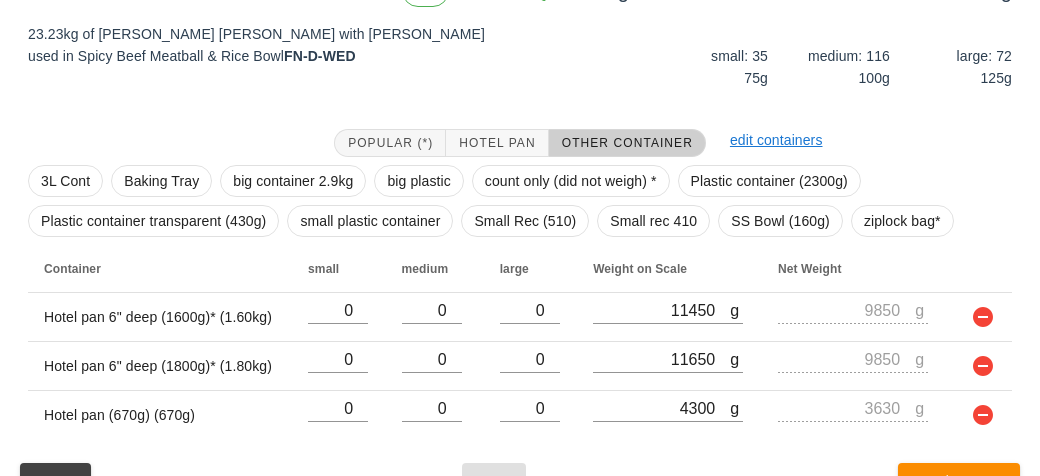 scroll, scrollTop: 360, scrollLeft: 0, axis: vertical 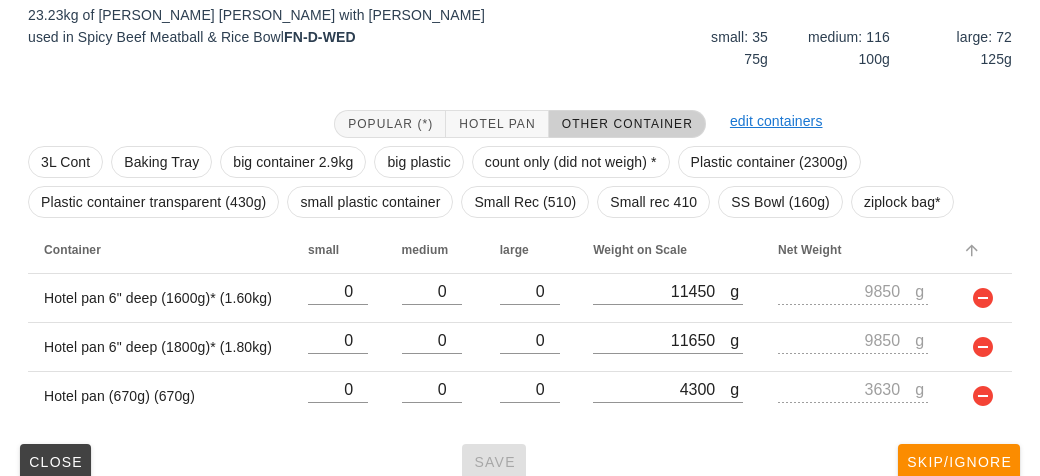 click at bounding box center [979, 250] 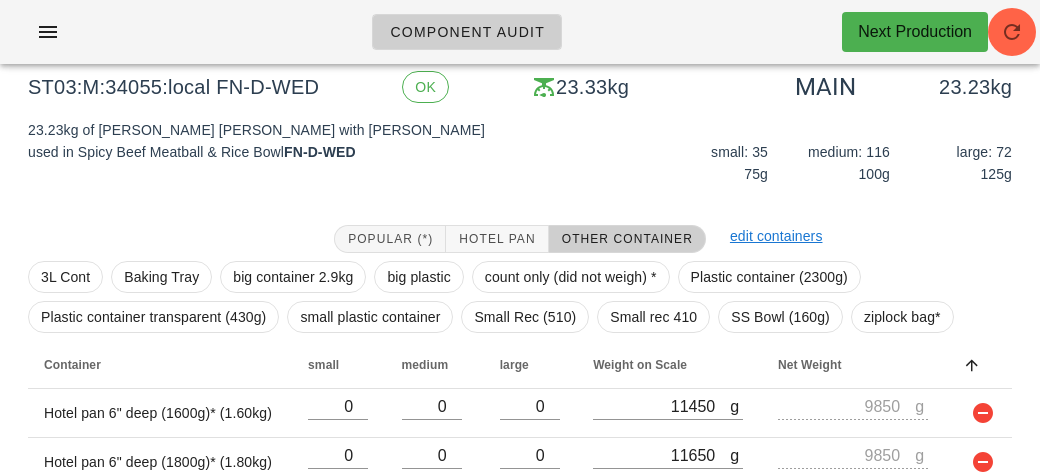 scroll, scrollTop: 244, scrollLeft: 0, axis: vertical 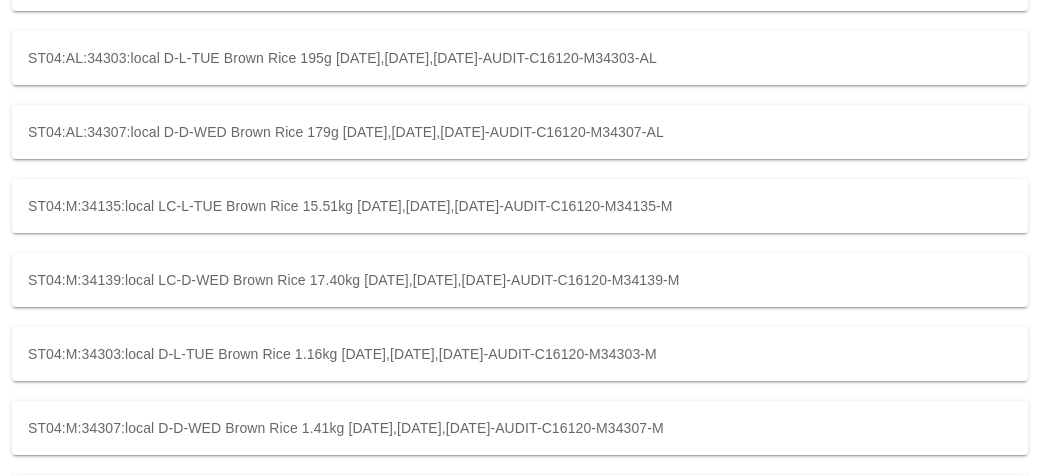 click on "ST04:M:34135:local LC-L-TUE Brown Rice 15.51kg [DATE],[DATE],[DATE]-AUDIT-C16120-M34135-M" at bounding box center (520, 206) 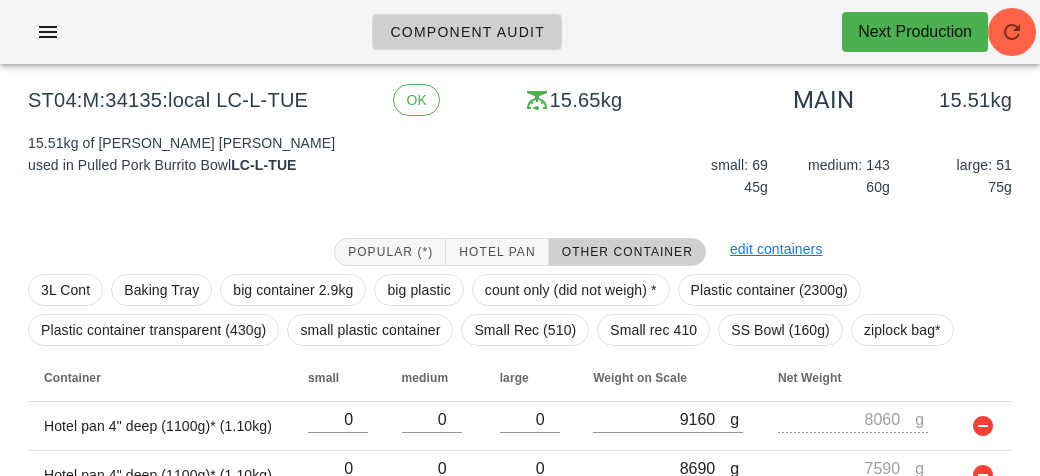 scroll, scrollTop: 231, scrollLeft: 0, axis: vertical 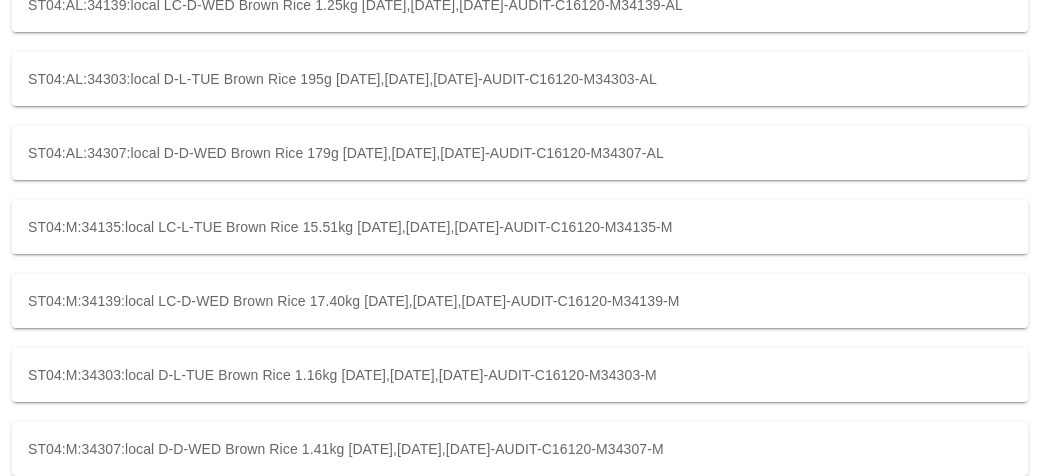 click on "ST04:M:34139:local LC-D-WED Brown Rice 17.40kg [DATE],[DATE],[DATE]-AUDIT-C16120-M34139-M" at bounding box center [520, 301] 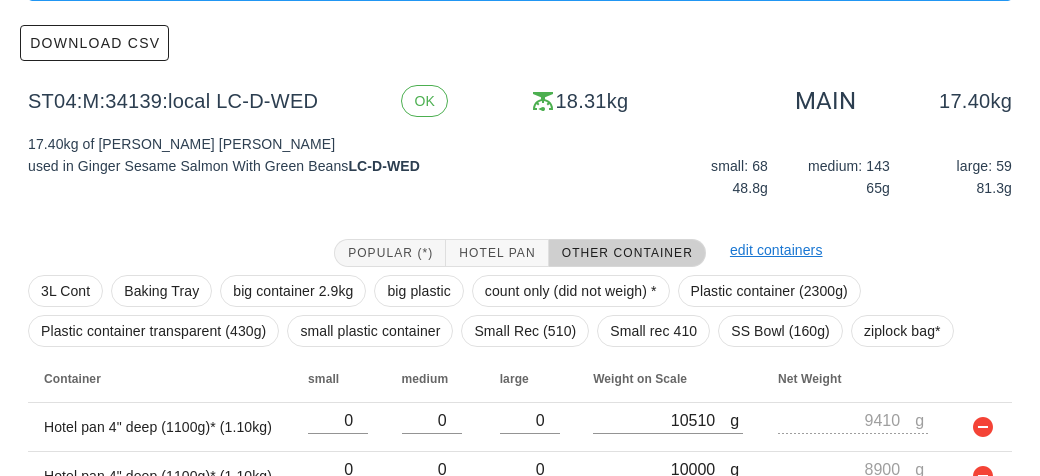 scroll, scrollTop: 333, scrollLeft: 0, axis: vertical 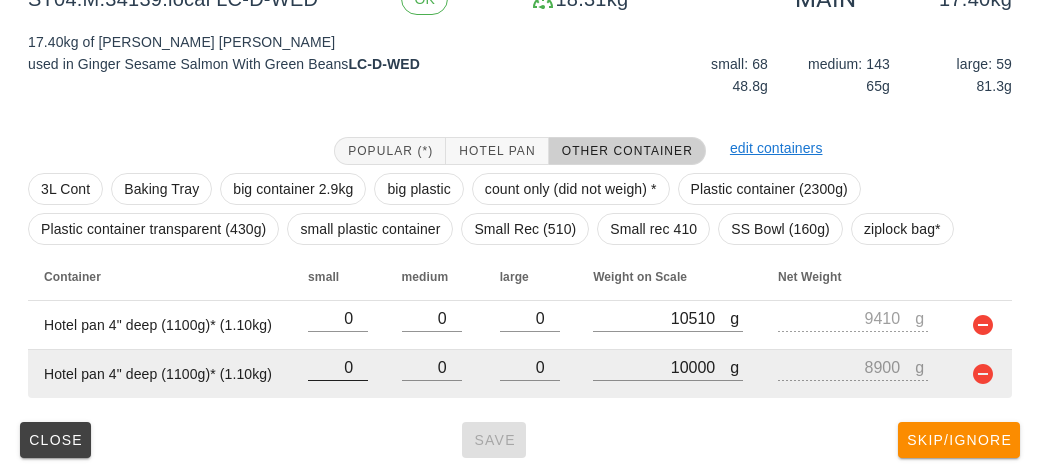 click at bounding box center (338, 391) 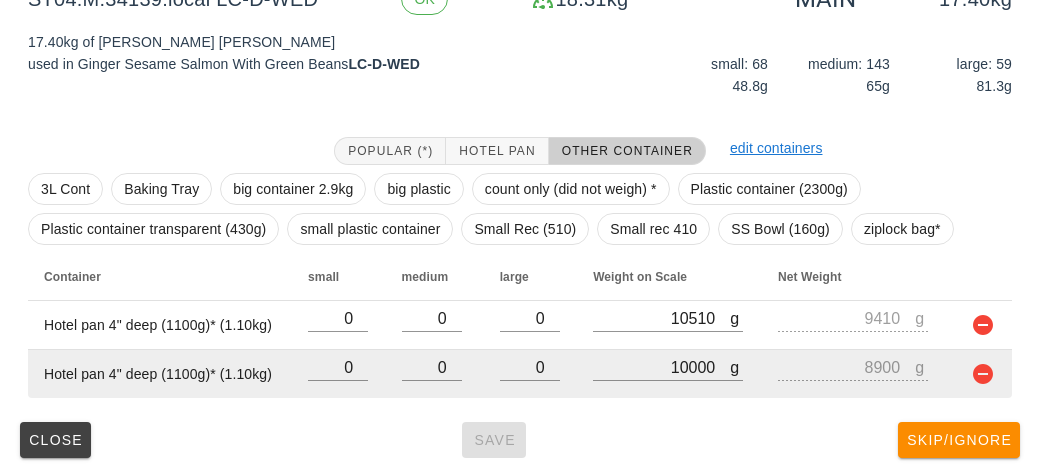 click on "Hotel pan 4" deep (1100g)* (1.10kg)" at bounding box center [160, 374] 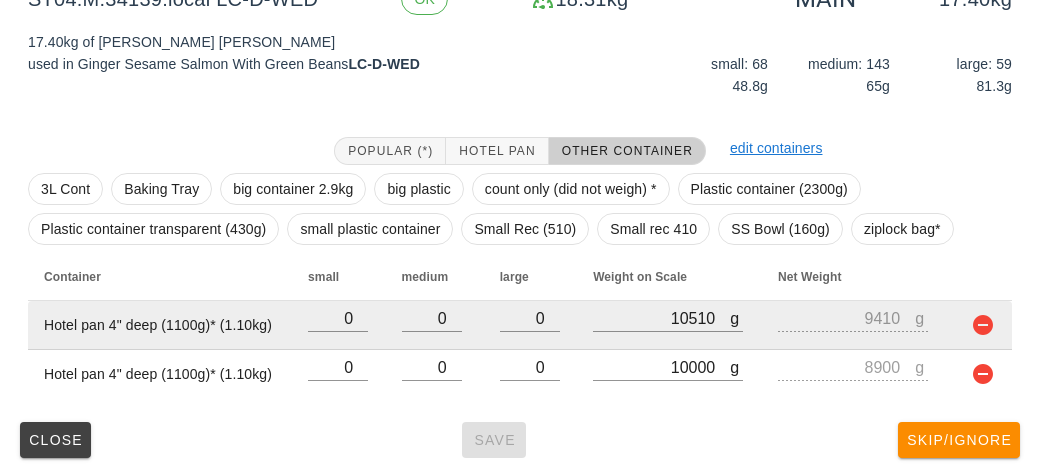 click on "Hotel pan 4" deep (1100g)* (1.10kg)" at bounding box center (160, 325) 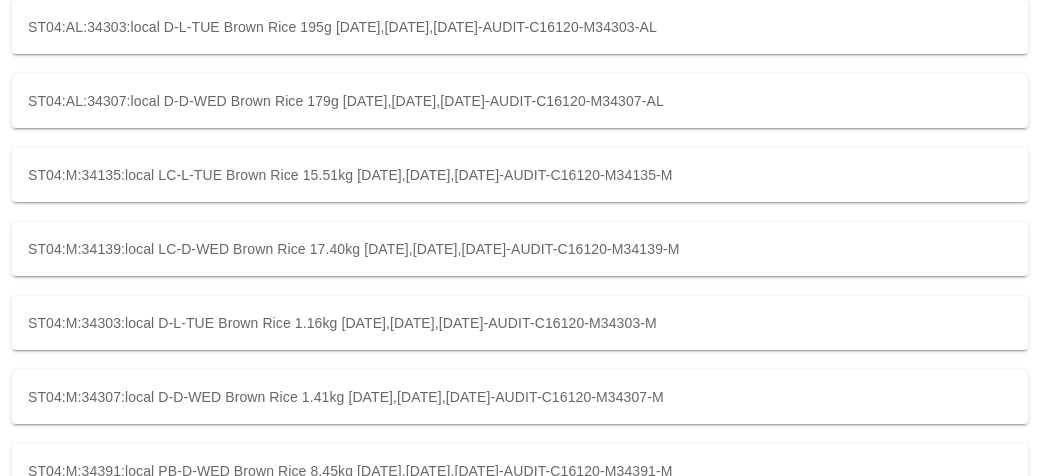 click on "ST04:M:34307:local D-D-WED Brown Rice 1.41kg [DATE],[DATE],[DATE]-AUDIT-C16120-M34307-M" at bounding box center (520, 397) 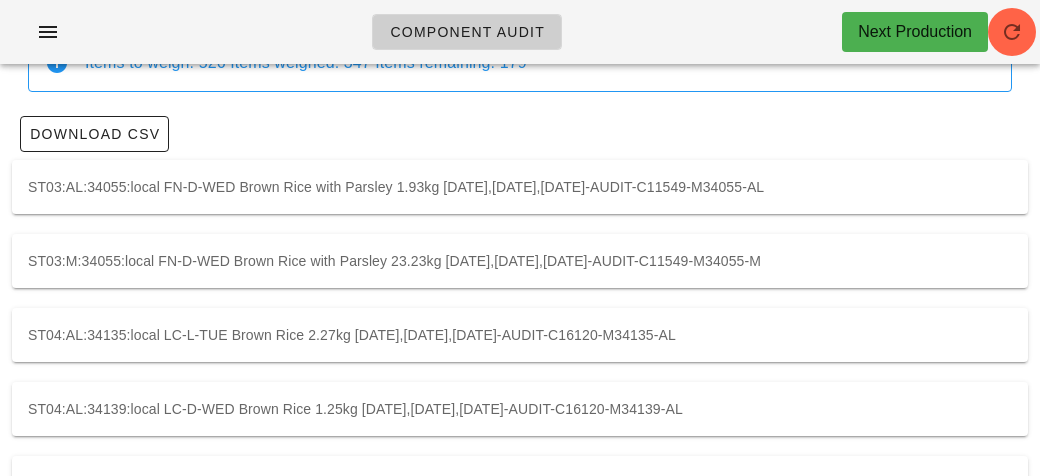scroll, scrollTop: 0, scrollLeft: 0, axis: both 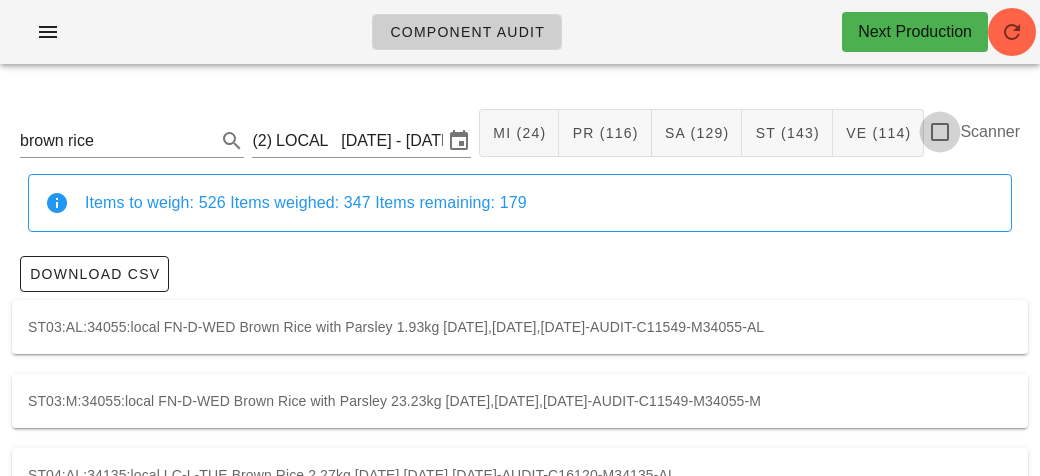 click at bounding box center [940, 132] 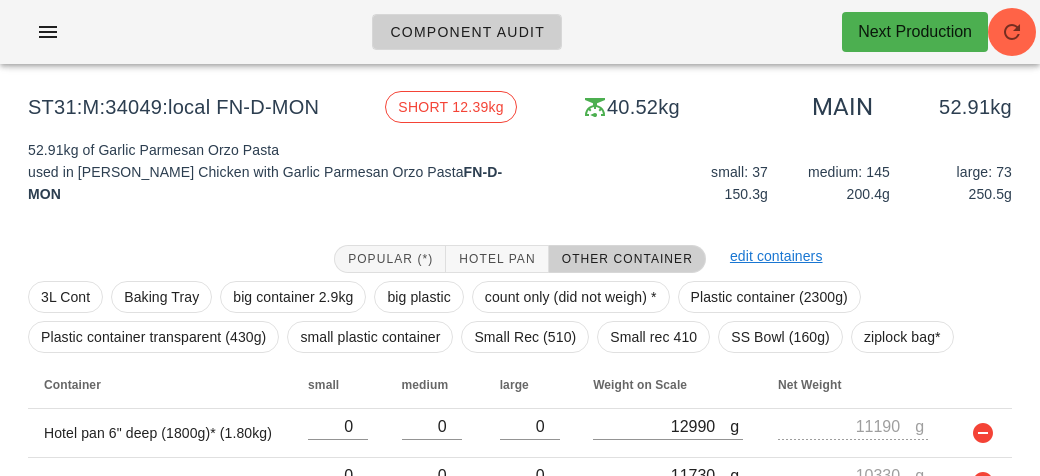 scroll, scrollTop: 379, scrollLeft: 0, axis: vertical 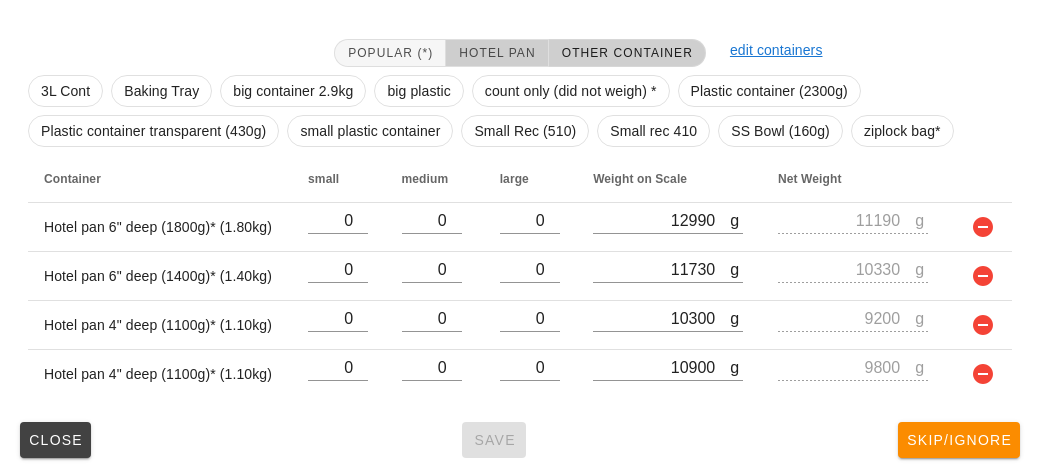 click on "Hotel Pan" at bounding box center (496, 53) 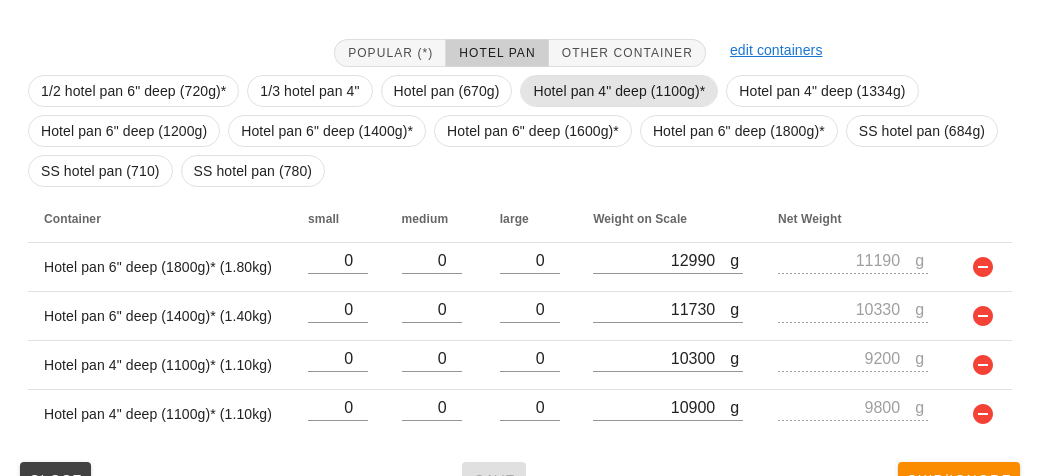 click on "Hotel pan 4" deep (1100g)*" at bounding box center (619, 91) 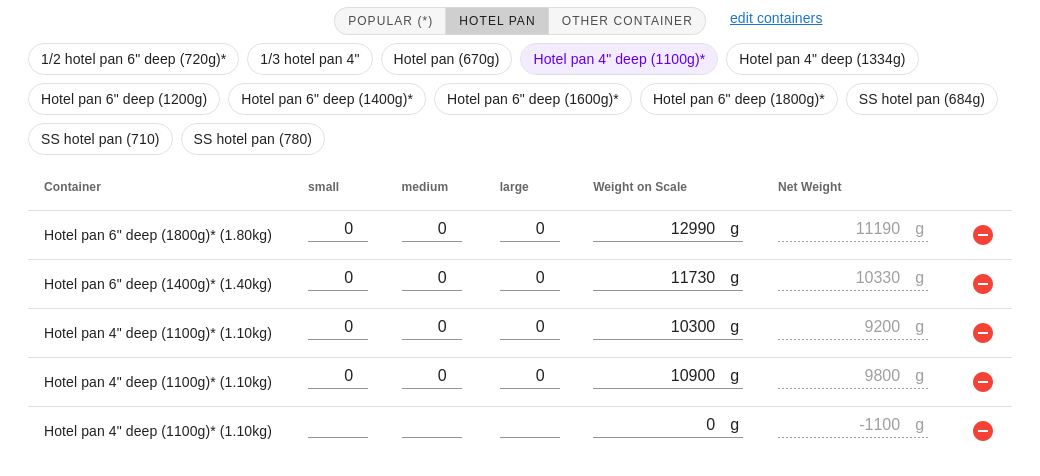 scroll, scrollTop: 433, scrollLeft: 0, axis: vertical 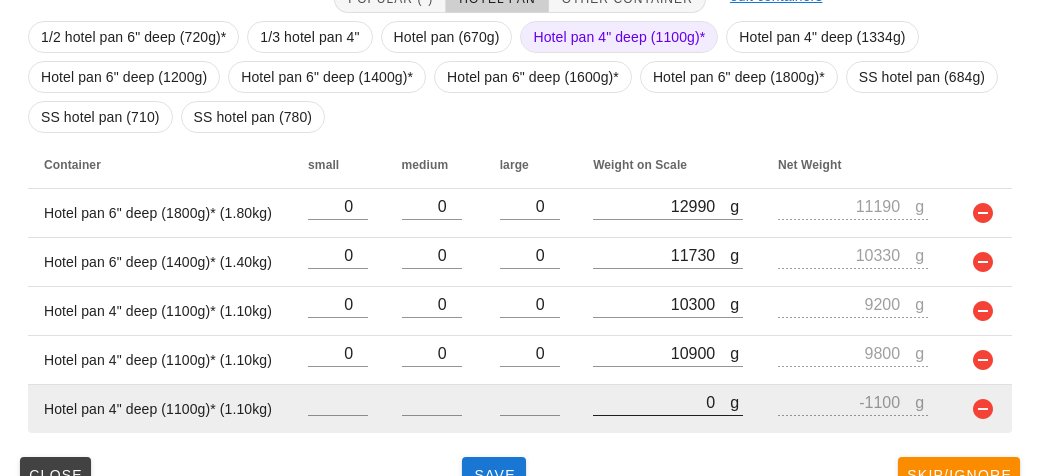 click on "0" at bounding box center [661, 402] 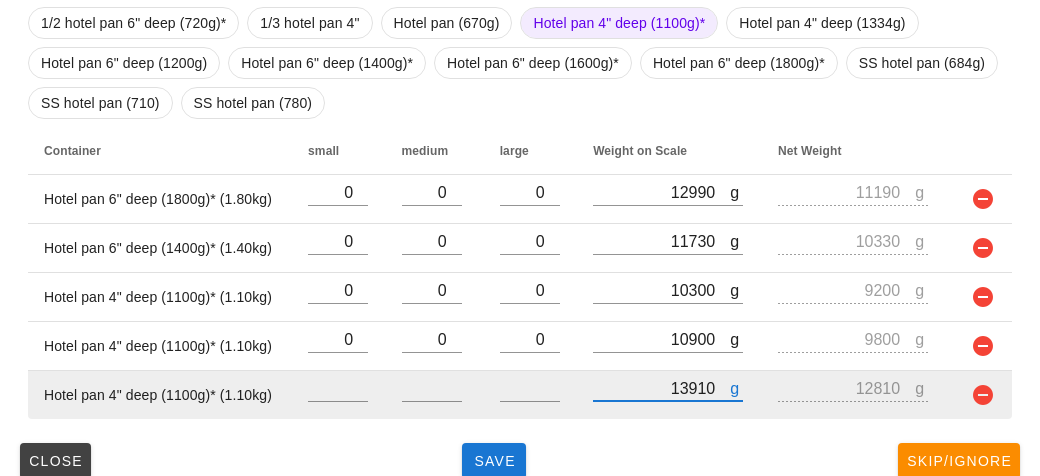 scroll, scrollTop: 467, scrollLeft: 0, axis: vertical 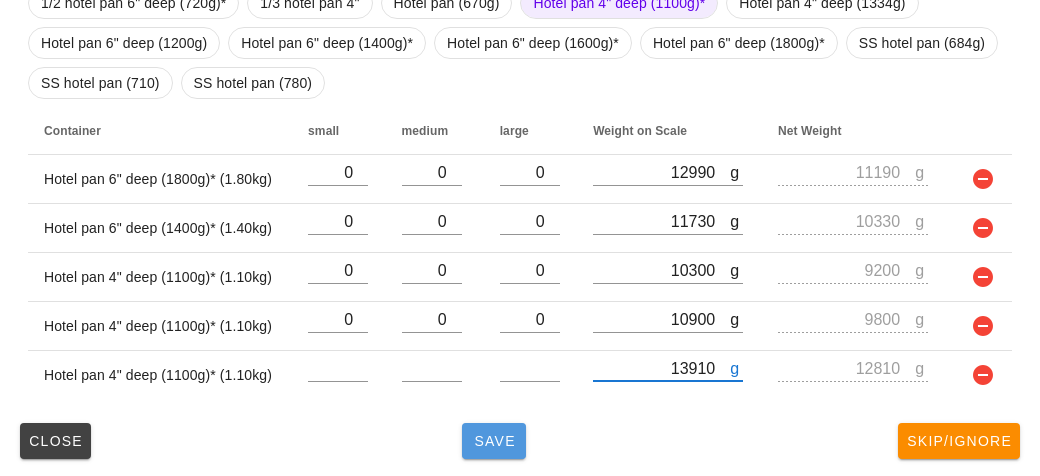 click on "Save" at bounding box center (494, 441) 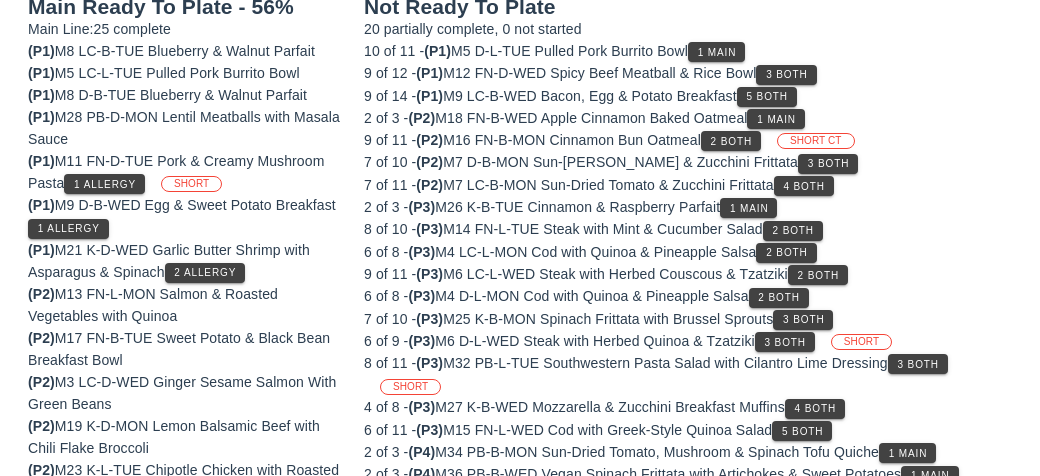 scroll, scrollTop: 0, scrollLeft: 0, axis: both 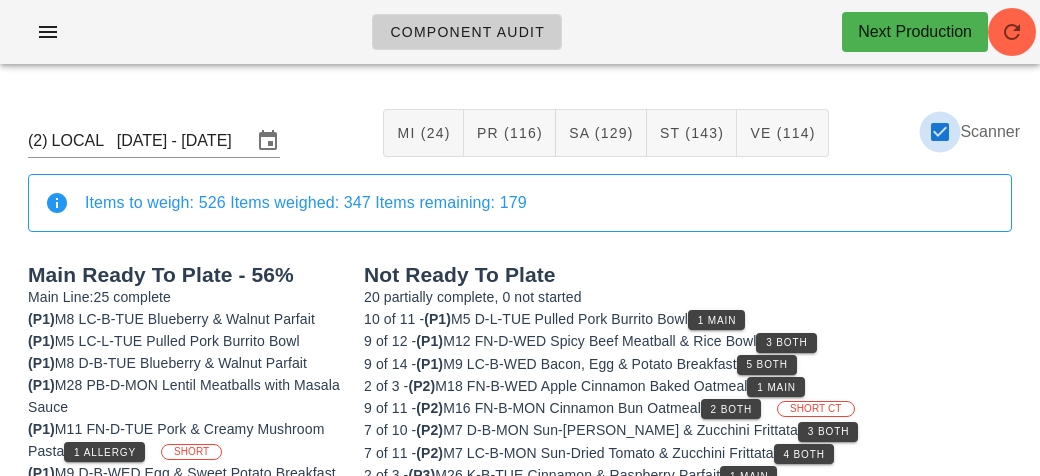 click at bounding box center [940, 132] 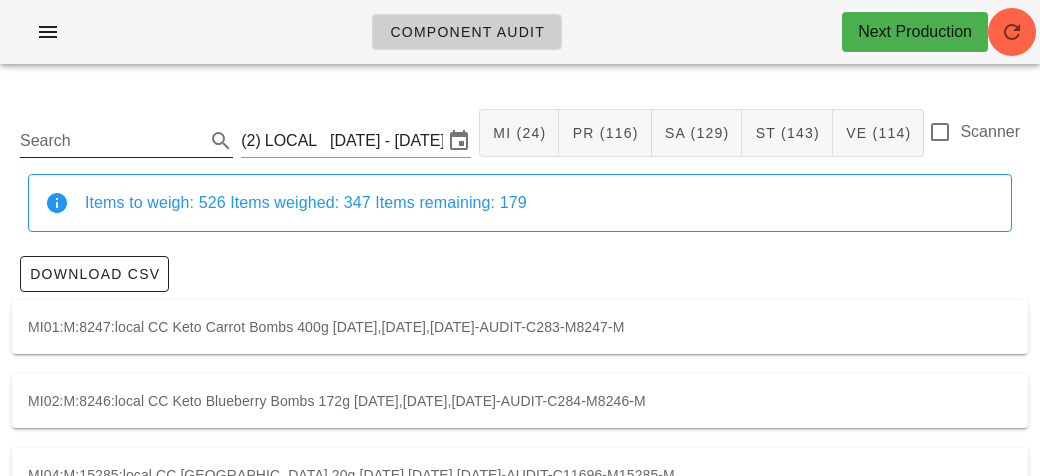 click on "Search" at bounding box center (110, 141) 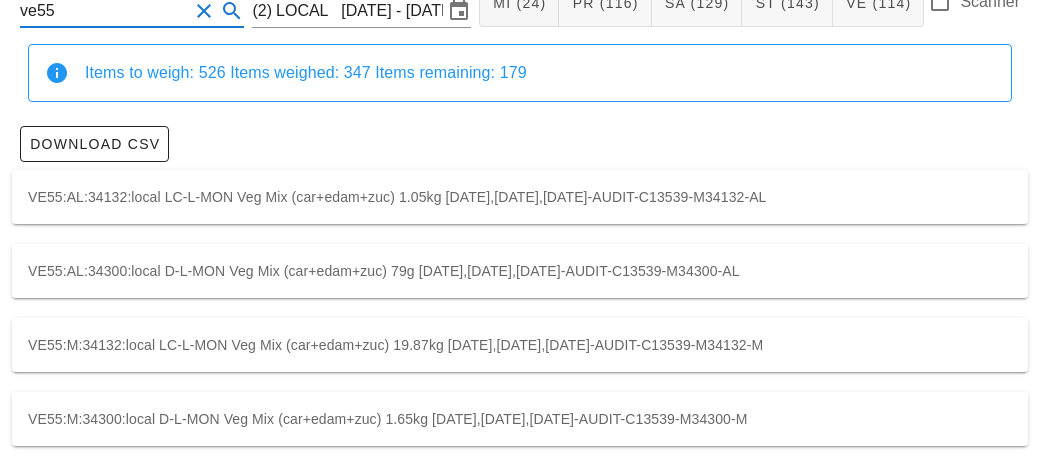 scroll, scrollTop: 129, scrollLeft: 0, axis: vertical 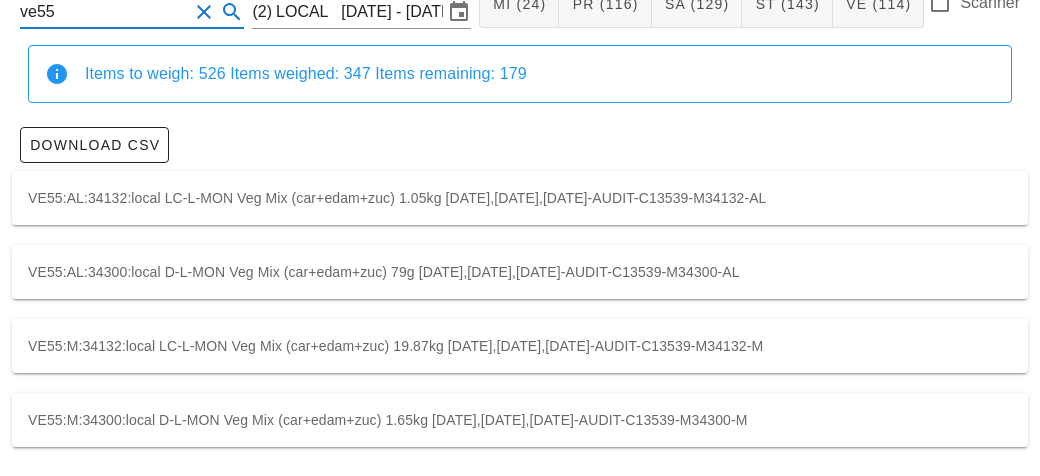 click on "VE55:AL:34300:local D-L-MON Veg Mix (car+edam+zuc) 79g [DATE],[DATE],[DATE]-AUDIT-C13539-M34300-AL" at bounding box center [520, 272] 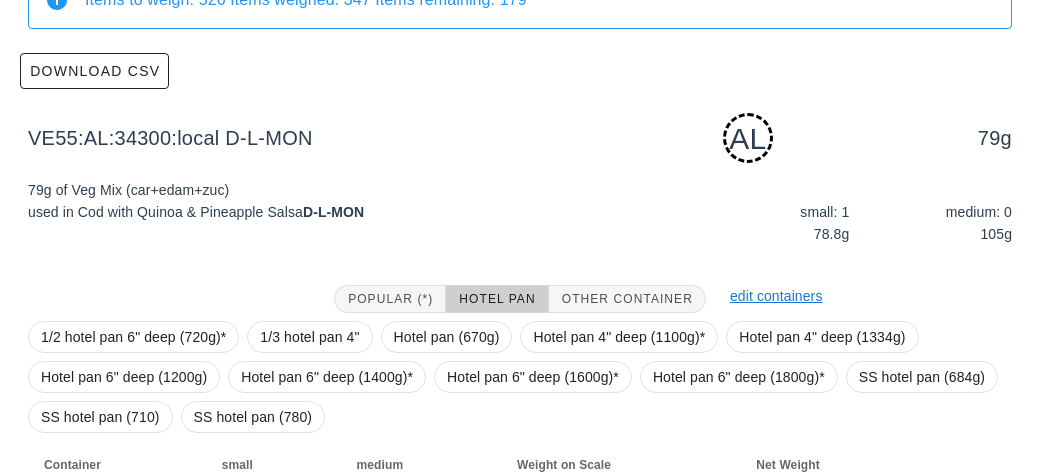 scroll, scrollTop: 342, scrollLeft: 0, axis: vertical 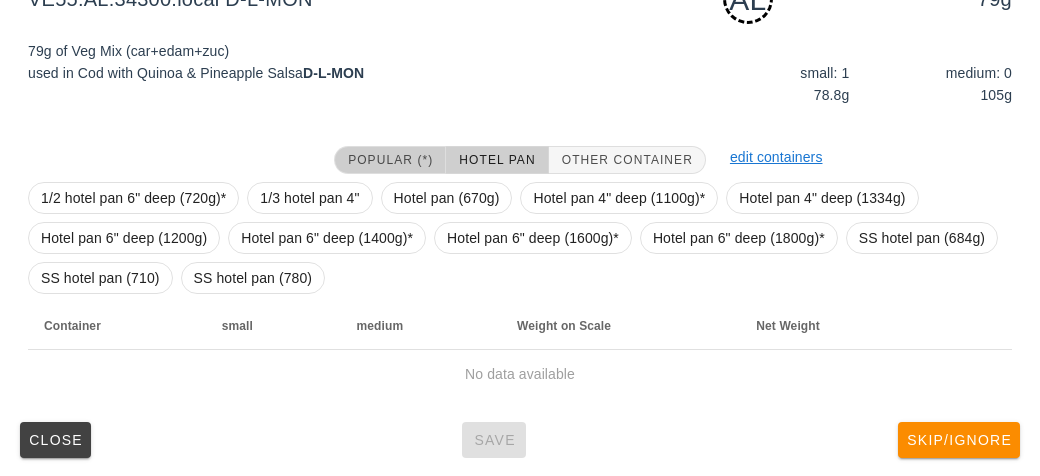 click on "Popular (*)" at bounding box center (390, 160) 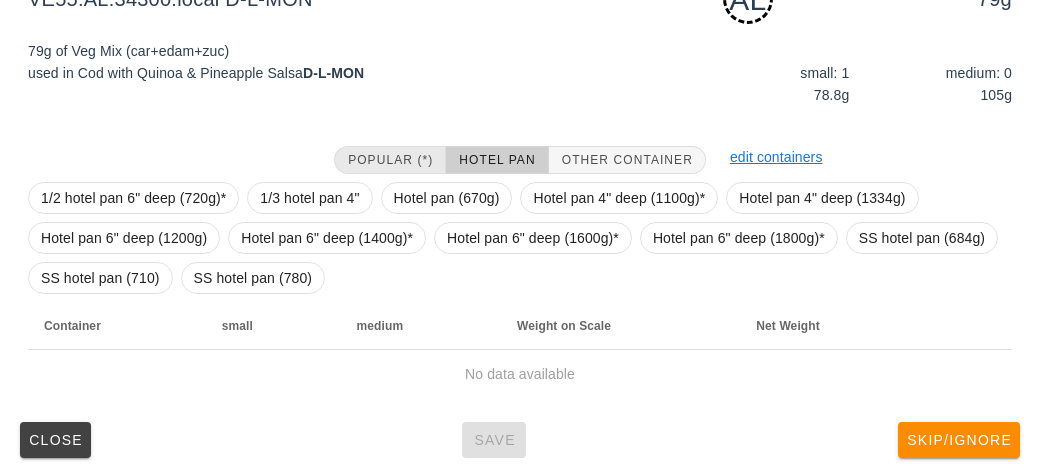 scroll, scrollTop: 302, scrollLeft: 0, axis: vertical 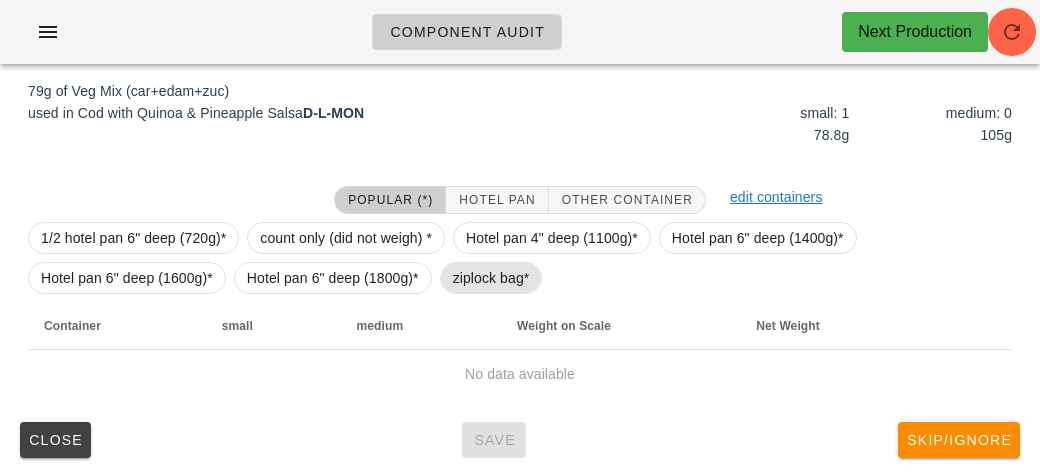 click on "ziplock bag*" at bounding box center [491, 278] 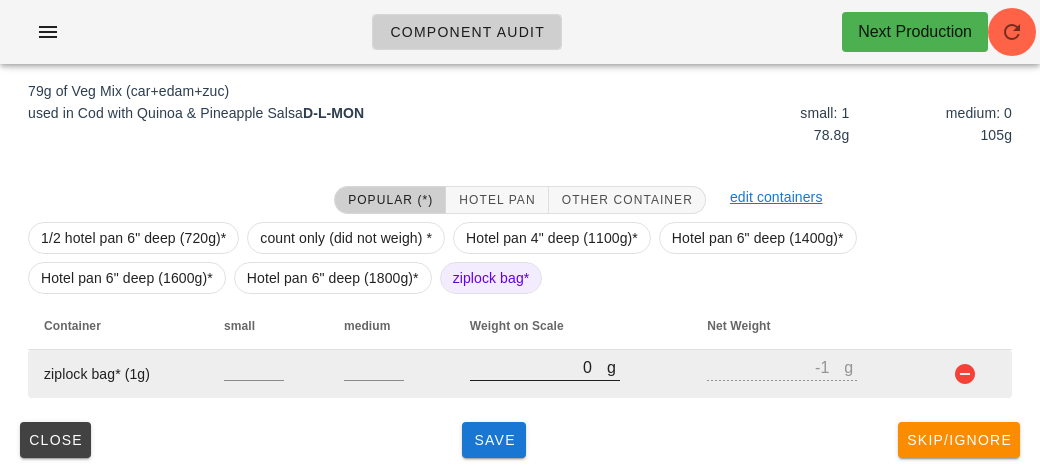 click on "0" at bounding box center [538, 367] 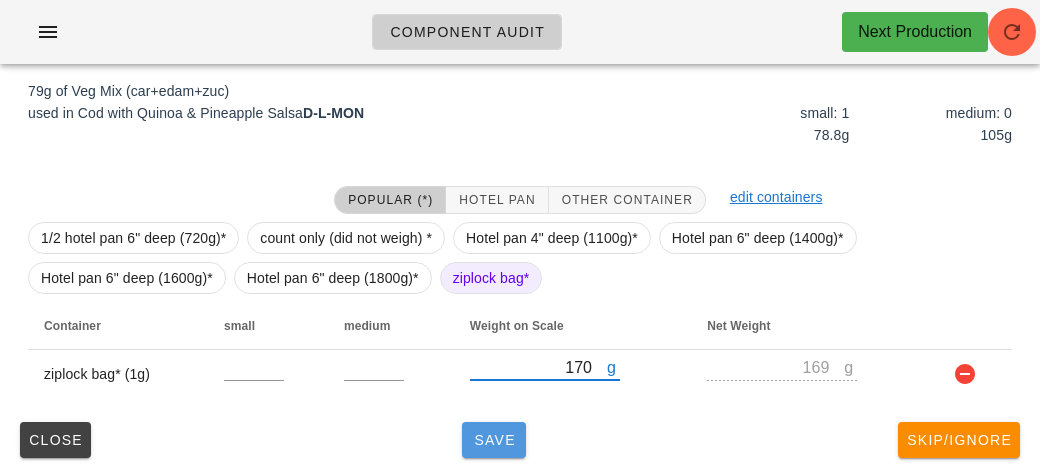 click on "Save" at bounding box center [494, 440] 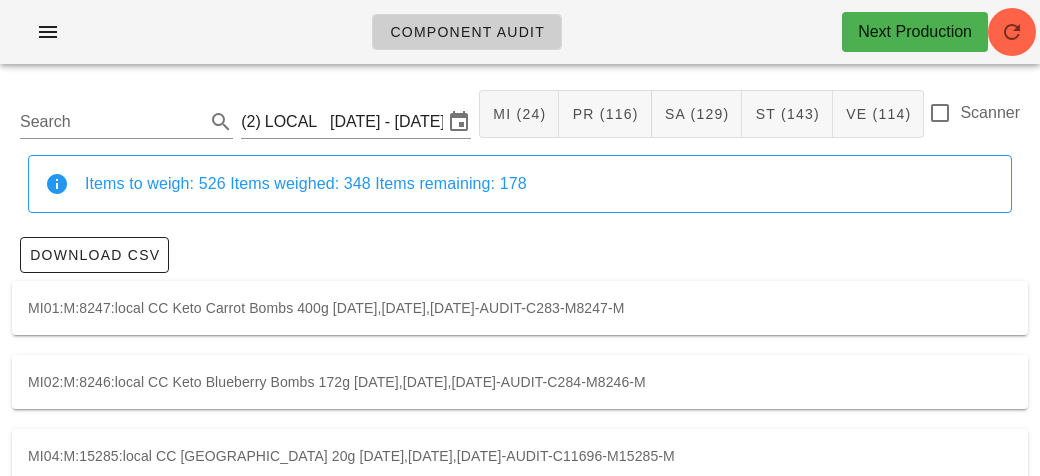 scroll, scrollTop: 0, scrollLeft: 0, axis: both 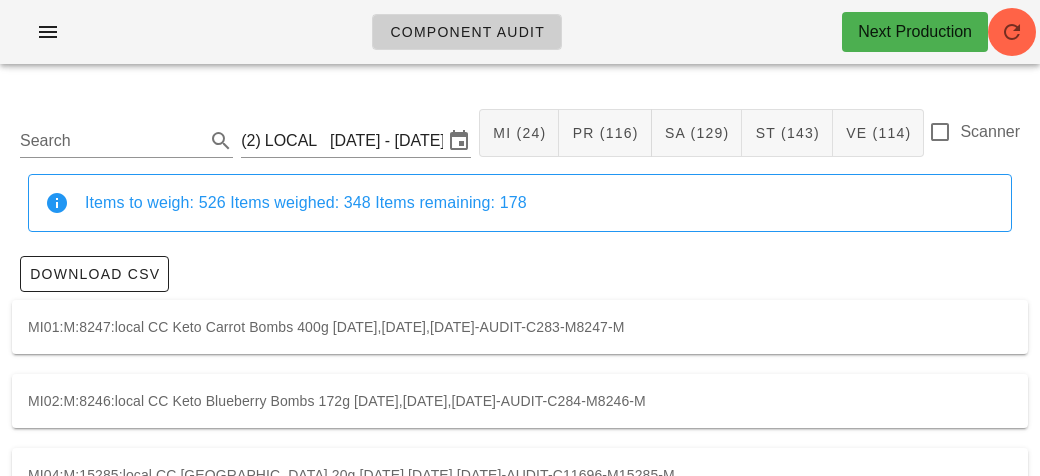 click at bounding box center [974, 159] 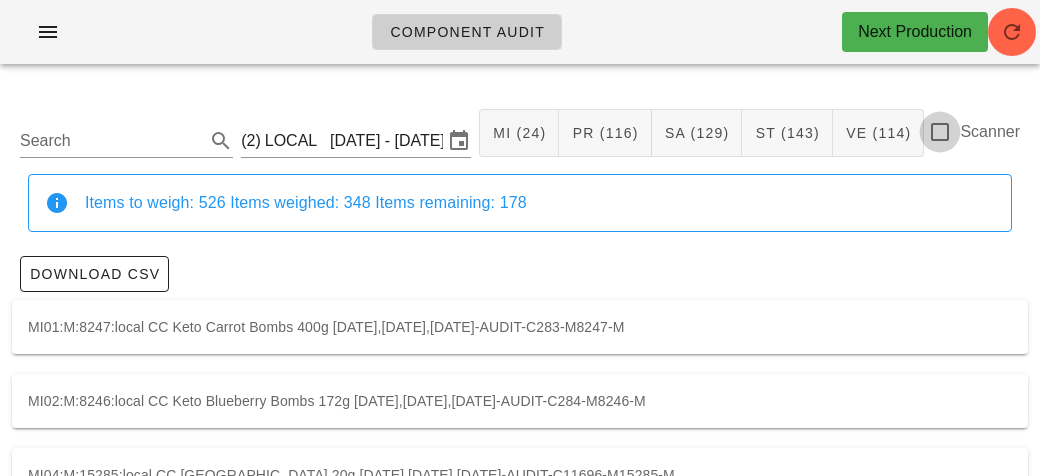 click at bounding box center [940, 132] 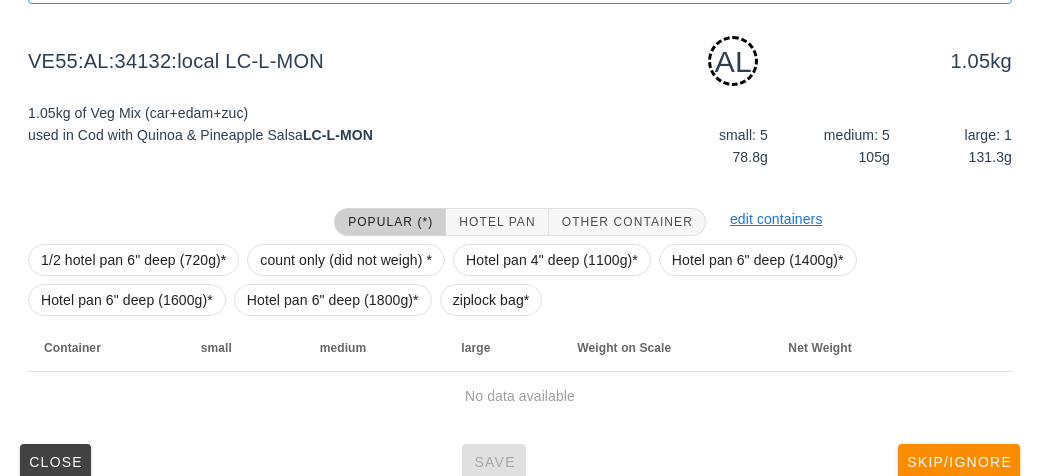 scroll, scrollTop: 250, scrollLeft: 0, axis: vertical 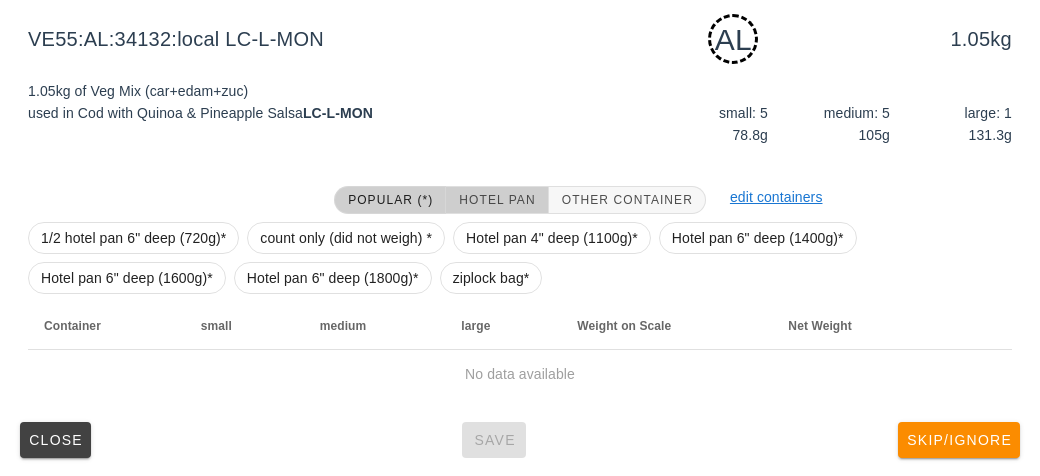click on "Hotel Pan" at bounding box center [496, 200] 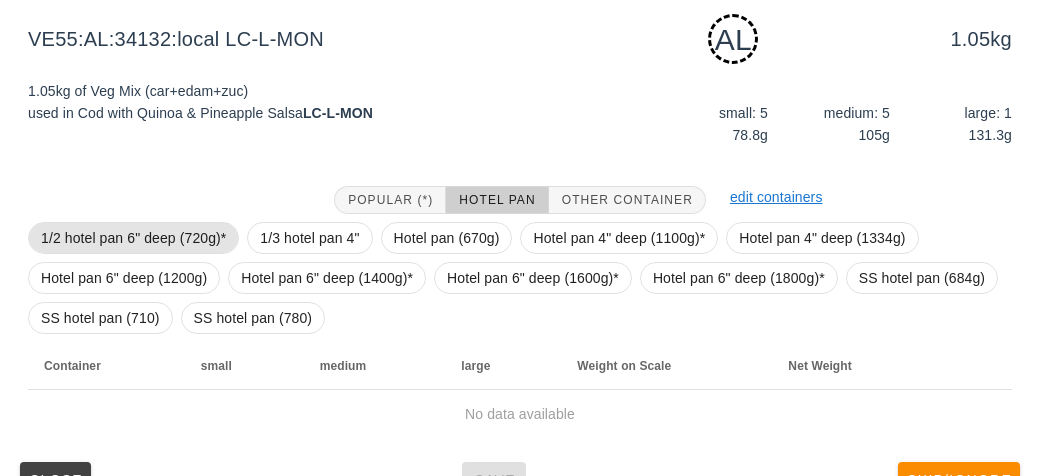 click on "1/2 hotel pan 6" deep (720g)*" at bounding box center (133, 238) 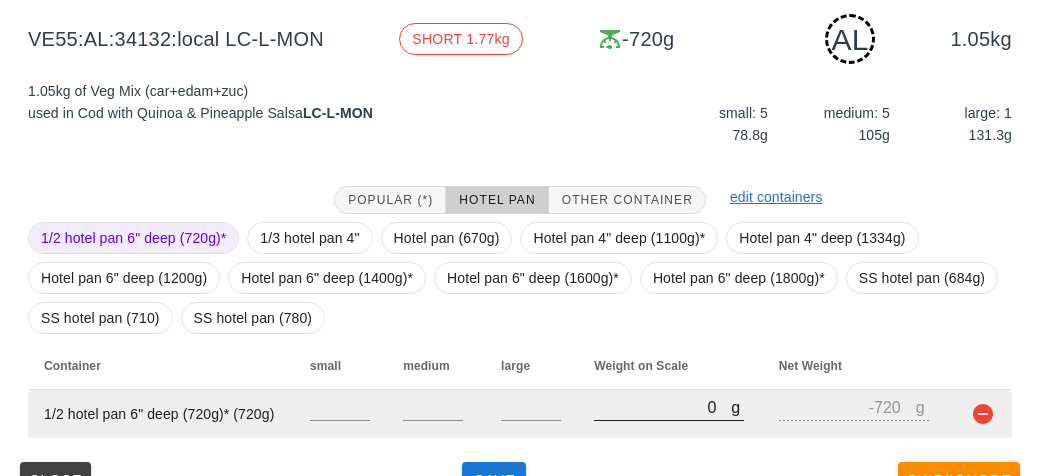 click on "0" at bounding box center [662, 407] 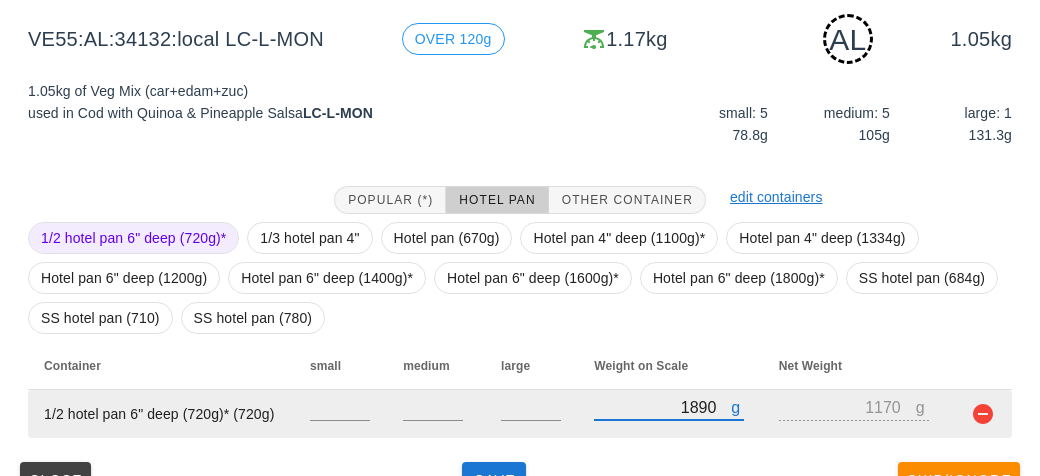 scroll, scrollTop: 290, scrollLeft: 0, axis: vertical 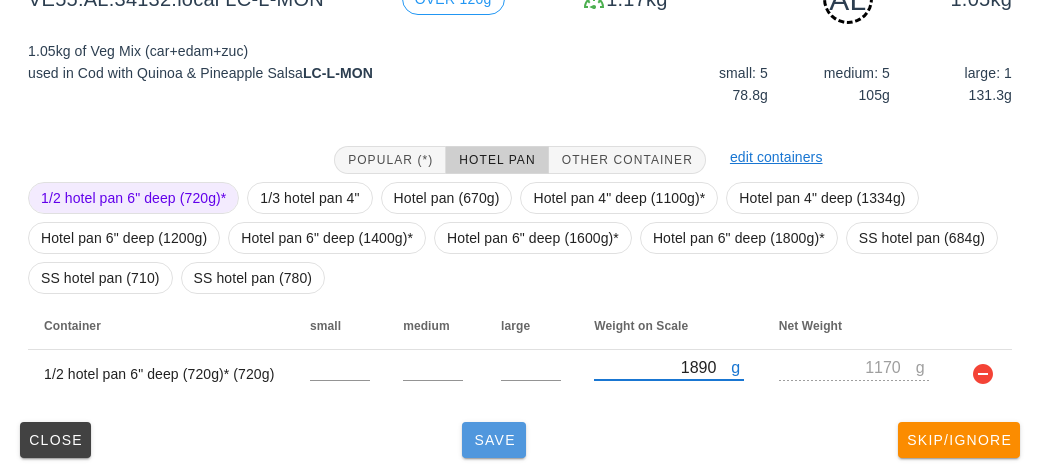 click on "Save" at bounding box center [494, 440] 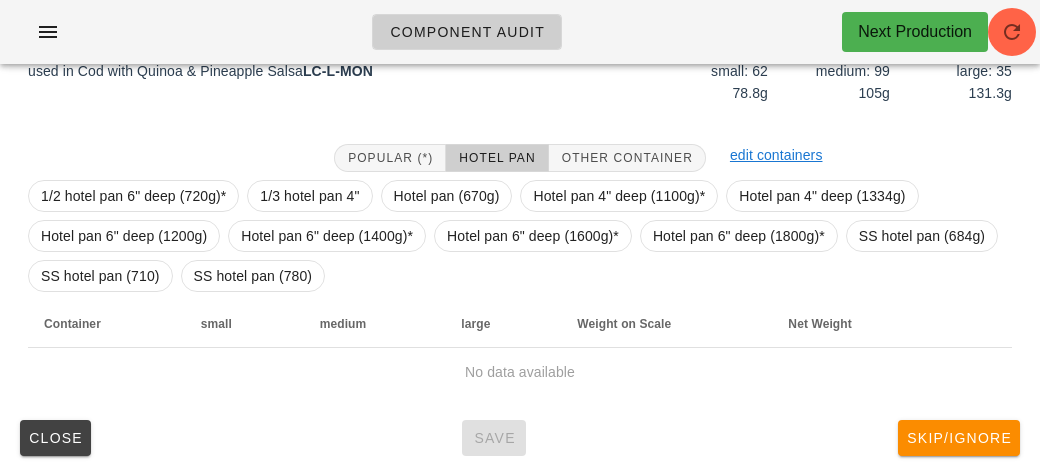 scroll, scrollTop: 272, scrollLeft: 0, axis: vertical 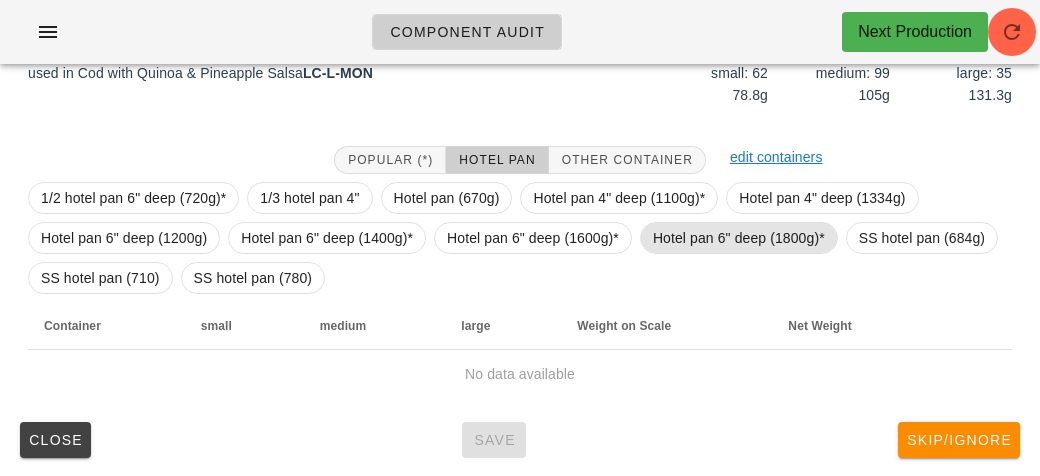 click on "Hotel pan 6" deep (1800g)*" at bounding box center (739, 238) 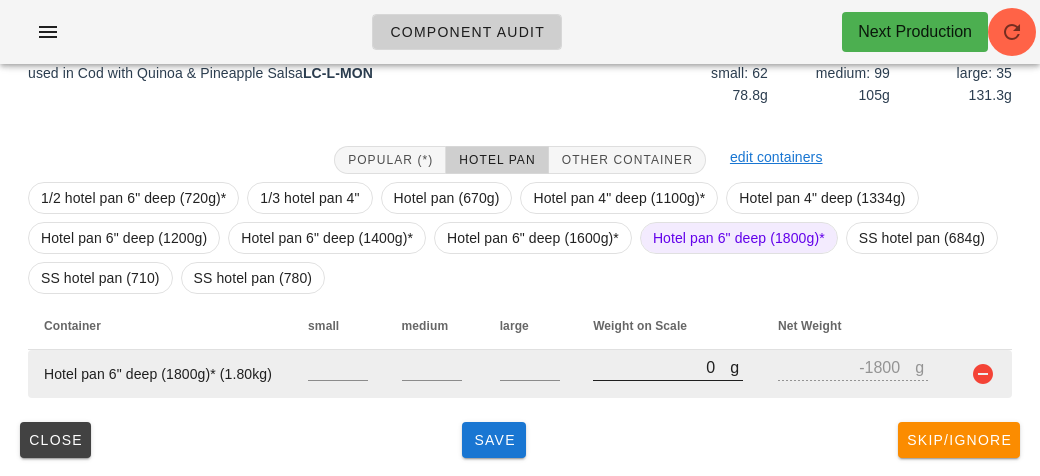 click on "0" at bounding box center [661, 367] 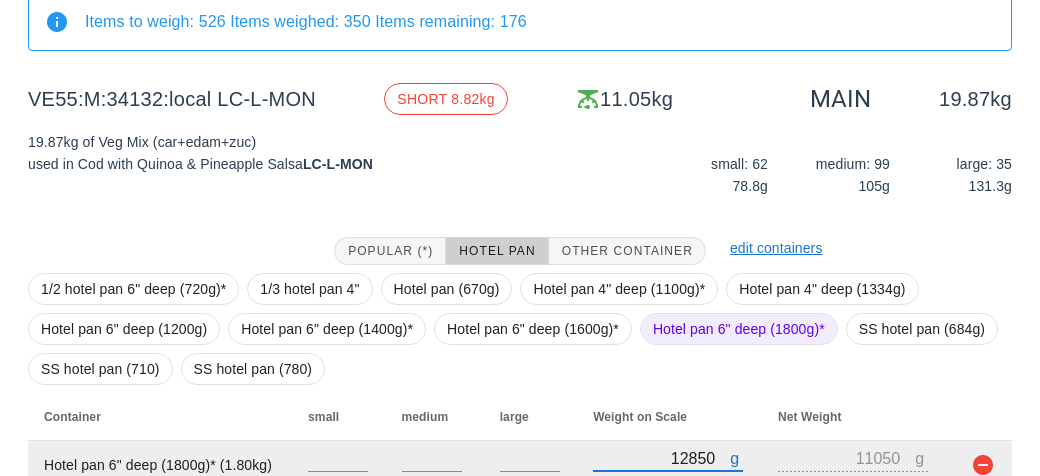 scroll, scrollTop: 186, scrollLeft: 0, axis: vertical 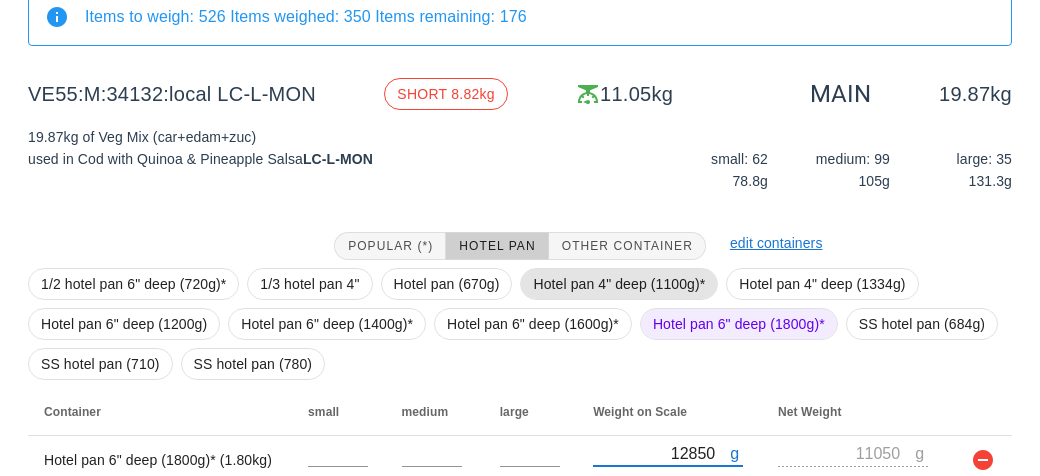 click on "Hotel pan 4" deep (1100g)*" at bounding box center [619, 284] 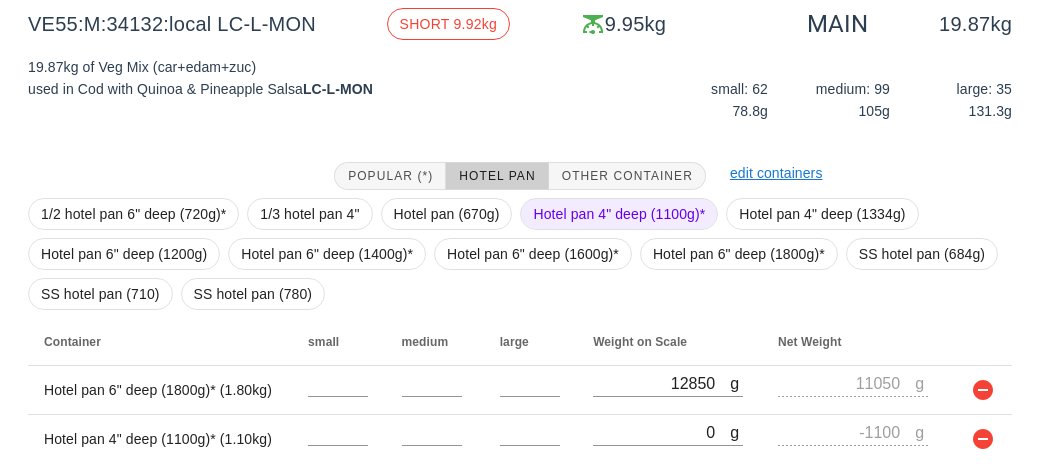 scroll, scrollTop: 321, scrollLeft: 0, axis: vertical 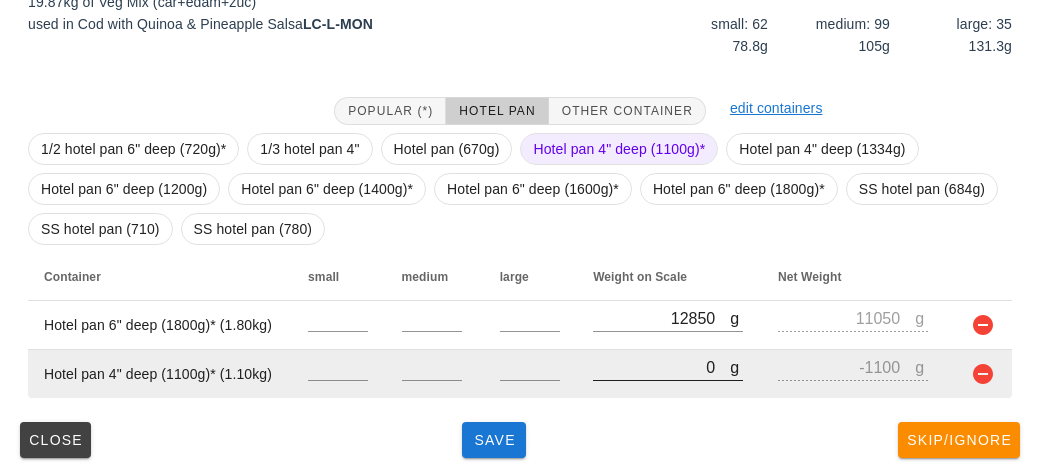 click on "0" at bounding box center (661, 367) 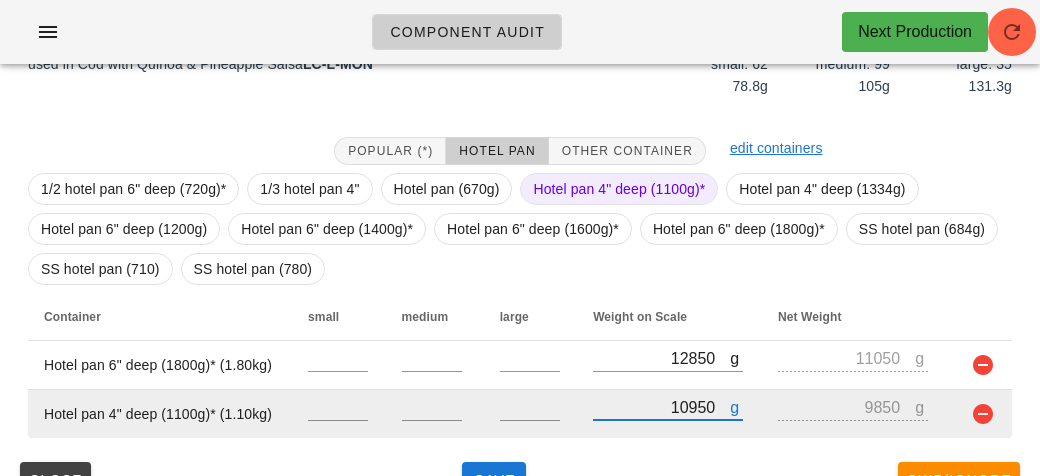 scroll, scrollTop: 321, scrollLeft: 0, axis: vertical 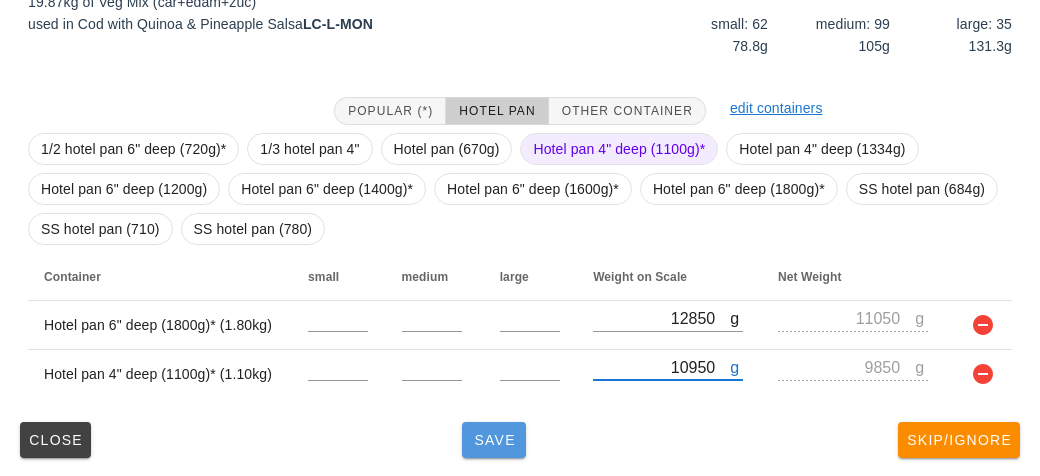 click on "Save" at bounding box center [494, 440] 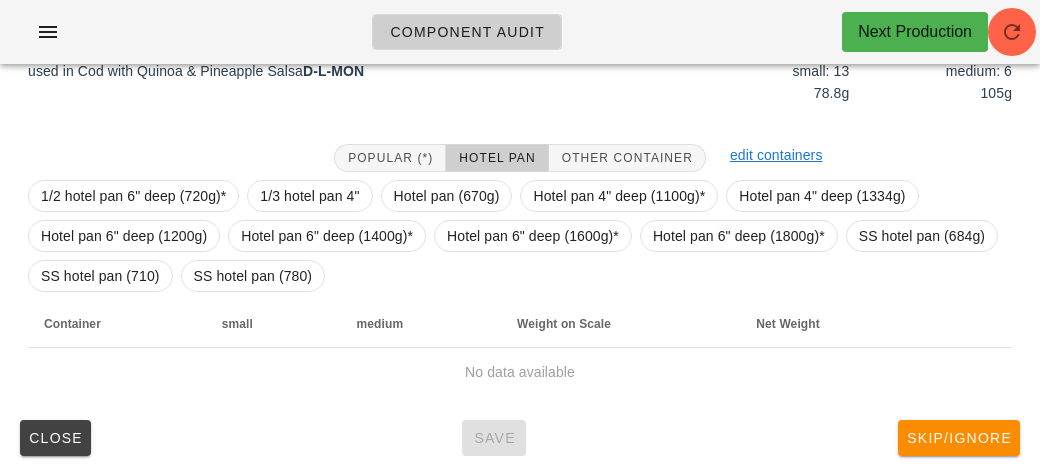 scroll, scrollTop: 272, scrollLeft: 0, axis: vertical 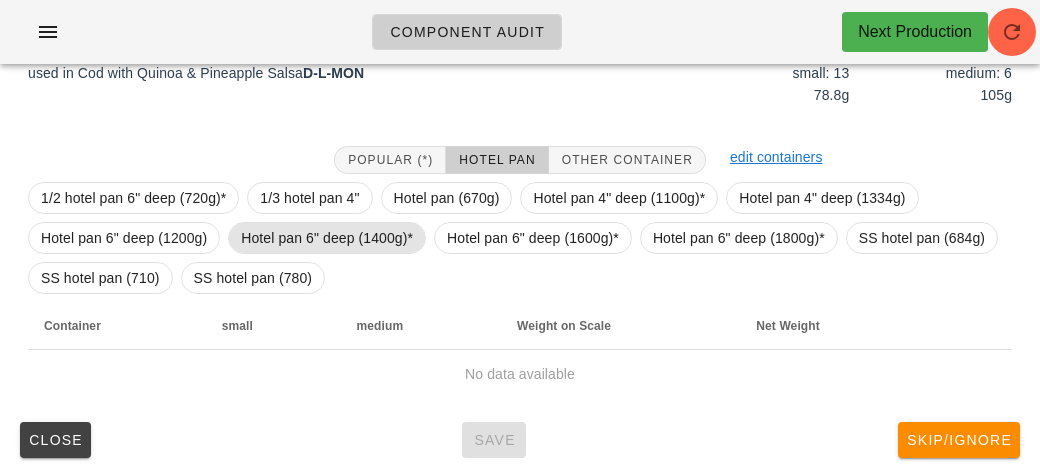 click on "Hotel pan 6" deep (1400g)*" at bounding box center (327, 238) 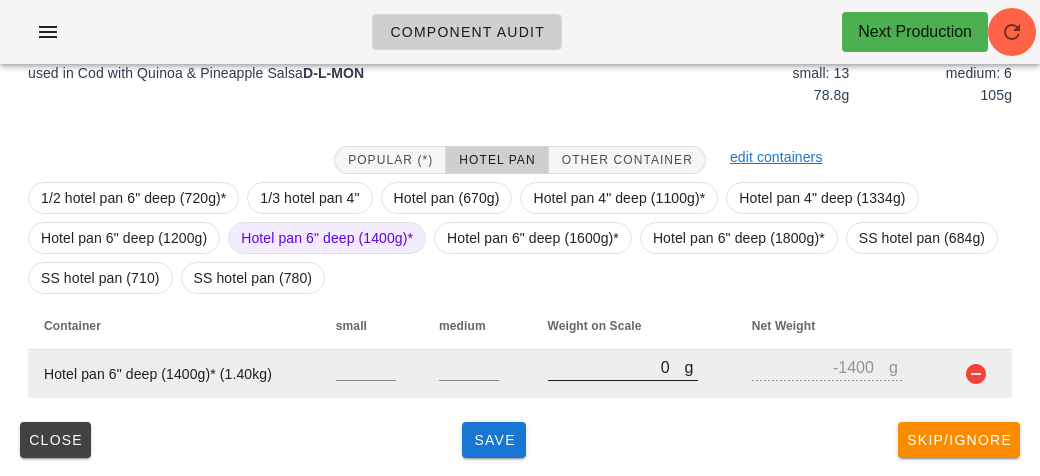 click on "0" at bounding box center [616, 367] 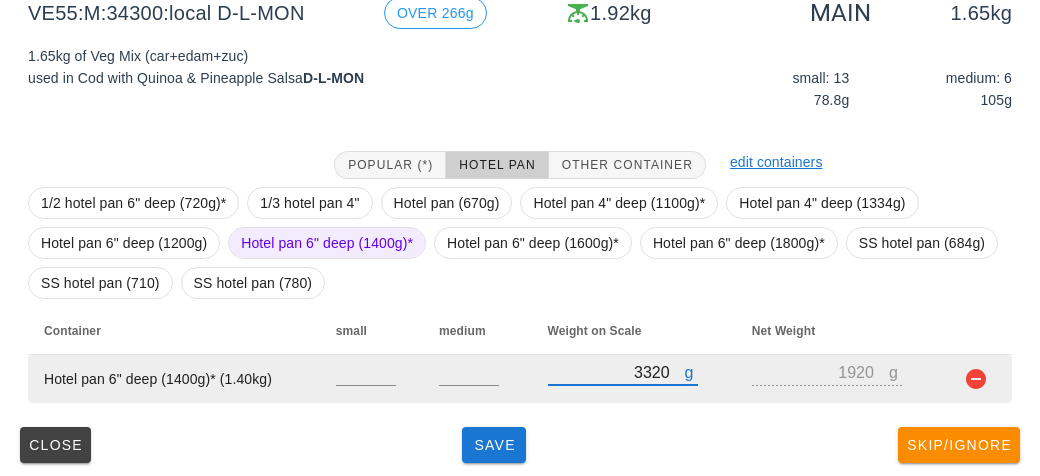 scroll, scrollTop: 272, scrollLeft: 0, axis: vertical 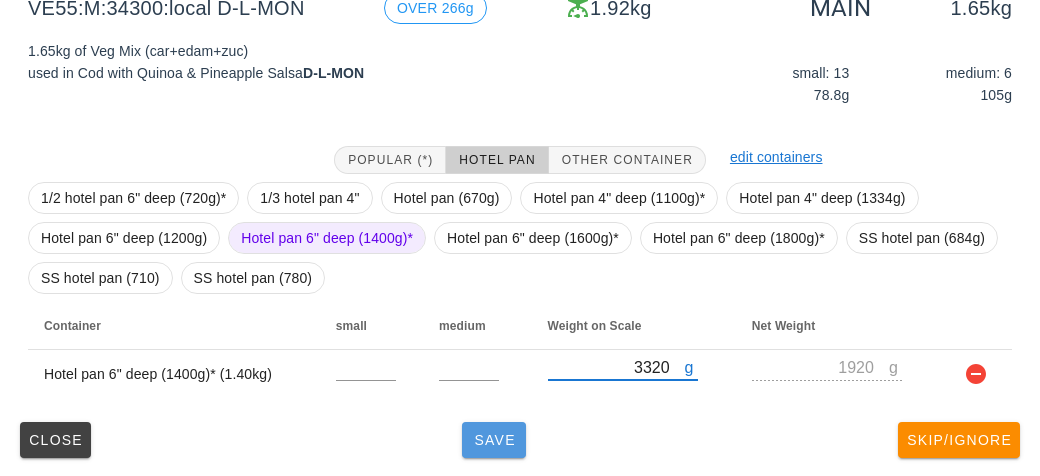 click on "Save" at bounding box center (494, 440) 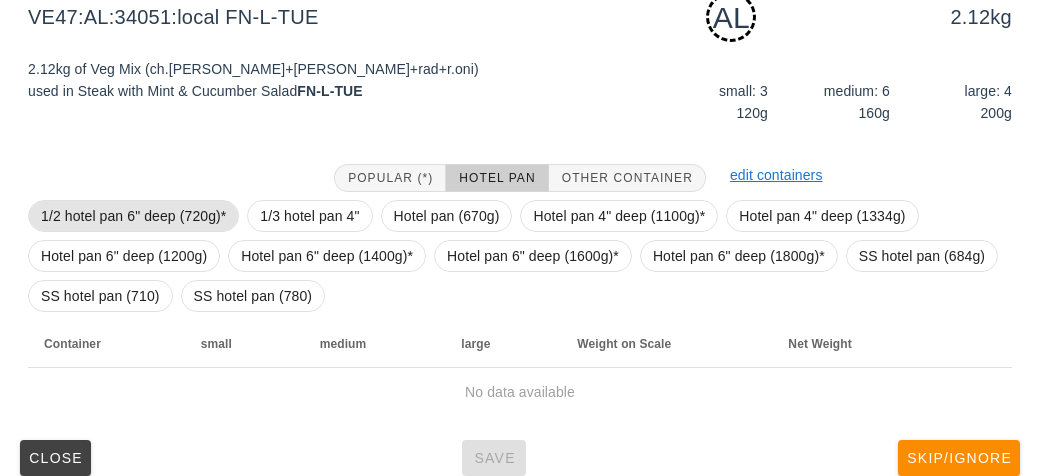 click on "1/2 hotel pan 6" deep (720g)*" at bounding box center [133, 216] 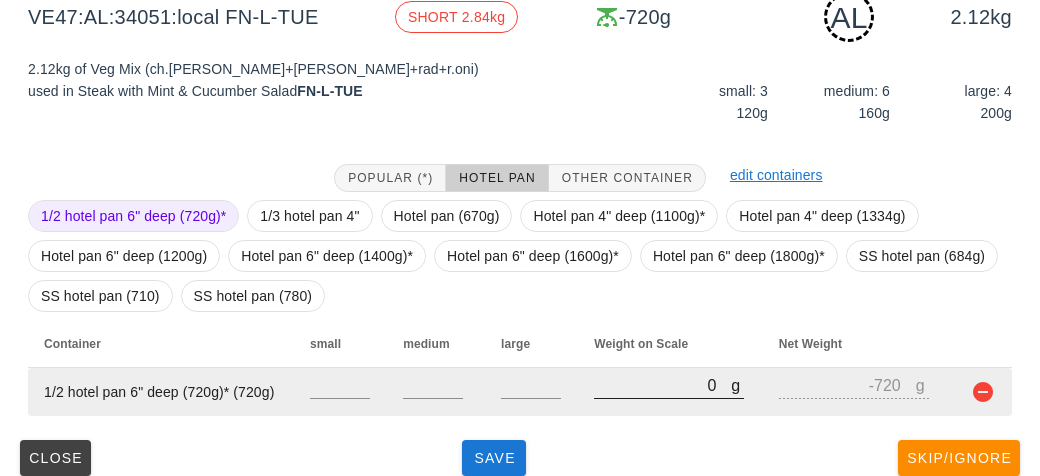 click on "0" at bounding box center (662, 385) 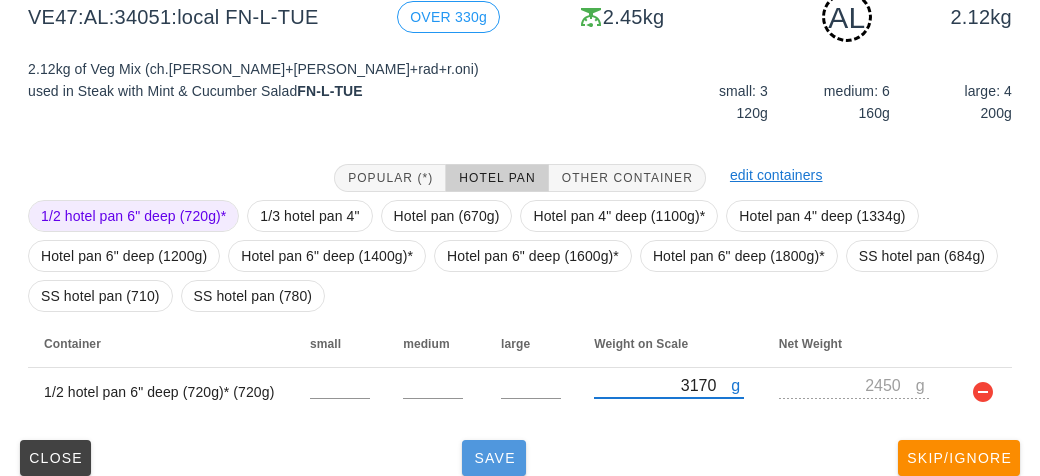 click on "Save" at bounding box center (494, 458) 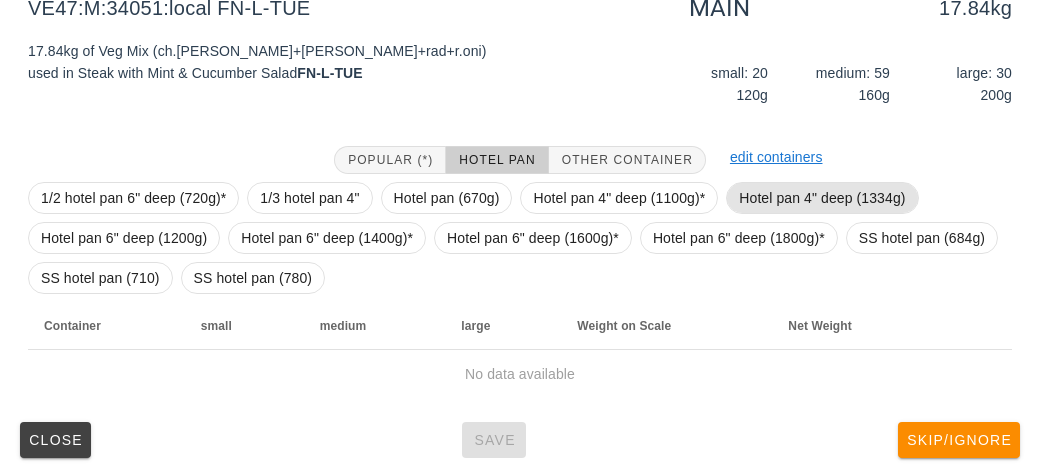 click on "Hotel pan 4" deep (1334g)" at bounding box center (822, 198) 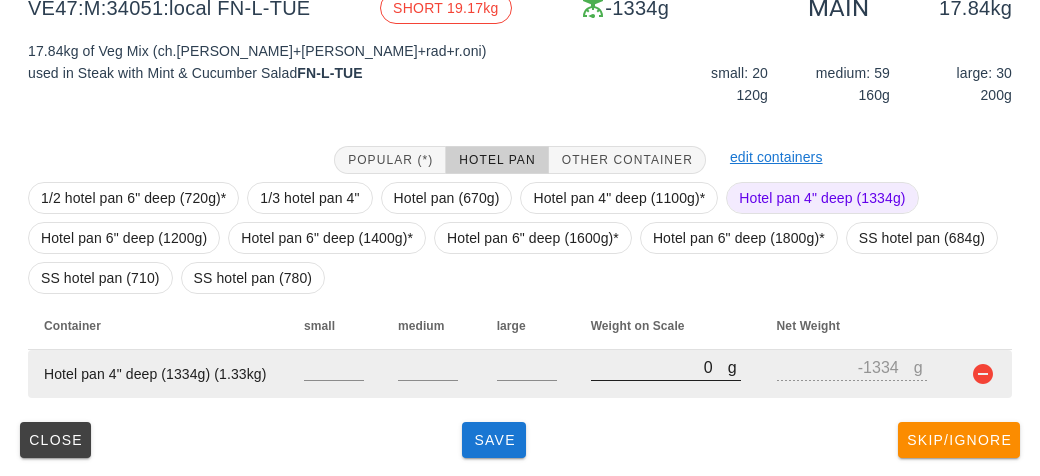 click on "0" at bounding box center [659, 367] 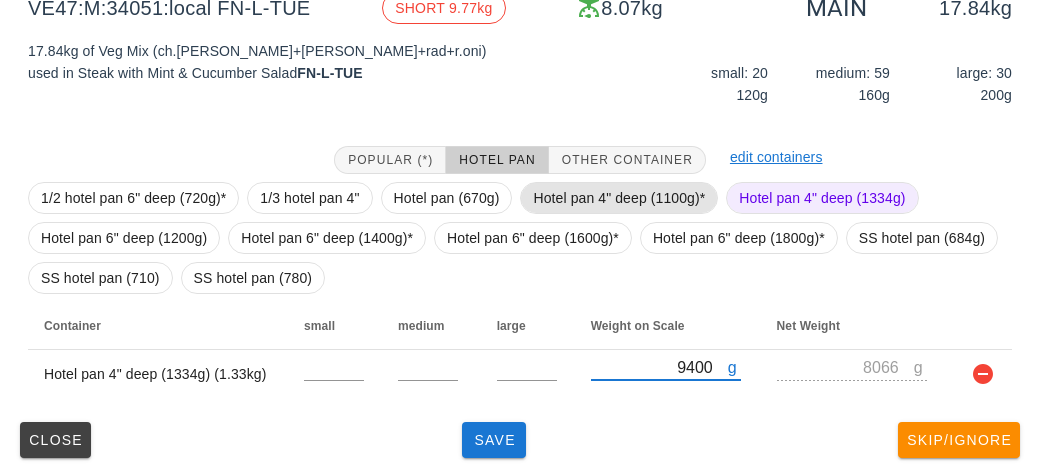 click on "Hotel pan 4" deep (1100g)*" at bounding box center (619, 198) 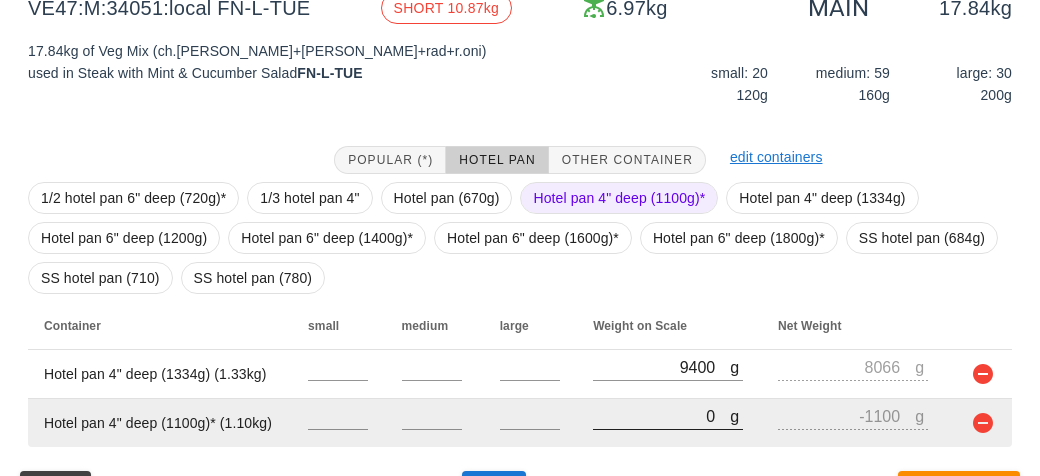 click on "0" at bounding box center [661, 416] 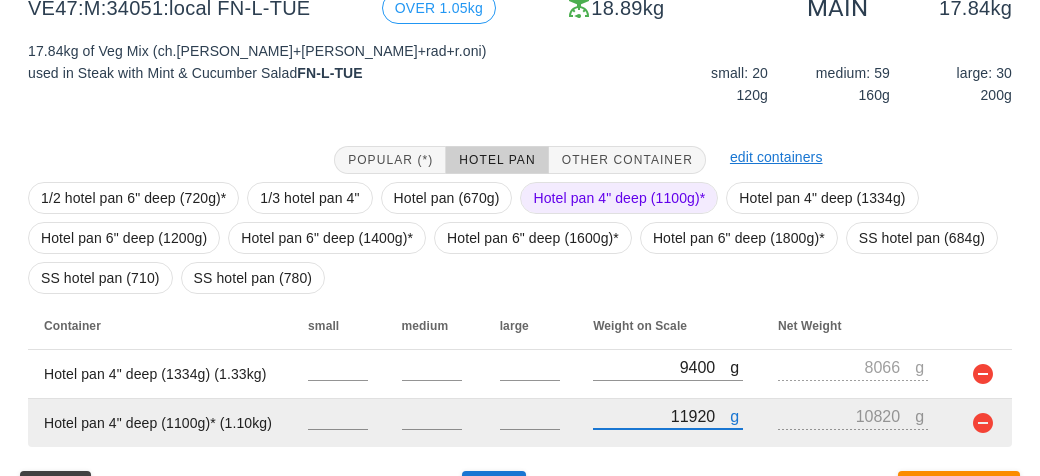 scroll, scrollTop: 321, scrollLeft: 0, axis: vertical 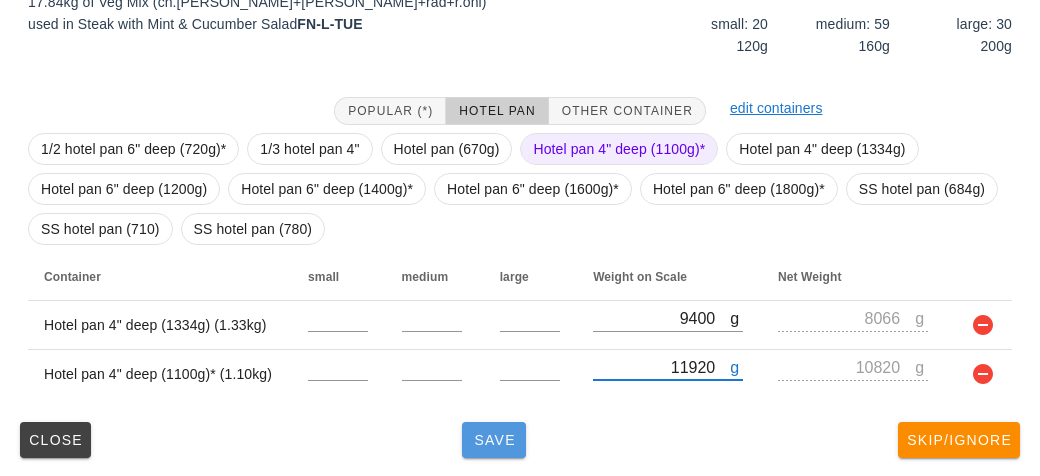 click on "Save" at bounding box center (494, 440) 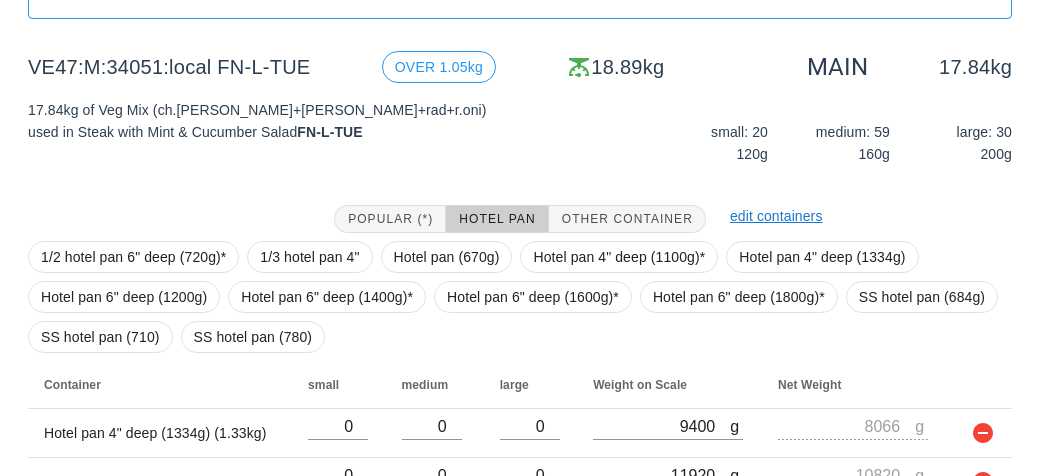 scroll, scrollTop: 321, scrollLeft: 0, axis: vertical 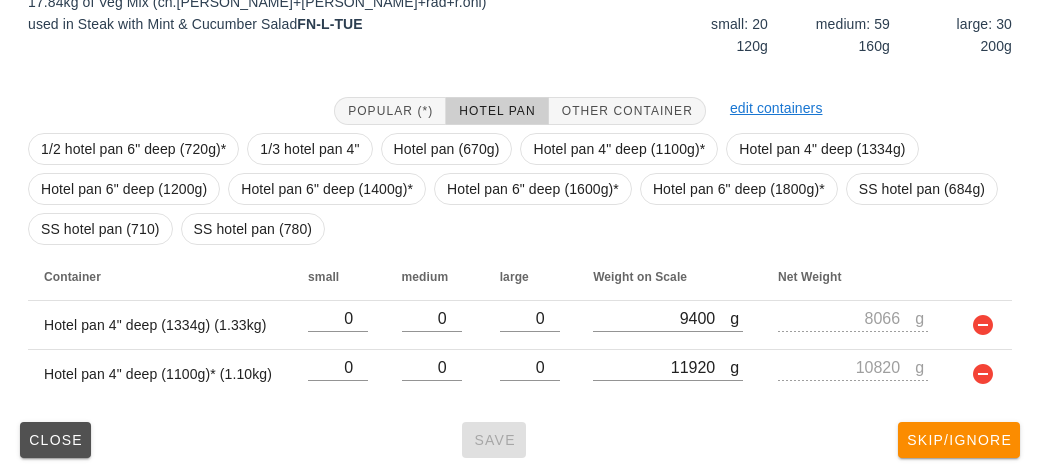 click on "Close" at bounding box center (55, 440) 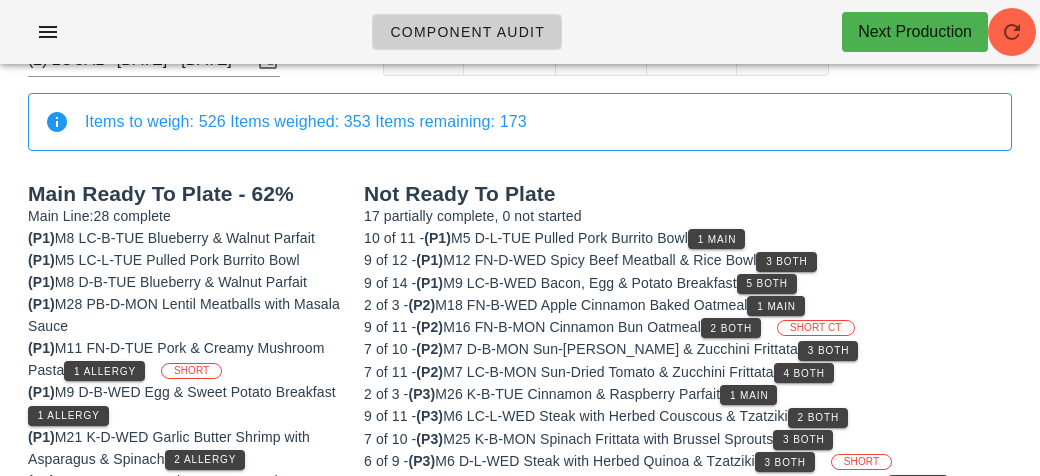 scroll, scrollTop: 80, scrollLeft: 0, axis: vertical 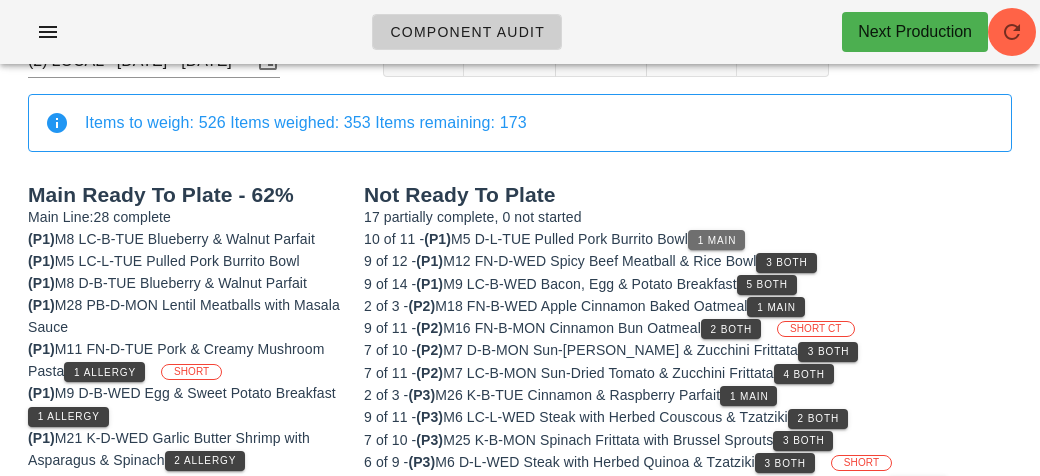 click on "1 Main" at bounding box center (716, 240) 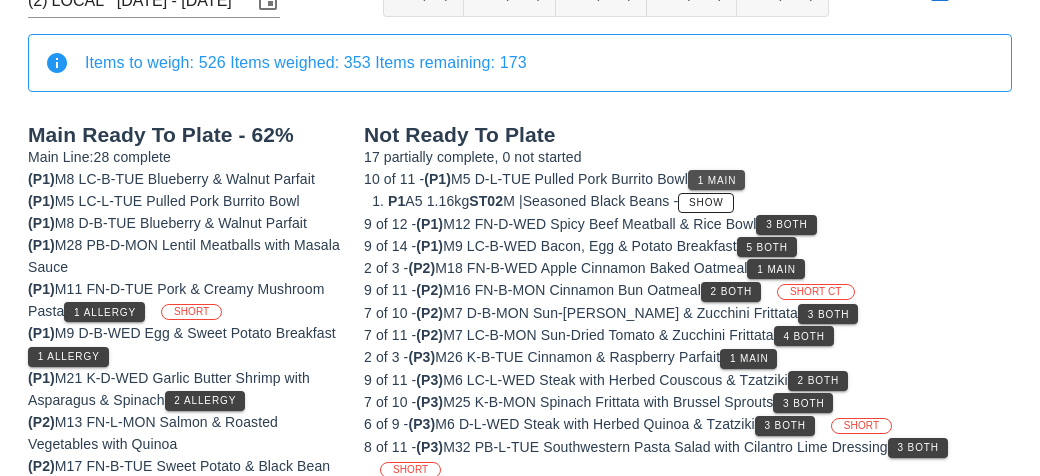 scroll, scrollTop: 141, scrollLeft: 0, axis: vertical 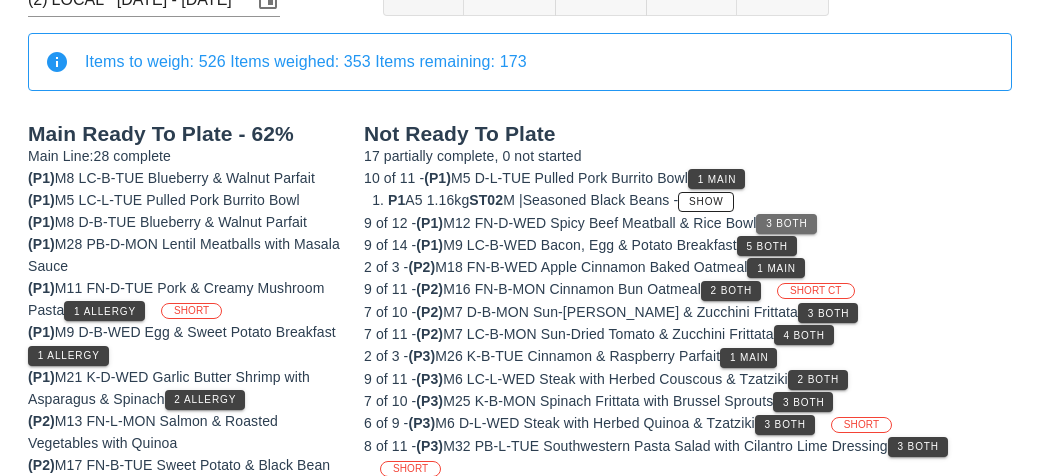 click on "3 Both" at bounding box center (786, 223) 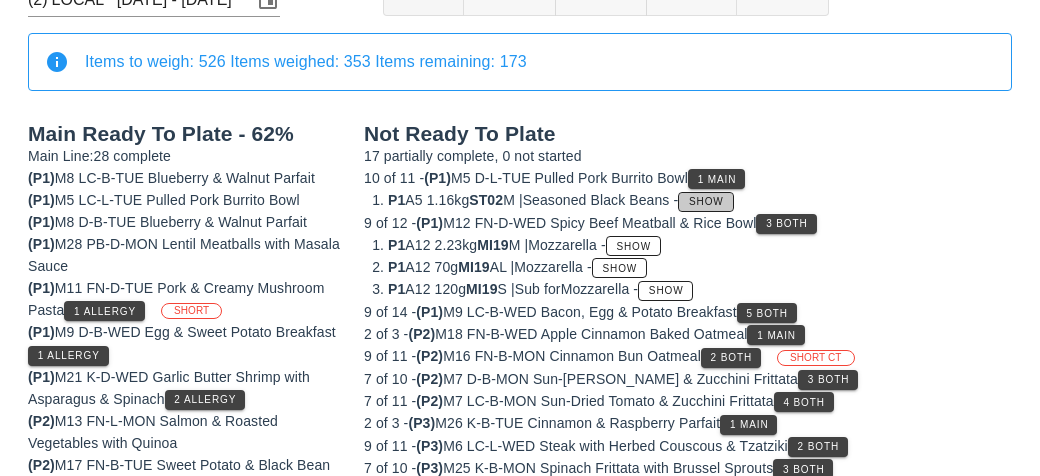 click on "Show" at bounding box center (705, 202) 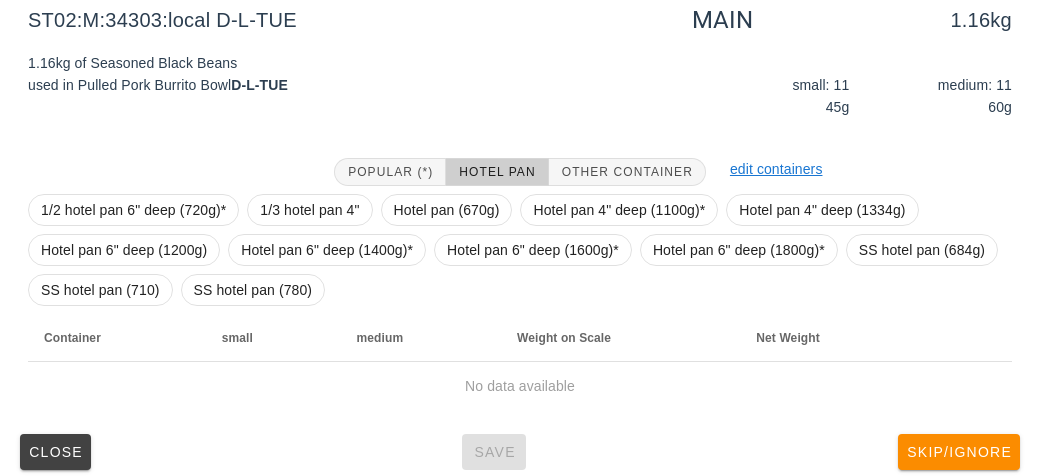 scroll, scrollTop: 272, scrollLeft: 0, axis: vertical 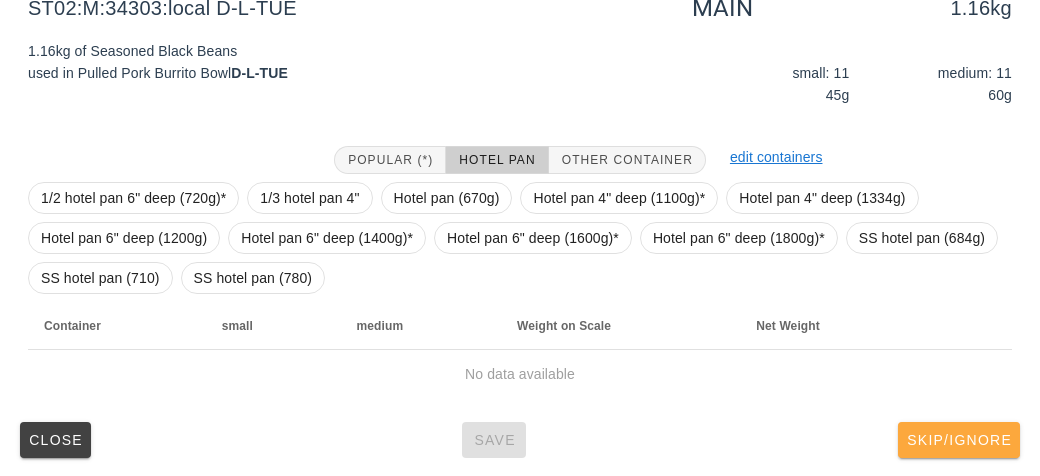 click on "Skip/Ignore" at bounding box center (959, 440) 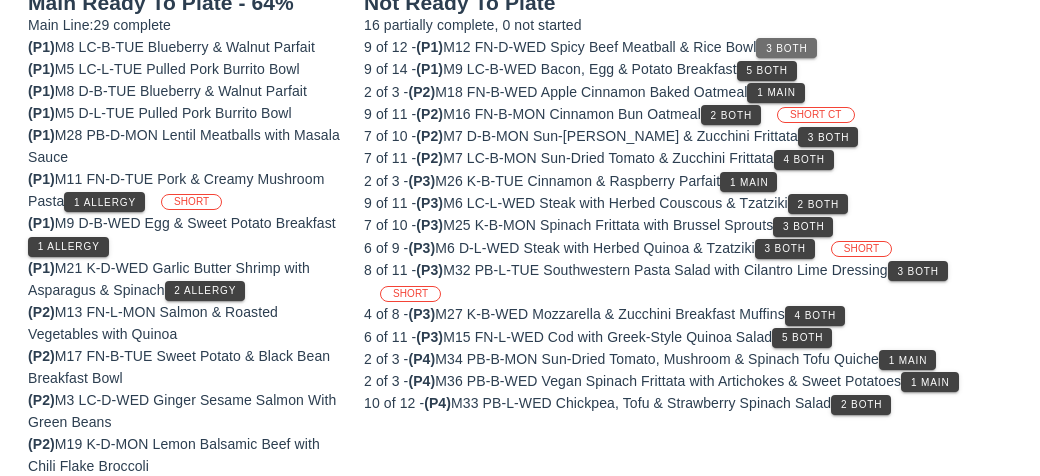 click on "3 Both" at bounding box center (786, 48) 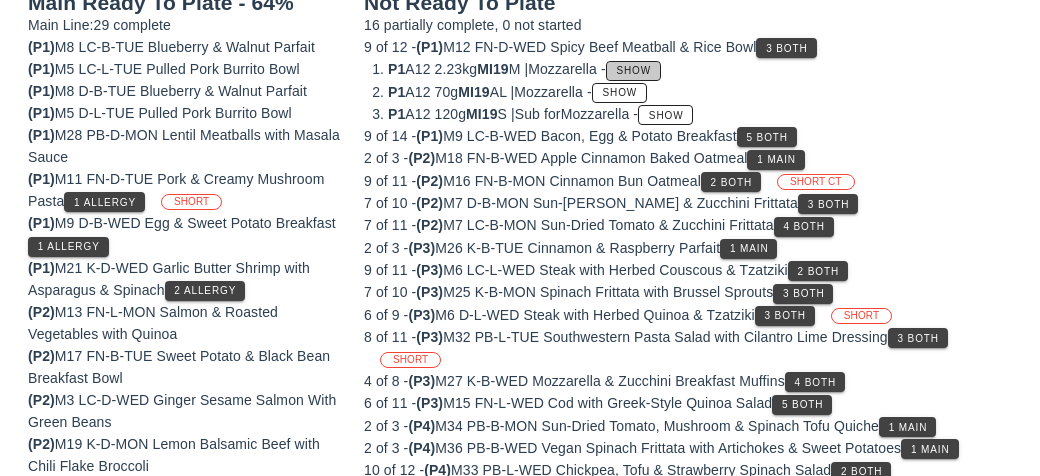 click on "Show" at bounding box center (634, 70) 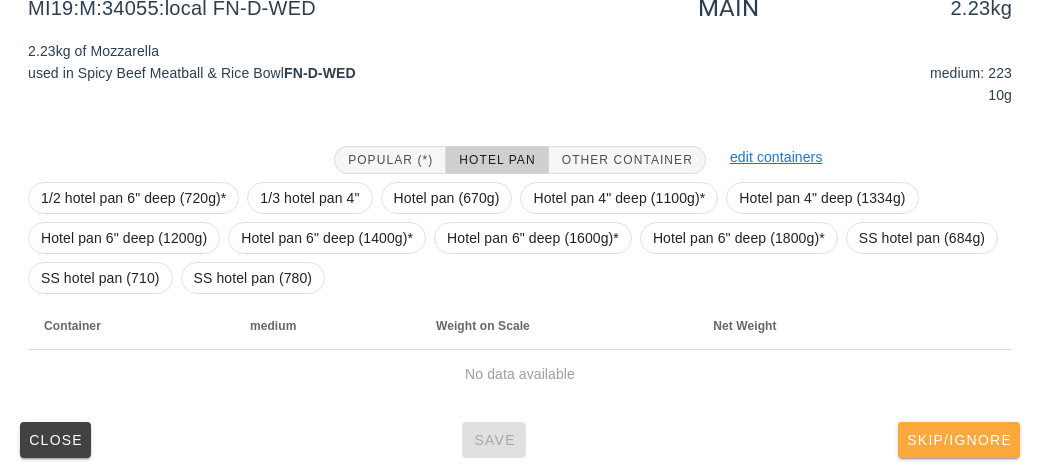 click on "Skip/Ignore" at bounding box center [959, 440] 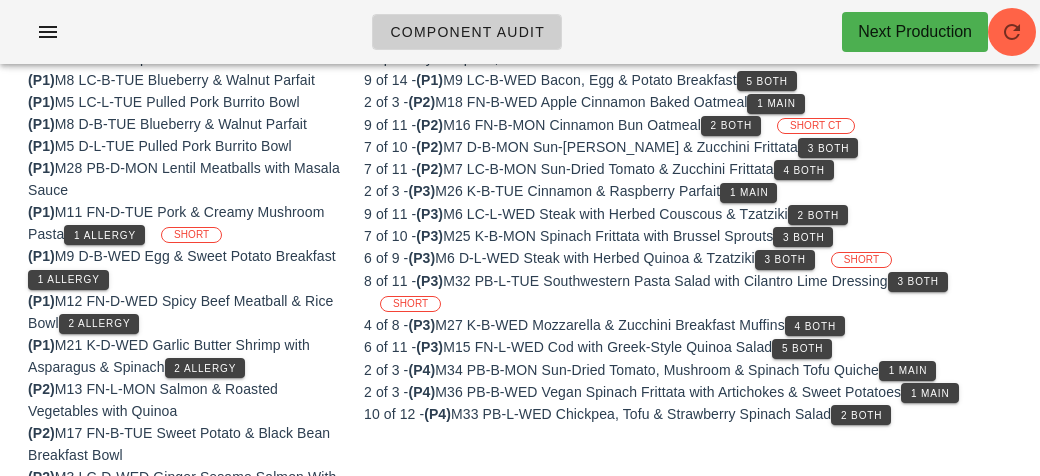 scroll, scrollTop: 238, scrollLeft: 0, axis: vertical 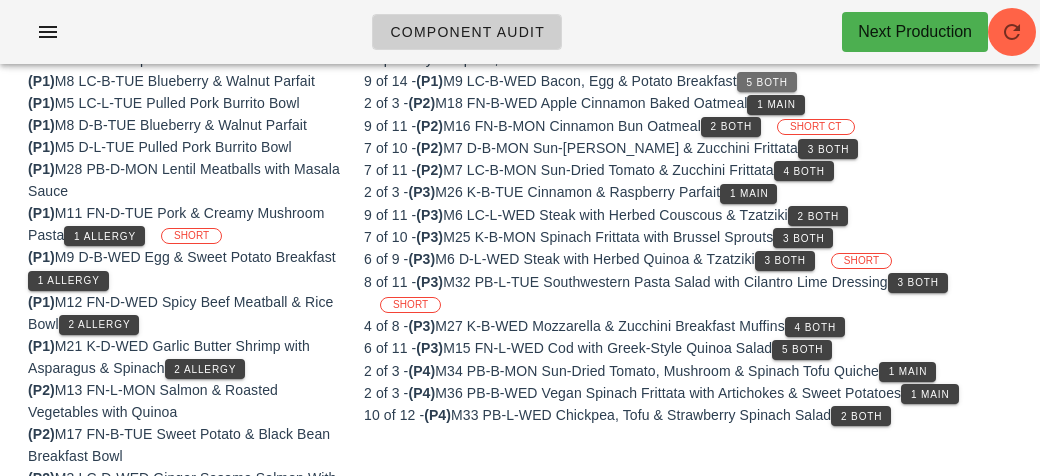 click on "5 Both" at bounding box center (767, 82) 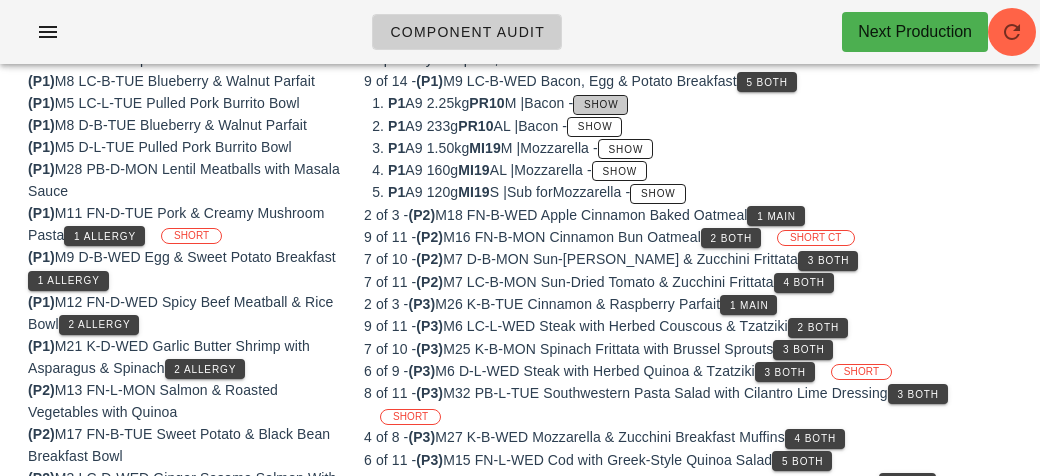 click on "Show" at bounding box center (600, 105) 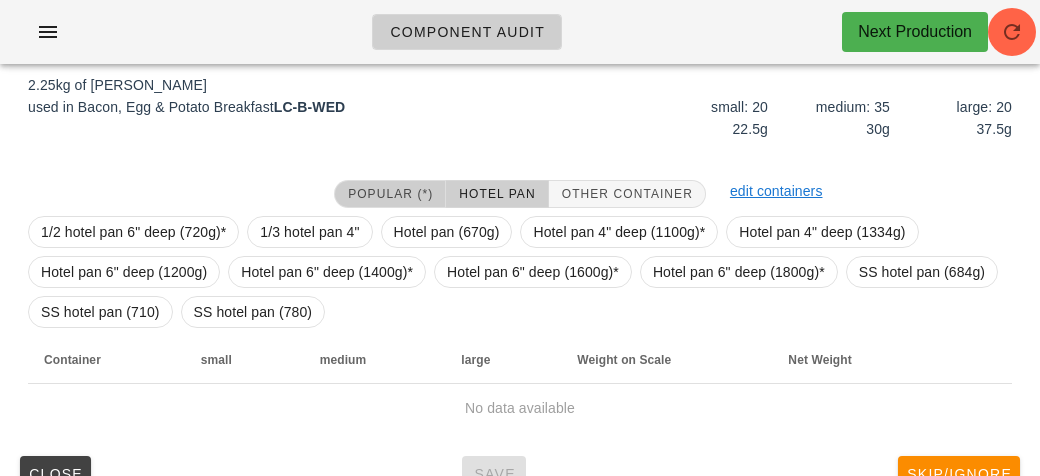 click on "Popular (*)" at bounding box center [390, 194] 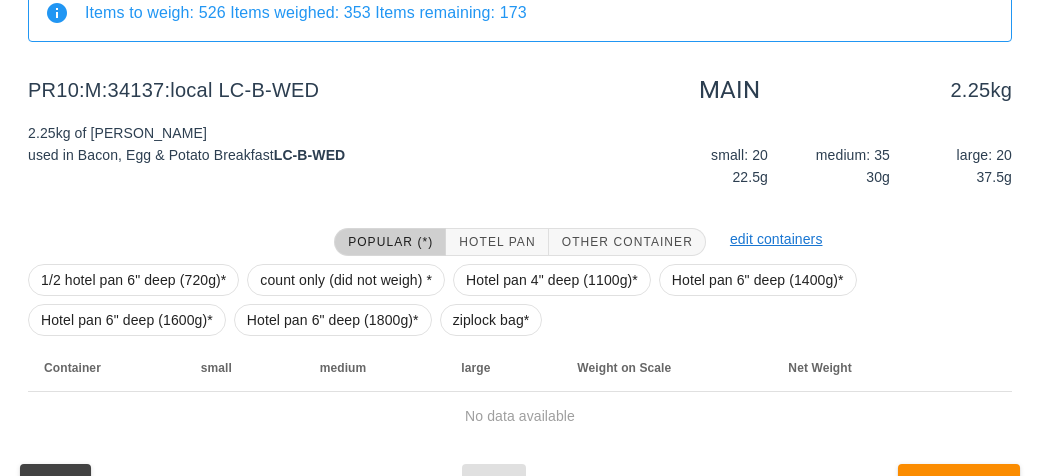 scroll, scrollTop: 232, scrollLeft: 0, axis: vertical 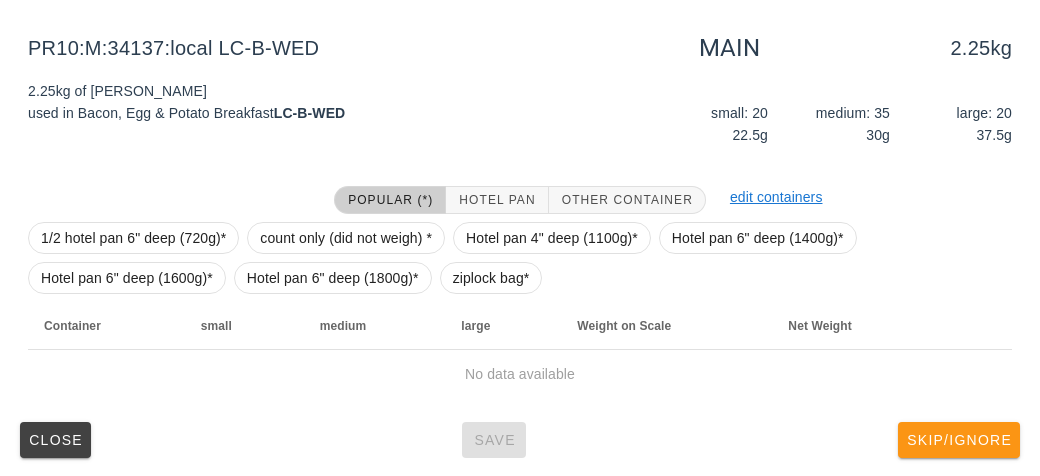 click on "Skip/Ignore" at bounding box center [959, 440] 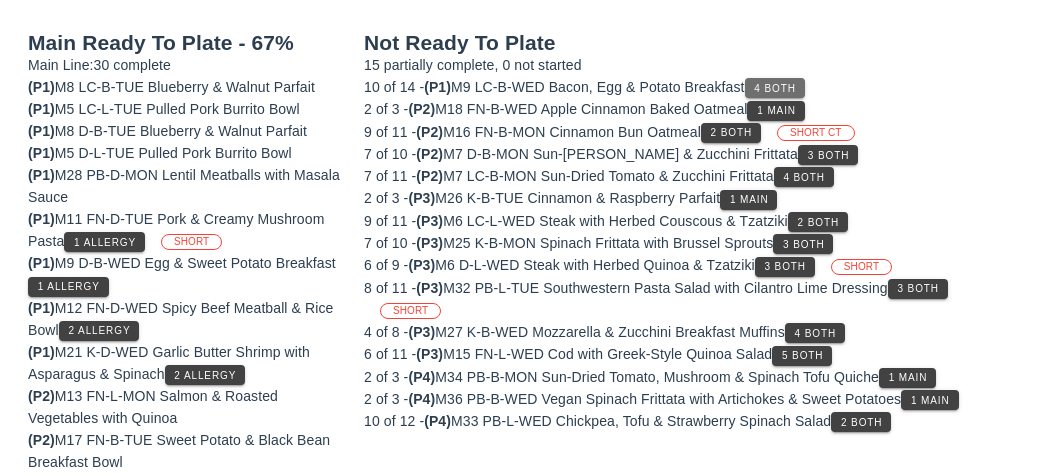 click on "4 Both" at bounding box center [774, 88] 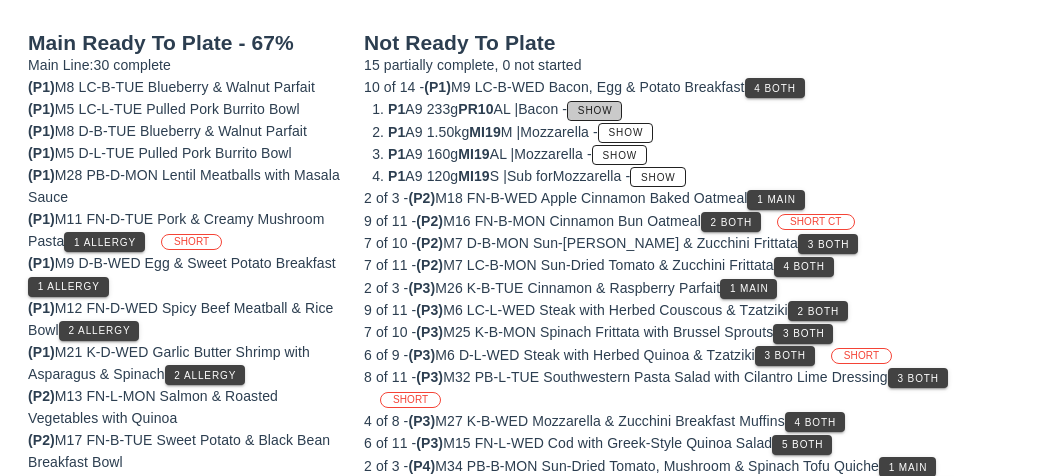 click on "Show" at bounding box center (594, 111) 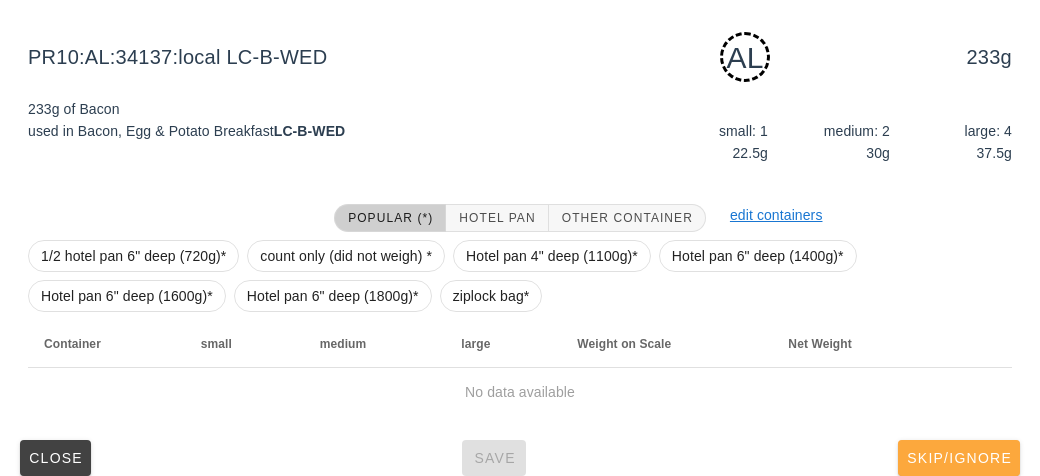 click on "Skip/Ignore" at bounding box center (959, 458) 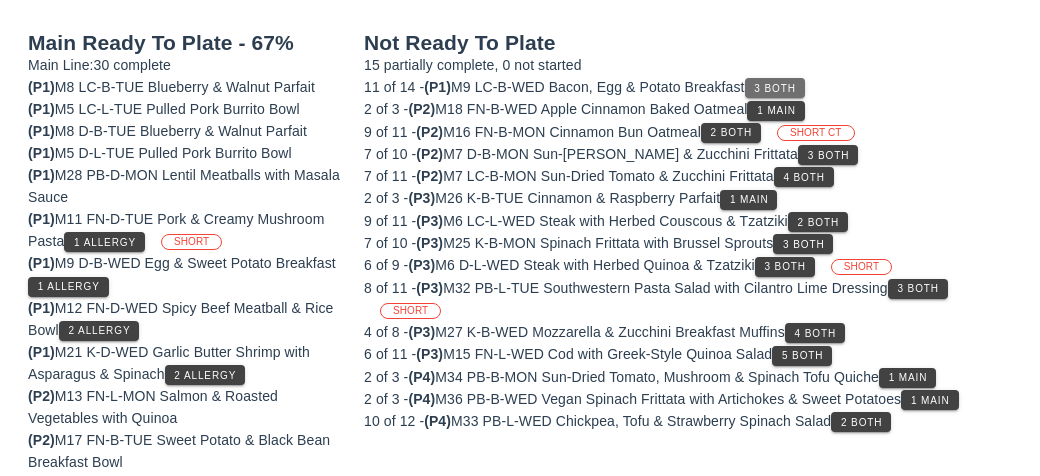 click on "3 Both" at bounding box center (774, 88) 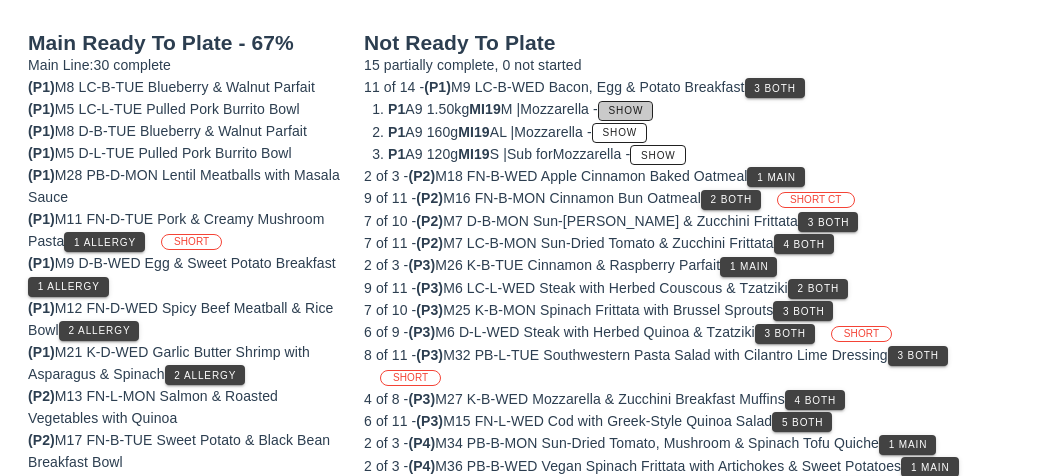 click on "Show" at bounding box center (626, 110) 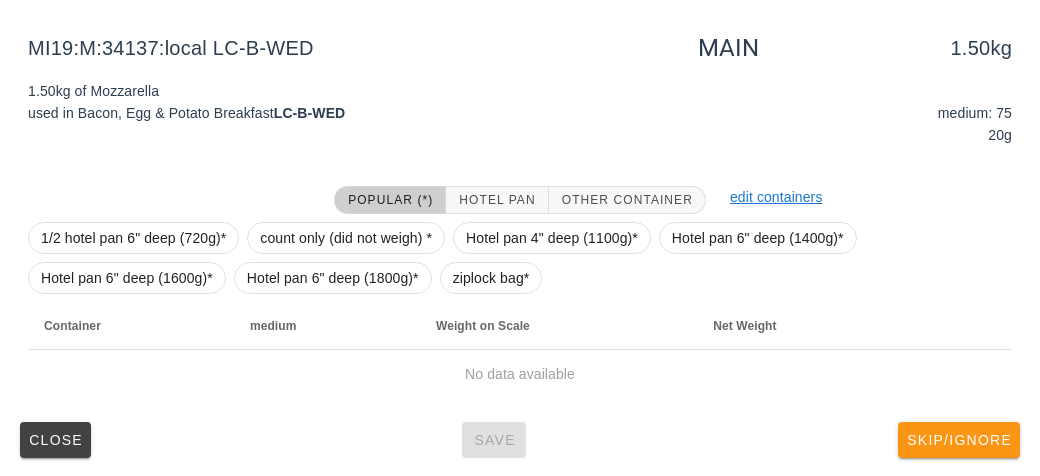 click on "Skip/Ignore" at bounding box center (959, 440) 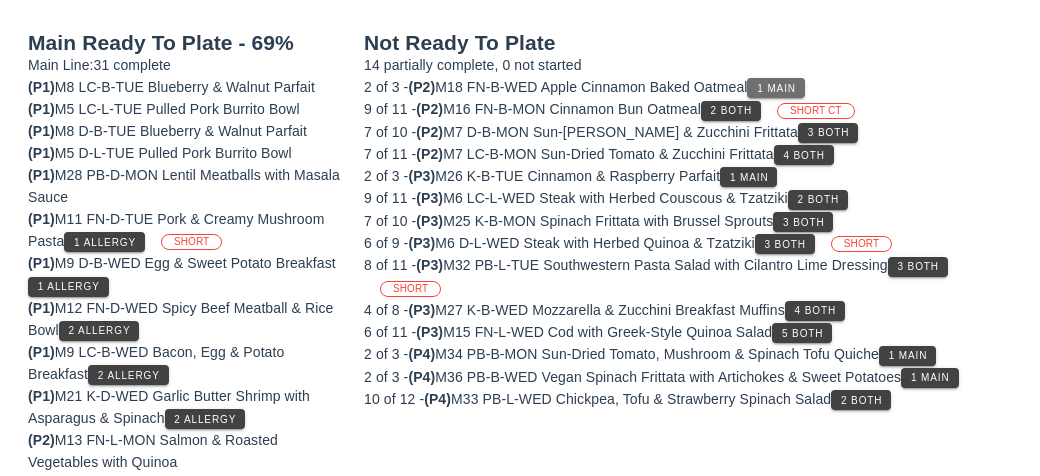 click on "1 Main" at bounding box center [775, 88] 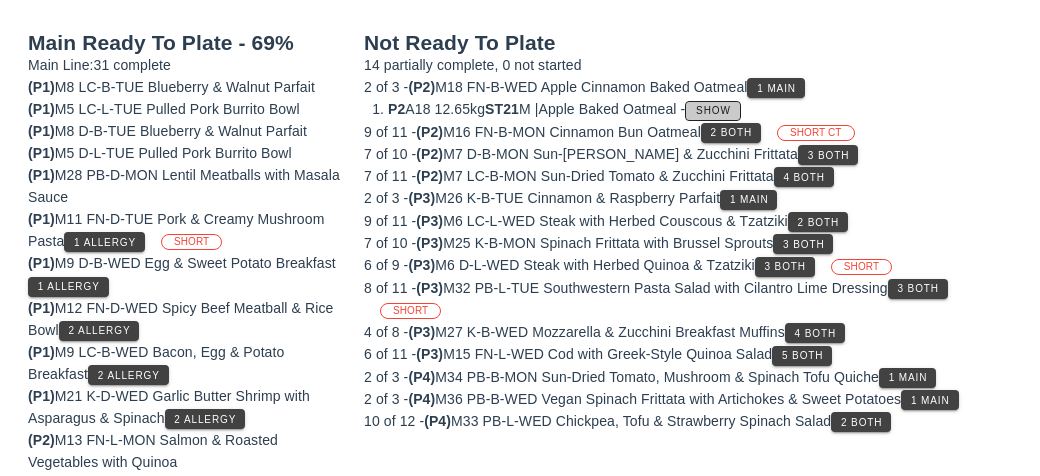 click on "Show" at bounding box center (713, 110) 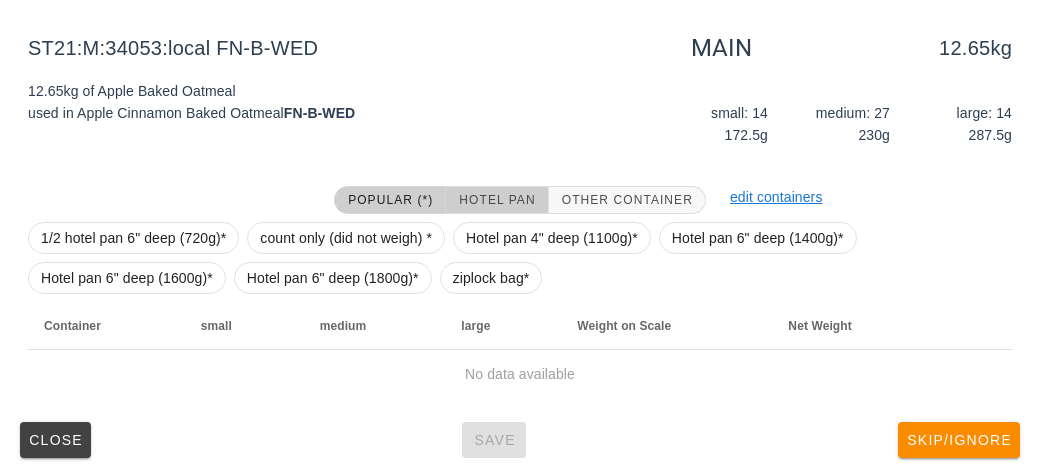 click on "Hotel Pan" at bounding box center [497, 200] 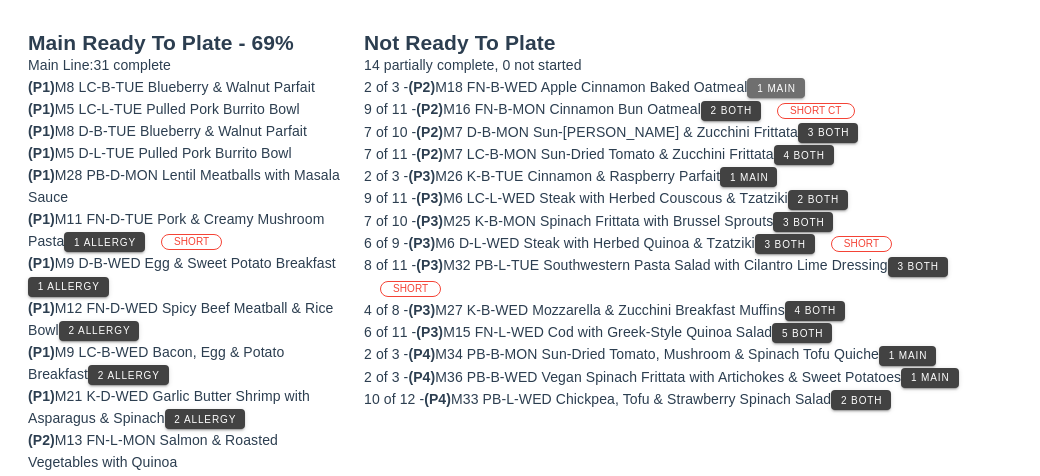 click on "1 Main" at bounding box center [776, 88] 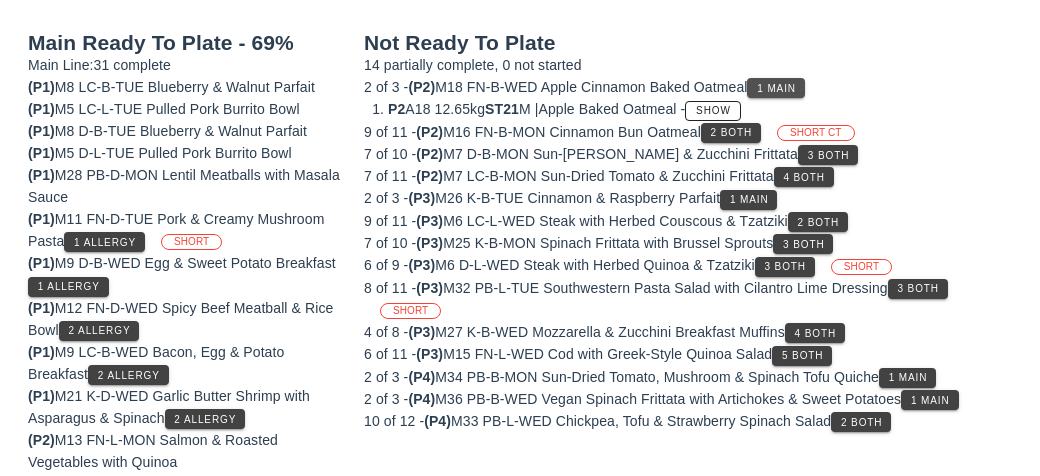 click on "1 Main" at bounding box center (776, 88) 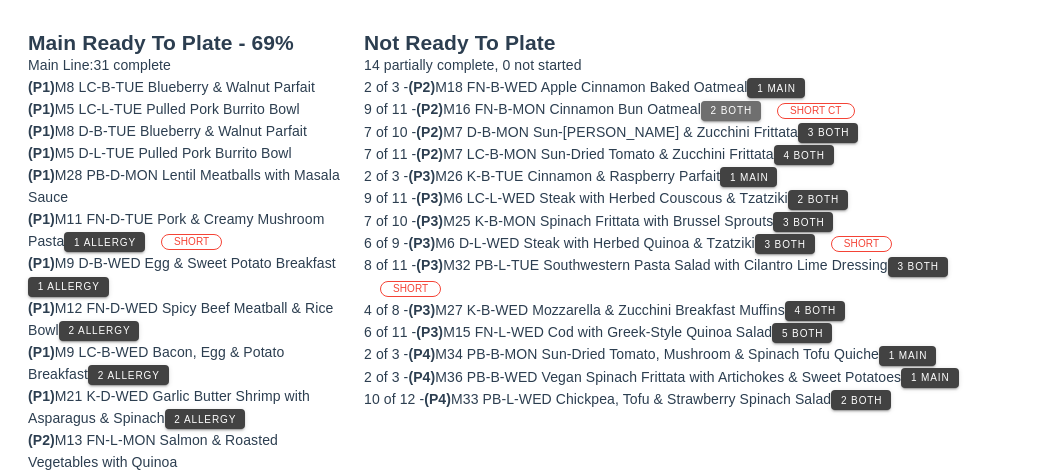 click on "2 Both" at bounding box center [731, 110] 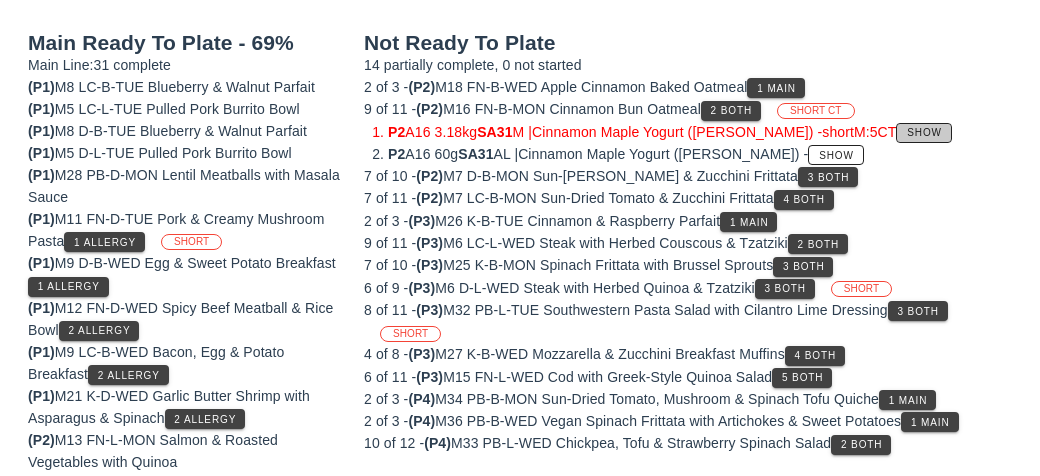 click on "Show" at bounding box center (924, 132) 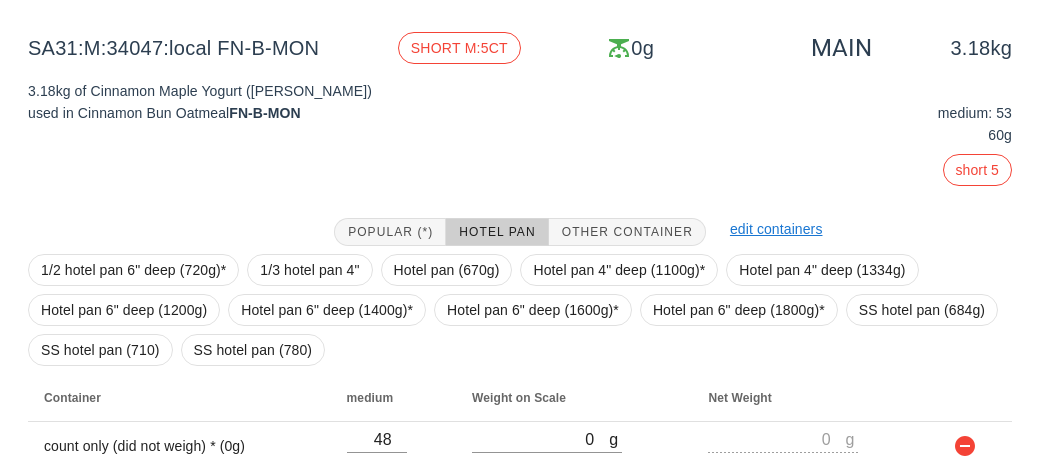 scroll, scrollTop: 304, scrollLeft: 0, axis: vertical 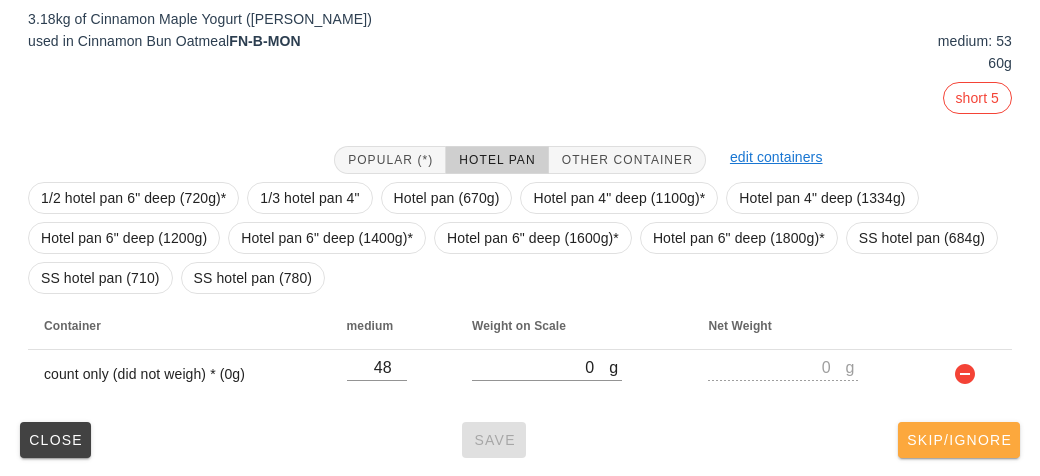 click on "Skip/Ignore" at bounding box center (959, 440) 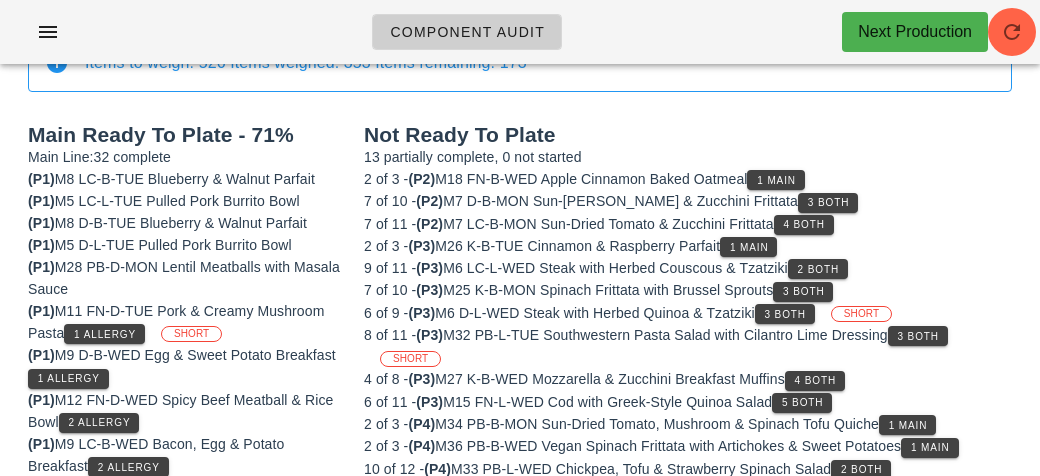 scroll, scrollTop: 140, scrollLeft: 0, axis: vertical 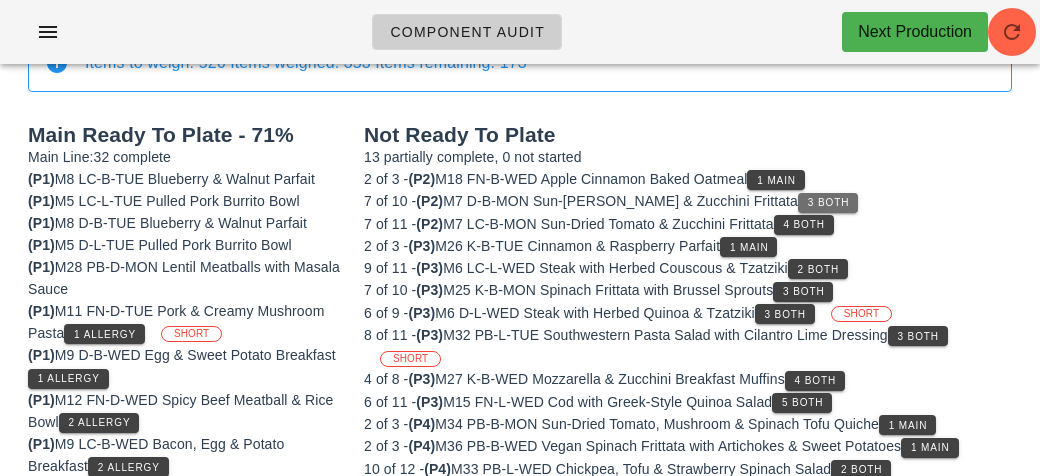 click on "3 Both" at bounding box center (828, 202) 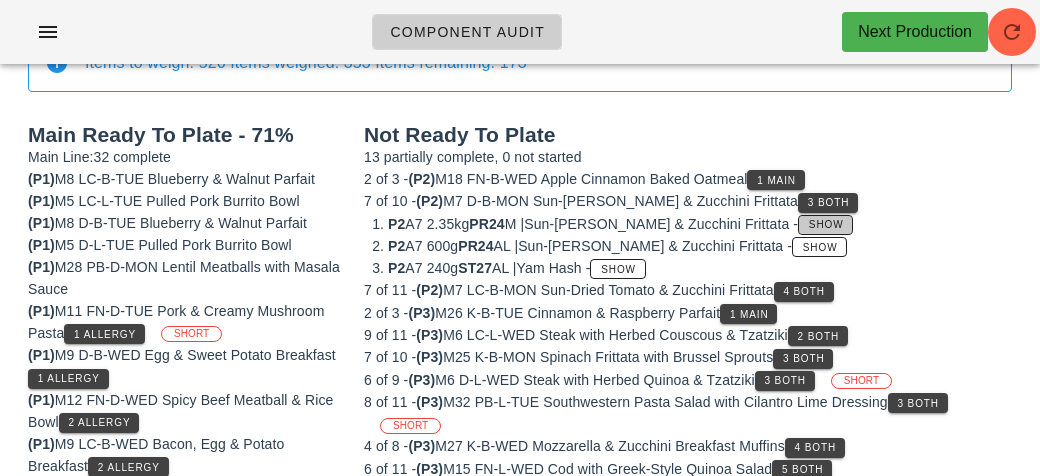 click on "Show" at bounding box center (826, 224) 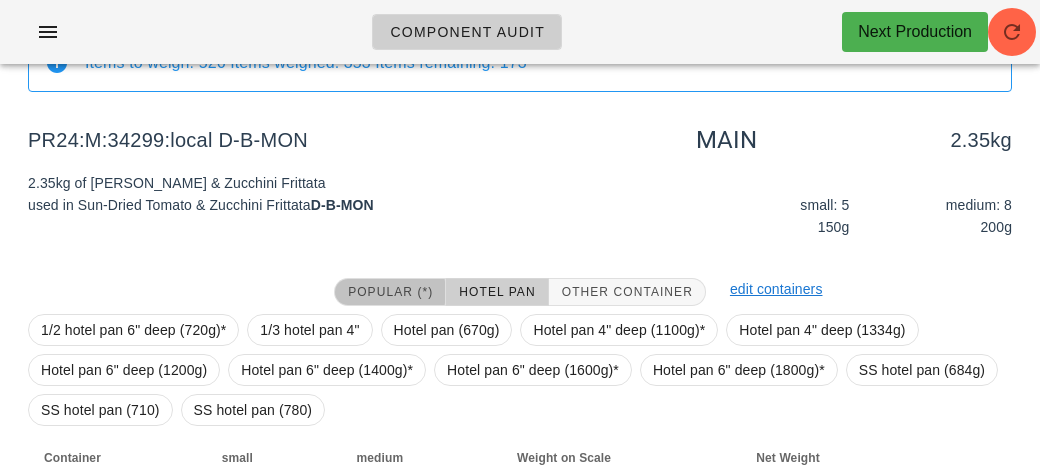 click on "Popular (*)" at bounding box center [390, 292] 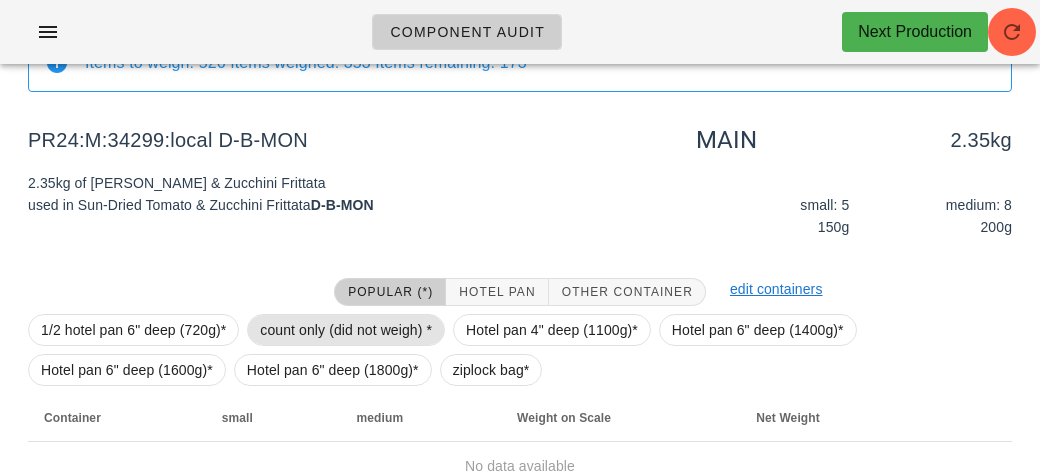 click on "count only (did not weigh) *" at bounding box center (346, 330) 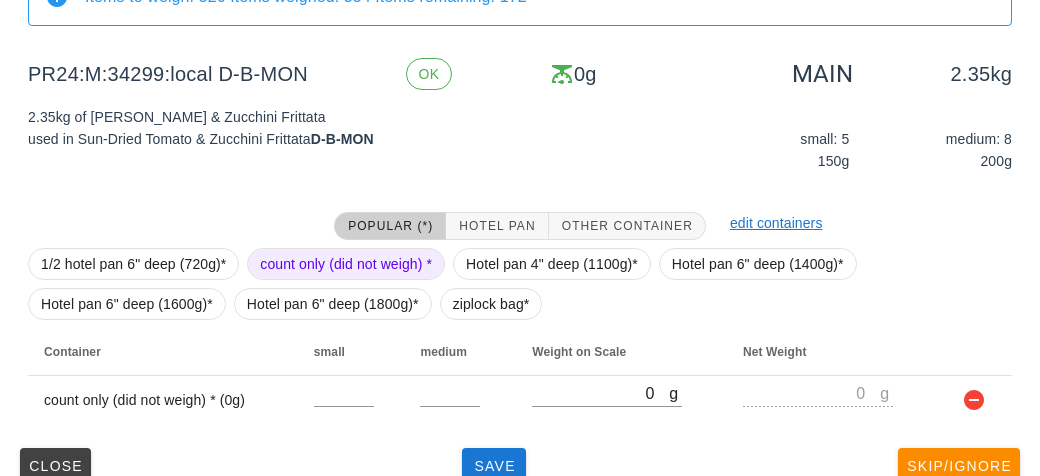 scroll, scrollTop: 232, scrollLeft: 0, axis: vertical 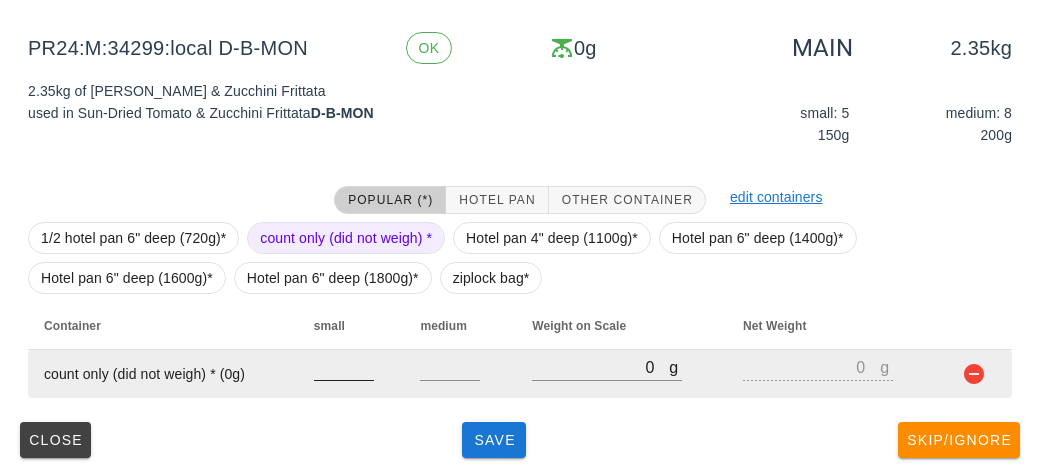 click at bounding box center [344, 367] 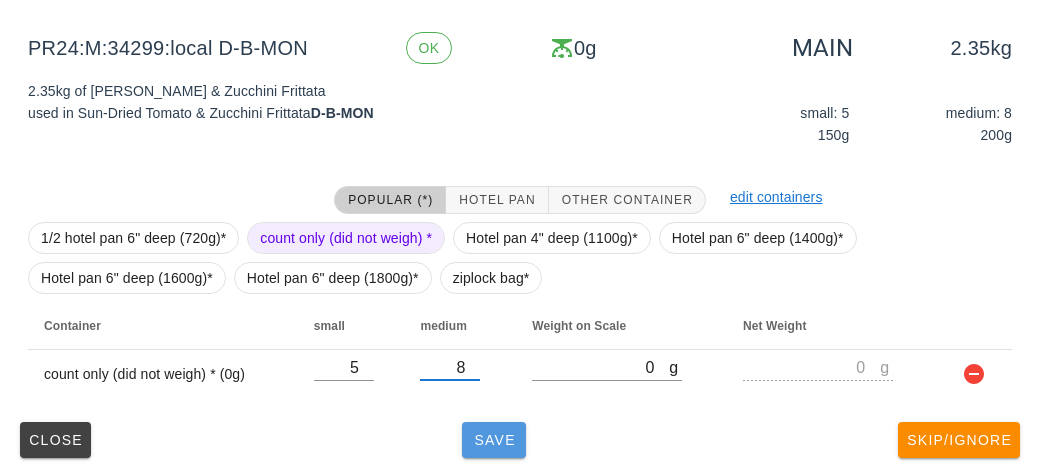 click on "Save" at bounding box center (494, 440) 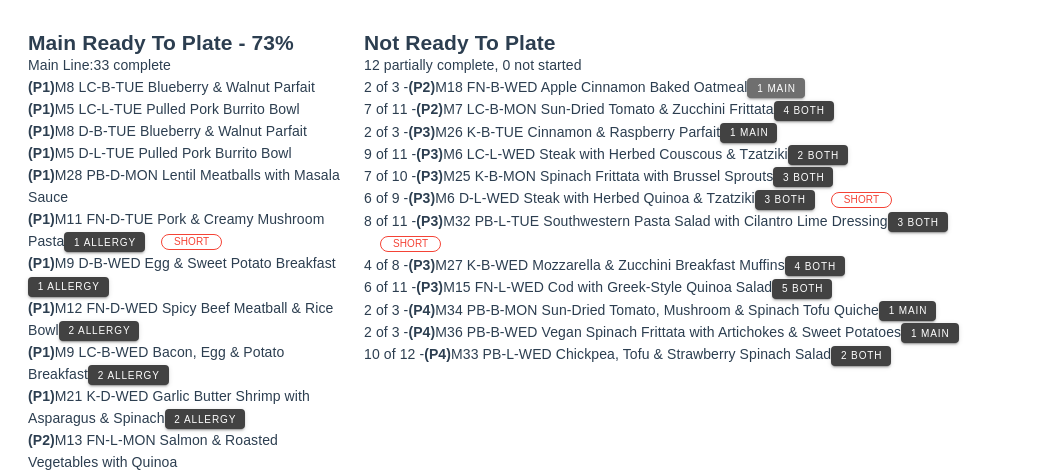 click on "1 Main" at bounding box center [775, 88] 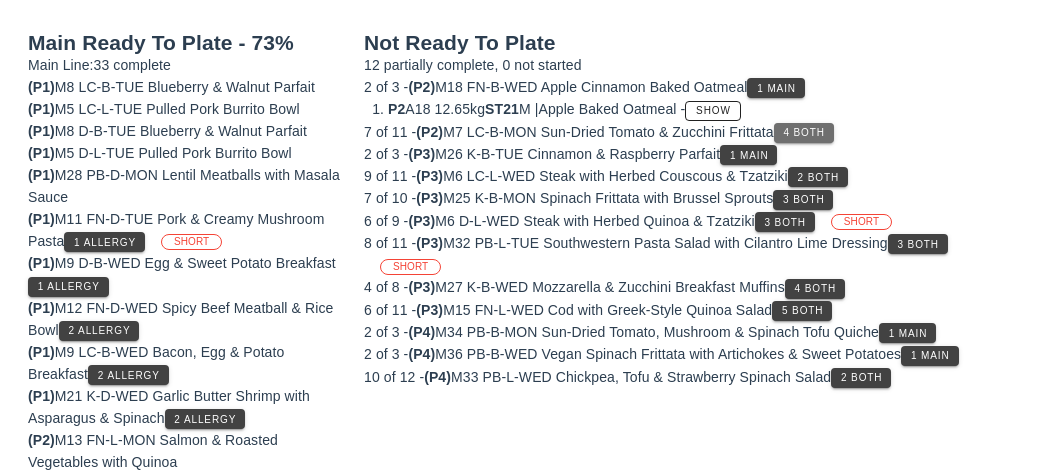 click on "4 Both" at bounding box center (804, 133) 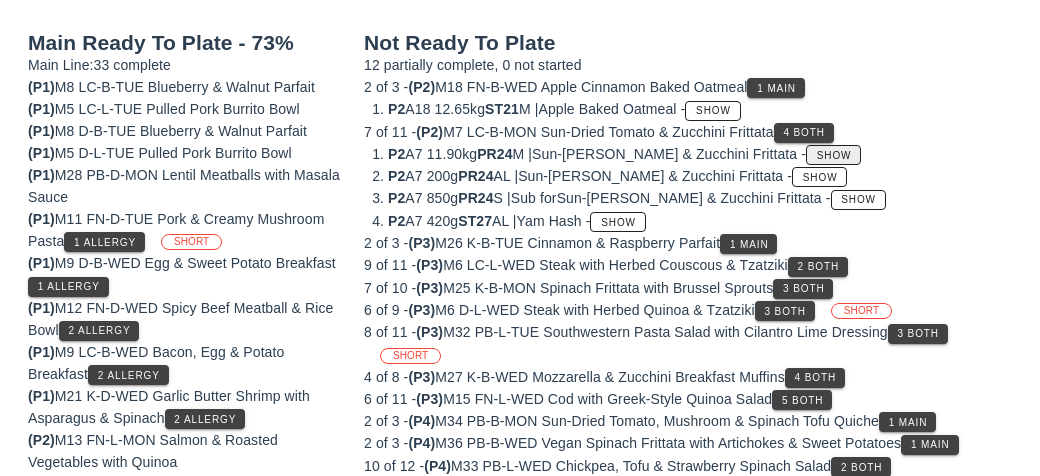 click on "Show" at bounding box center [834, 155] 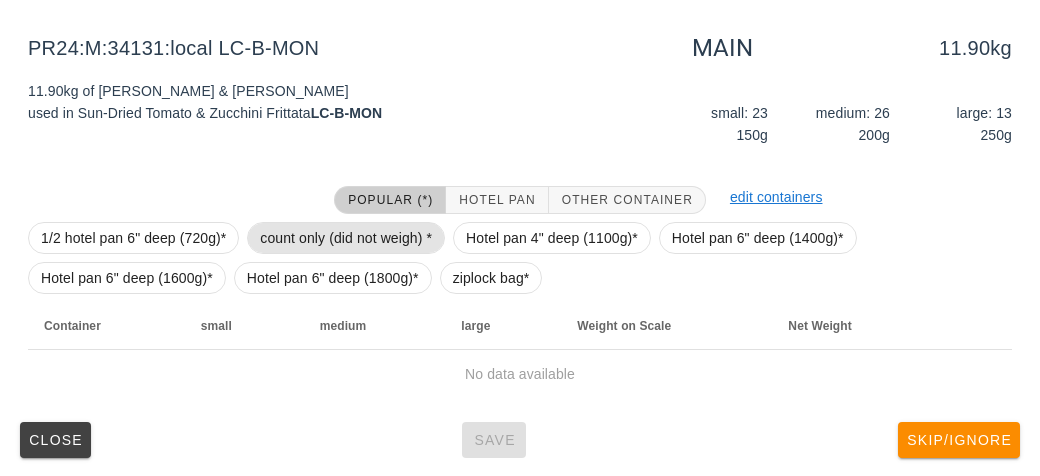 click on "count only (did not weigh) *" at bounding box center [346, 238] 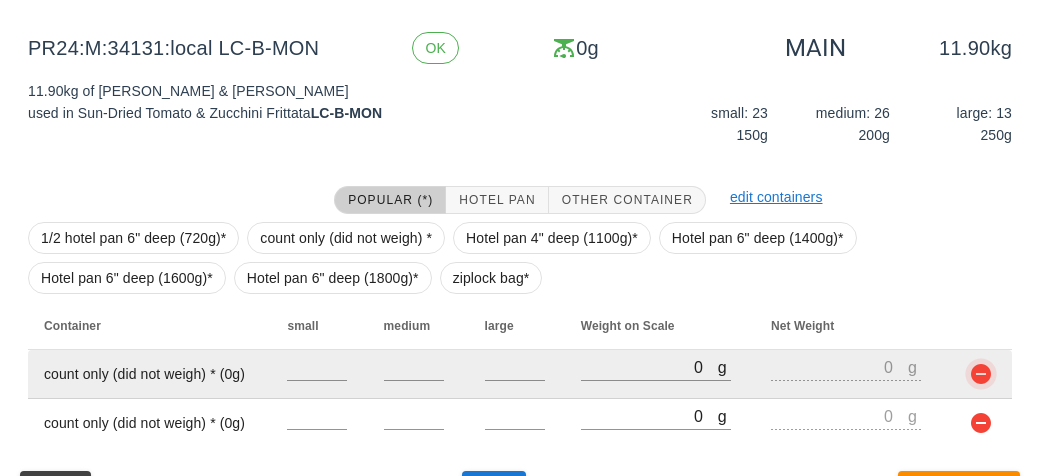 click at bounding box center (981, 374) 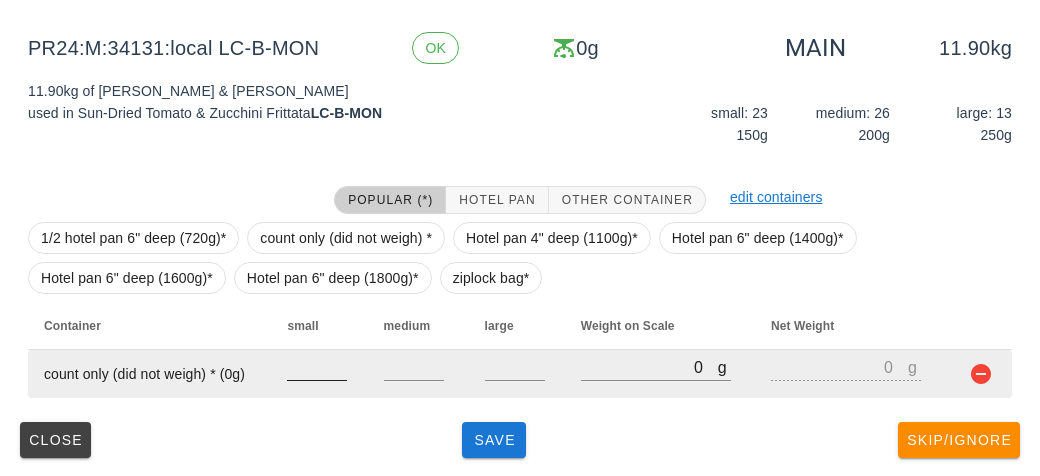 click at bounding box center [317, 367] 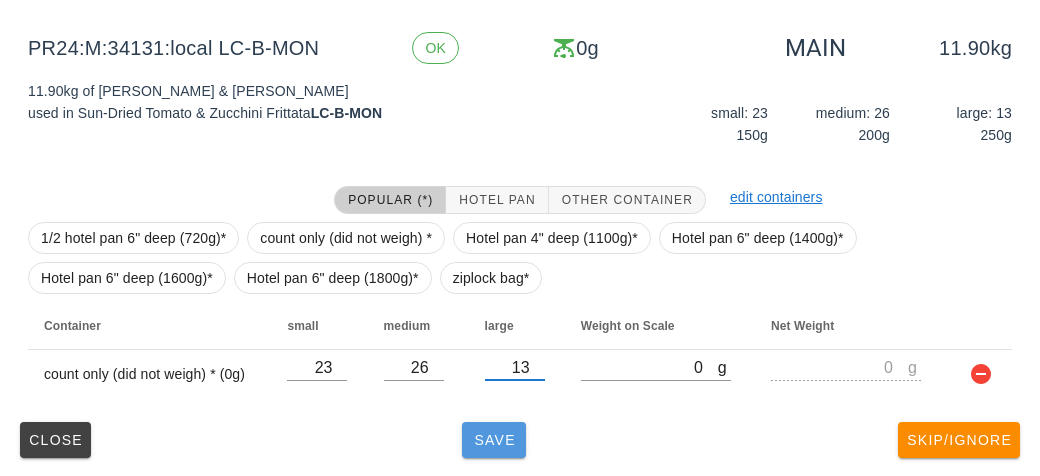 click on "Save" at bounding box center [494, 440] 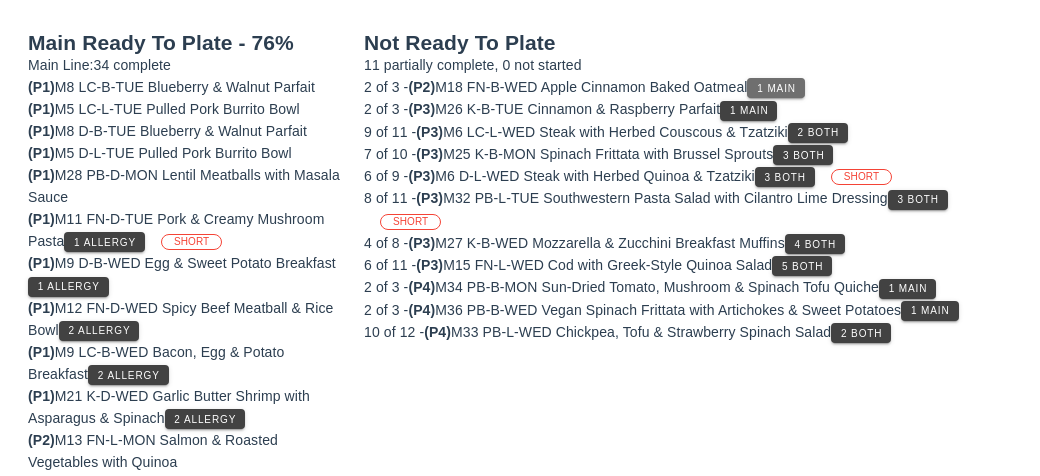 click on "1 Main" at bounding box center (775, 88) 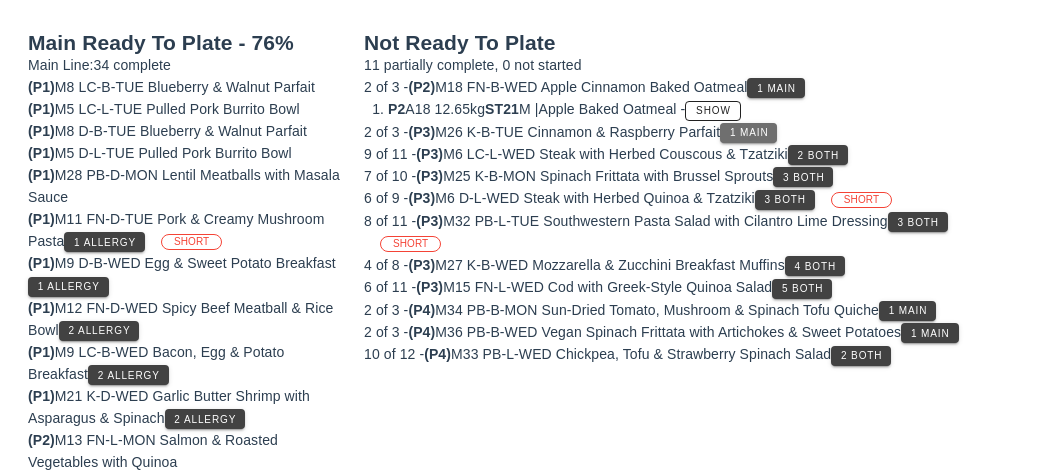 click on "1 Main" at bounding box center [749, 132] 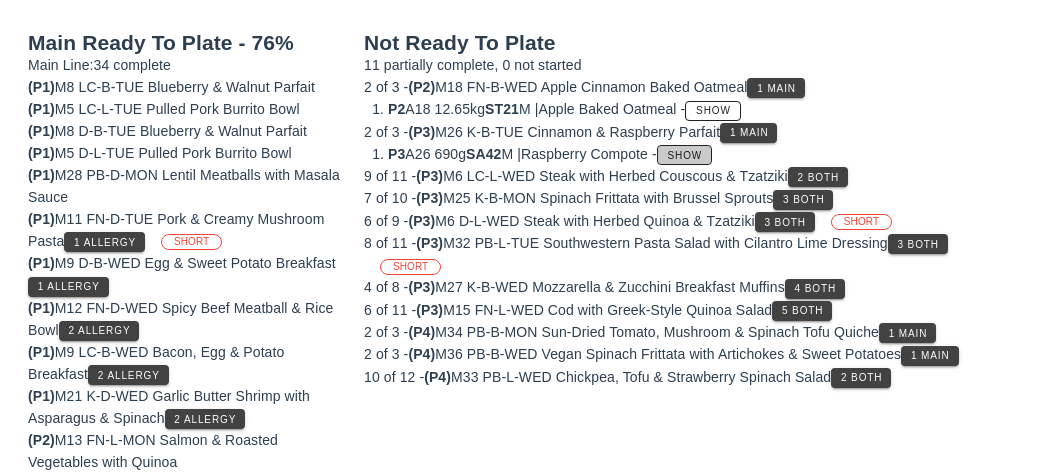 click on "Show" at bounding box center (685, 155) 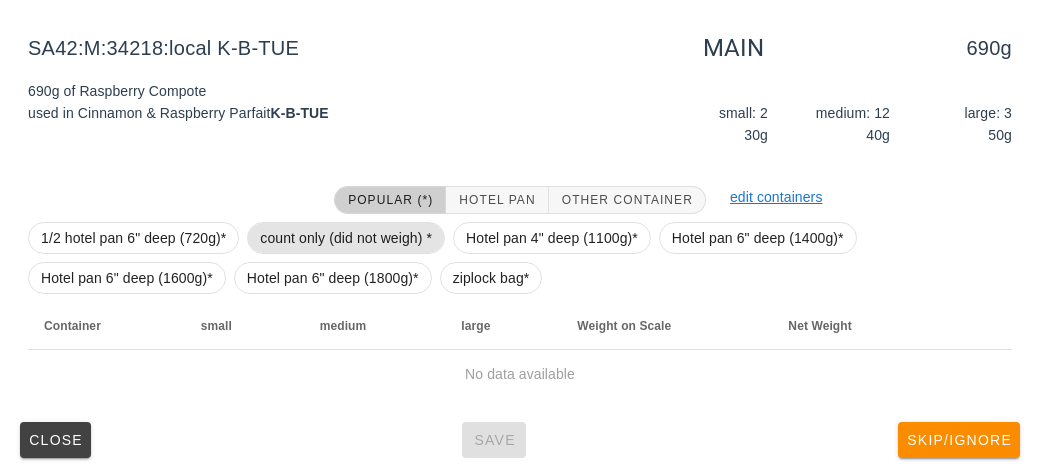 click on "count only (did not weigh) *" at bounding box center (346, 238) 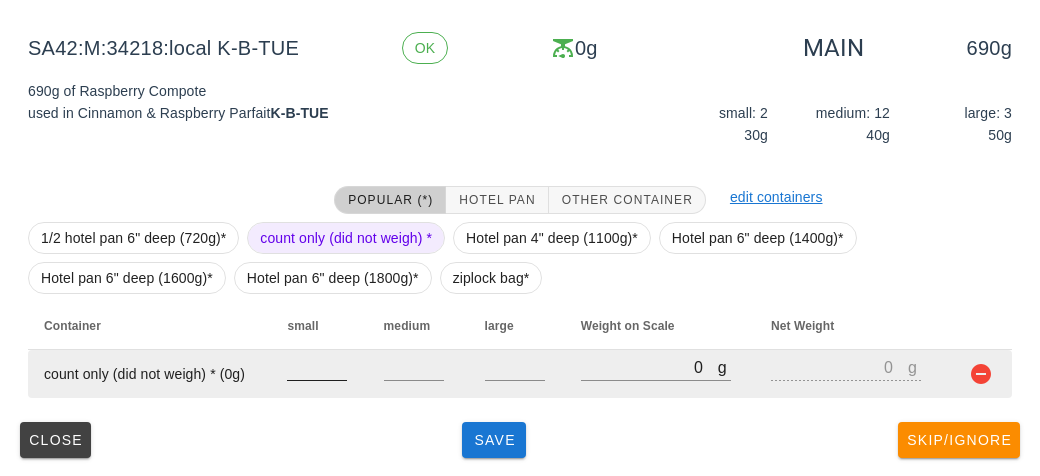 click at bounding box center [317, 367] 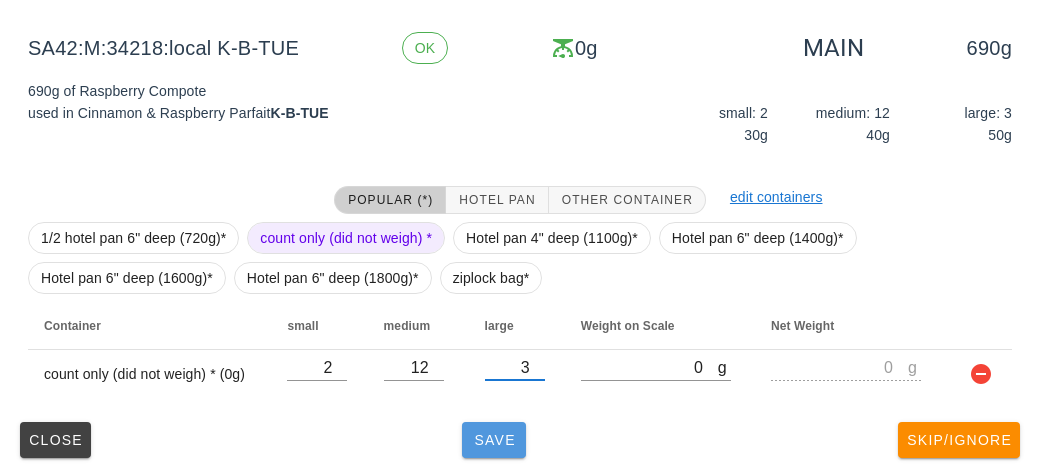 click on "Save" at bounding box center (494, 440) 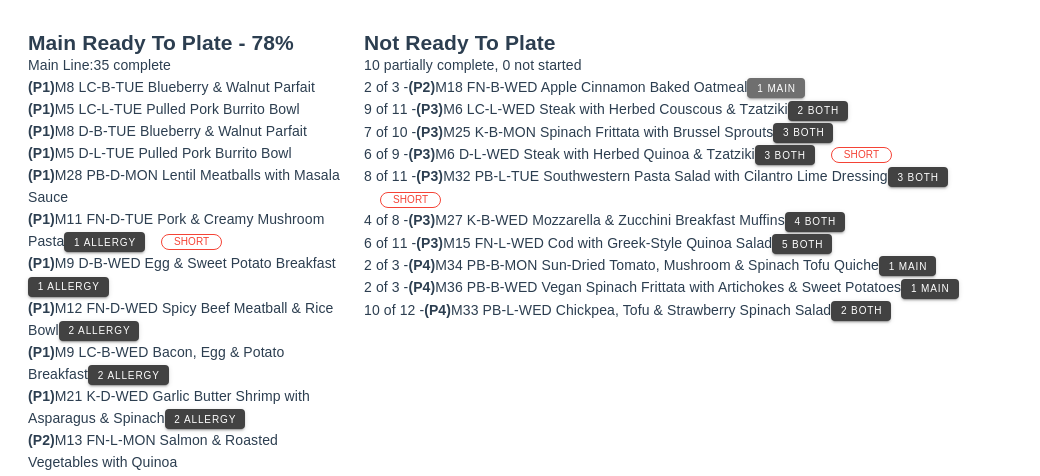 click on "1 Main" at bounding box center (776, 88) 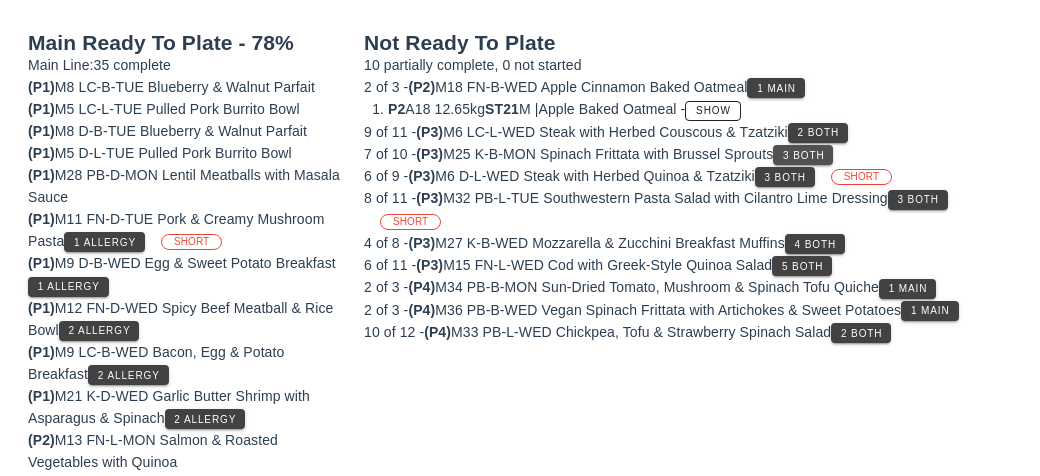 click on "3 Both" at bounding box center [803, 155] 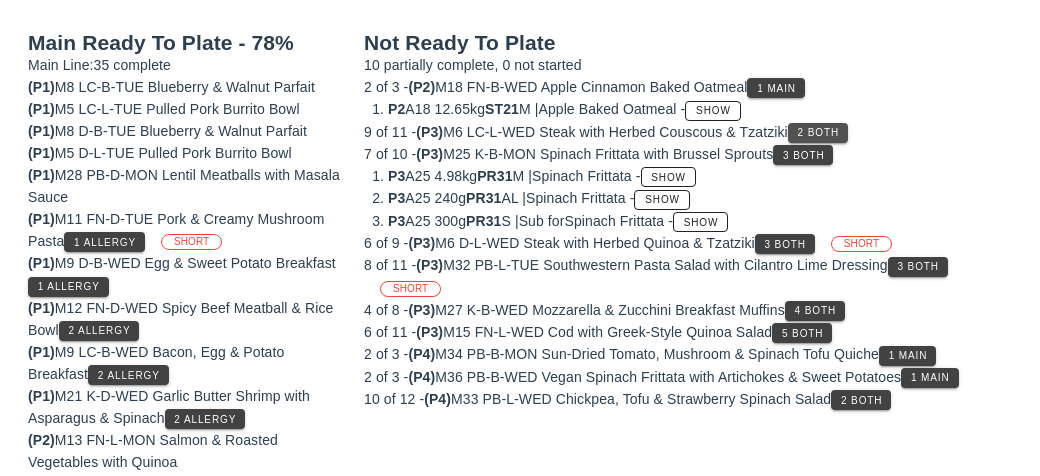 click on "2 Both" at bounding box center (818, 132) 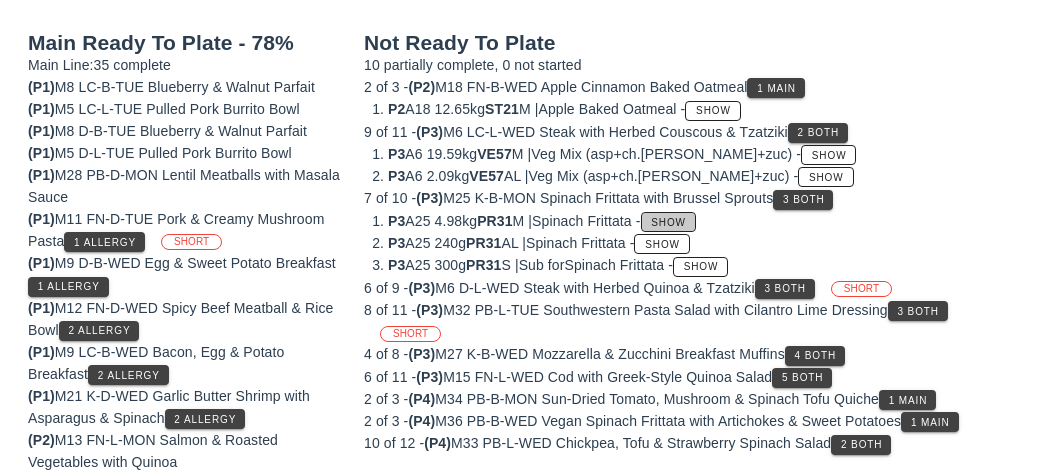 click on "Show" at bounding box center (668, 222) 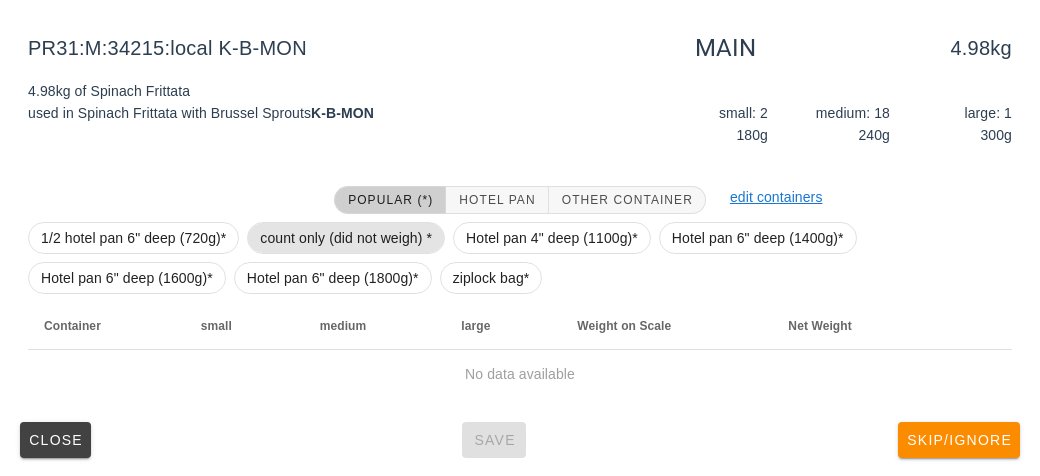 click on "count only (did not weigh) *" at bounding box center (346, 238) 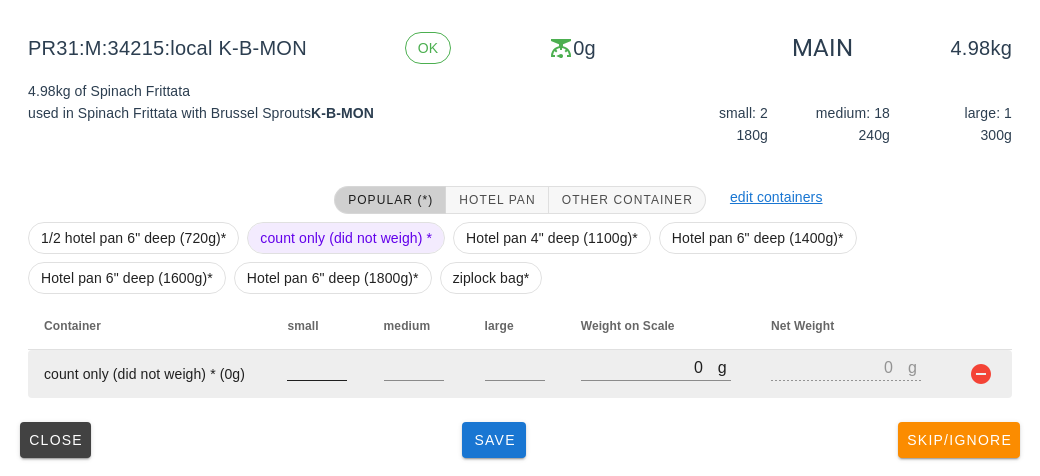 click at bounding box center [317, 367] 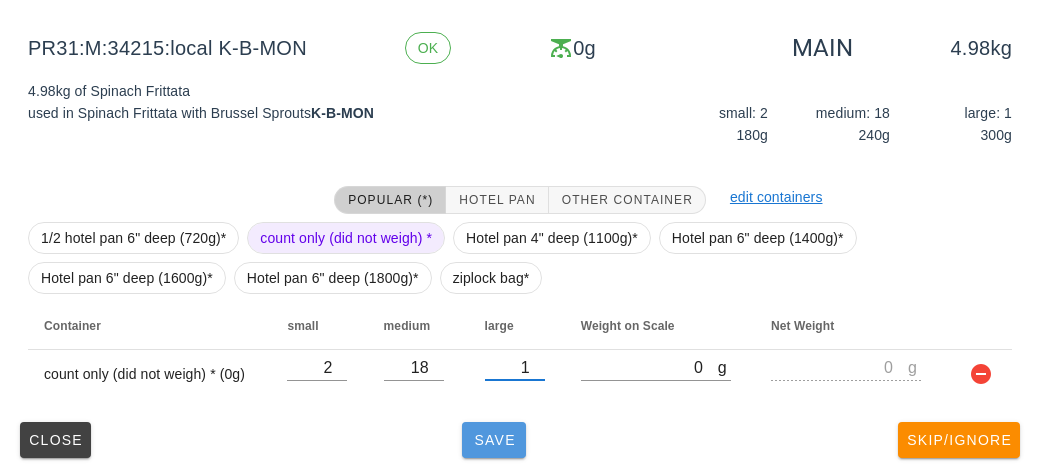 click on "Save" at bounding box center [494, 440] 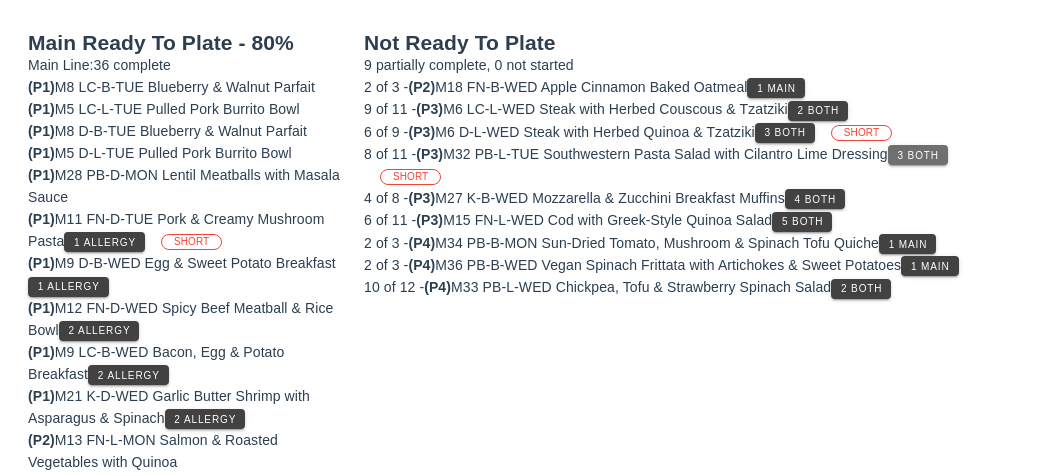 click on "3 Both" at bounding box center [918, 155] 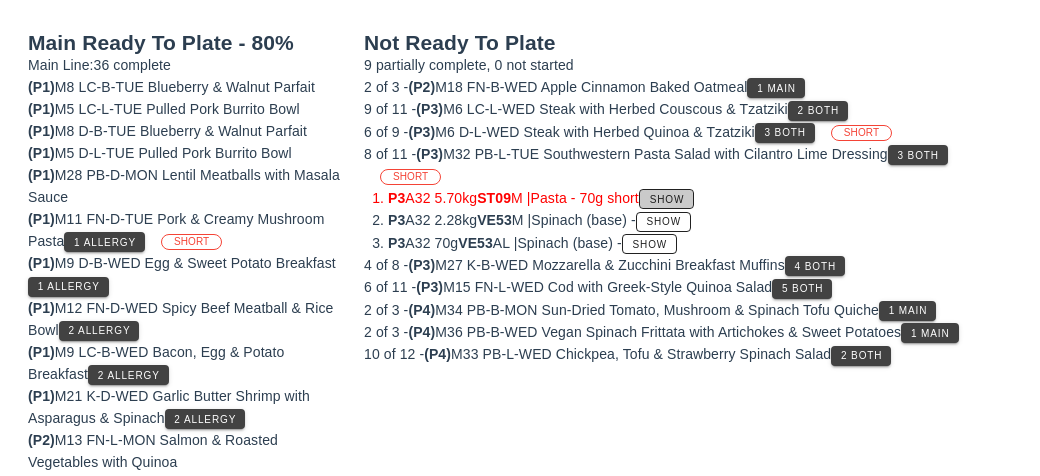 click on "Show" at bounding box center [667, 199] 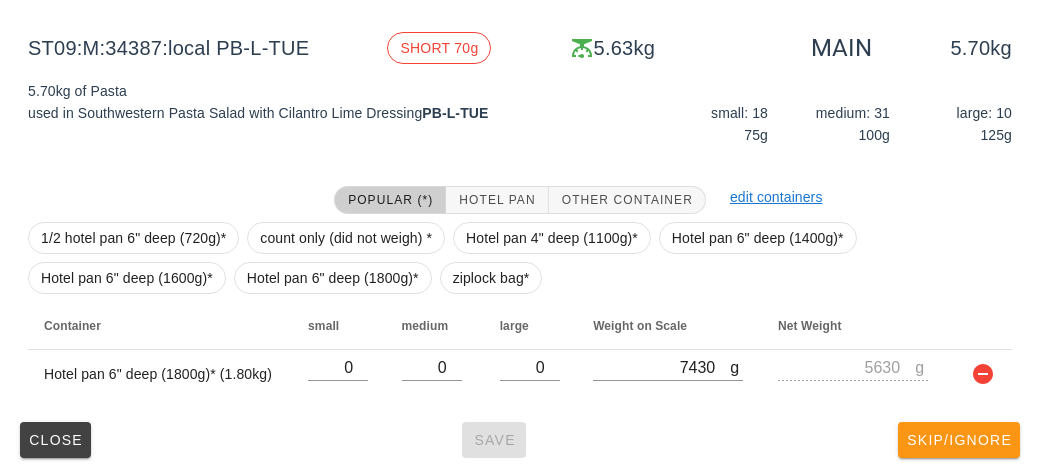 click on "Skip/Ignore" at bounding box center (959, 440) 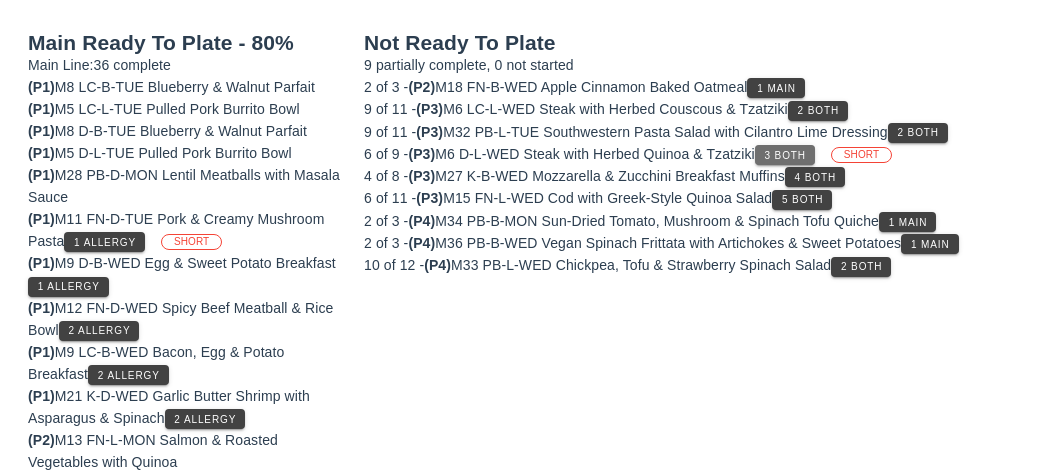 click on "3 Both" at bounding box center (785, 155) 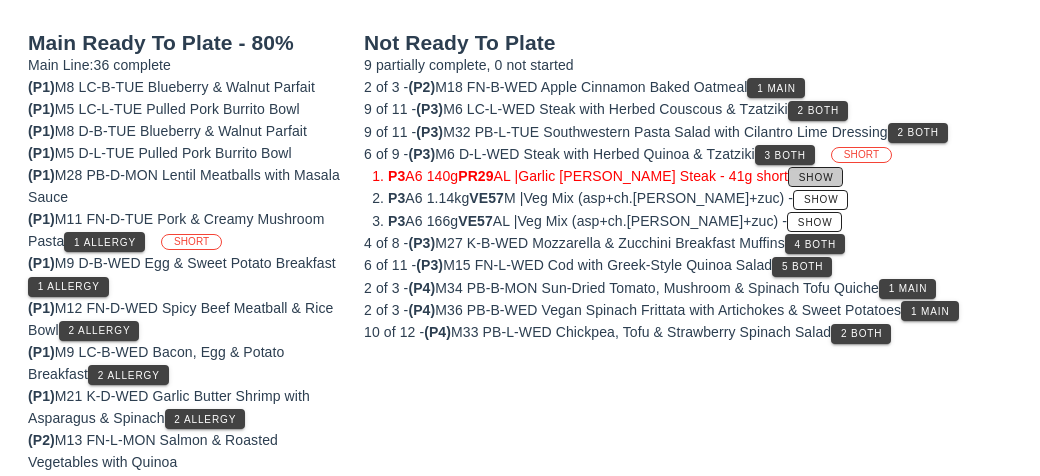 click on "Show" at bounding box center (816, 177) 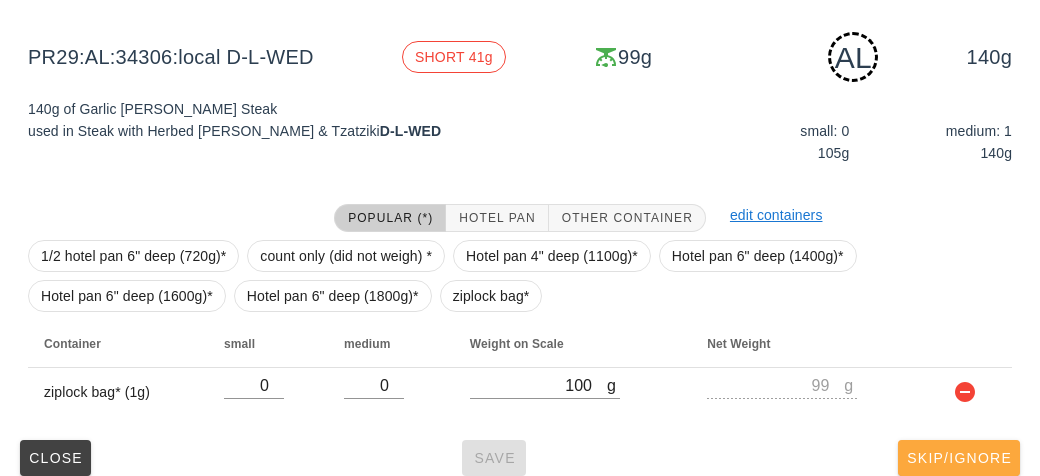 click on "Skip/Ignore" at bounding box center (959, 458) 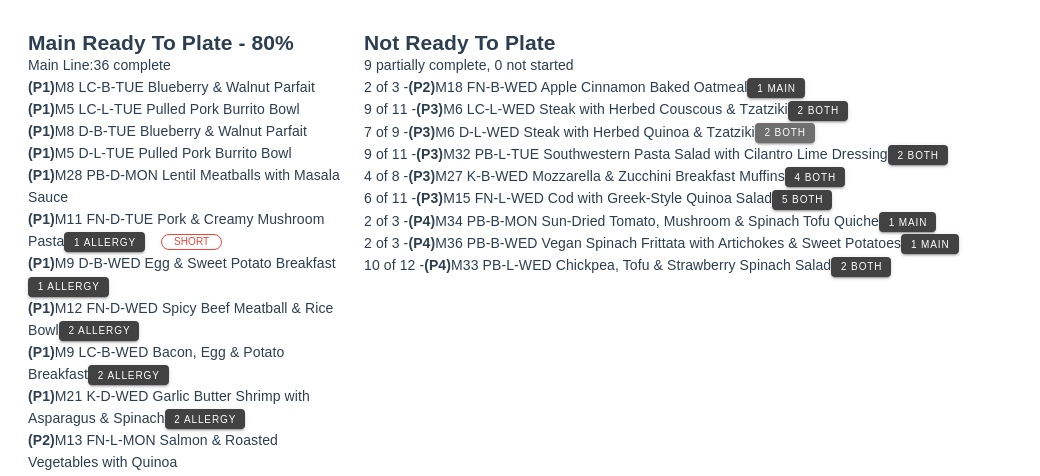 click on "2 Both" at bounding box center (785, 132) 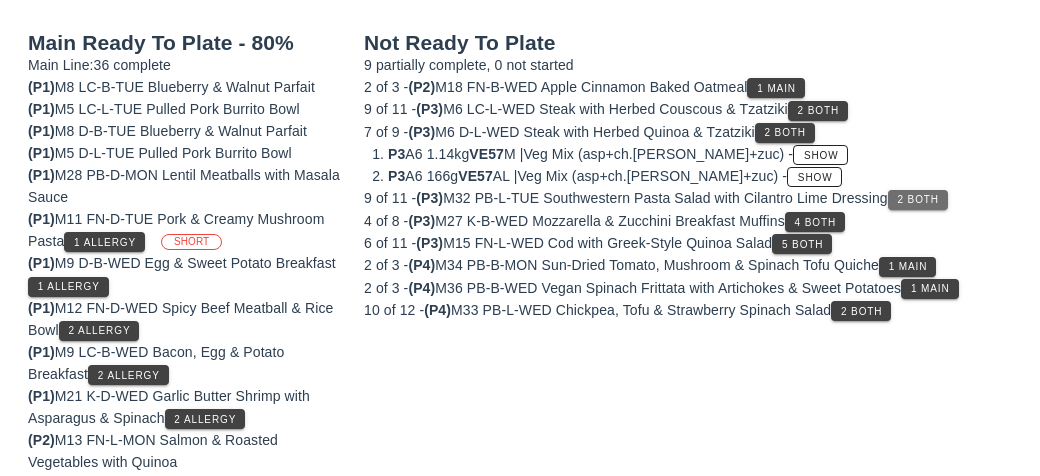 click on "2 Both" at bounding box center [918, 199] 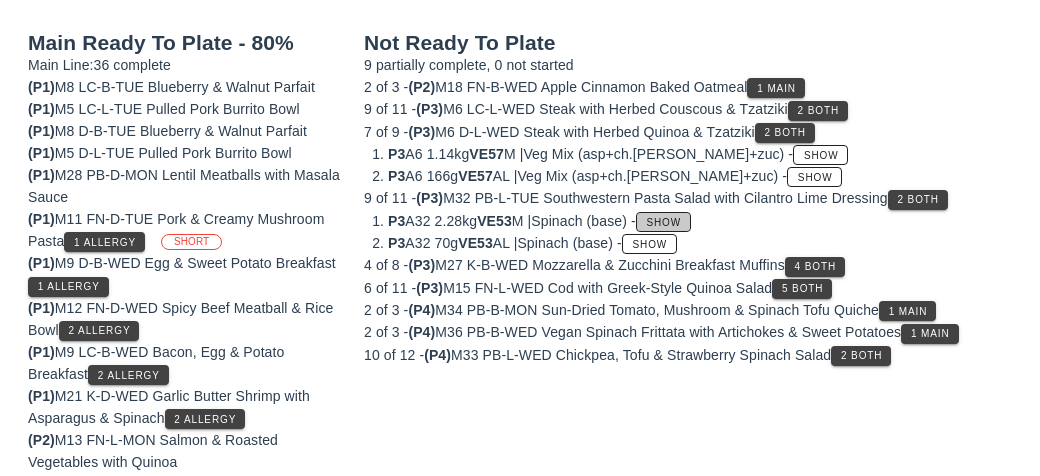 click on "Show" at bounding box center (664, 222) 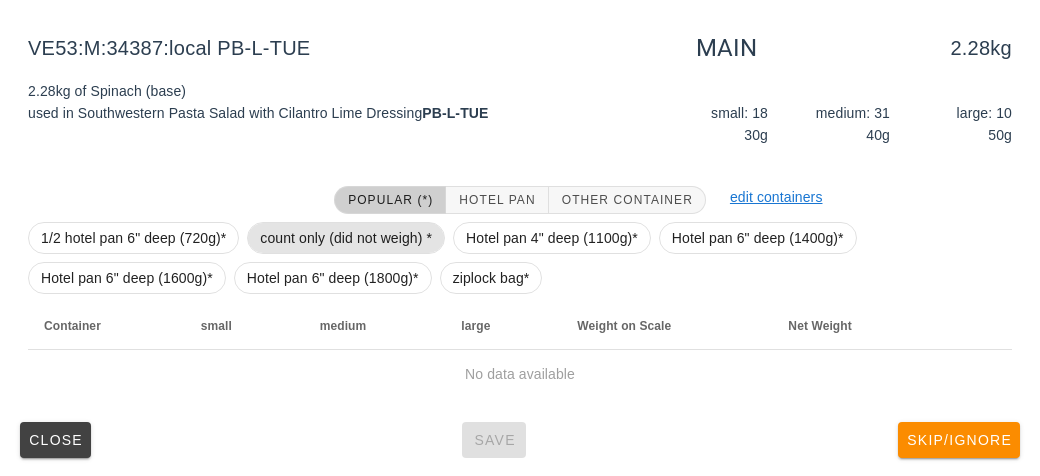 click on "count only (did not weigh) *" at bounding box center [346, 238] 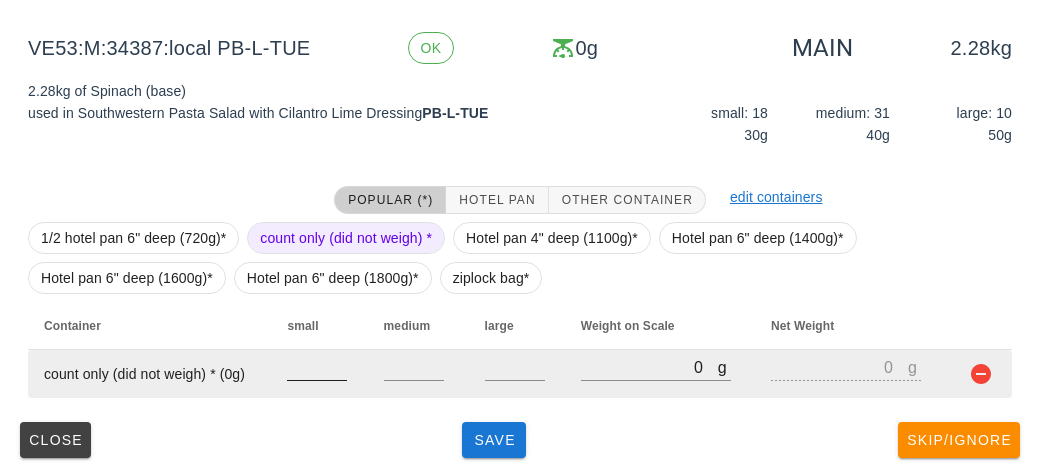 click at bounding box center (317, 367) 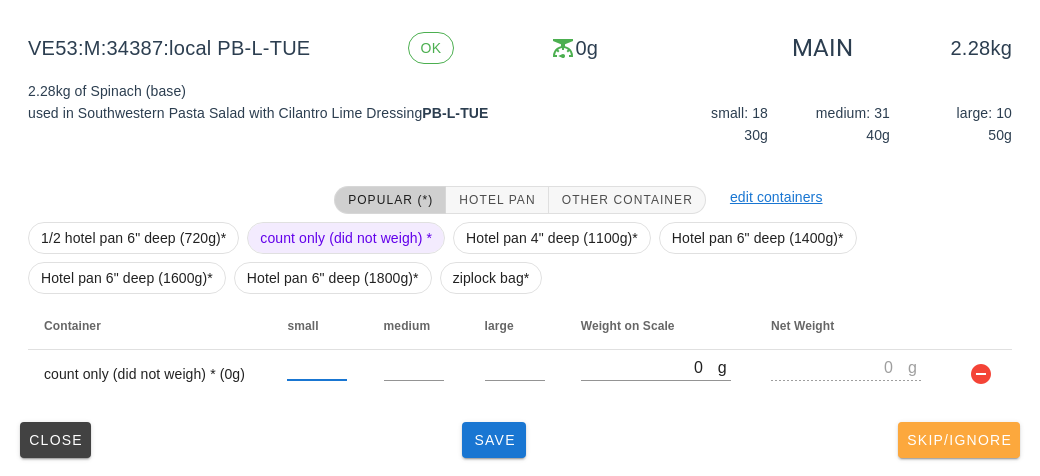 click on "Skip/Ignore" at bounding box center [959, 440] 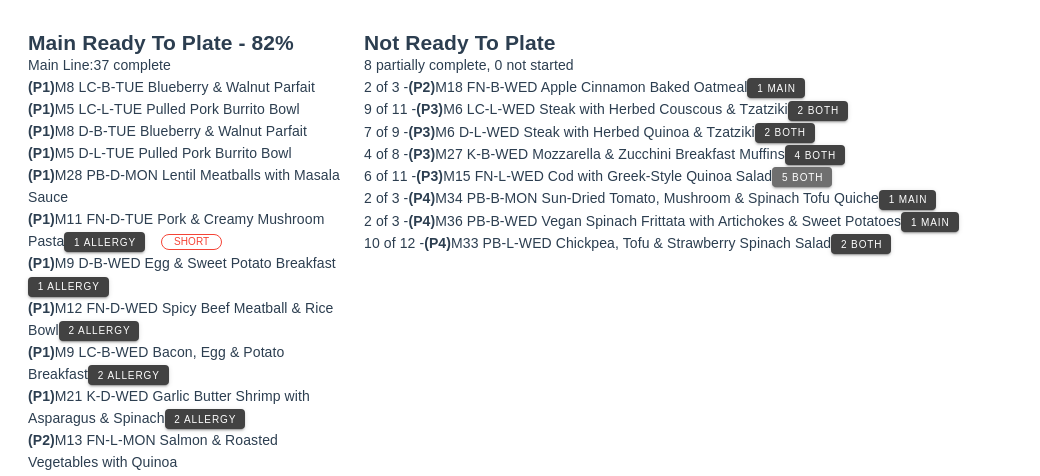 click on "5 Both" at bounding box center (802, 177) 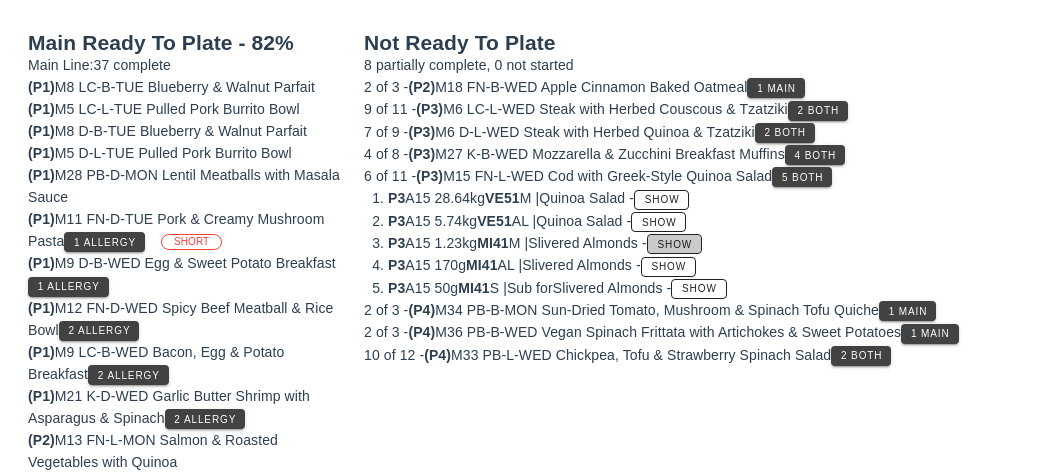 click on "Show" at bounding box center (675, 244) 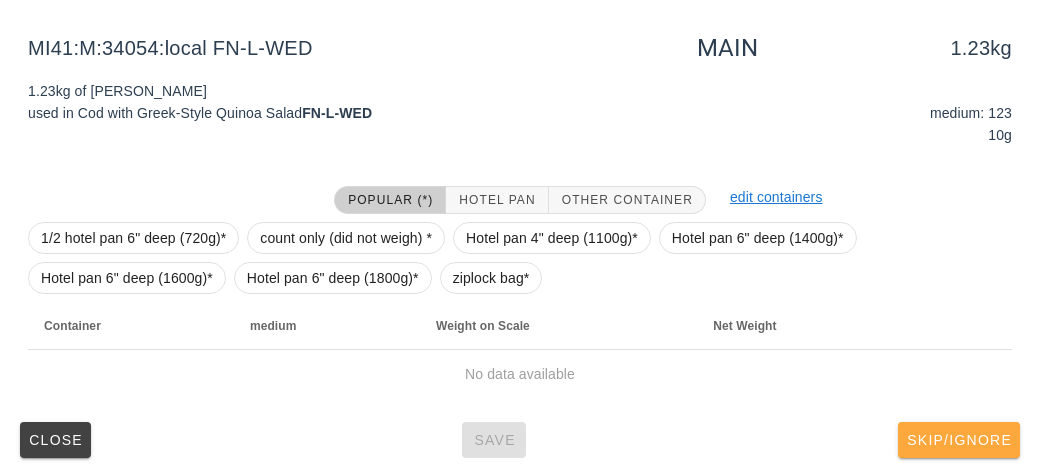click on "Skip/Ignore" at bounding box center [959, 440] 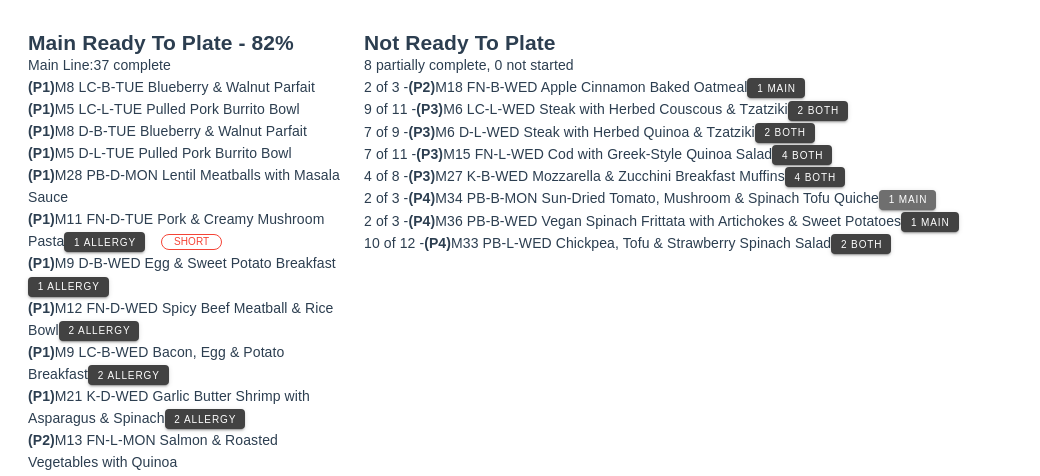 click on "1 Main" at bounding box center [908, 199] 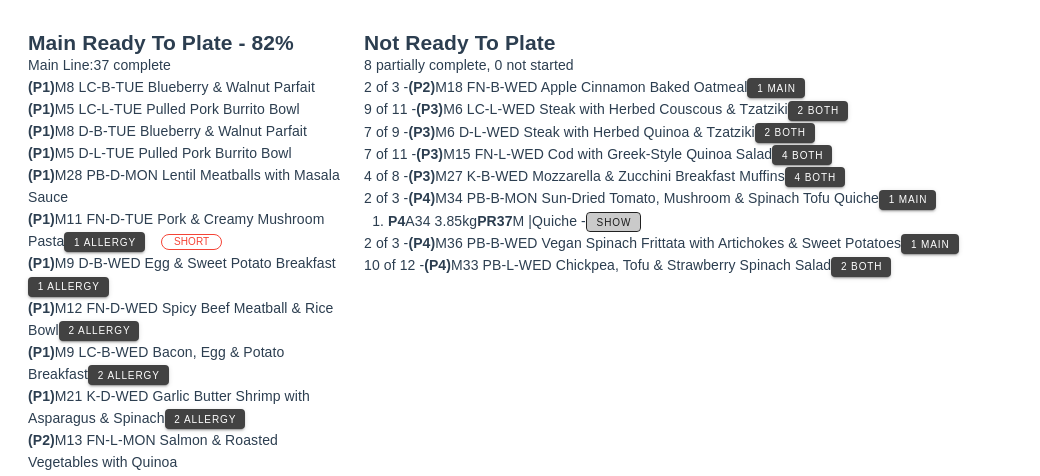 click on "Show" at bounding box center (614, 222) 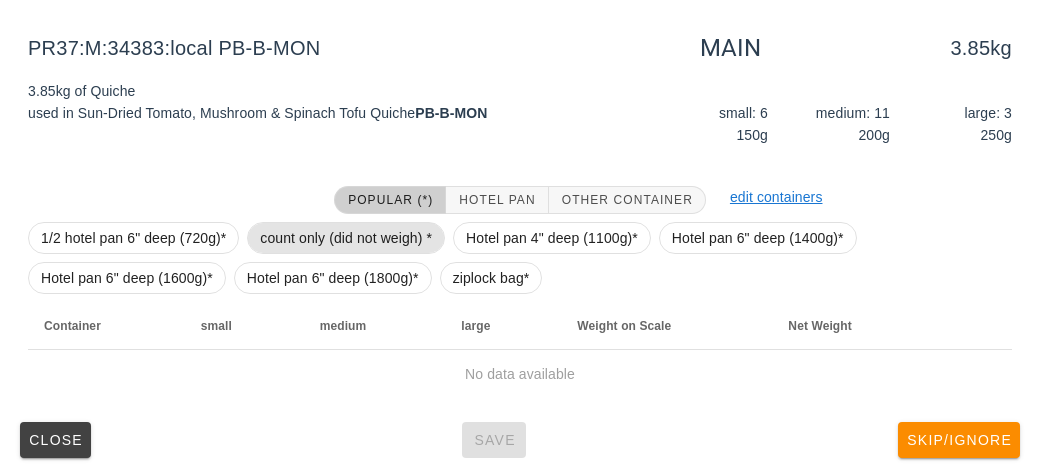 click on "count only (did not weigh) *" at bounding box center (346, 238) 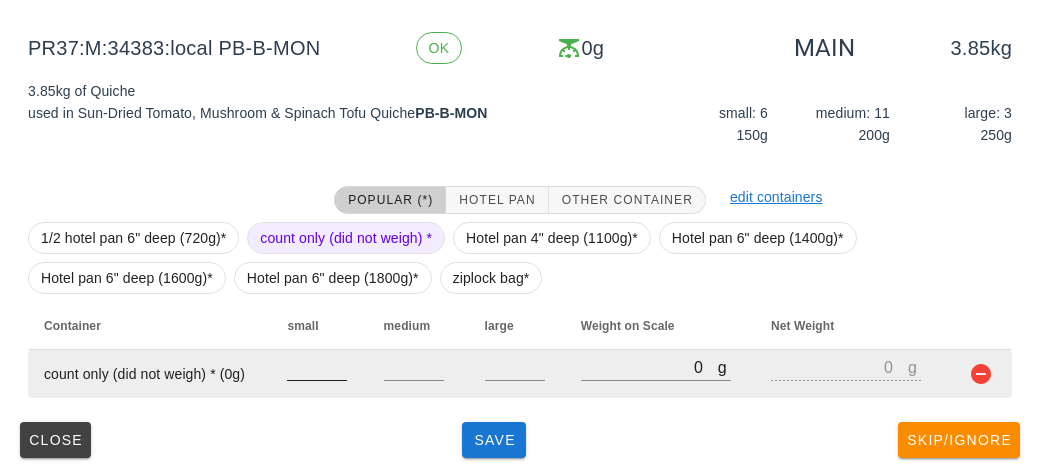 click at bounding box center (317, 367) 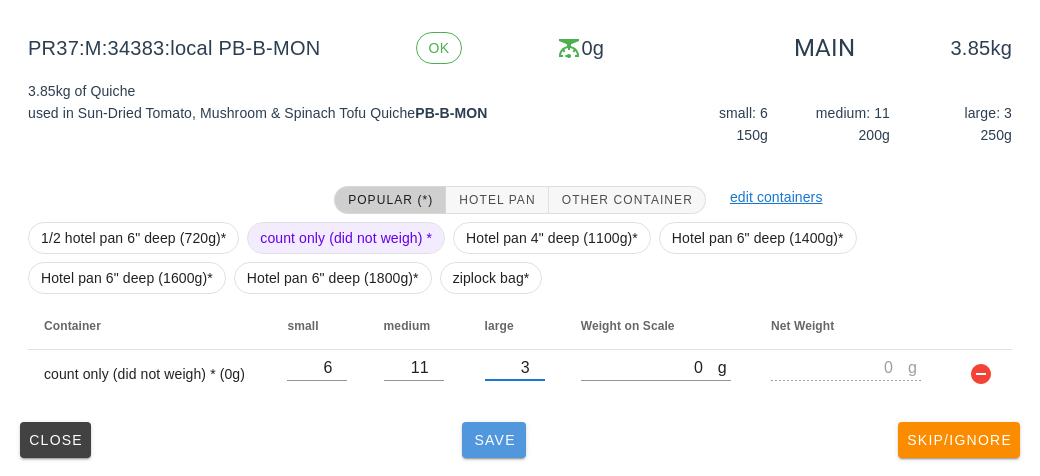 click on "Save" at bounding box center [494, 440] 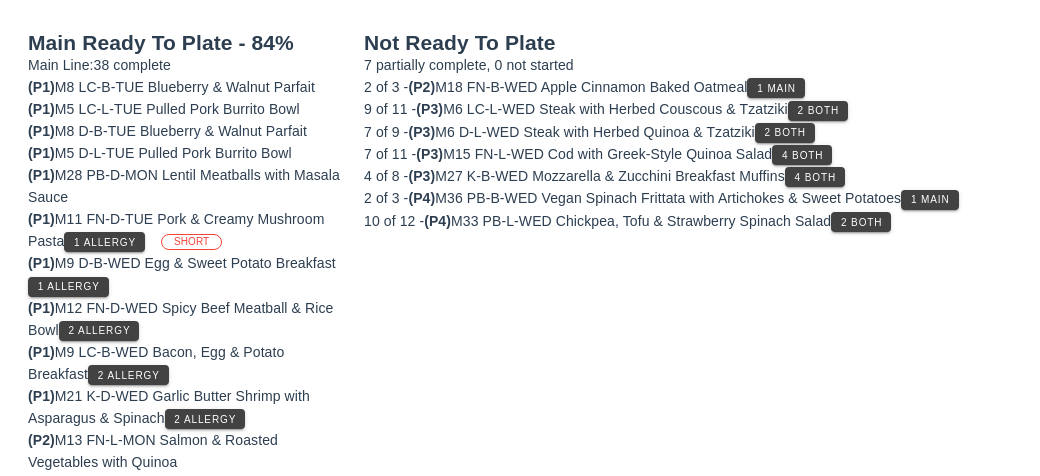 scroll, scrollTop: 231, scrollLeft: 0, axis: vertical 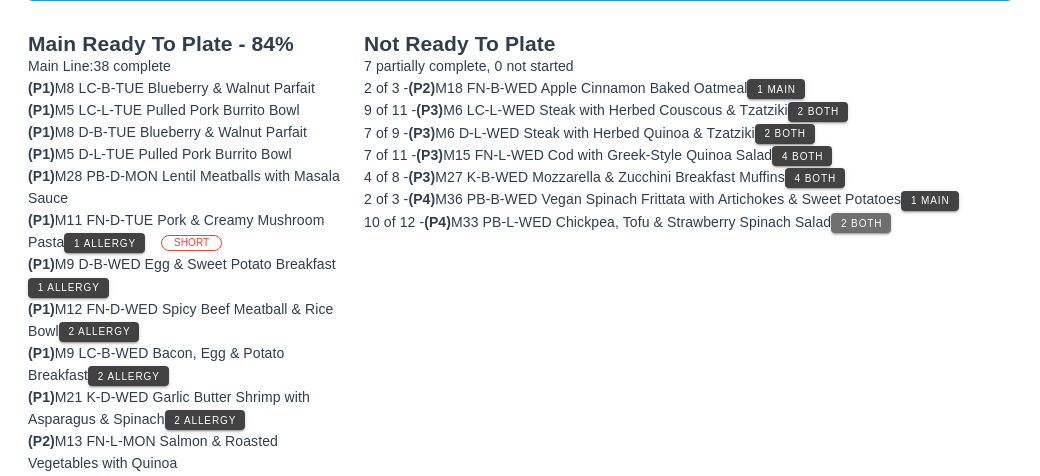 click on "2 Both" at bounding box center (861, 223) 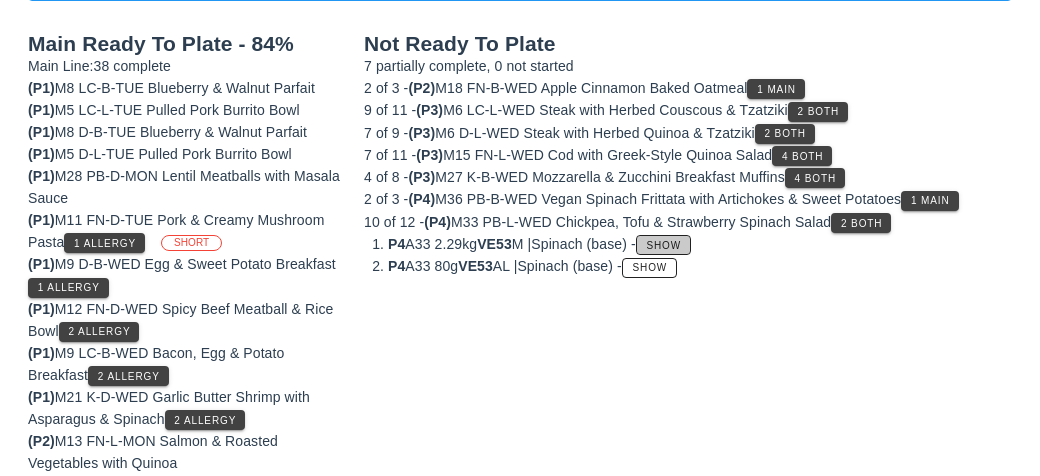 click on "Show" at bounding box center [664, 245] 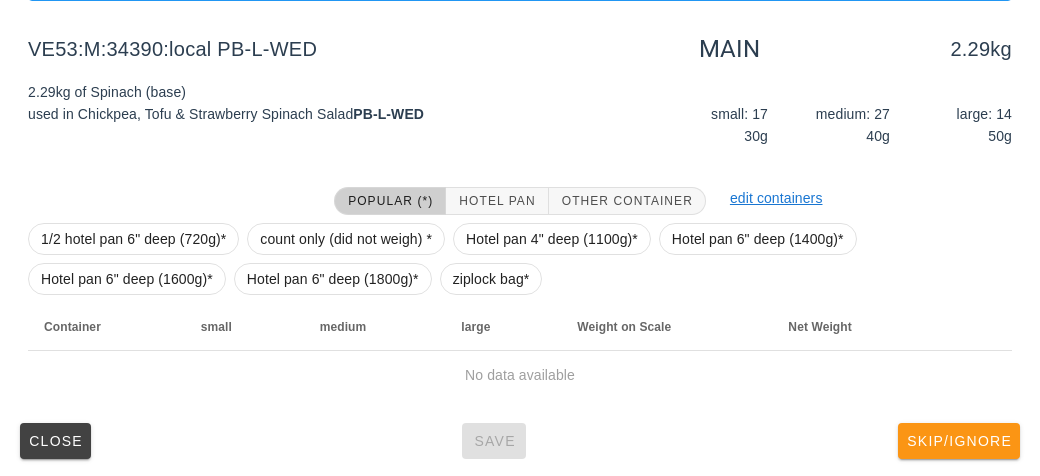 click on "Skip/Ignore" at bounding box center (959, 441) 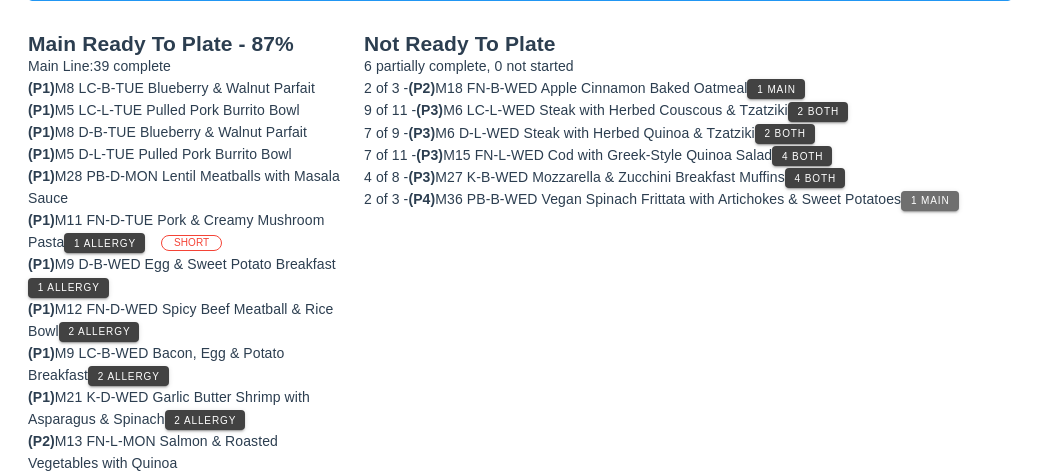 click on "1 Main" at bounding box center [930, 200] 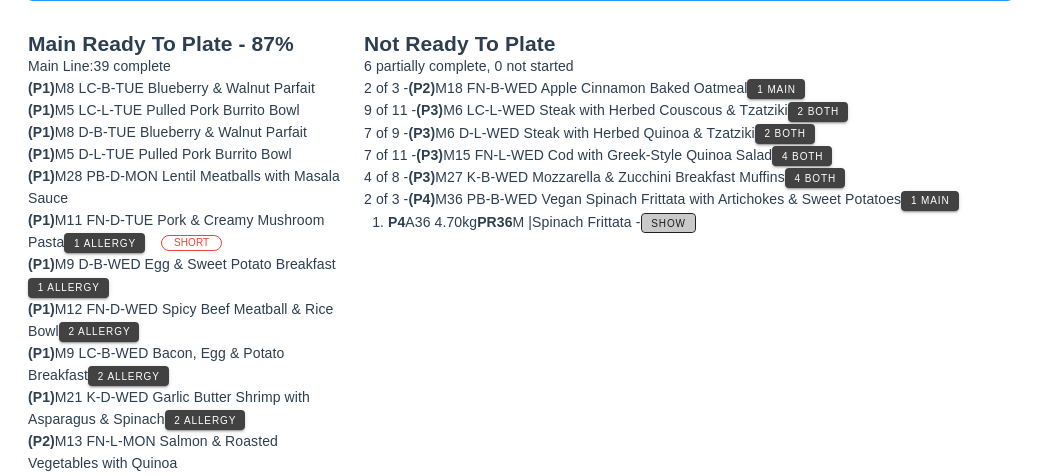 click on "Show" at bounding box center (668, 223) 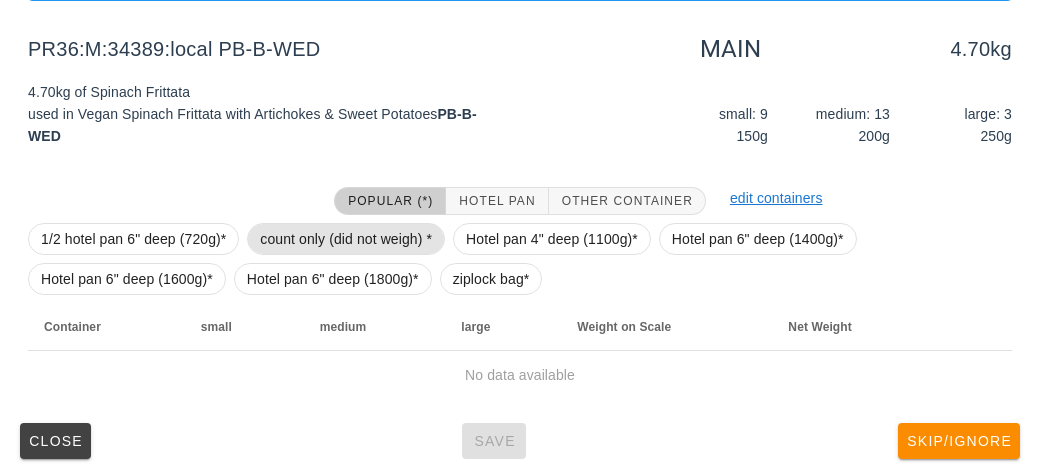 click on "count only (did not weigh) *" at bounding box center [346, 239] 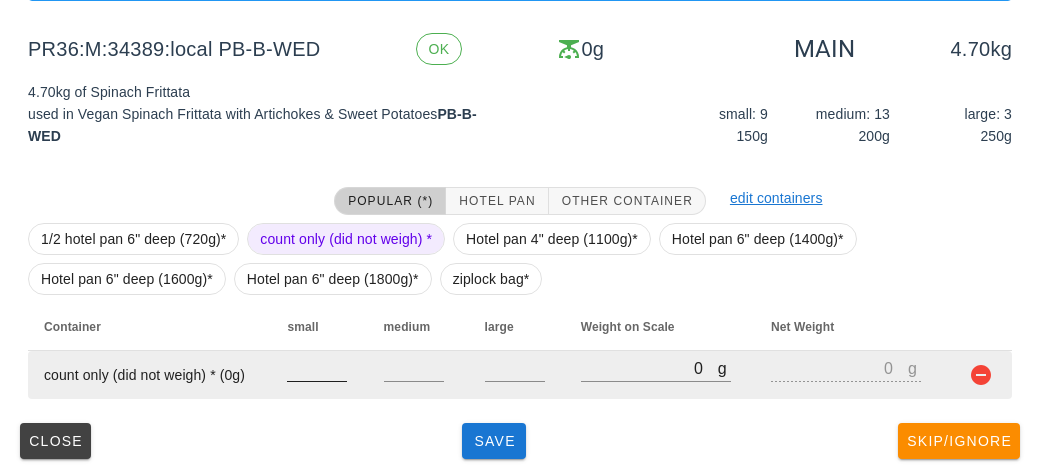 click at bounding box center [317, 368] 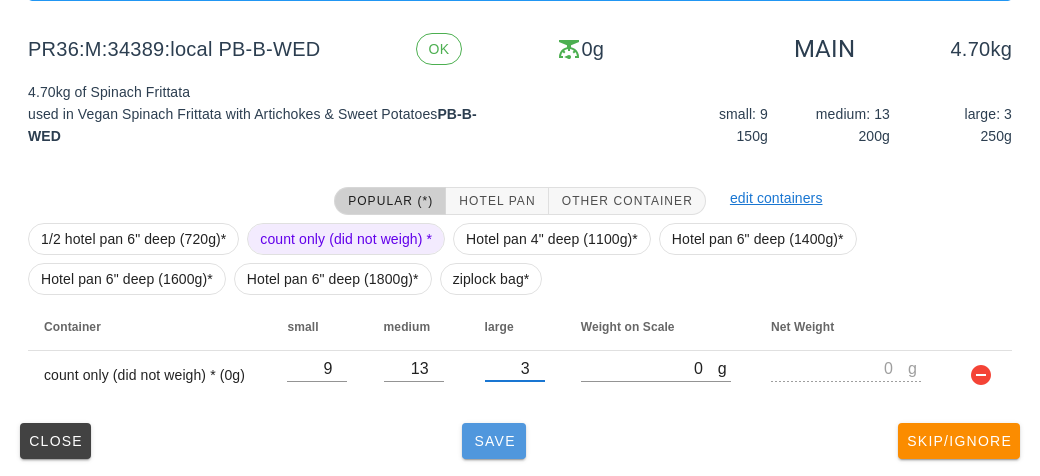 click on "Save" at bounding box center [494, 441] 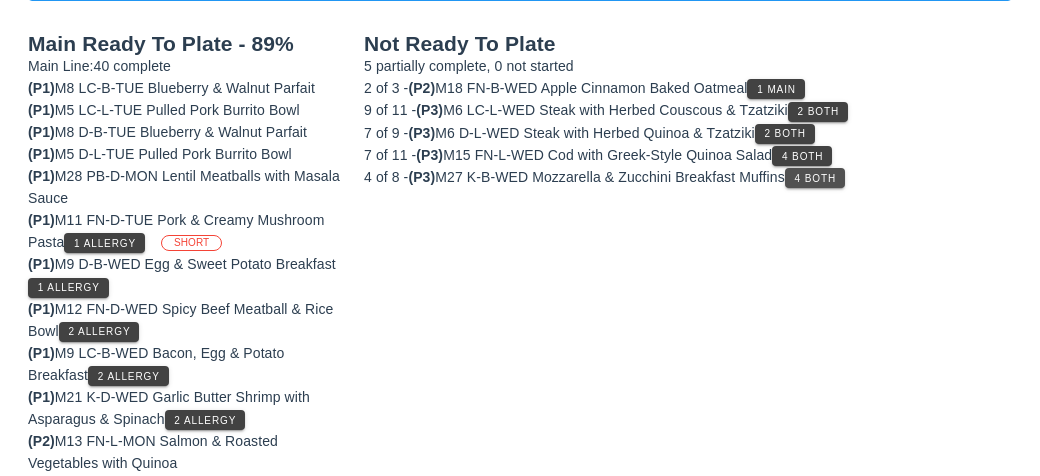 click on "4 Both" at bounding box center [815, 178] 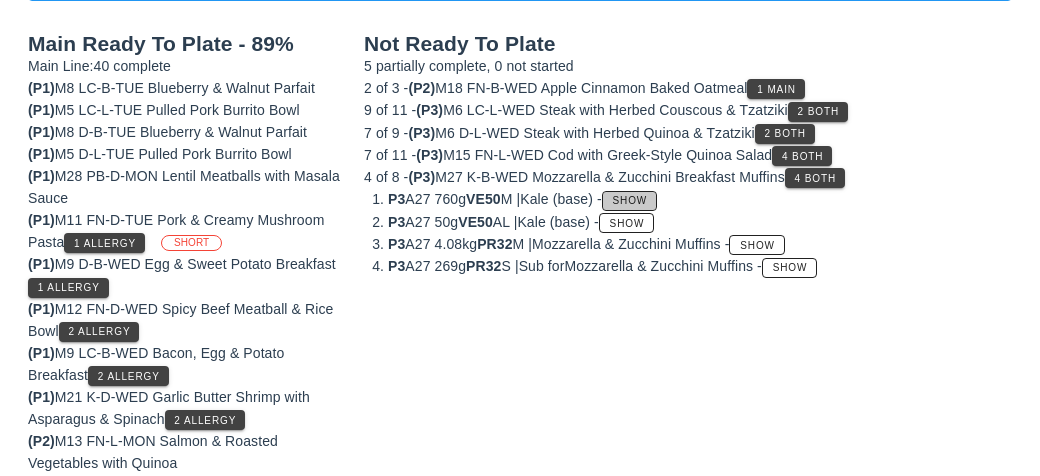click on "Show" at bounding box center [629, 201] 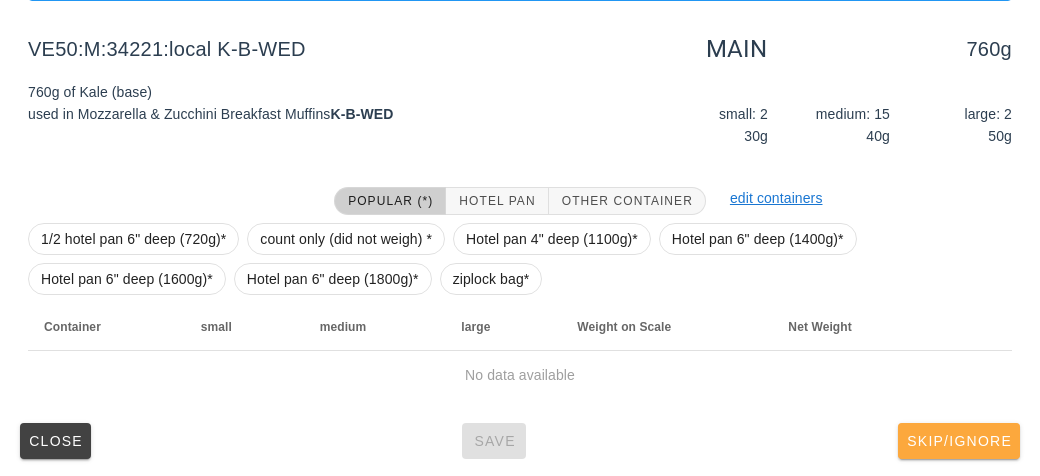 click on "Skip/Ignore" at bounding box center (959, 441) 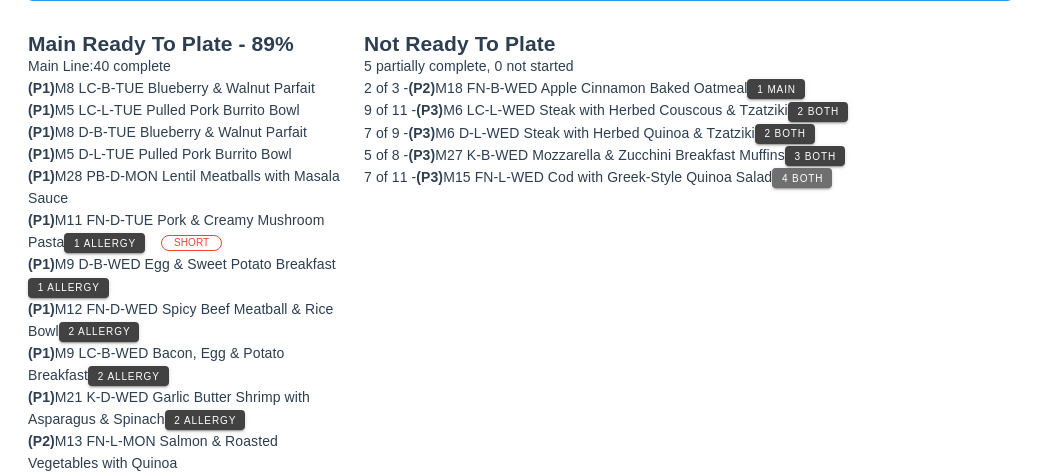 click on "4 Both" at bounding box center (802, 178) 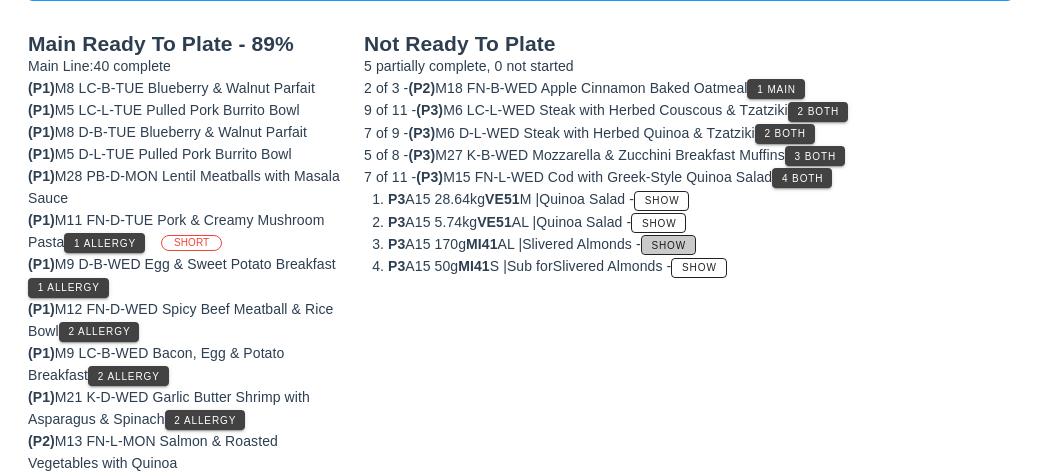 click on "Show" at bounding box center (669, 245) 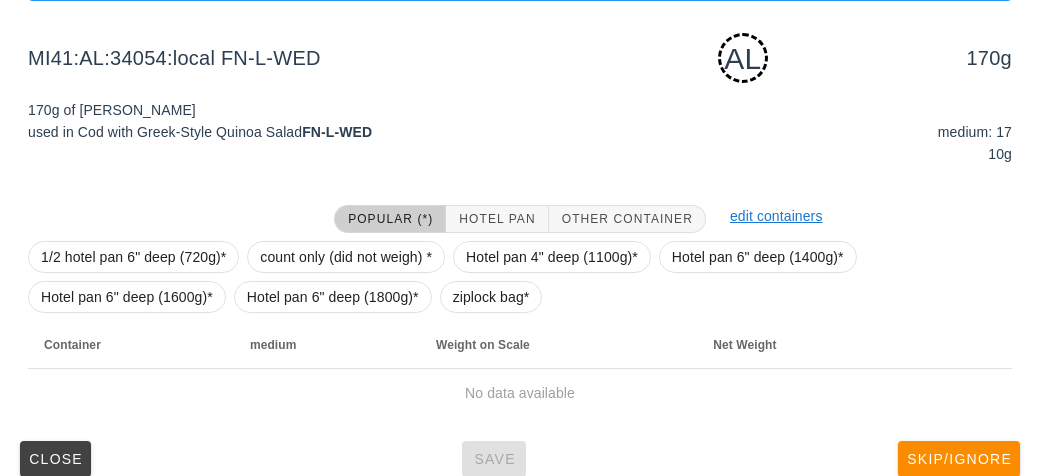 scroll, scrollTop: 250, scrollLeft: 0, axis: vertical 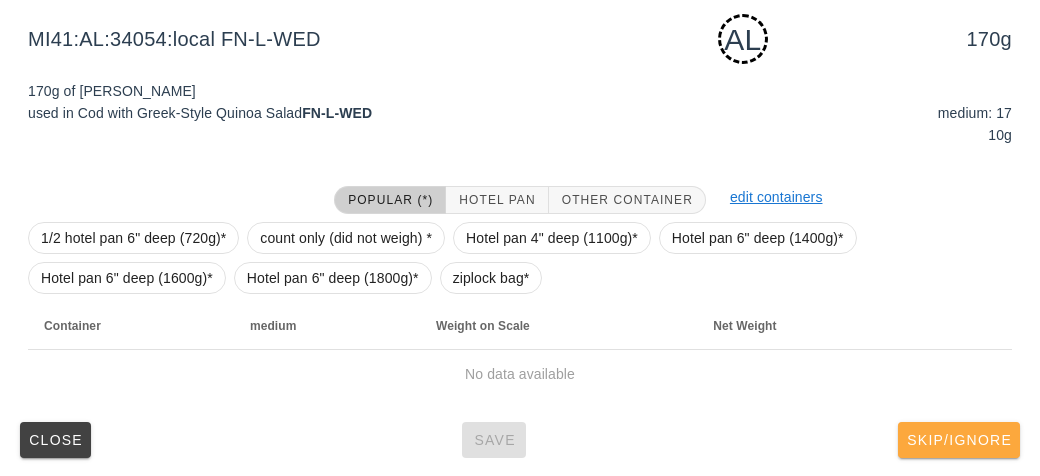 click on "Skip/Ignore" at bounding box center (959, 440) 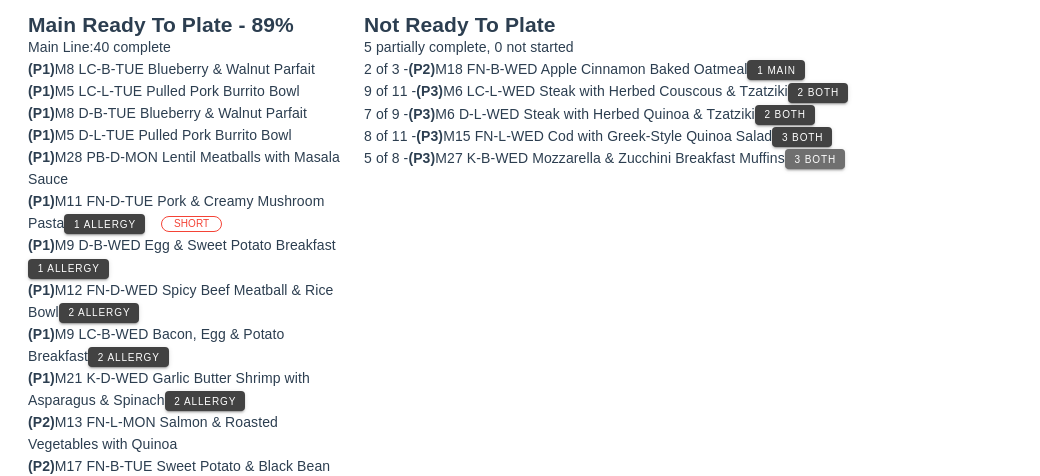 click on "3 Both" at bounding box center [815, 159] 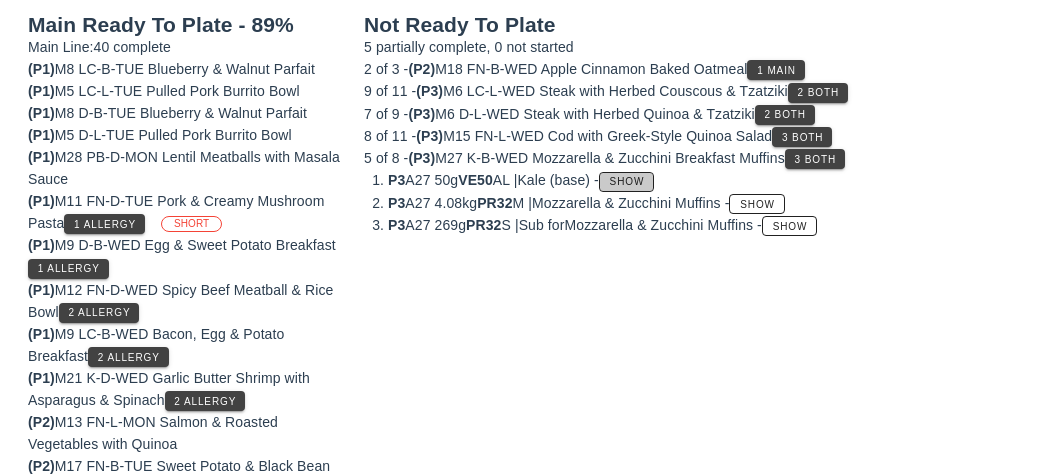 click on "Show" at bounding box center (627, 181) 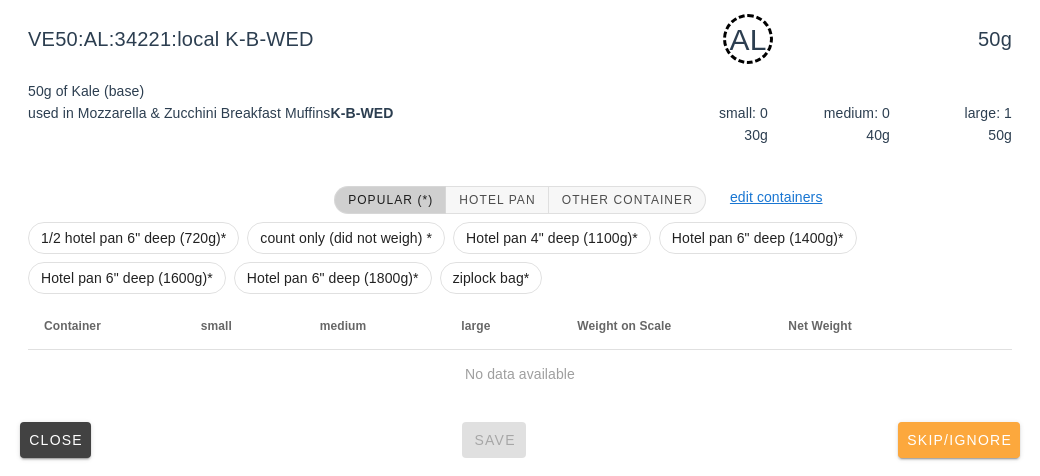 click on "Skip/Ignore" at bounding box center [959, 440] 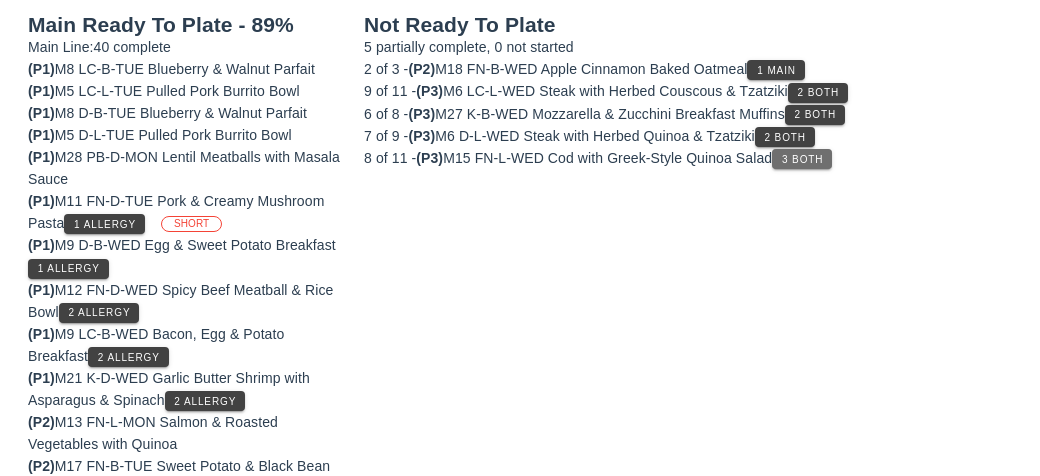 click on "3 Both" at bounding box center [802, 159] 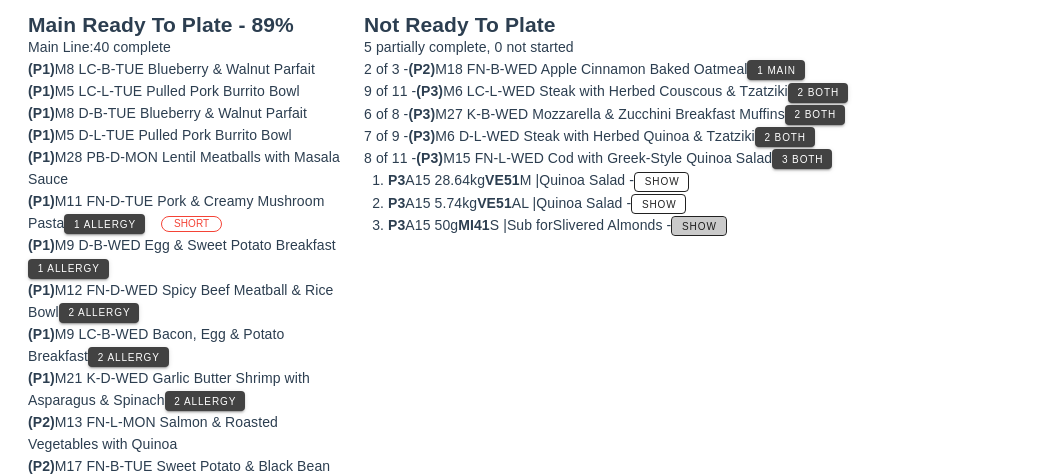 click on "Show" at bounding box center [699, 226] 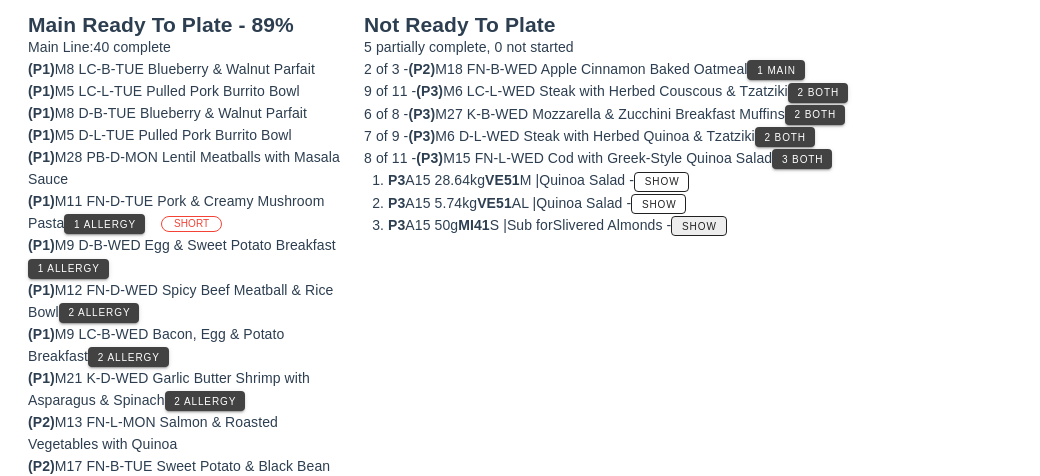 scroll, scrollTop: 240, scrollLeft: 0, axis: vertical 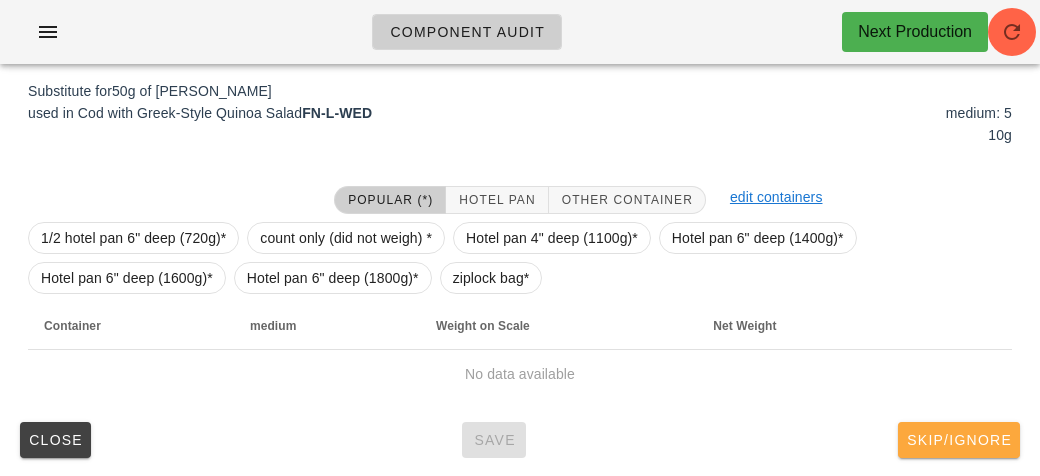 click on "Skip/Ignore" at bounding box center [959, 440] 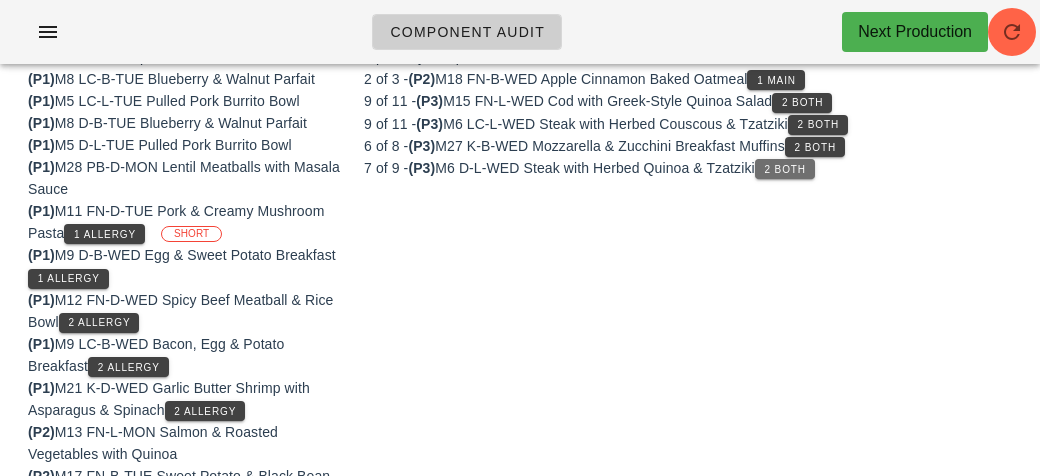 click on "2 Both" at bounding box center (785, 169) 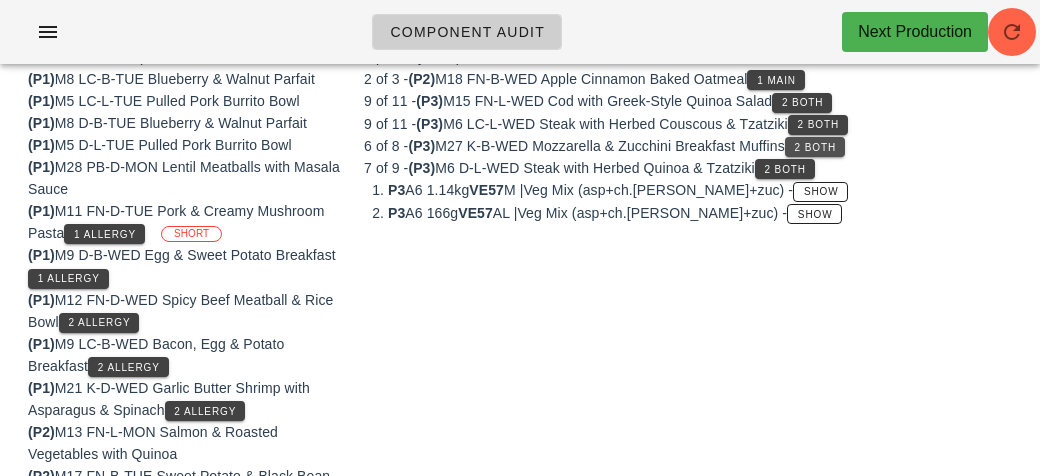 click on "2 Both" at bounding box center [815, 147] 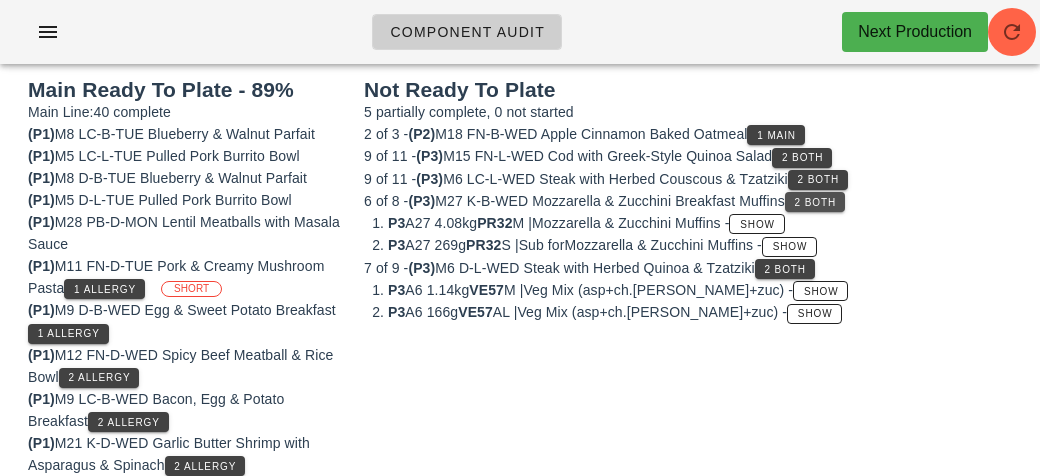 scroll, scrollTop: 182, scrollLeft: 0, axis: vertical 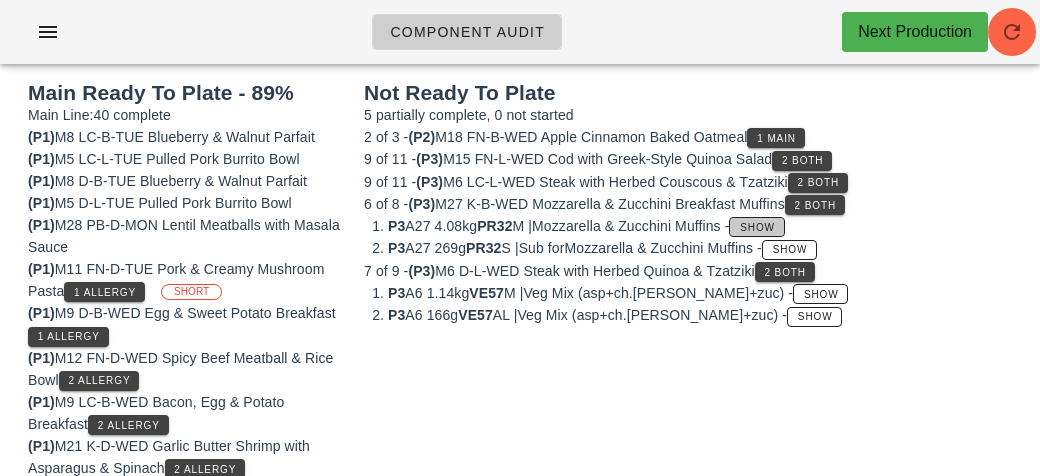 click on "Show" at bounding box center [757, 227] 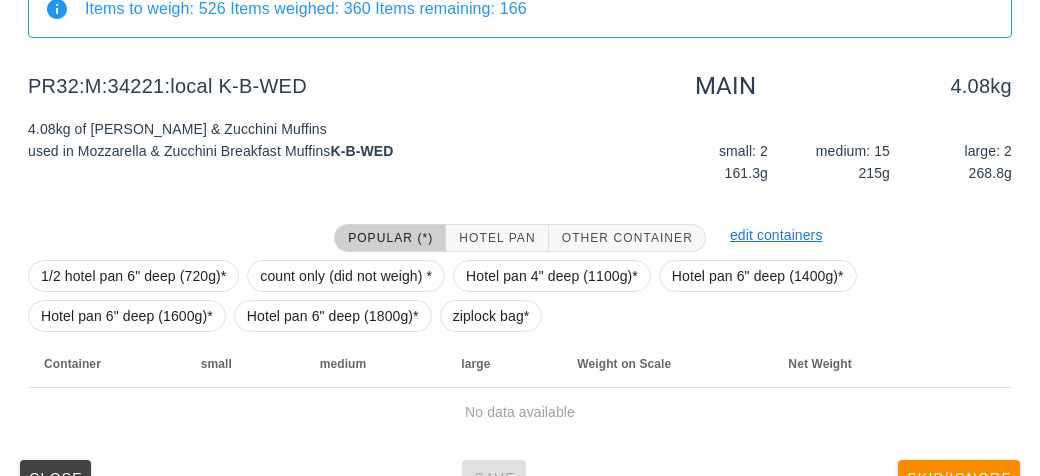 scroll, scrollTop: 232, scrollLeft: 0, axis: vertical 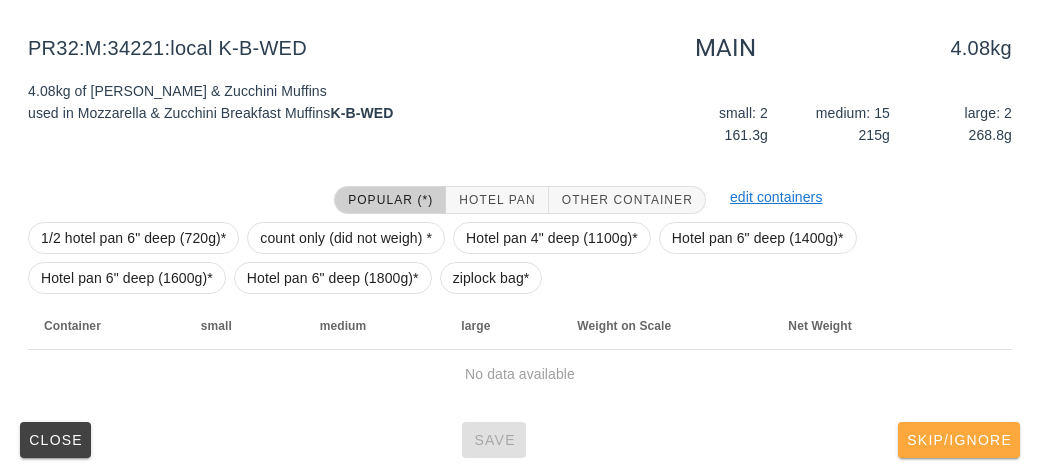 click on "Skip/Ignore" at bounding box center [959, 440] 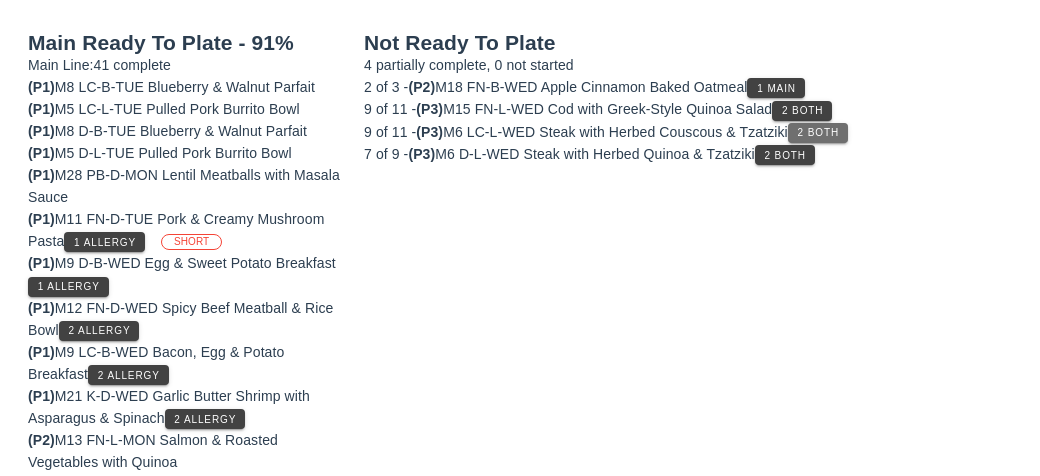 click on "2 Both" at bounding box center (818, 132) 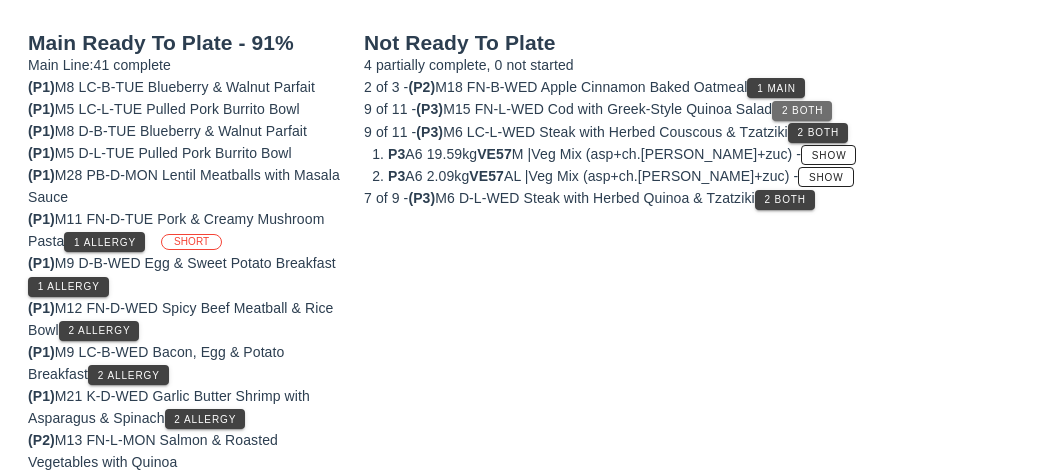 click on "2 Both" at bounding box center (802, 110) 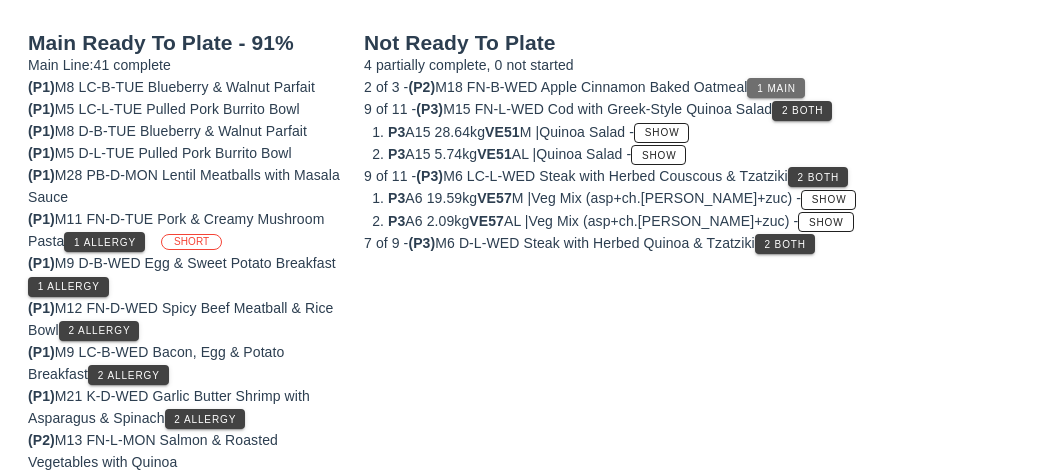 click on "1 Main" at bounding box center [775, 88] 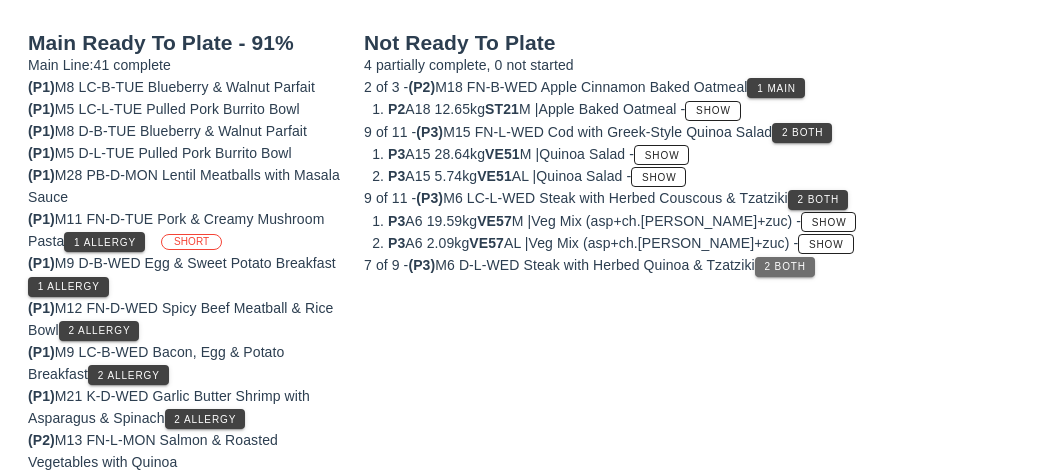 click on "2 Both" at bounding box center (785, 266) 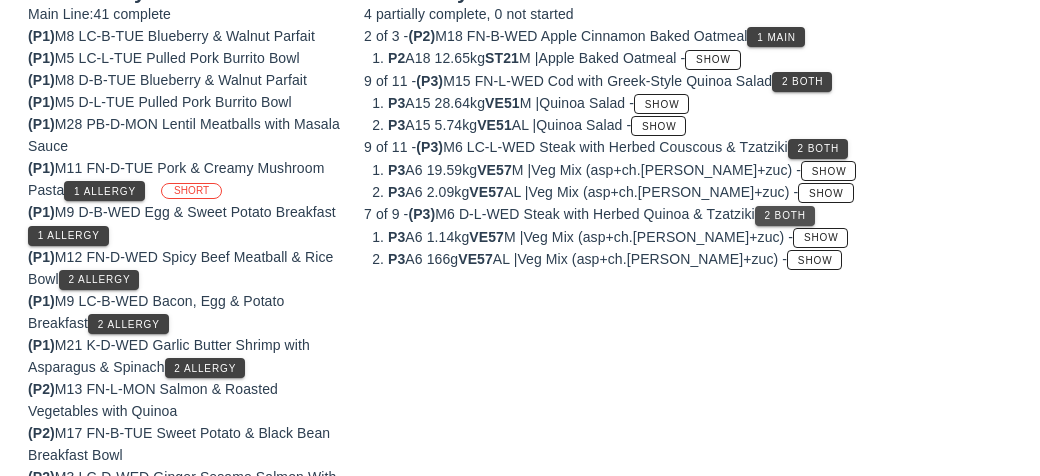 scroll, scrollTop: 287, scrollLeft: 0, axis: vertical 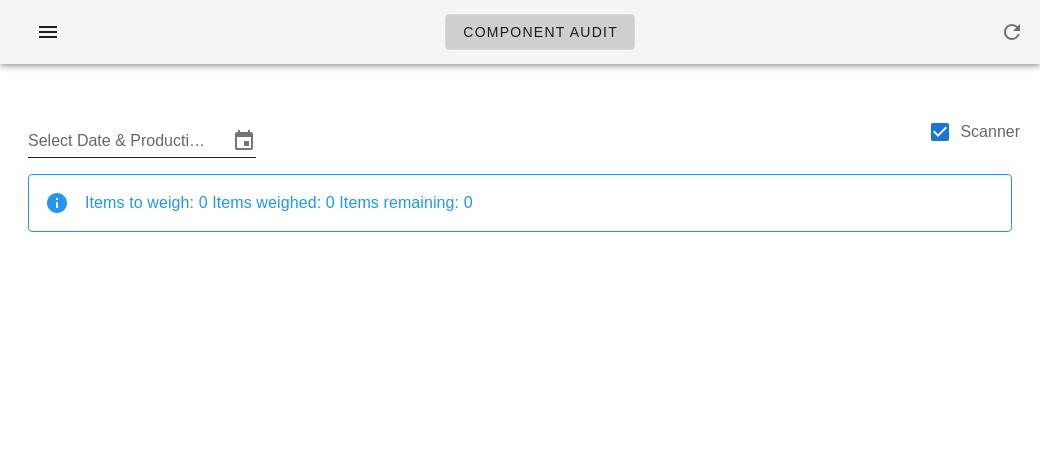 click on "Select Date & Production Cycle" at bounding box center (128, 141) 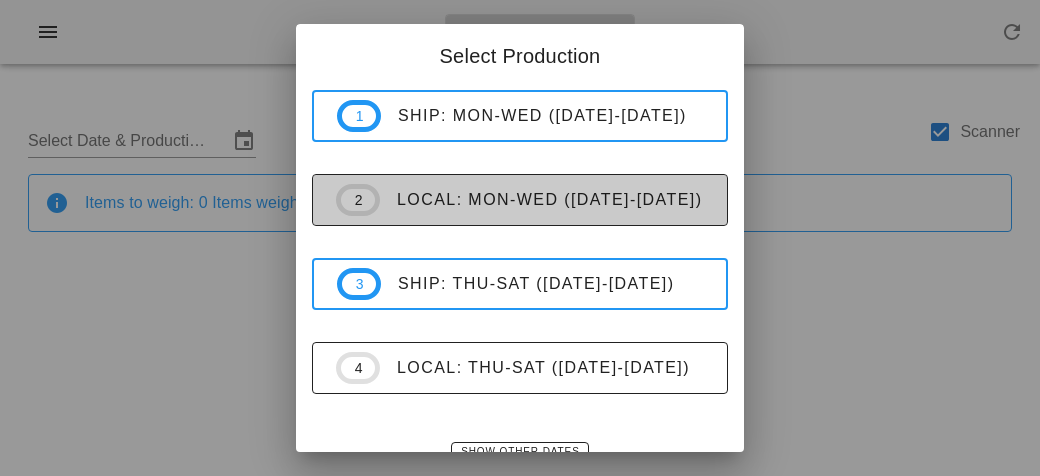 click on "local: Mon-Wed (Jul 7-Jul 9)" at bounding box center (542, 200) 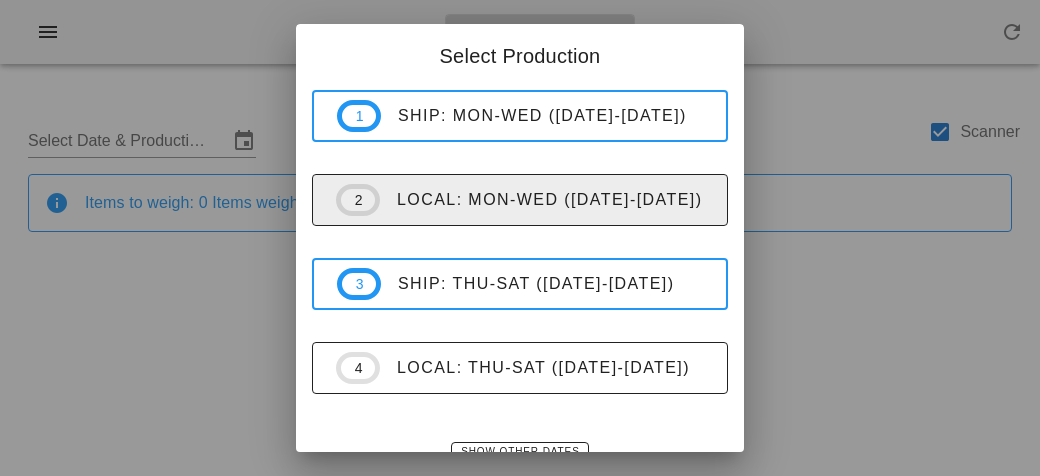type on "LOCAL   [DATE] - [DATE]" 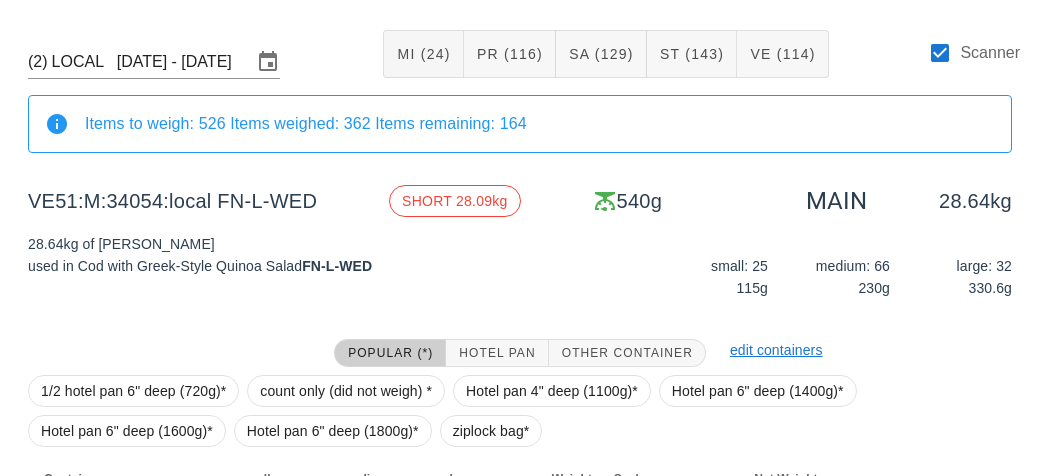 scroll, scrollTop: 232, scrollLeft: 0, axis: vertical 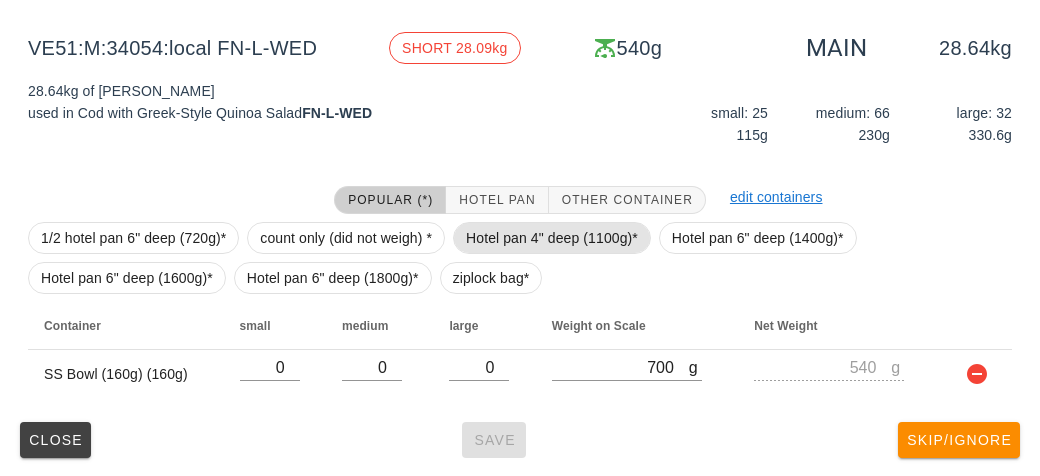 click on "Hotel pan 4" deep (1100g)*" at bounding box center (552, 238) 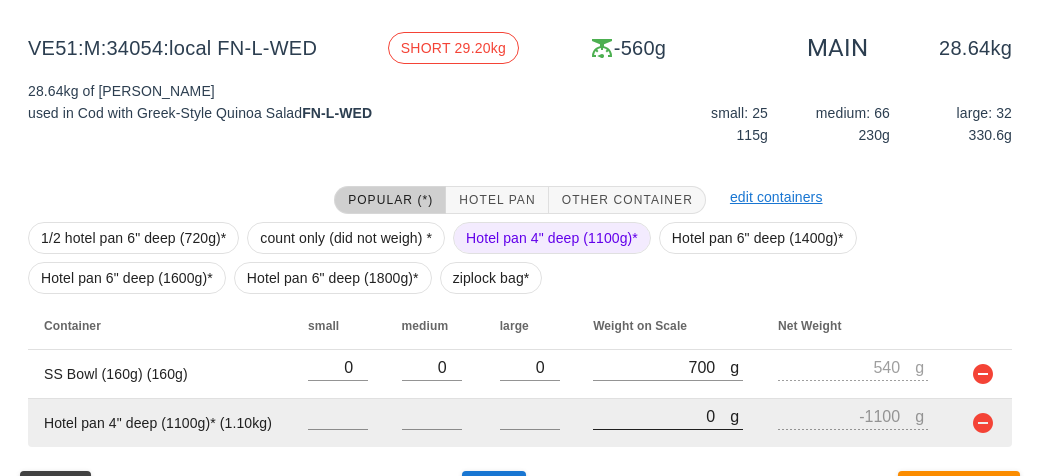 click on "0" at bounding box center [661, 416] 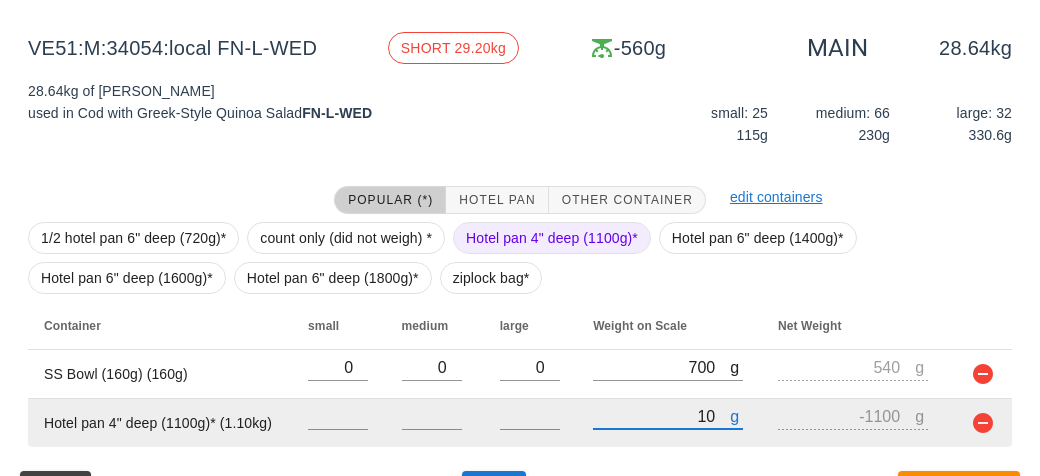 type on "130" 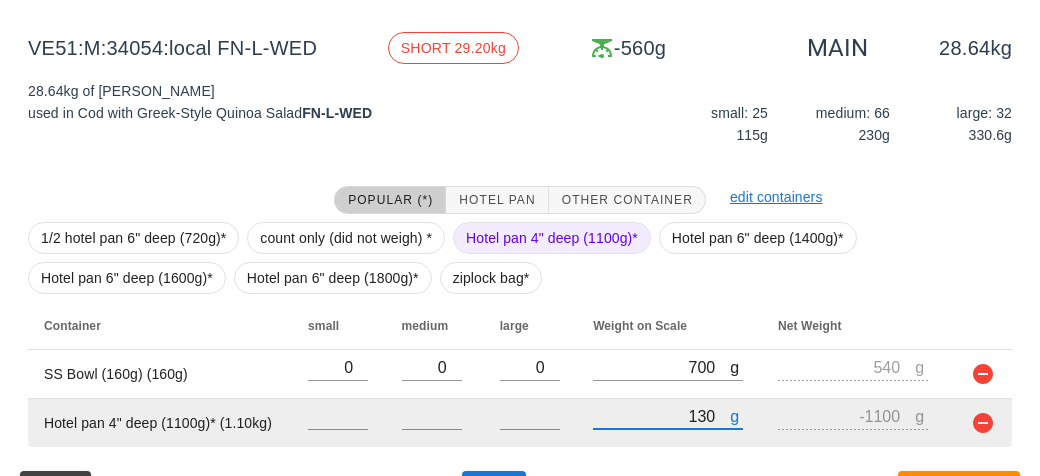 type on "-970" 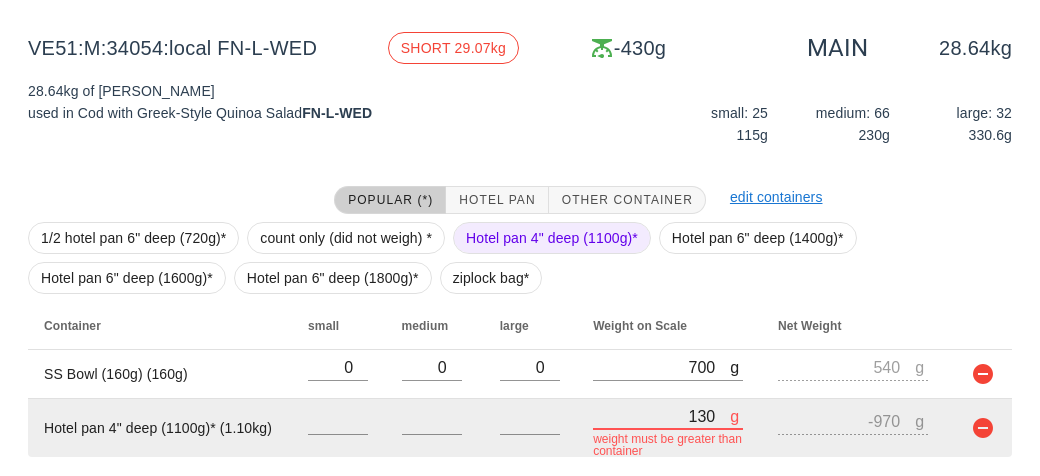 type on "1340" 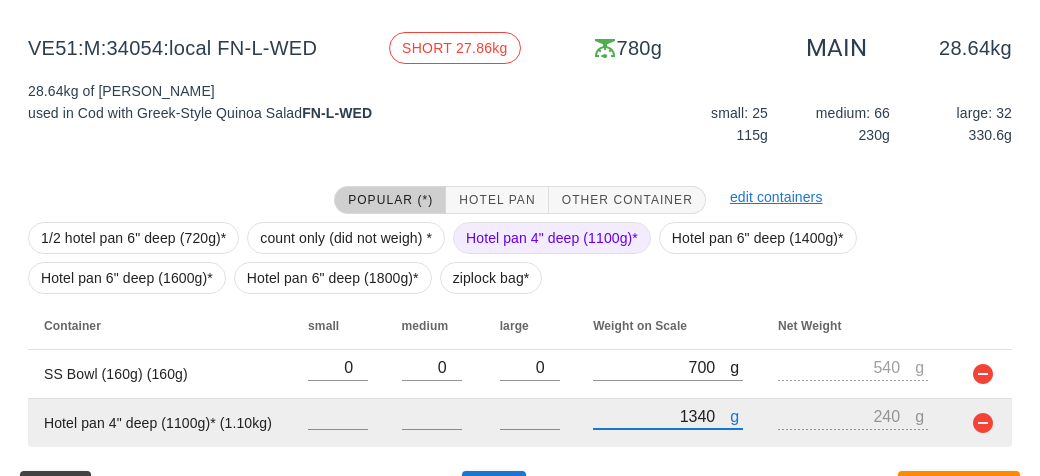 type on "13410" 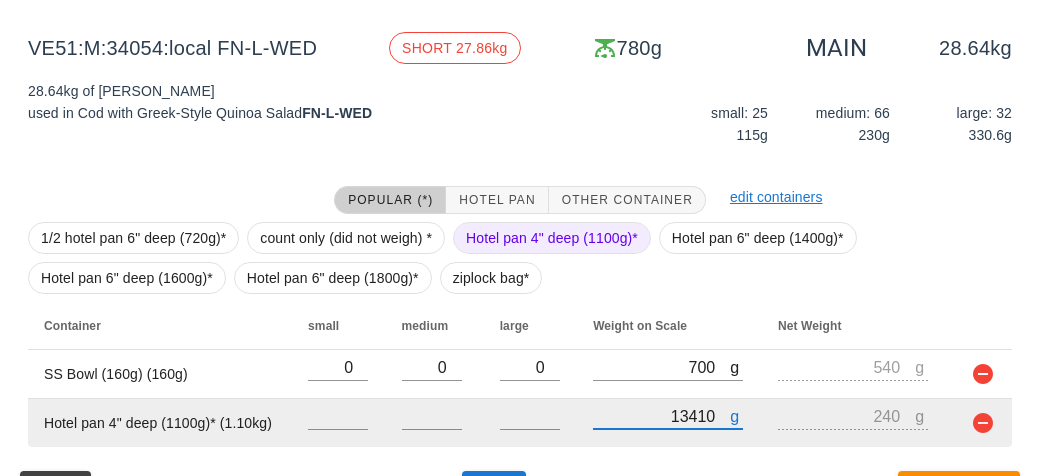 type on "12310" 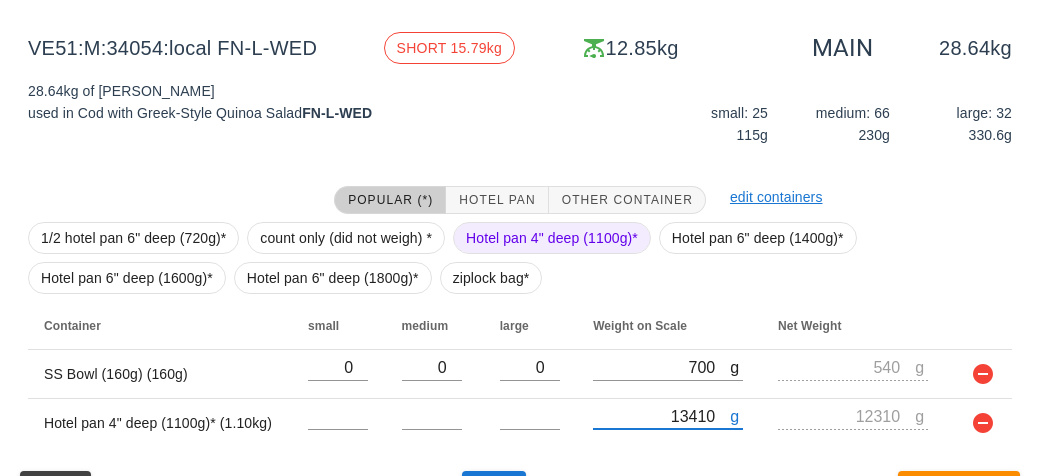 type on "13410" 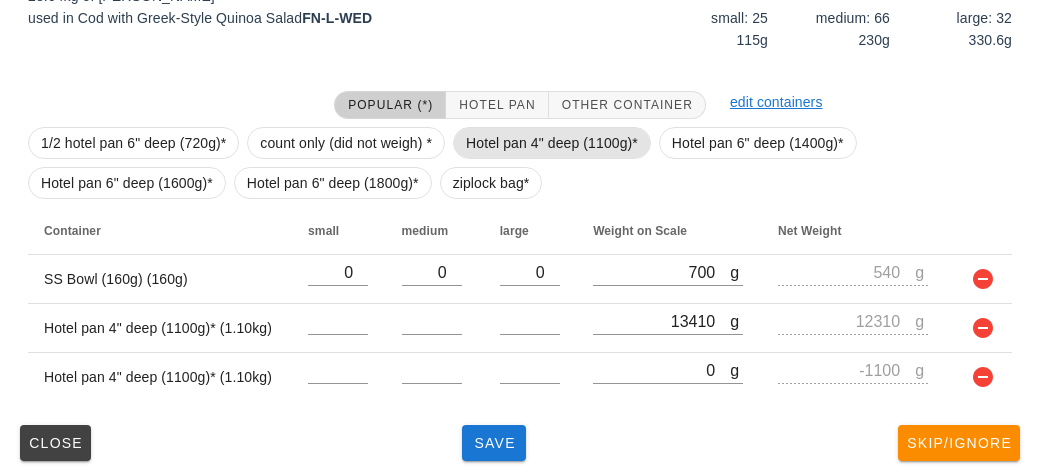 scroll, scrollTop: 330, scrollLeft: 0, axis: vertical 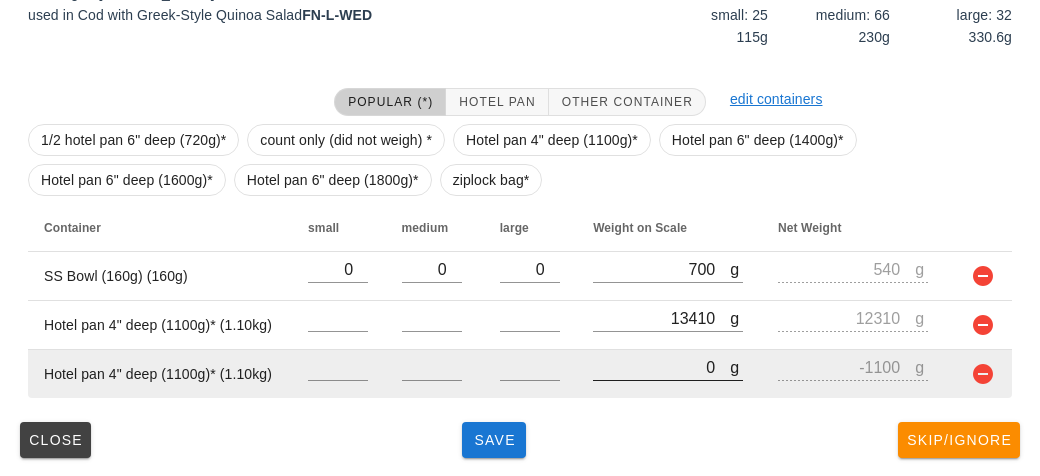 click on "0" at bounding box center [661, 367] 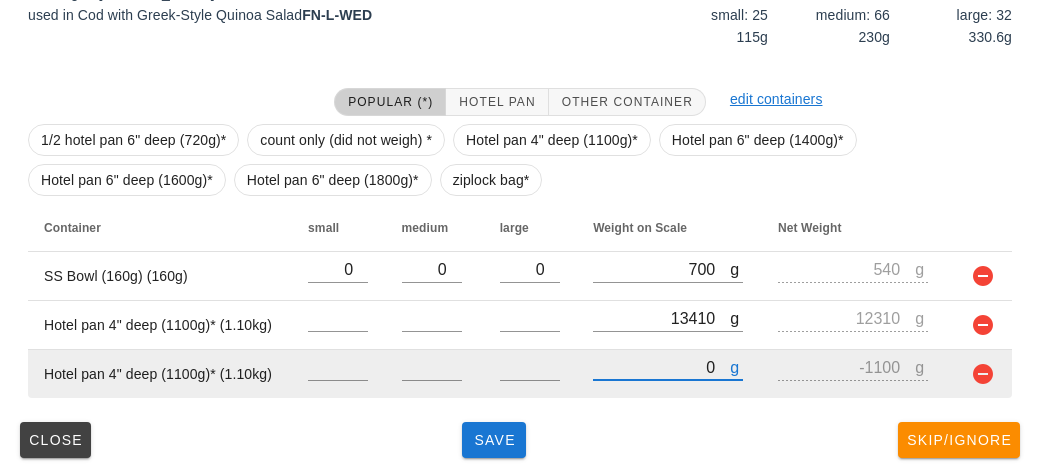 type on "10" 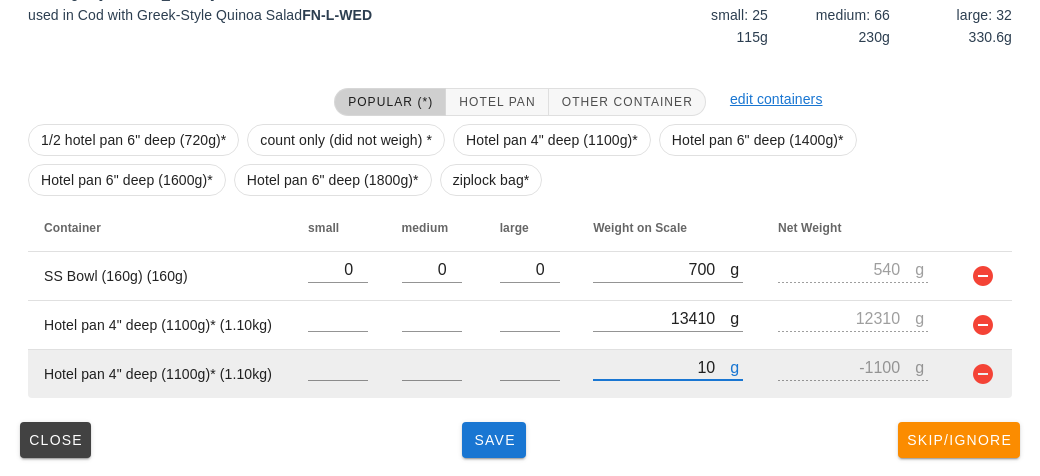 type on "-1090" 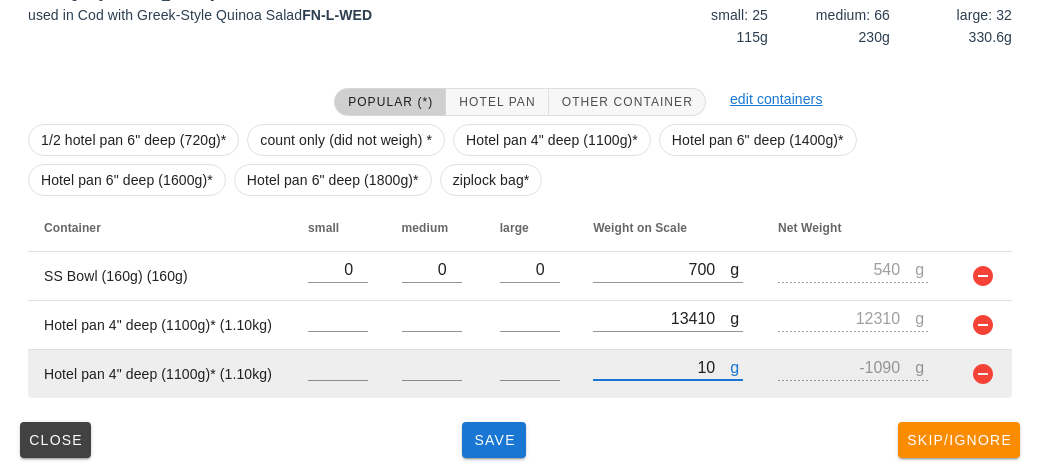 type on "140" 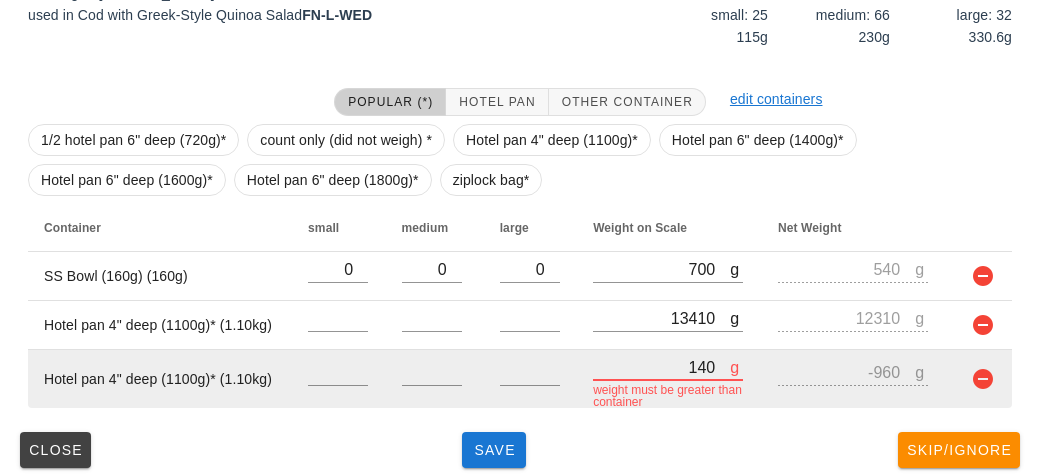 type on "1400" 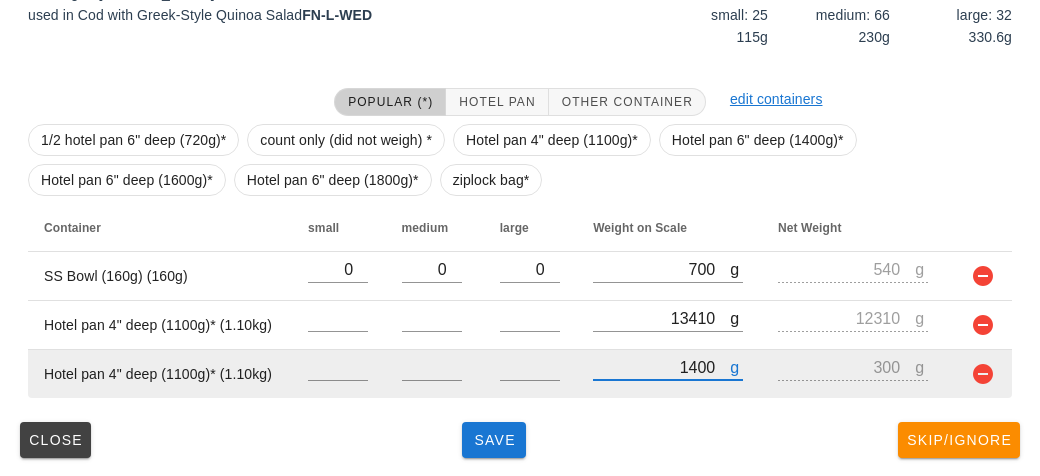 type on "14040" 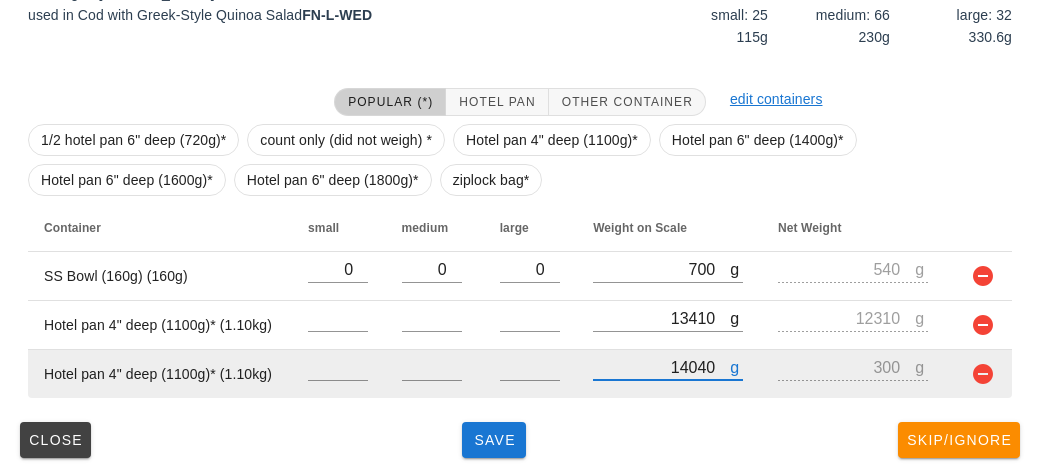 type on "12940" 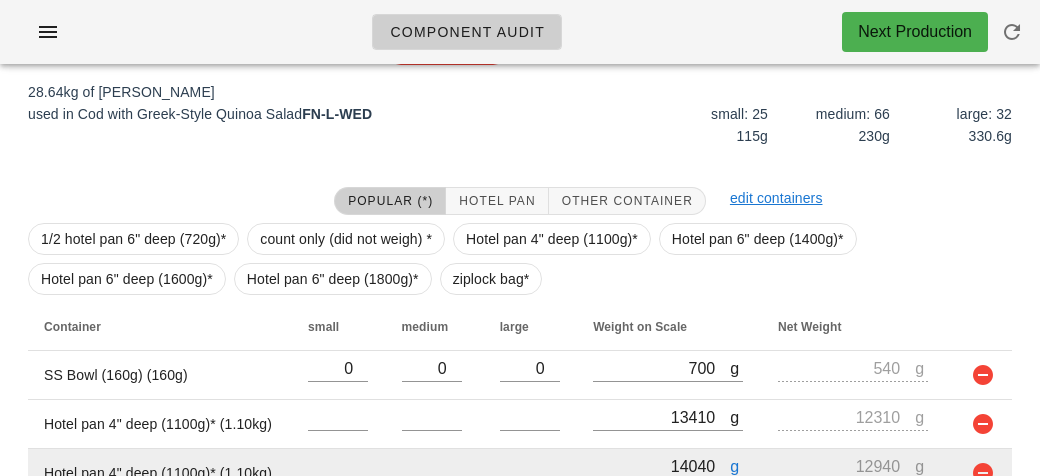 scroll, scrollTop: 330, scrollLeft: 0, axis: vertical 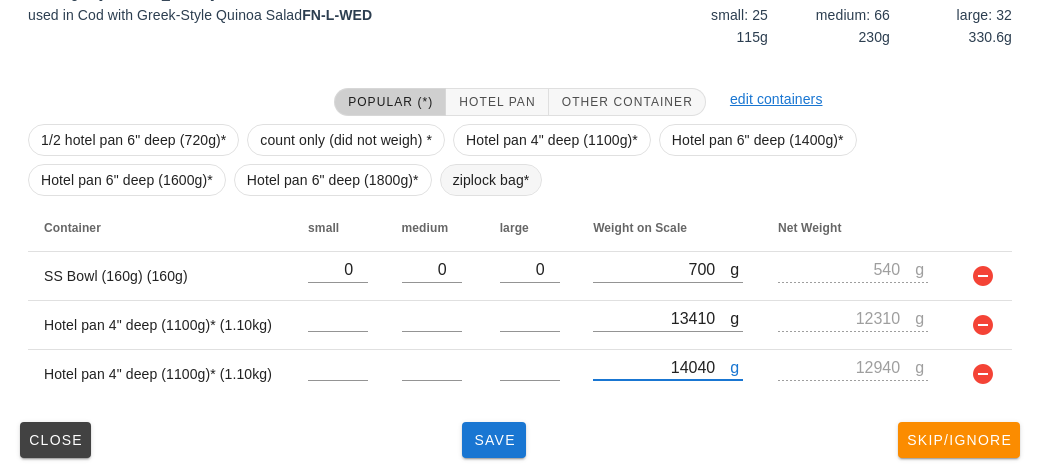 type on "14040" 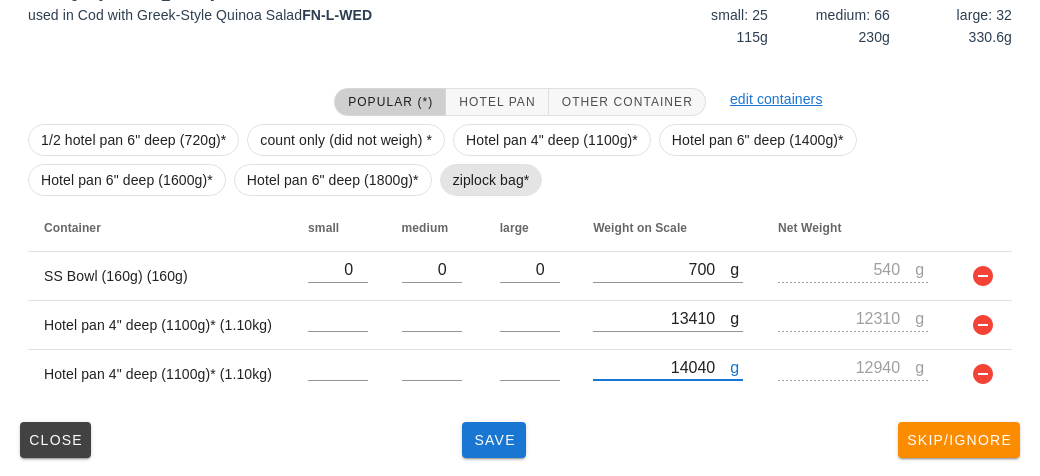 click on "ziplock bag*" at bounding box center (491, 180) 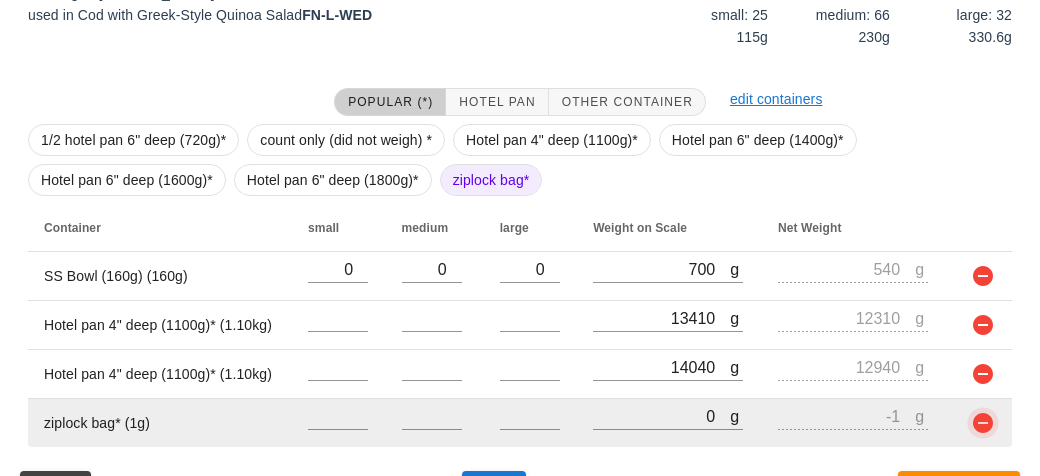 click at bounding box center (983, 423) 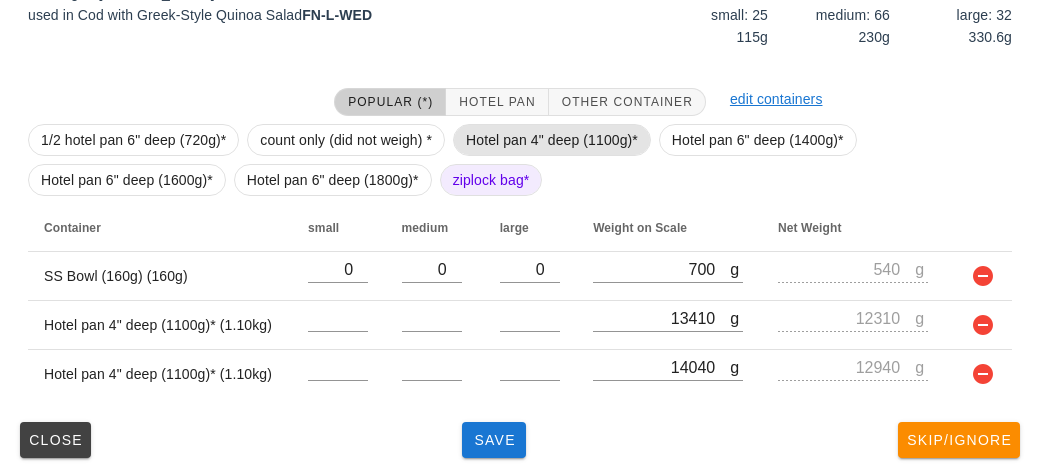 click on "Hotel pan 4" deep (1100g)*" at bounding box center [552, 140] 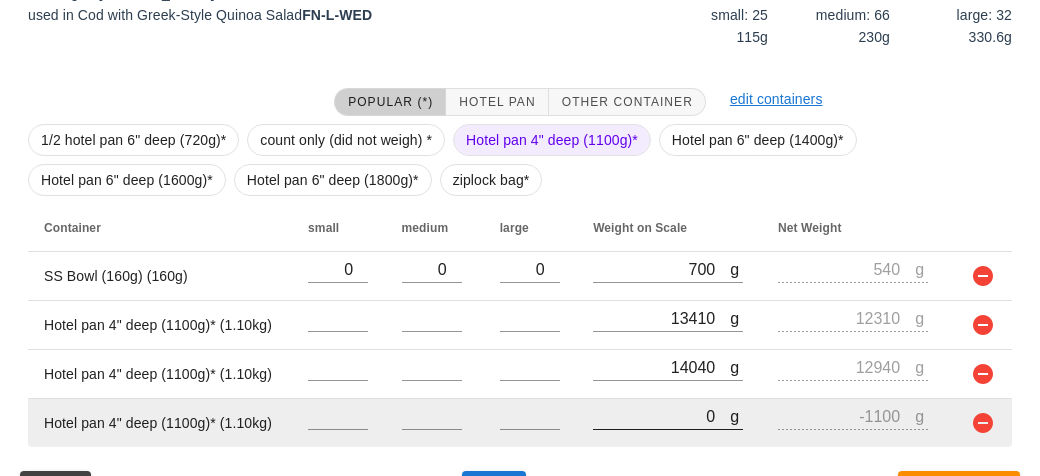 click on "0" at bounding box center [661, 416] 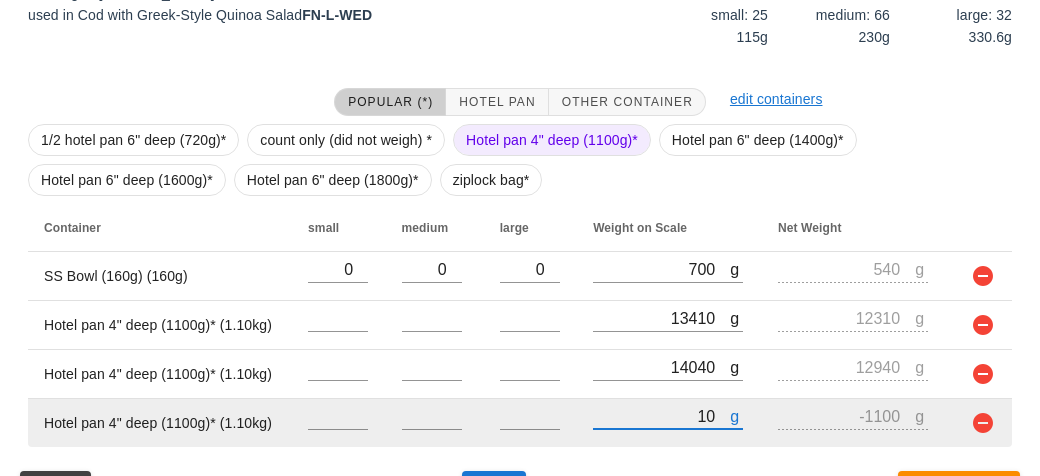 type on "120" 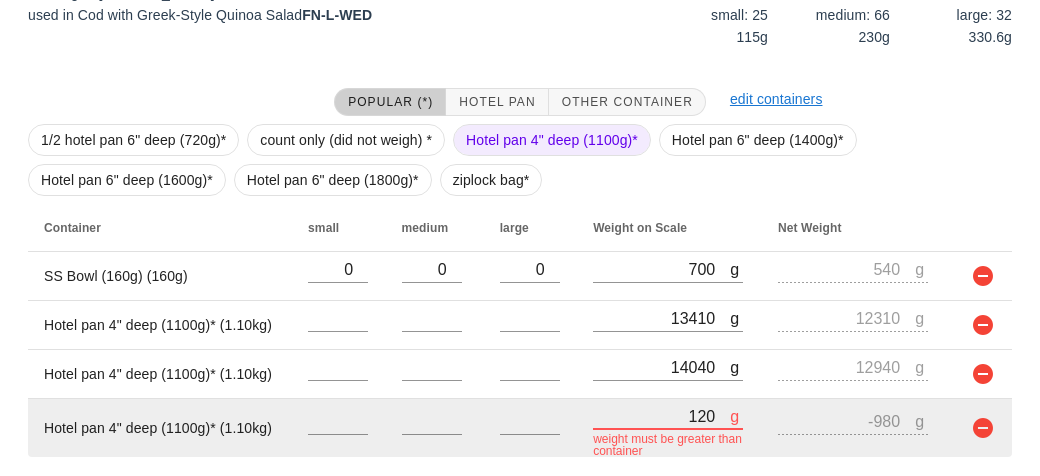 type on "1220" 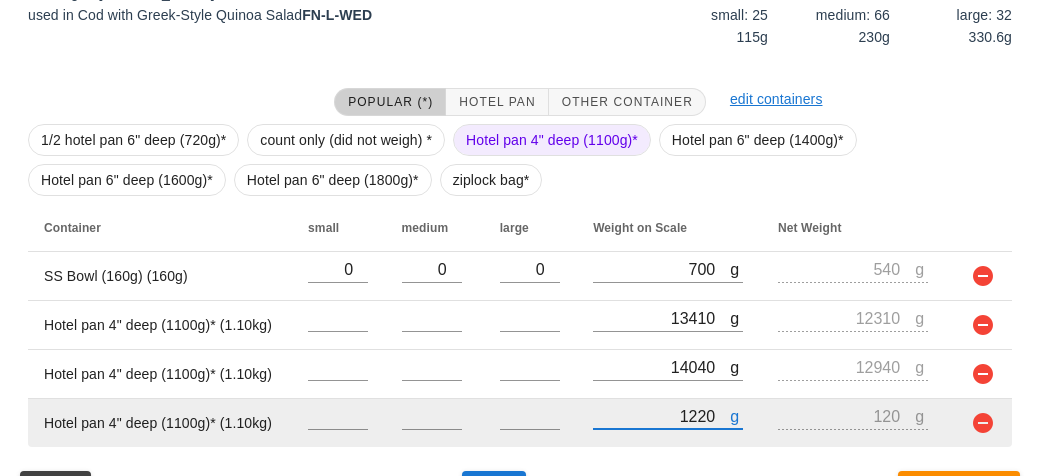 type on "12230" 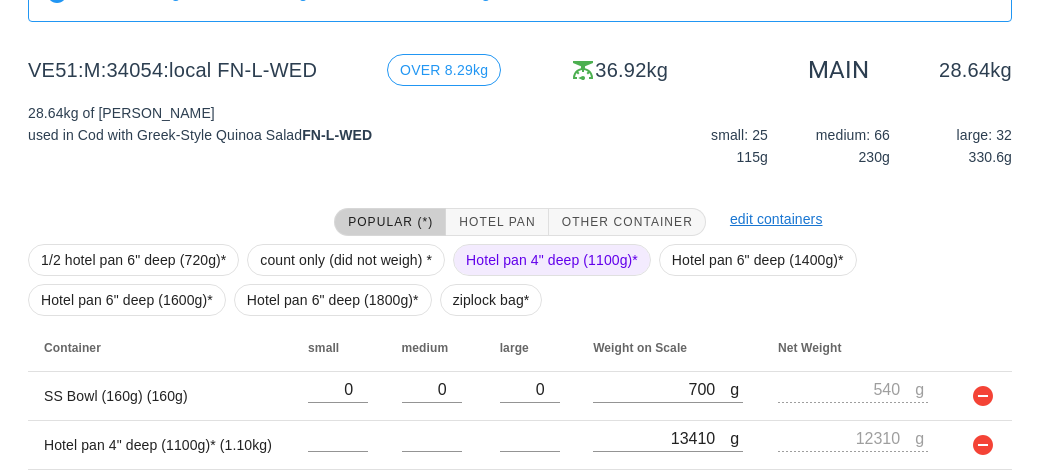scroll, scrollTop: 470, scrollLeft: 0, axis: vertical 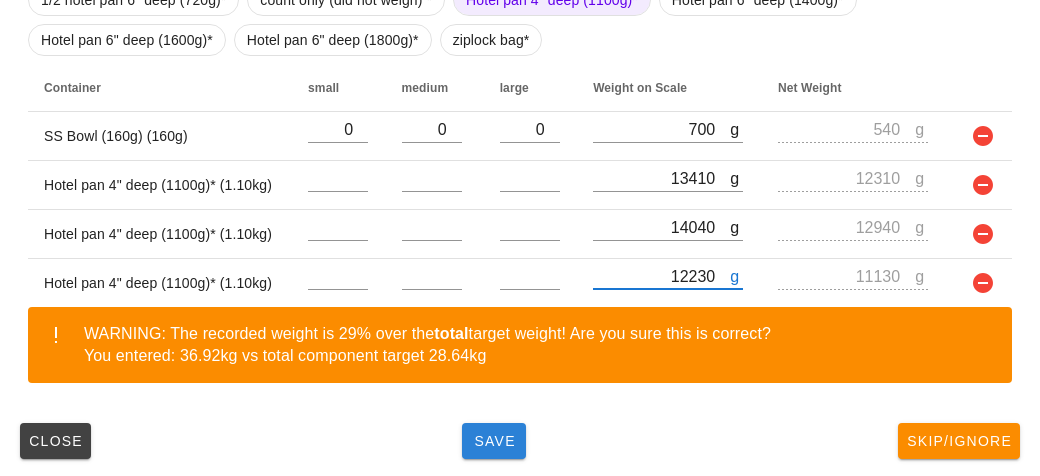 type on "12230" 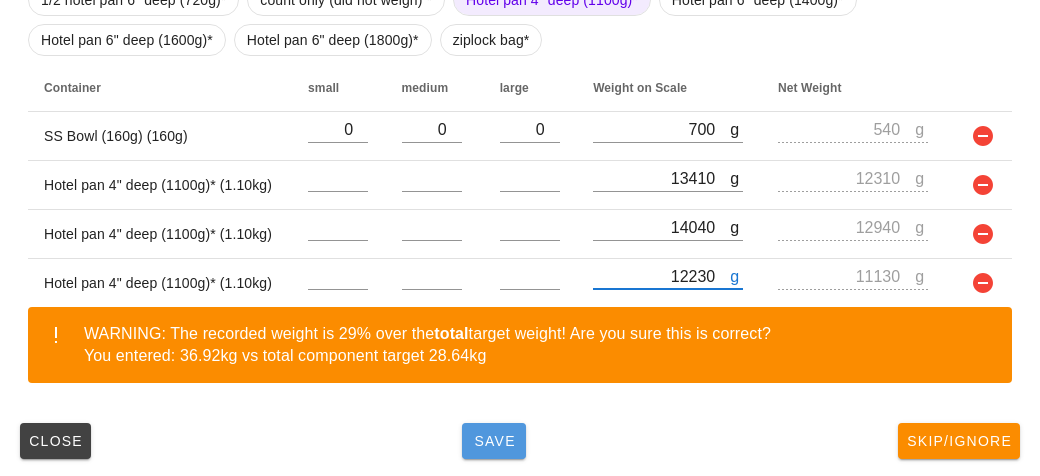 click on "Save" at bounding box center [494, 441] 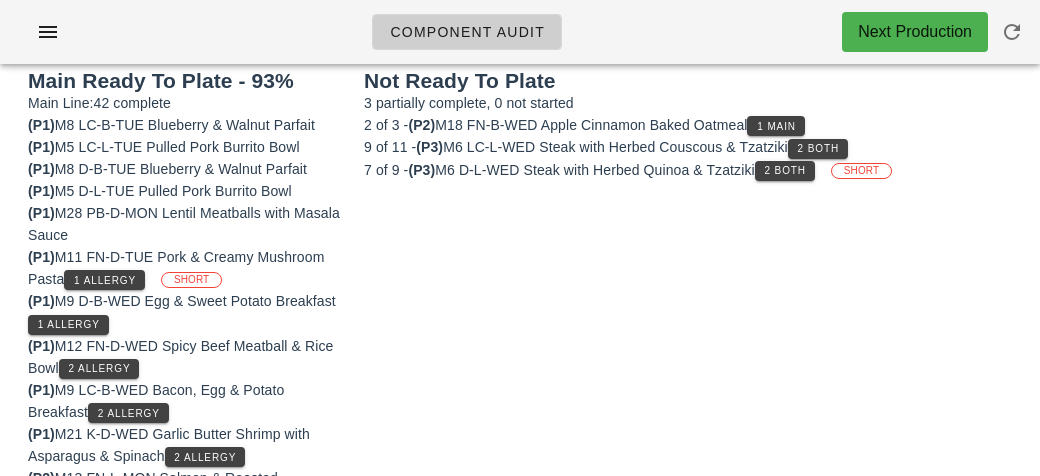 scroll, scrollTop: 0, scrollLeft: 0, axis: both 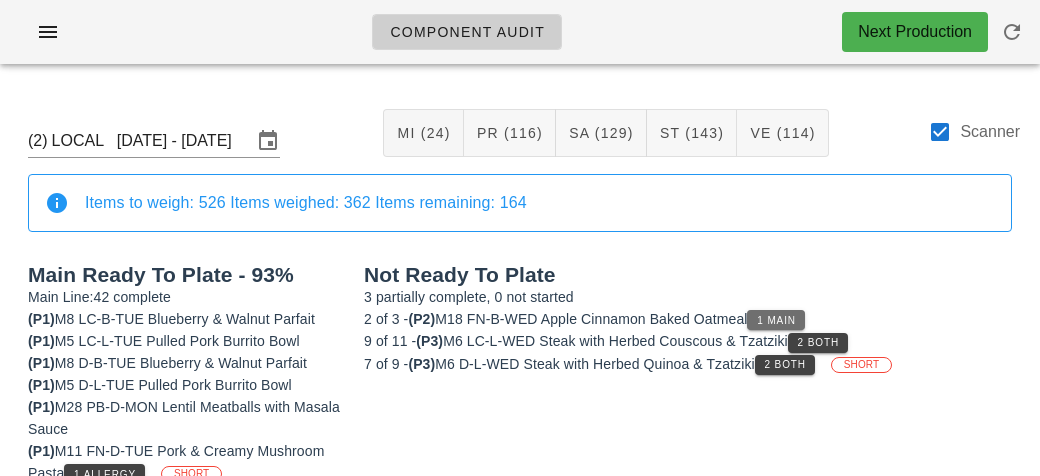 click on "1 Main" at bounding box center [776, 320] 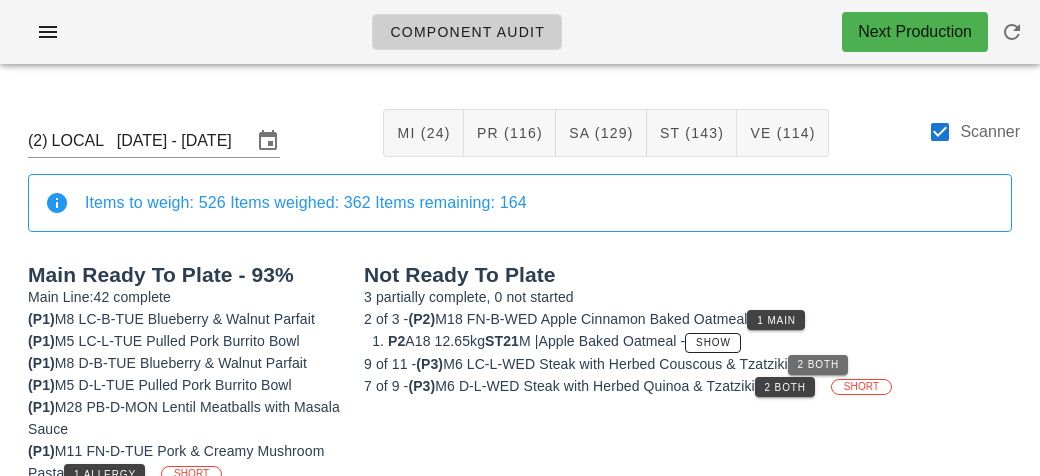 click on "2 Both" at bounding box center [818, 364] 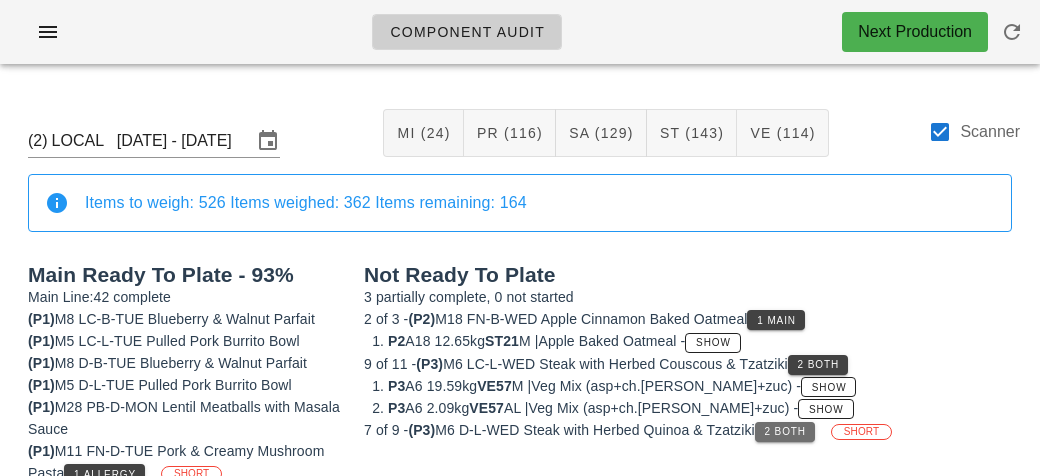 click on "2 Both" at bounding box center (785, 431) 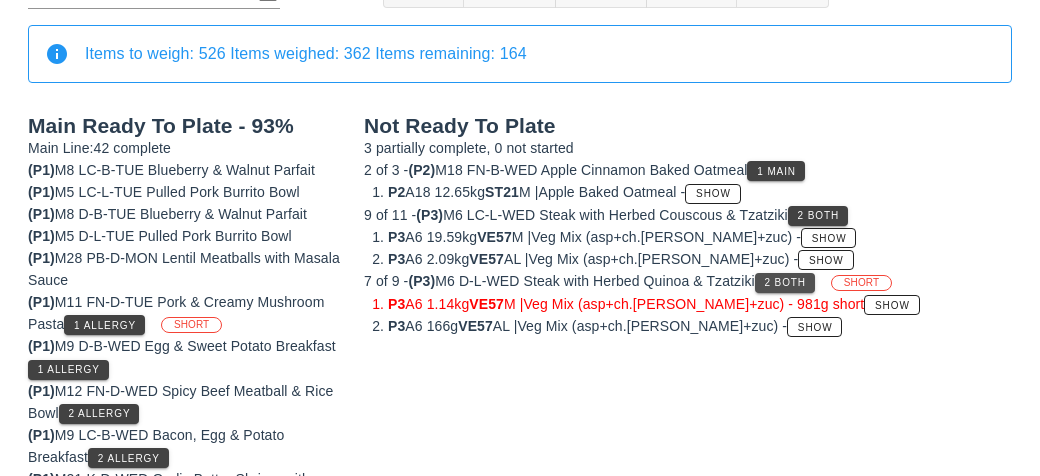 scroll, scrollTop: 153, scrollLeft: 0, axis: vertical 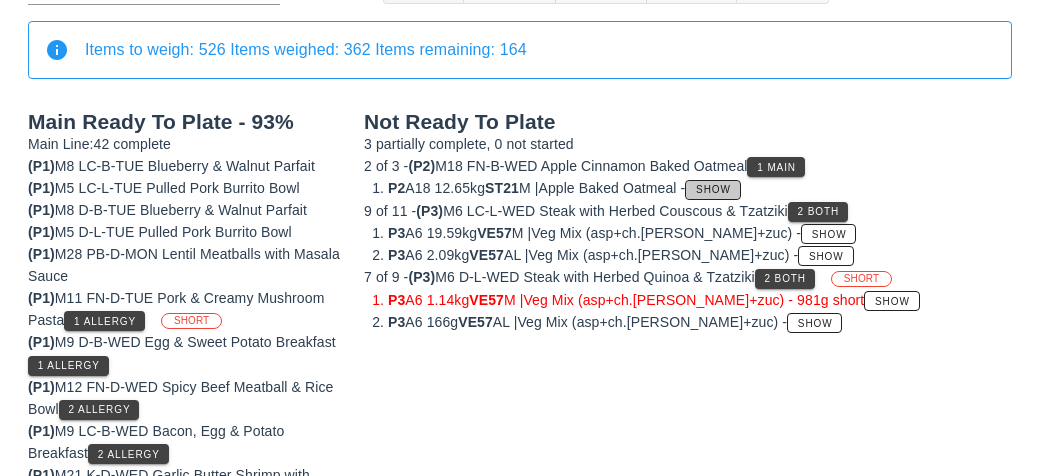 click on "Show" at bounding box center [712, 190] 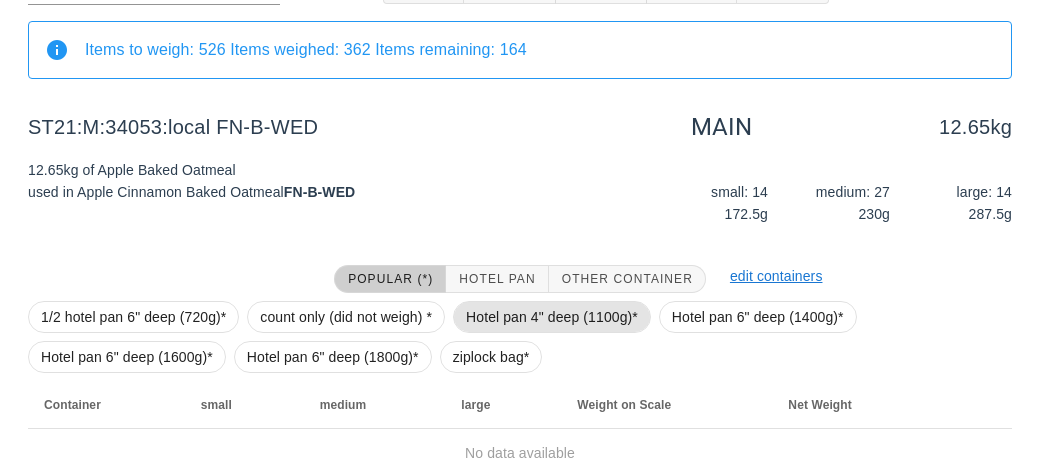 click on "Hotel pan 4" deep (1100g)*" at bounding box center (552, 317) 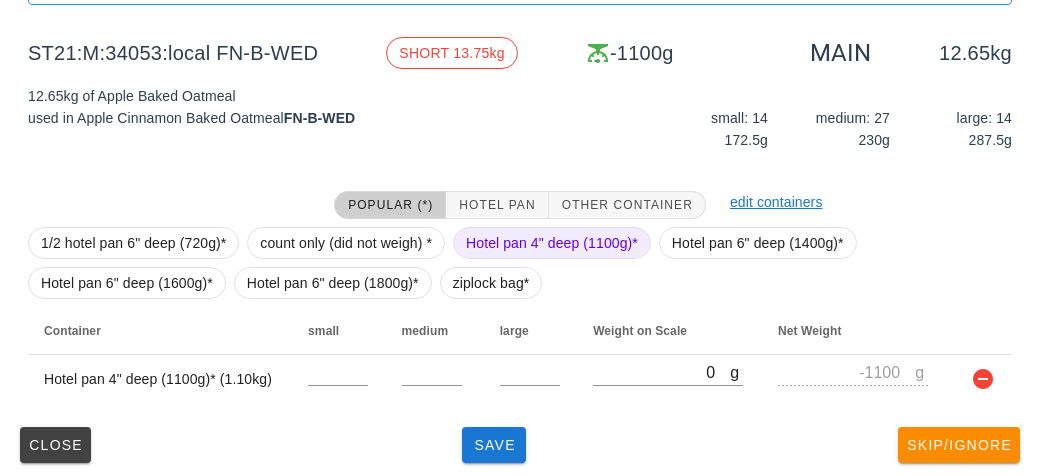 scroll, scrollTop: 232, scrollLeft: 0, axis: vertical 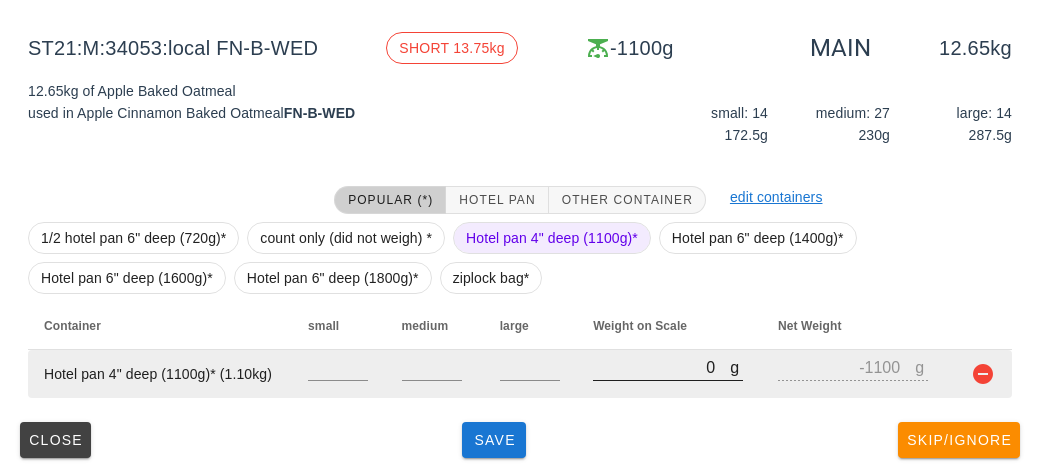click on "0" at bounding box center (661, 367) 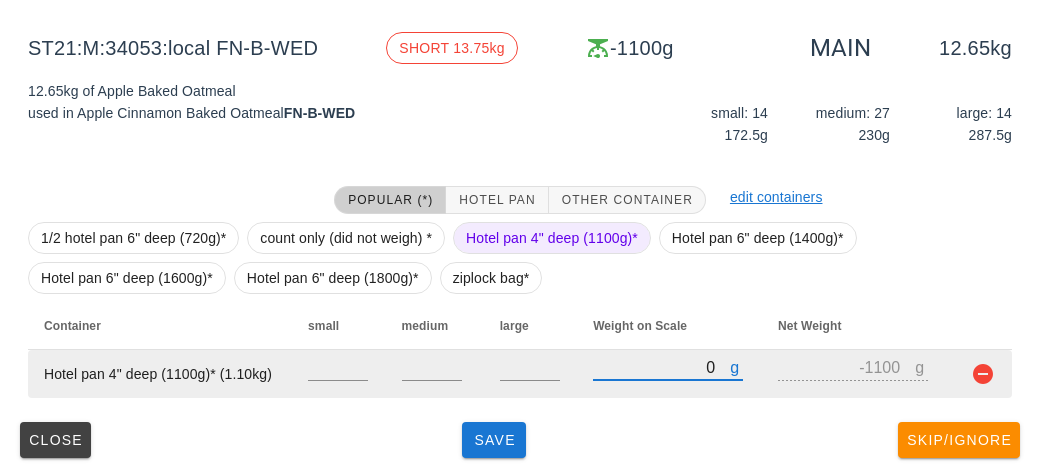 type on "10" 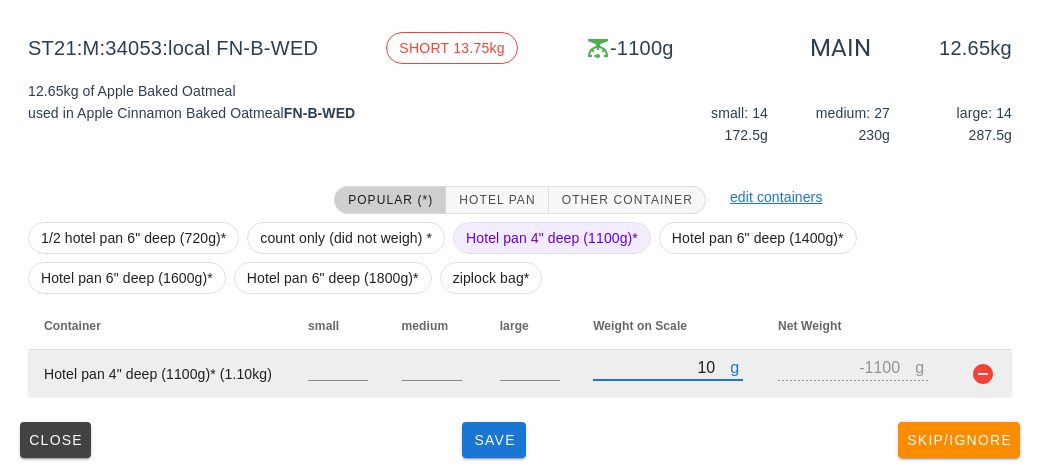 type on "-1090" 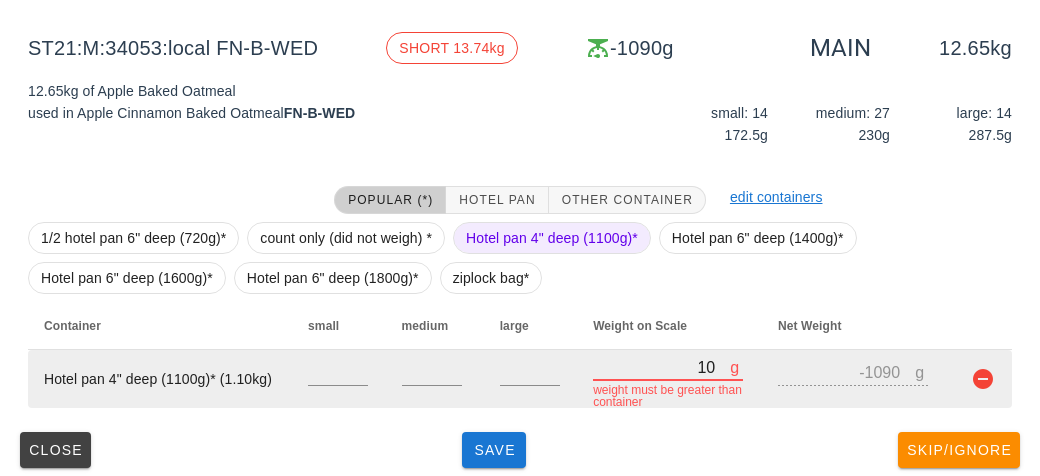 type on "130" 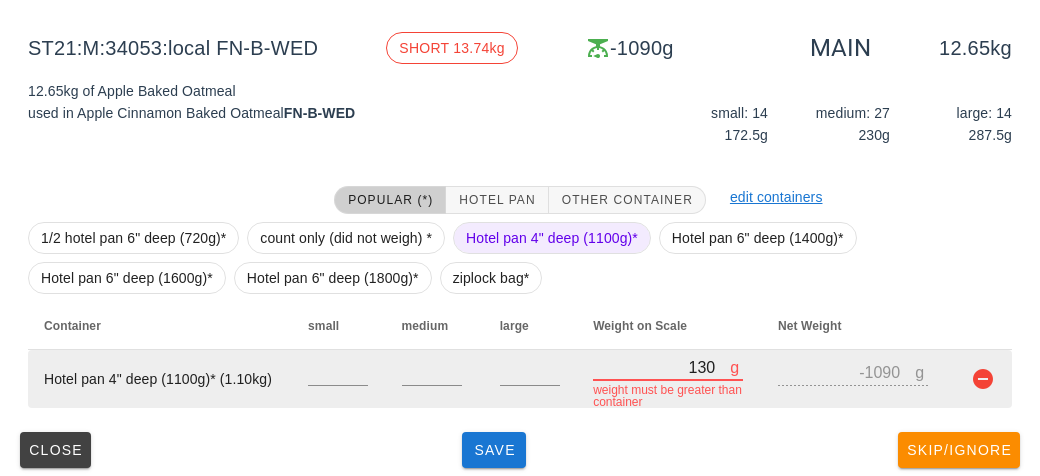 type on "-970" 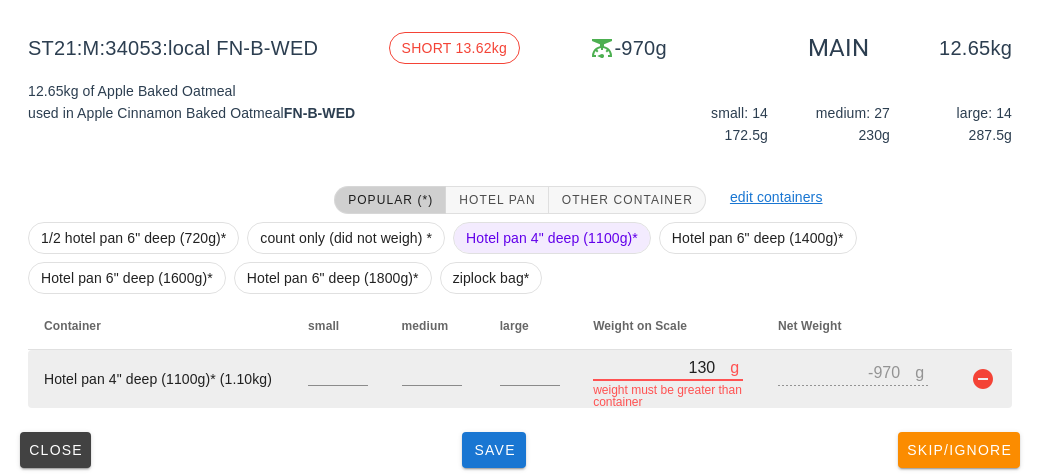 type on "1370" 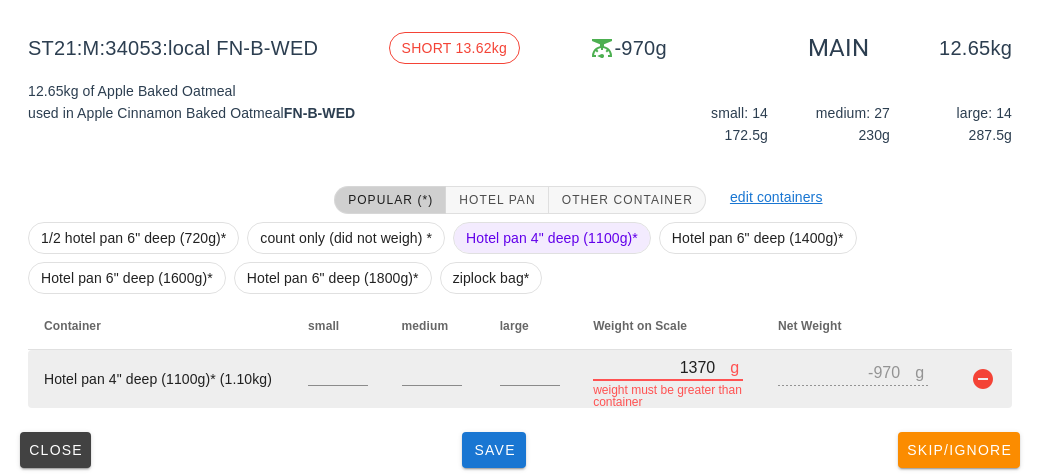 type on "270" 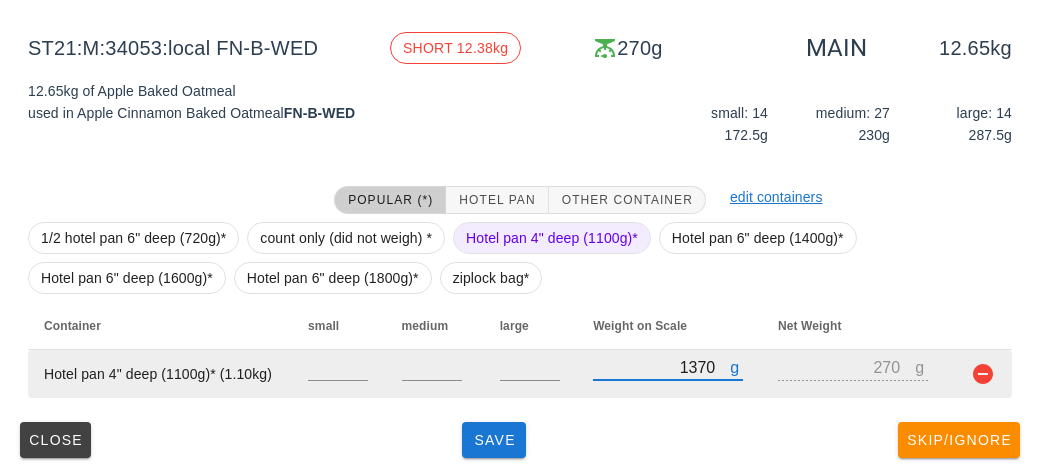 type on "13750" 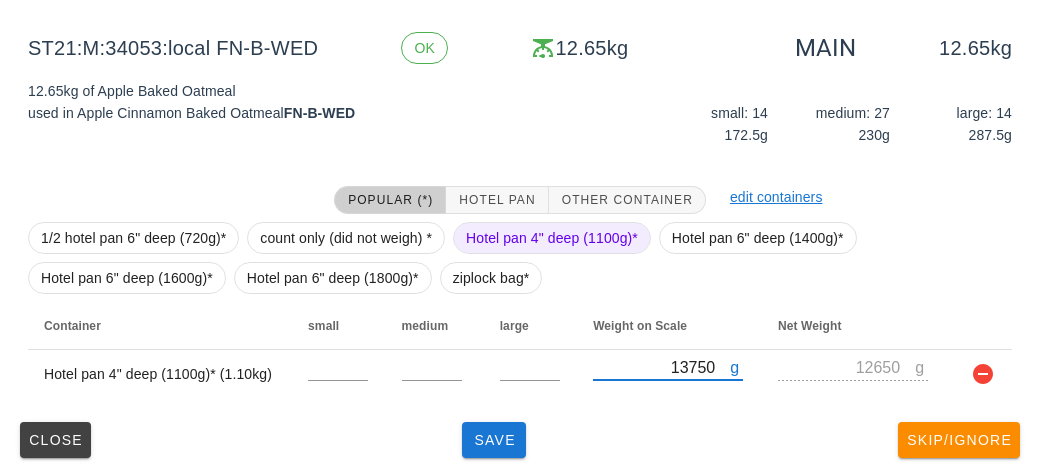 type on "13750" 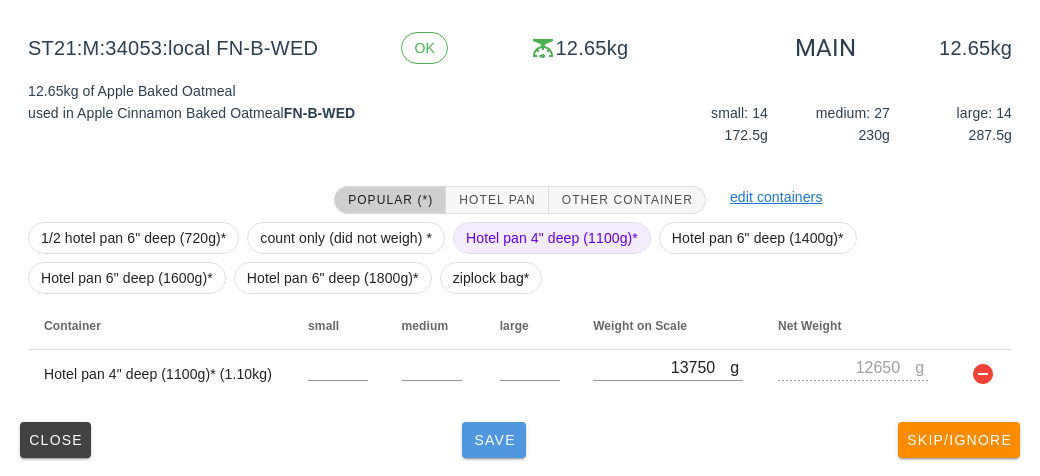 click on "Save" at bounding box center (494, 440) 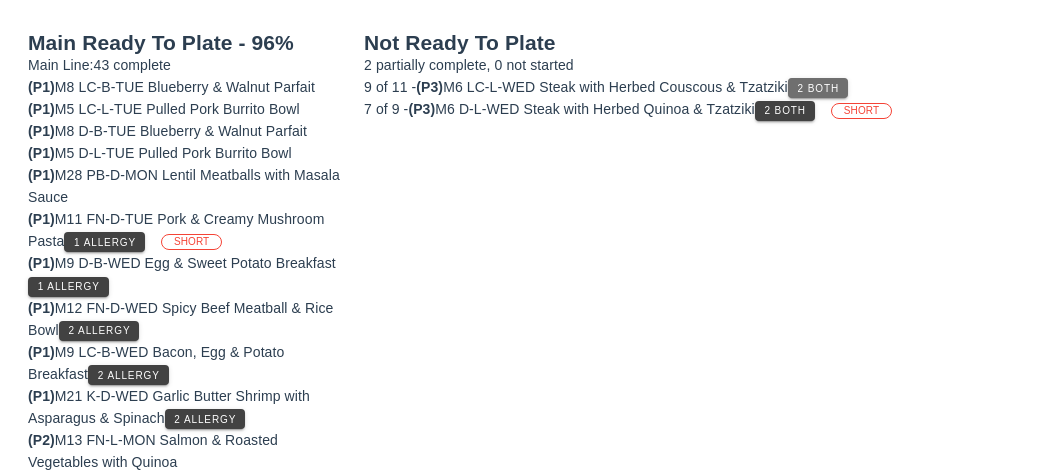 click on "2 Both" at bounding box center [818, 88] 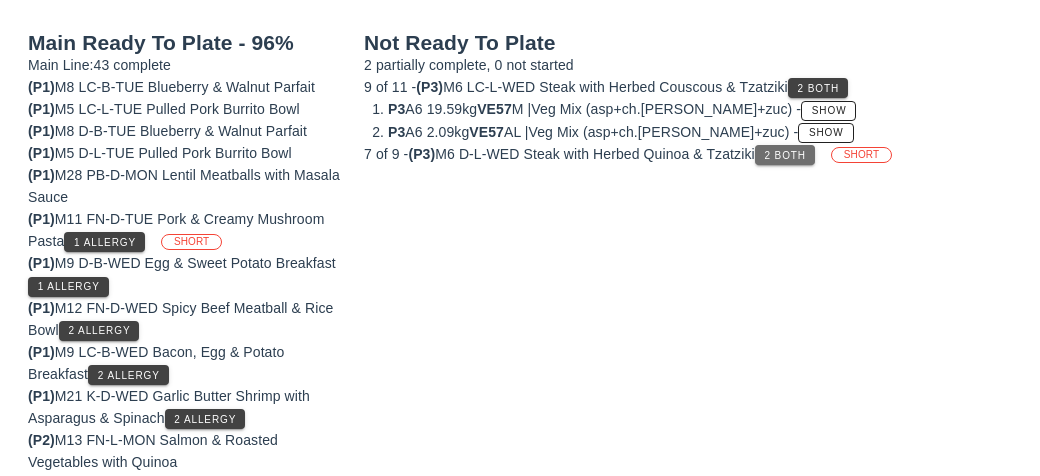 click on "2 Both" at bounding box center (785, 155) 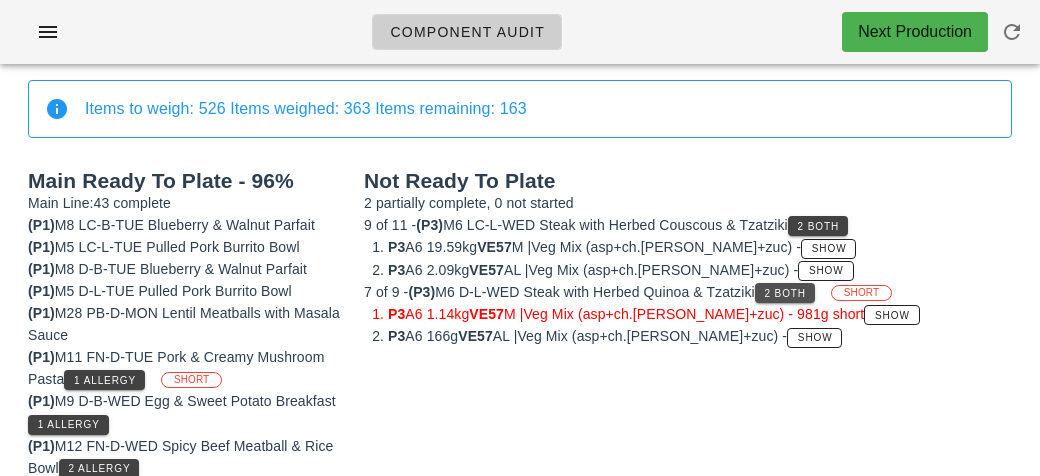 scroll, scrollTop: 0, scrollLeft: 0, axis: both 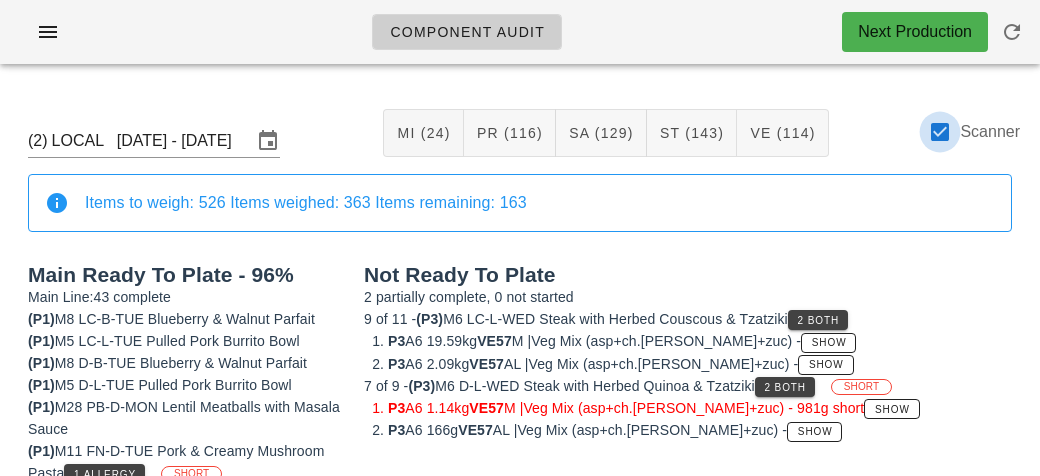 click at bounding box center [940, 132] 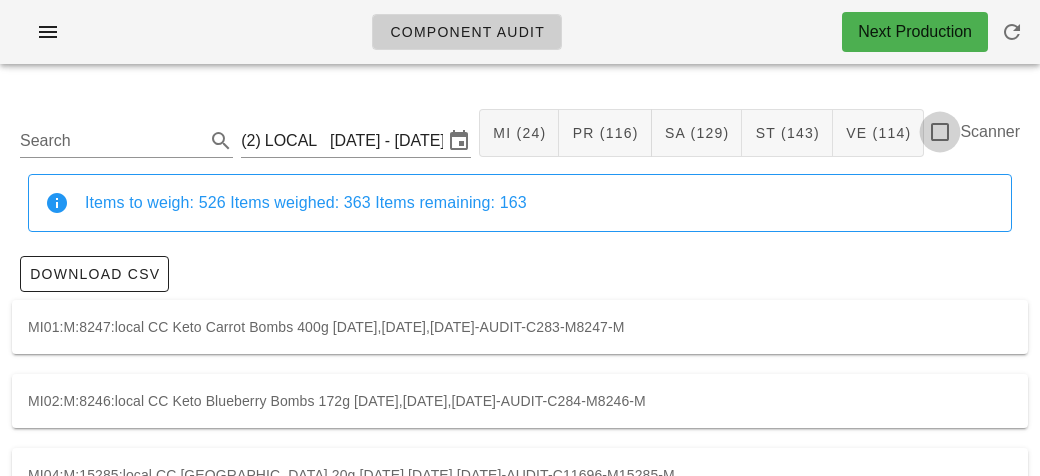 checkbox on "false" 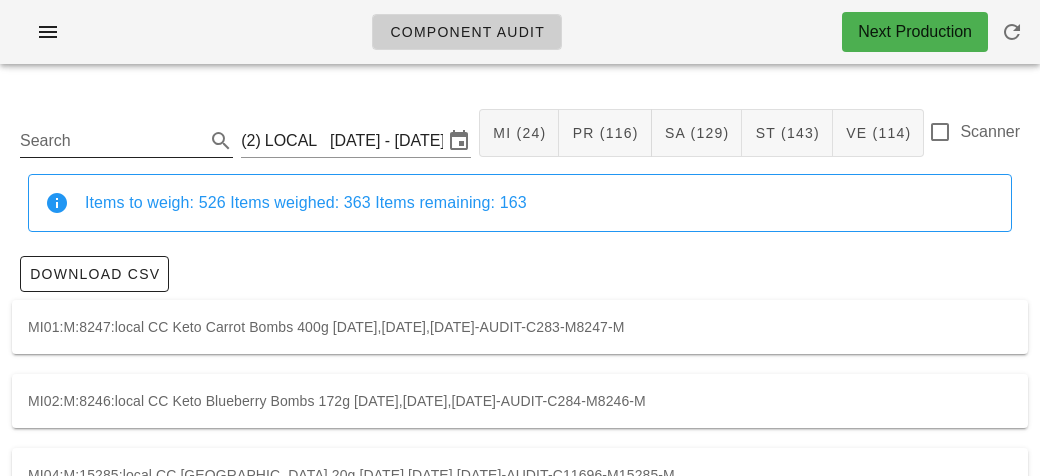 click on "Search" at bounding box center [110, 141] 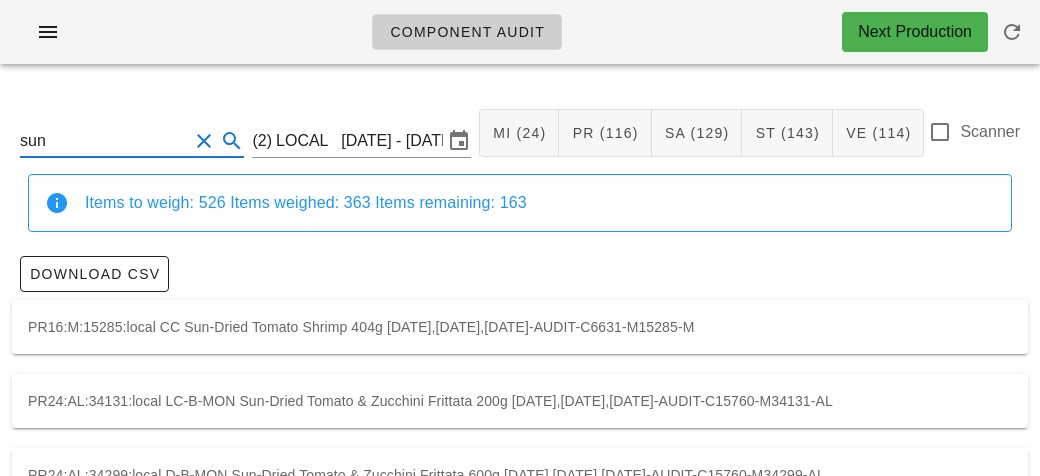 click on "PR16:M:15285:local CC Sun-Dried Tomato Shrimp 404g [DATE],[DATE],[DATE]-AUDIT-C6631-M15285-M" at bounding box center (520, 327) 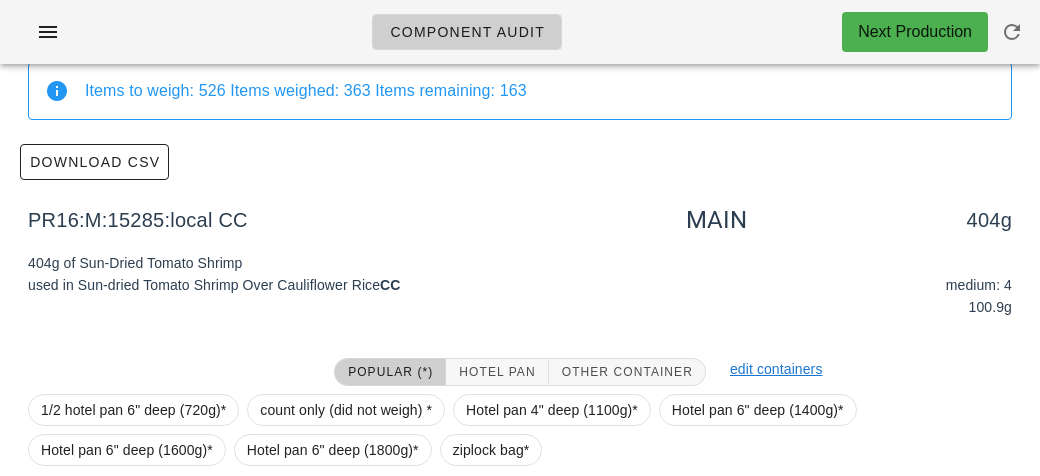 scroll, scrollTop: 284, scrollLeft: 0, axis: vertical 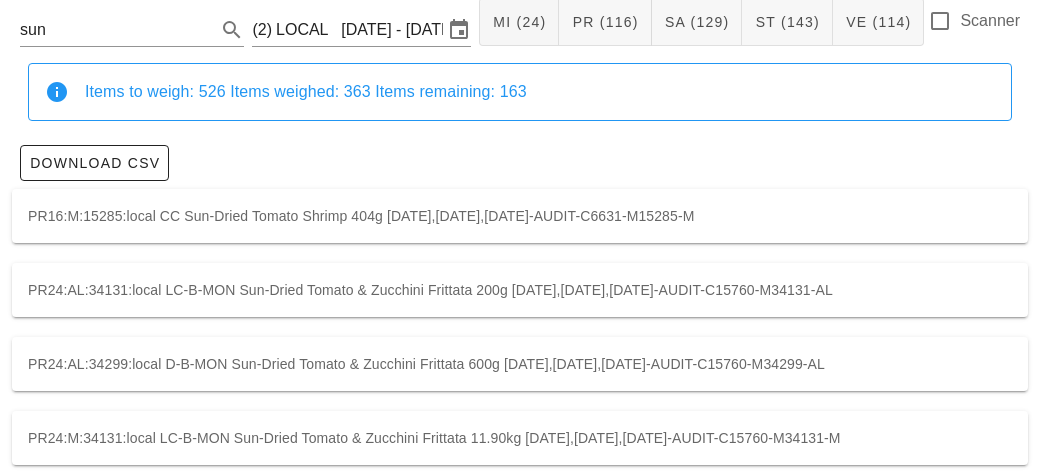 click on "PR24:AL:34131:local LC-B-MON Sun-Dried Tomato & Zucchini Frittata 200g [DATE],[DATE],[DATE]-AUDIT-C15760-M34131-AL" at bounding box center [520, 290] 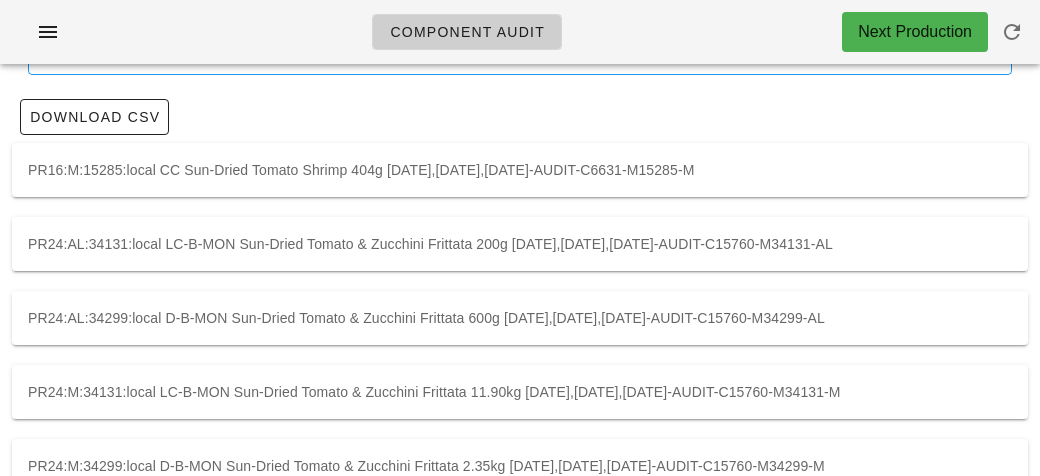 click on "PR16:M:15285:local CC Sun-Dried Tomato Shrimp 404g [DATE],[DATE],[DATE]-AUDIT-C6631-M15285-M" at bounding box center [520, 170] 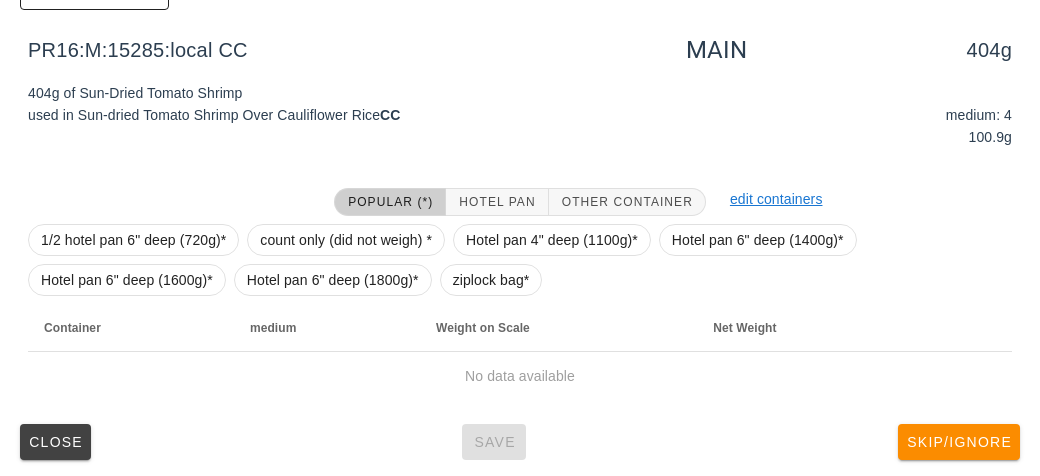 scroll, scrollTop: 284, scrollLeft: 0, axis: vertical 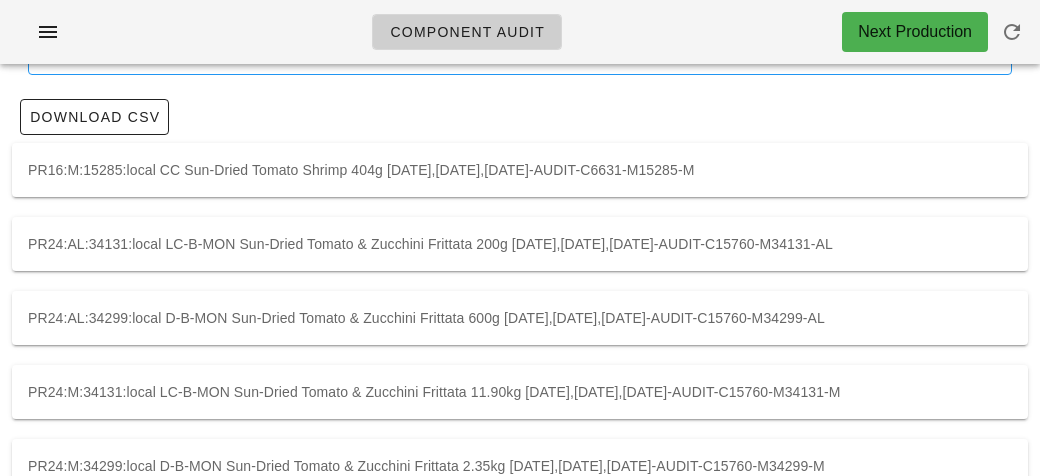 click on "PR16:M:15285:local CC Sun-Dried Tomato Shrimp 404g [DATE],[DATE],[DATE]-AUDIT-C6631-M15285-M" at bounding box center (520, 170) 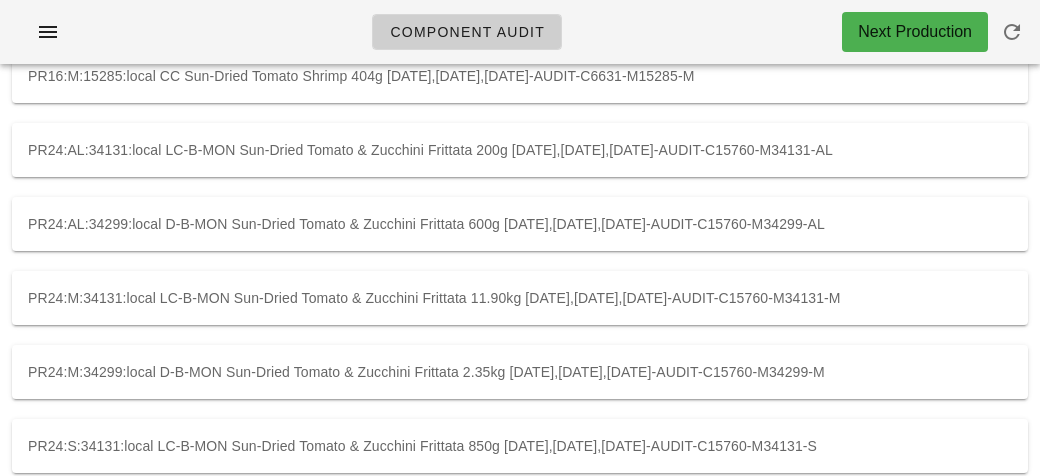 scroll, scrollTop: 0, scrollLeft: 0, axis: both 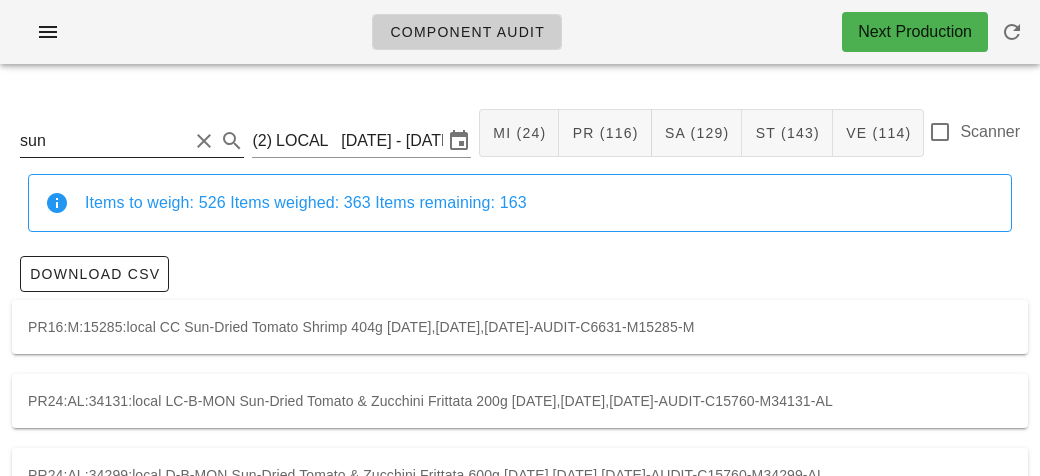 click on "sun" at bounding box center [104, 141] 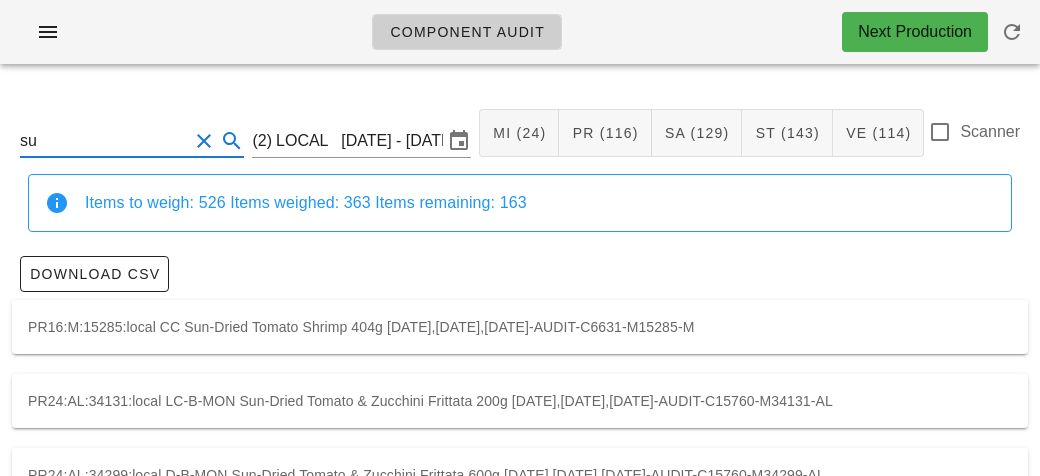 type on "s" 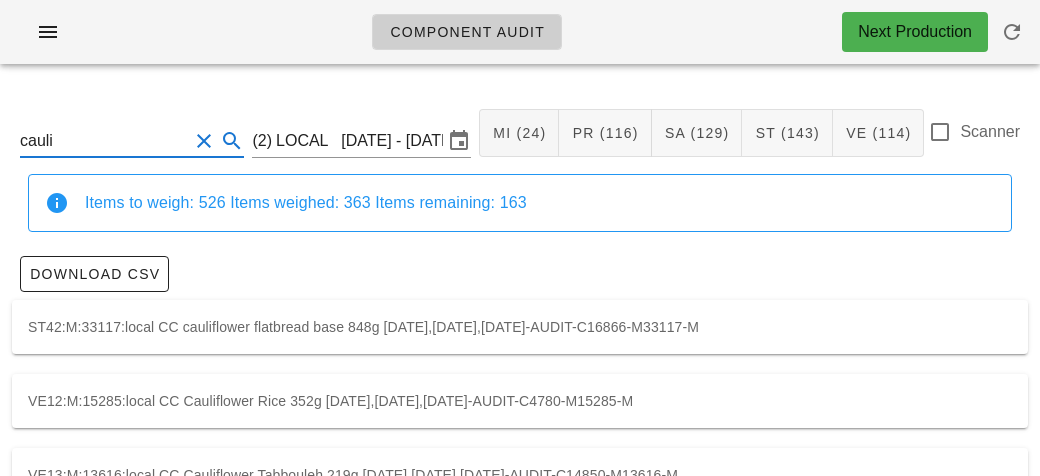 click on "VE12:M:15285:local CC Cauliflower Rice 352g [DATE],[DATE],[DATE]-AUDIT-C4780-M15285-M" at bounding box center (520, 401) 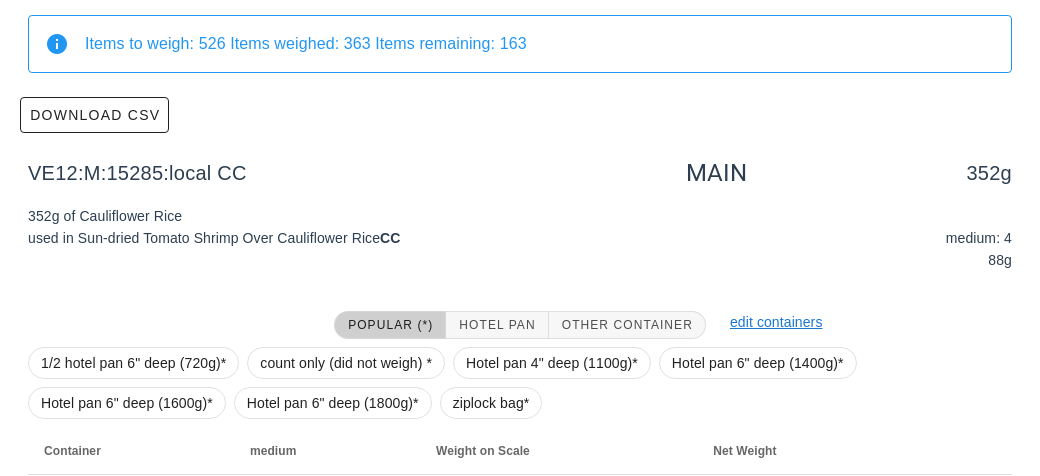 scroll, scrollTop: 284, scrollLeft: 0, axis: vertical 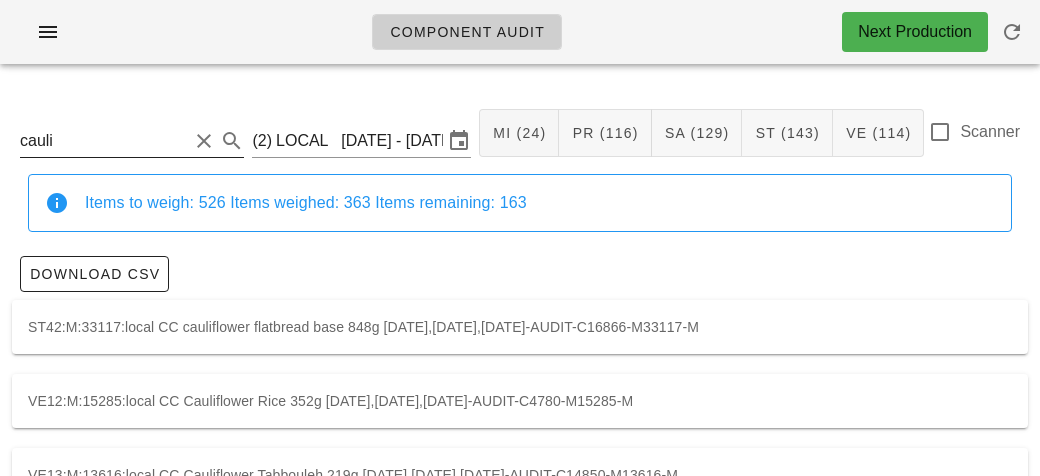 click on "cauli" at bounding box center [104, 141] 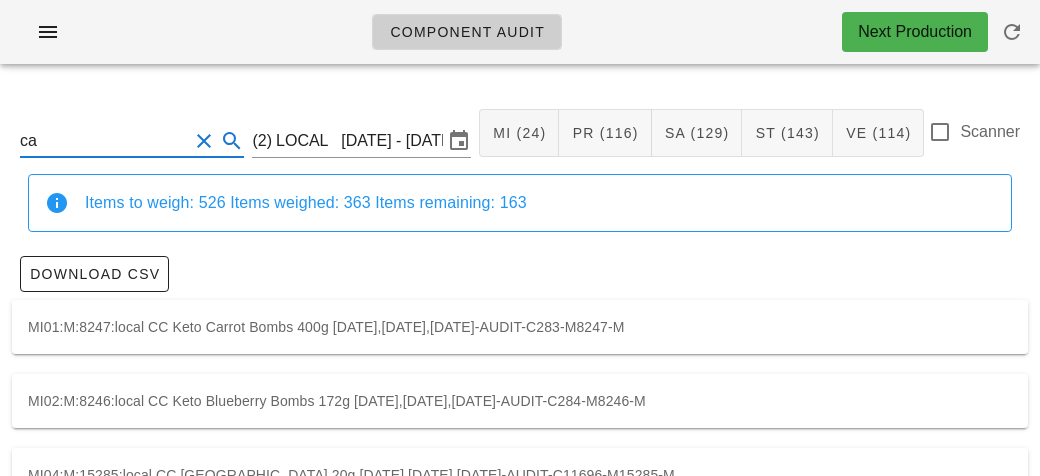 type on "c" 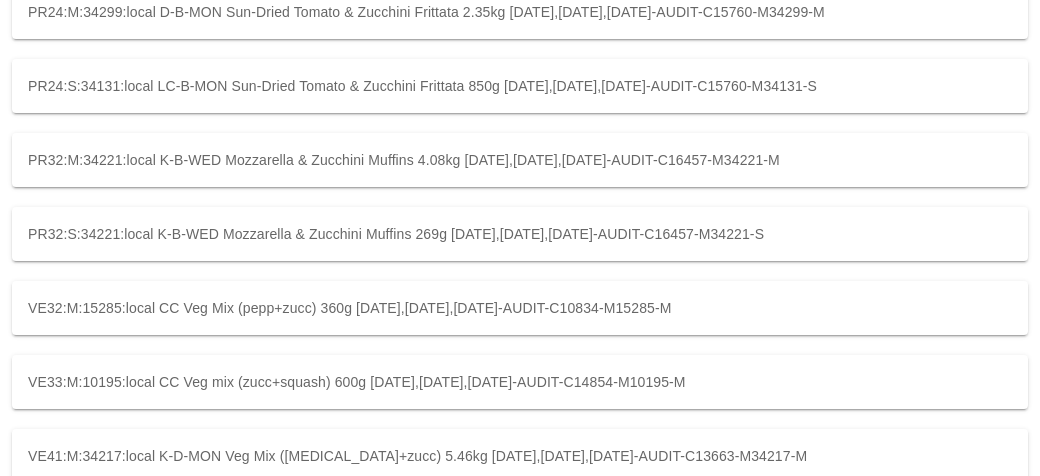 scroll, scrollTop: 722, scrollLeft: 0, axis: vertical 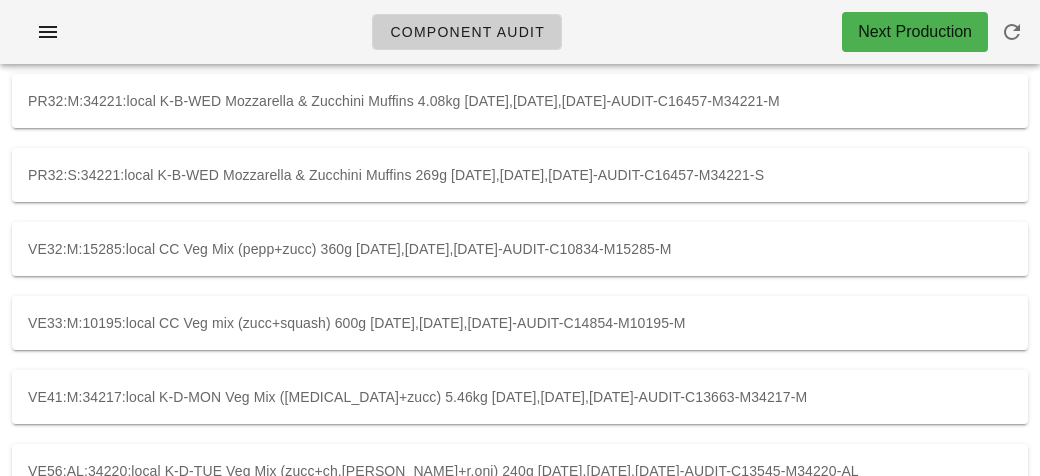 click on "VE32:M:15285:local CC Veg Mix (pepp+zucc) 360g [DATE],[DATE],[DATE]-AUDIT-C10834-M15285-M" at bounding box center [520, 249] 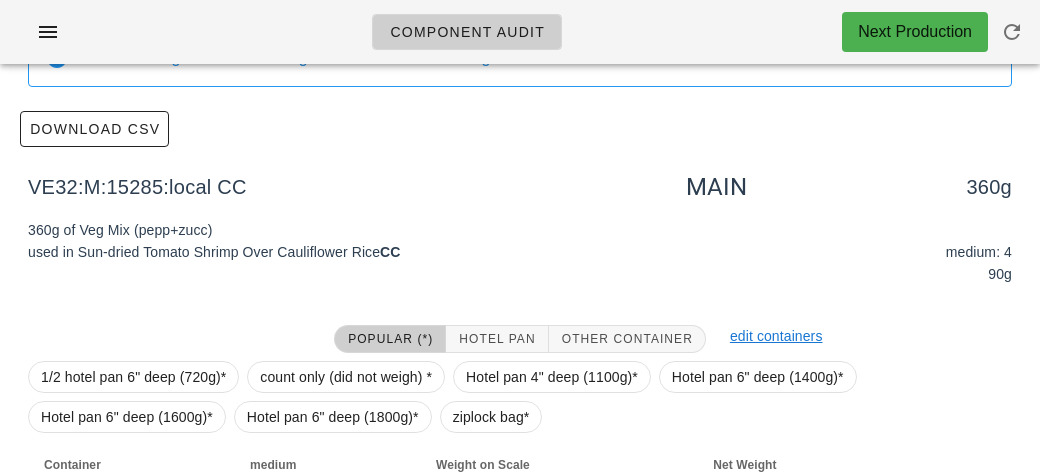 scroll, scrollTop: 146, scrollLeft: 0, axis: vertical 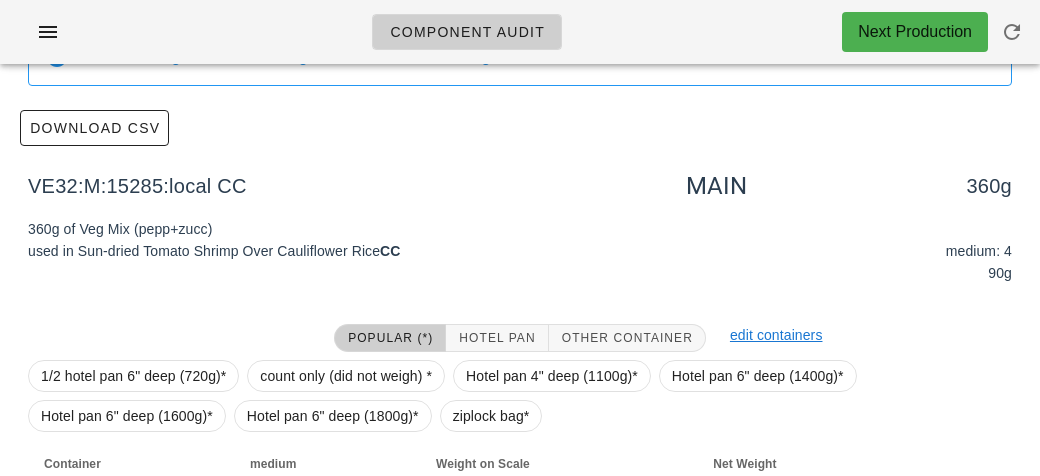 type on "zucc" 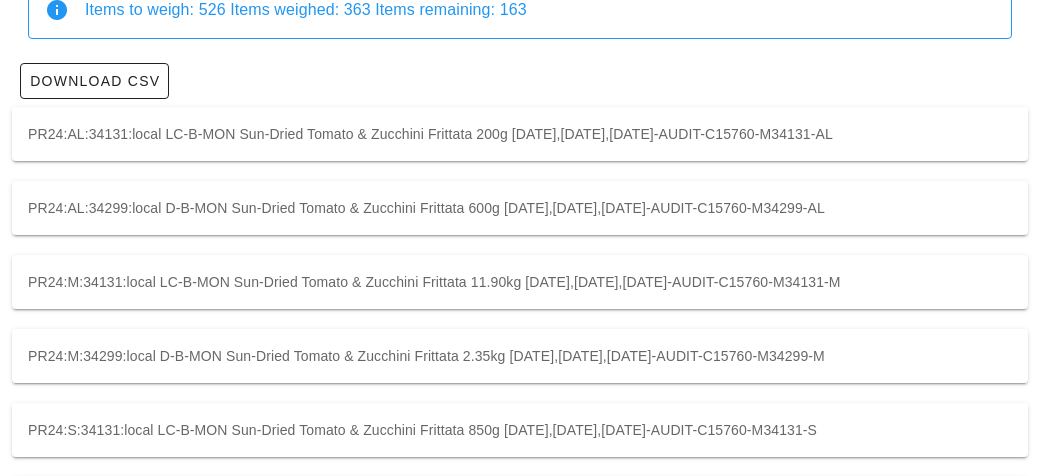 scroll, scrollTop: 0, scrollLeft: 0, axis: both 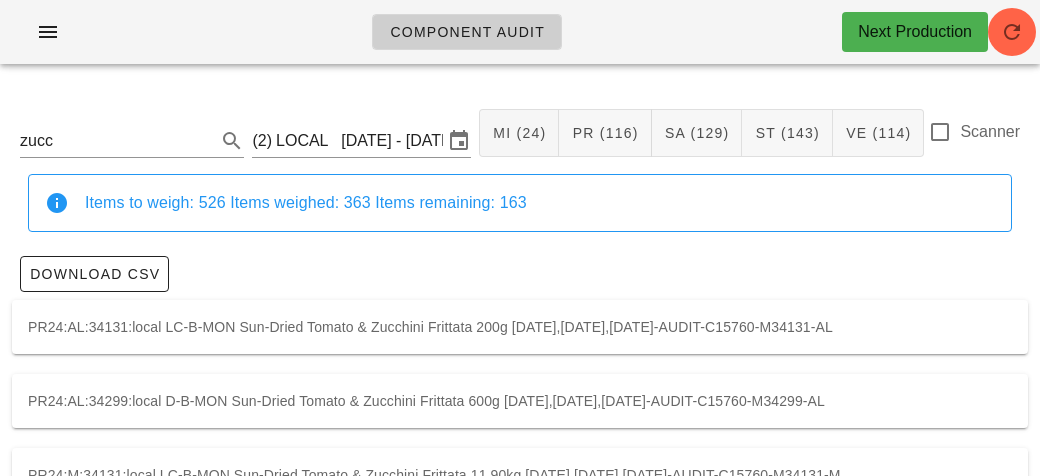 click on "Scanner" at bounding box center (974, 143) 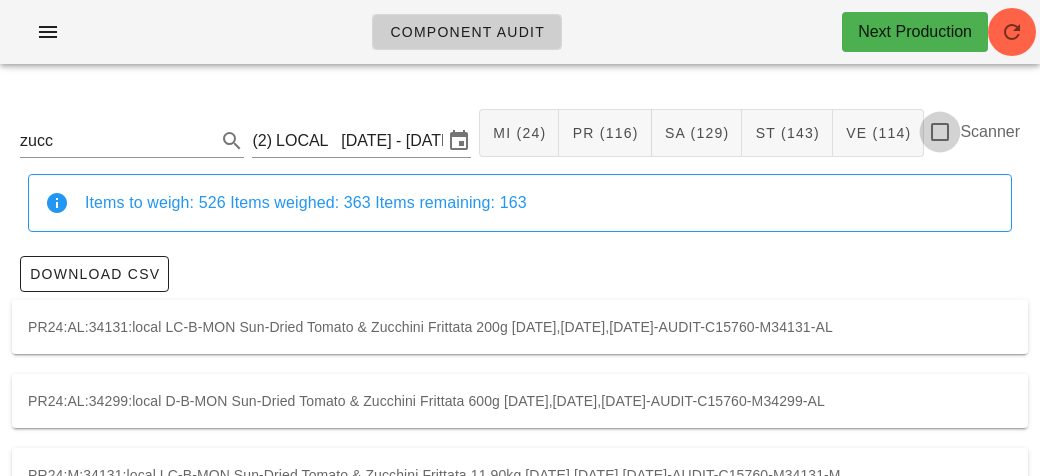 click at bounding box center (940, 132) 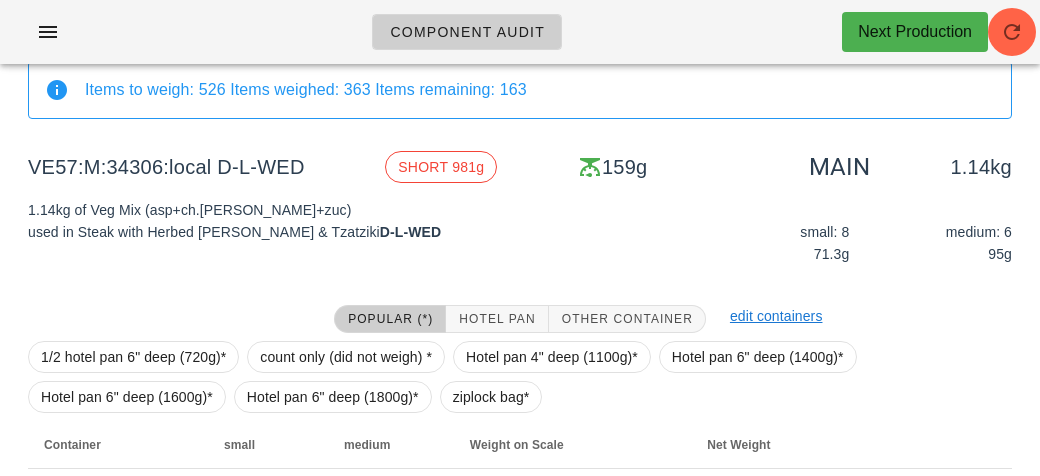 scroll, scrollTop: 232, scrollLeft: 0, axis: vertical 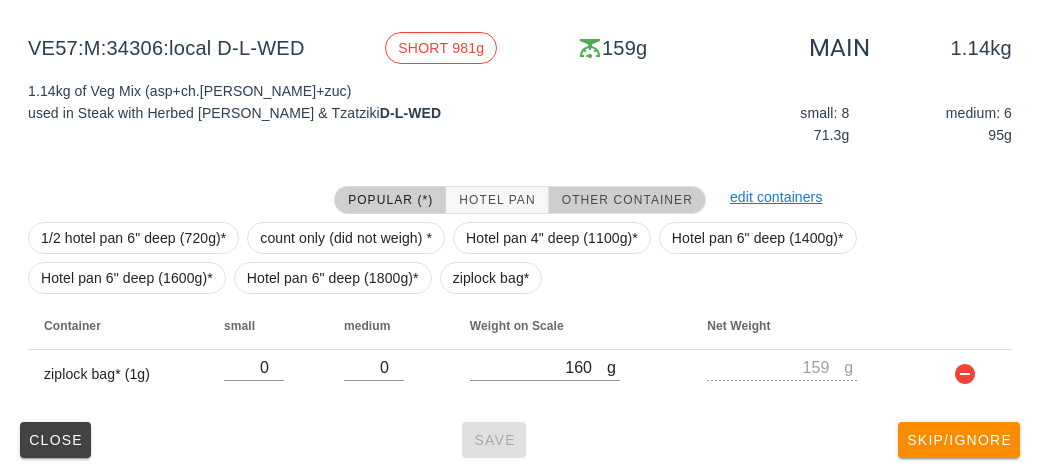 click on "Other Container" at bounding box center [627, 200] 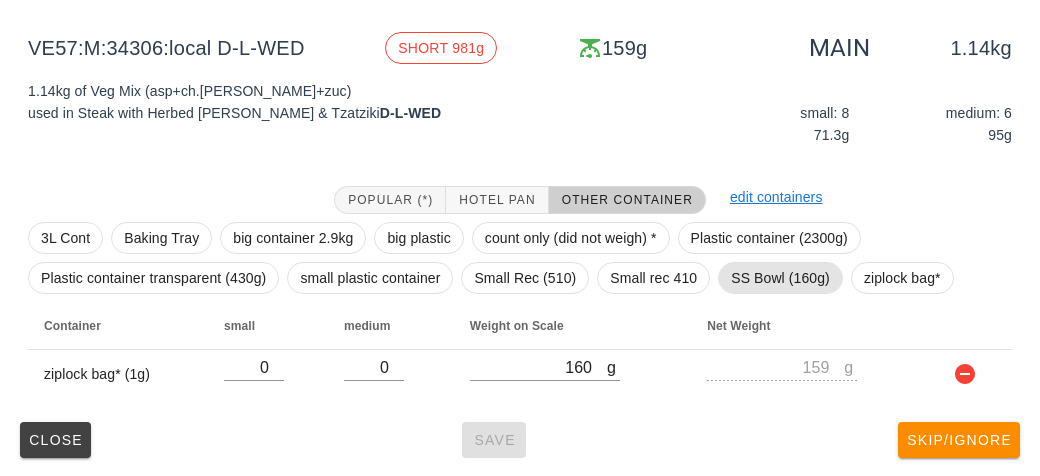 click on "SS Bowl (160g)" at bounding box center [780, 278] 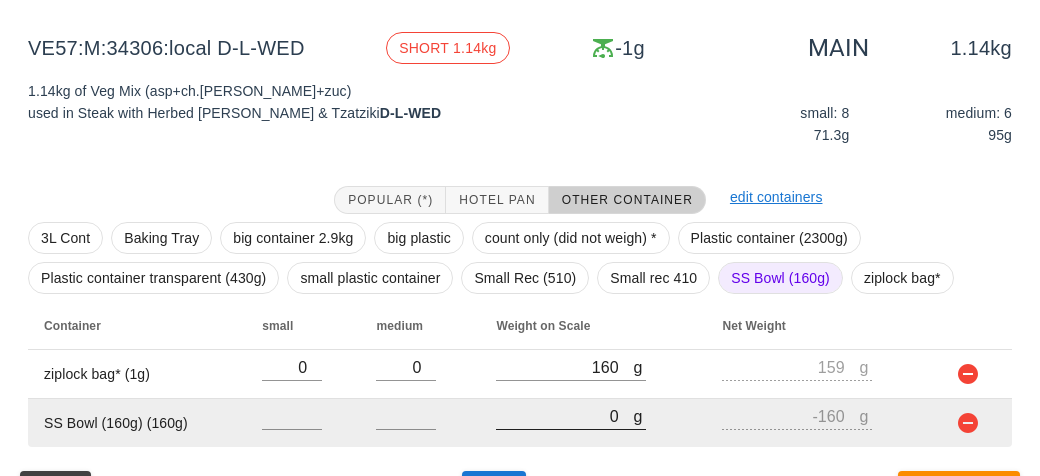 click on "0" at bounding box center (564, 416) 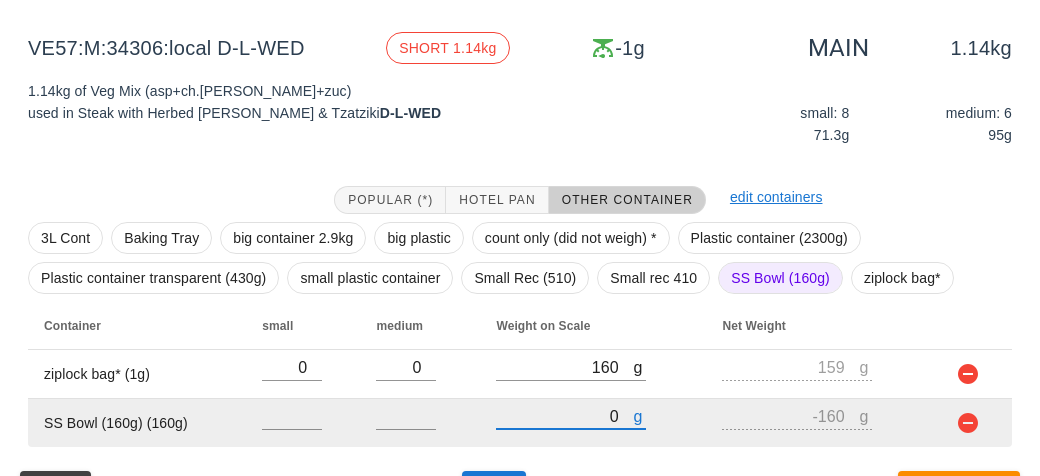 type on "10" 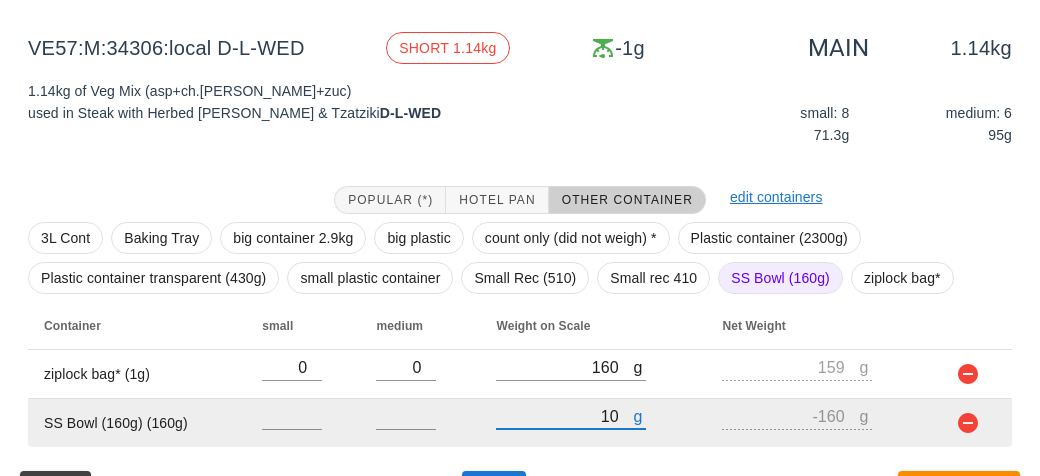type on "-150" 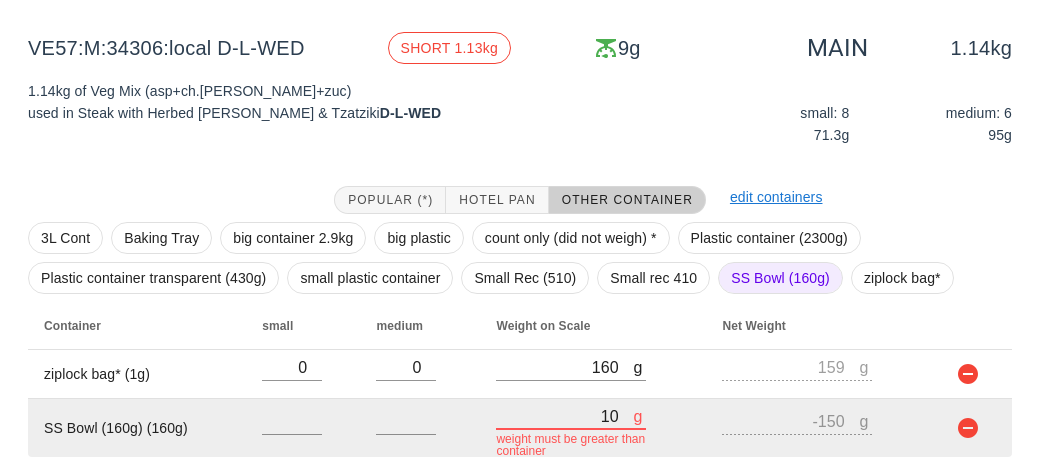 type on "140" 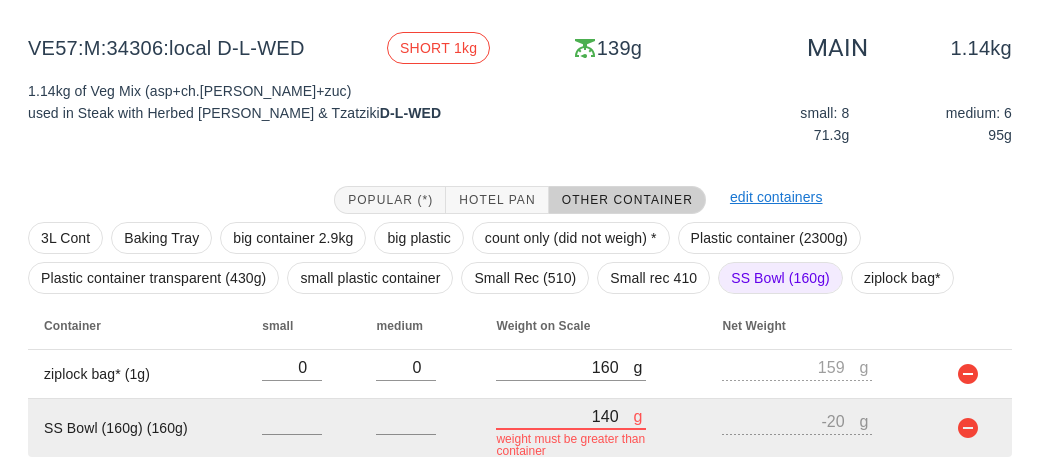 type on "1430" 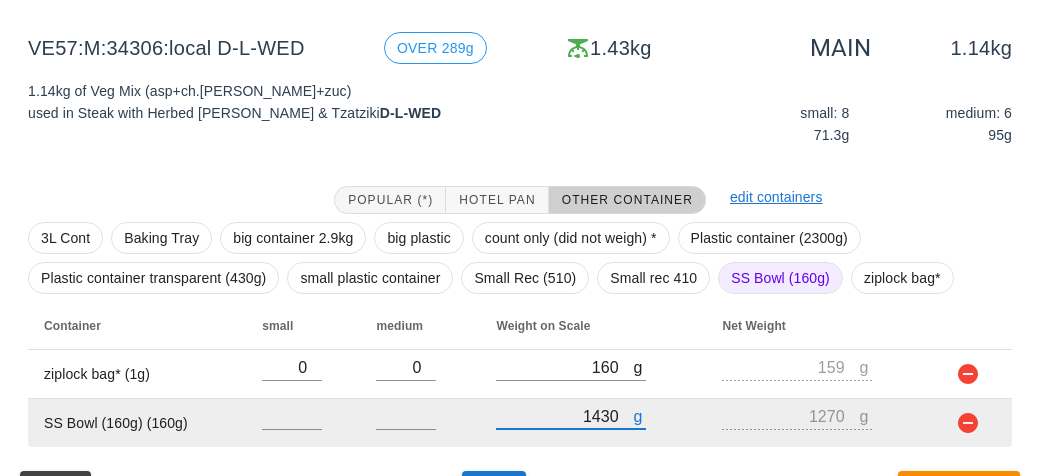 scroll, scrollTop: 281, scrollLeft: 0, axis: vertical 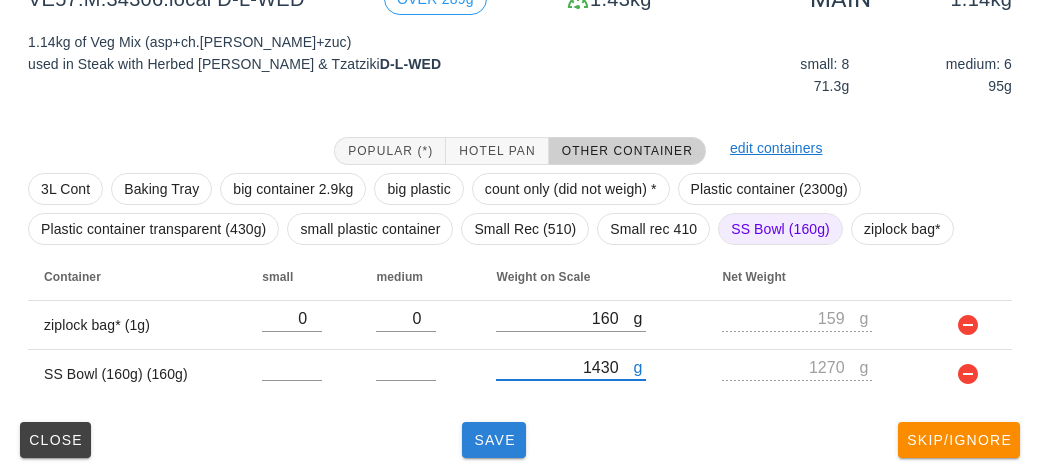 type on "1430" 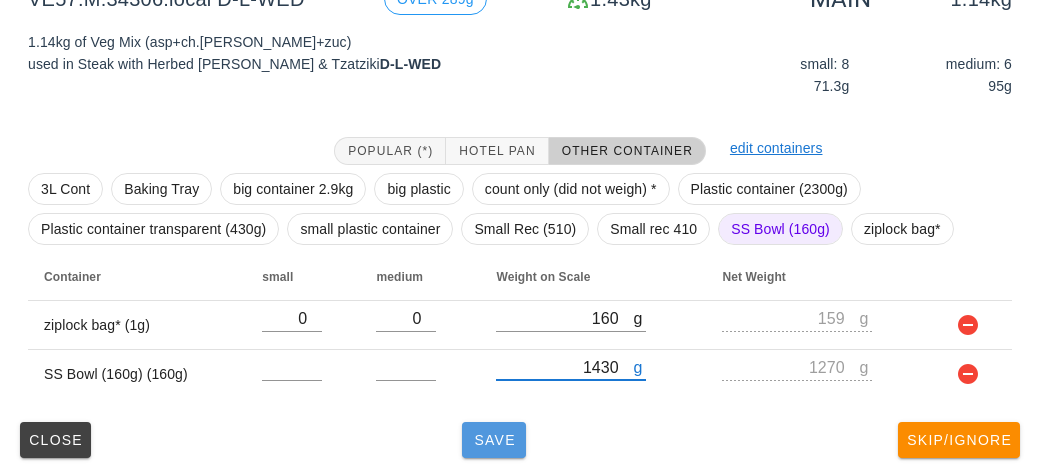 click on "Save" at bounding box center (494, 440) 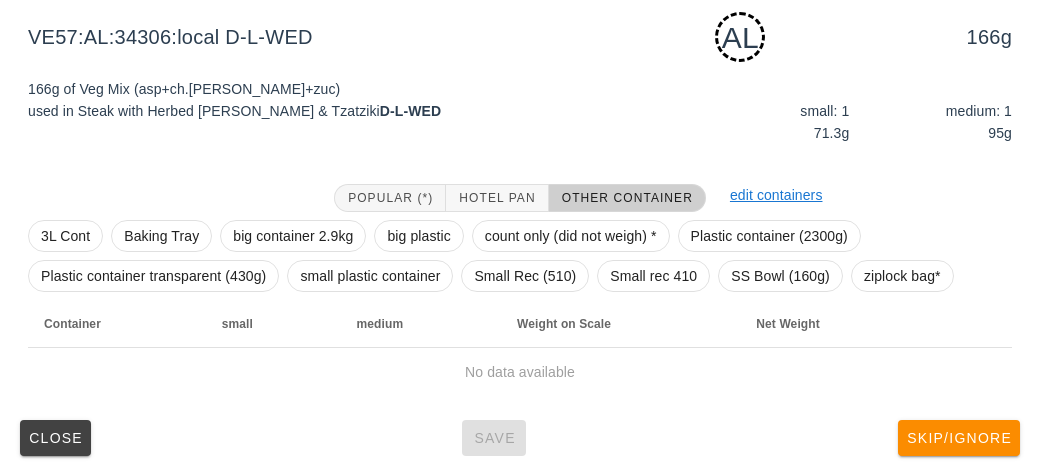scroll, scrollTop: 250, scrollLeft: 0, axis: vertical 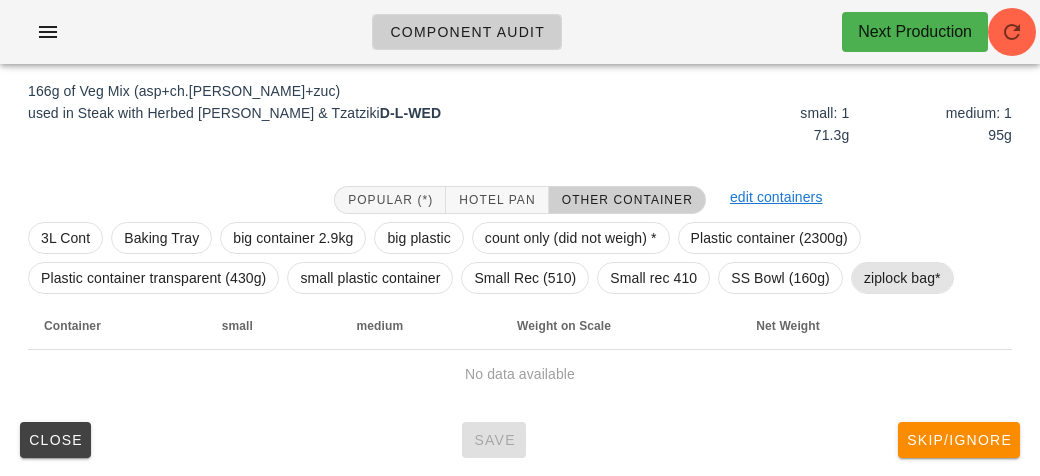 click on "ziplock bag*" at bounding box center (902, 278) 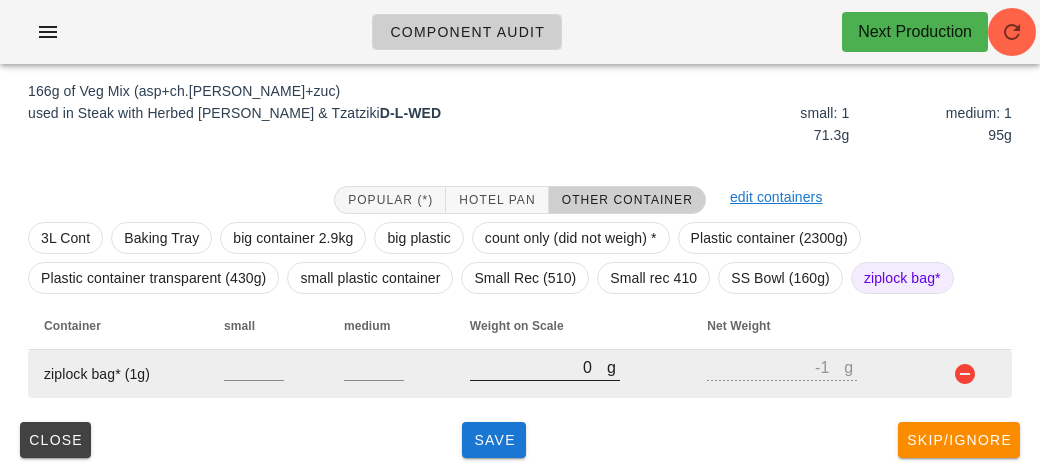 click on "0" at bounding box center (538, 367) 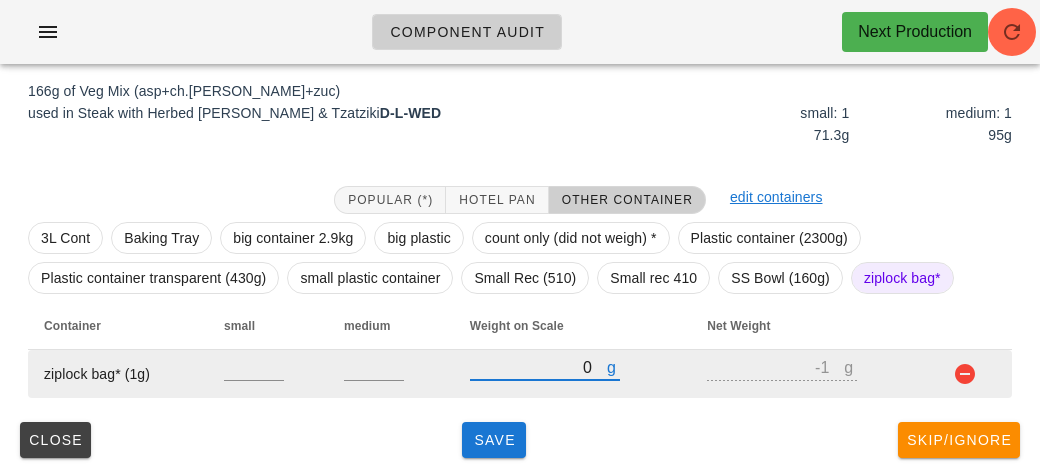 type on "20" 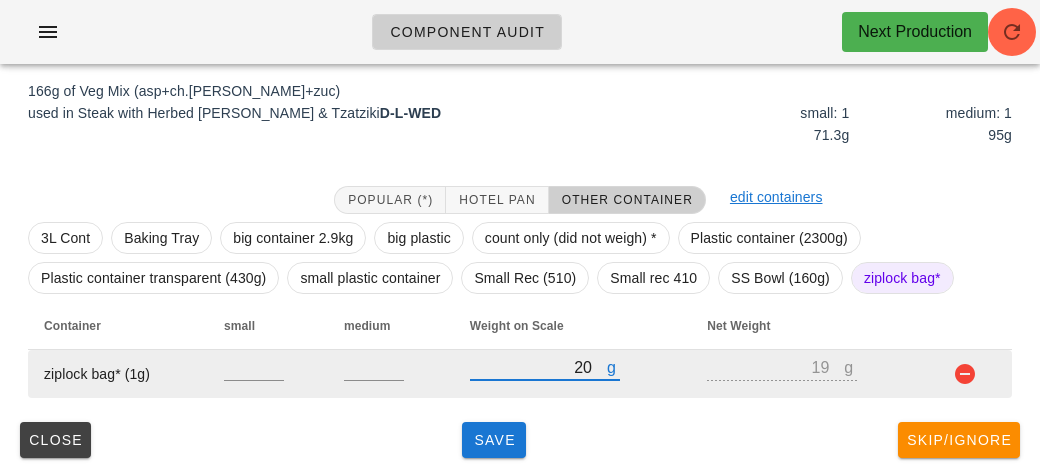 type on "260" 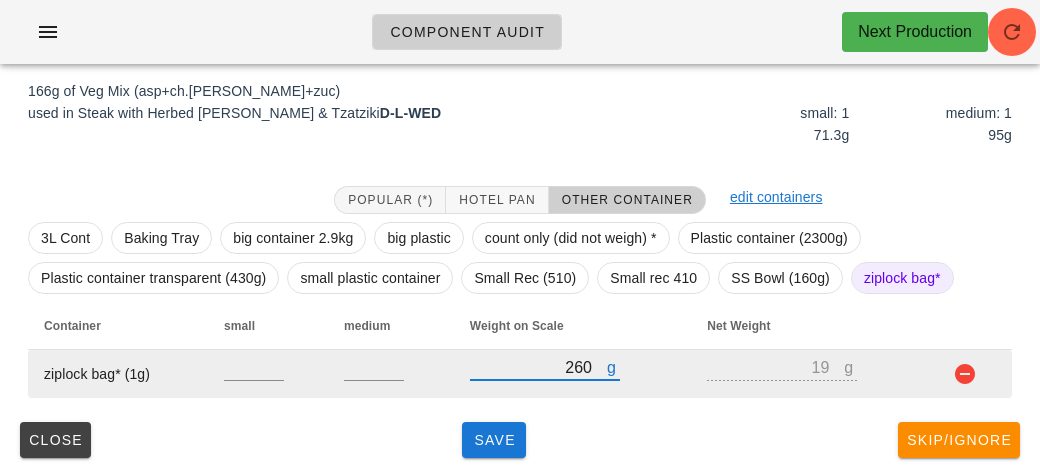 type on "259" 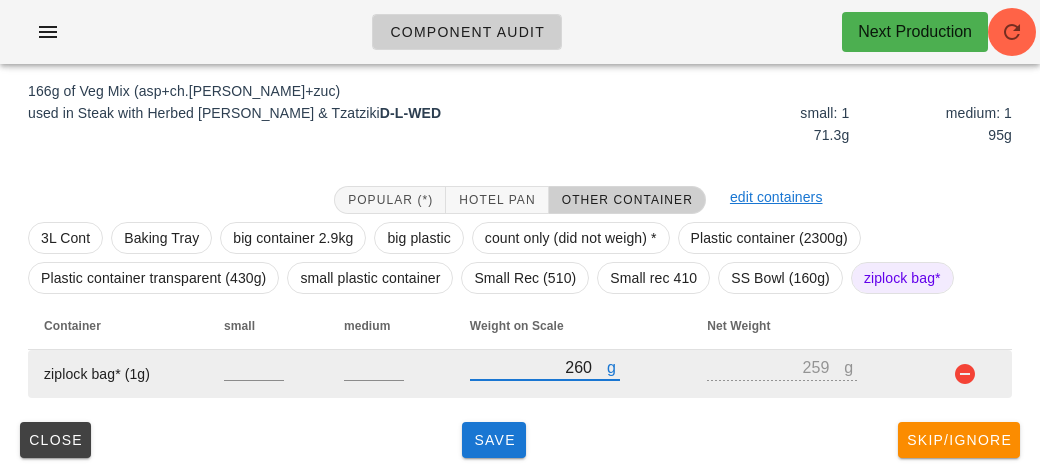 type on "260" 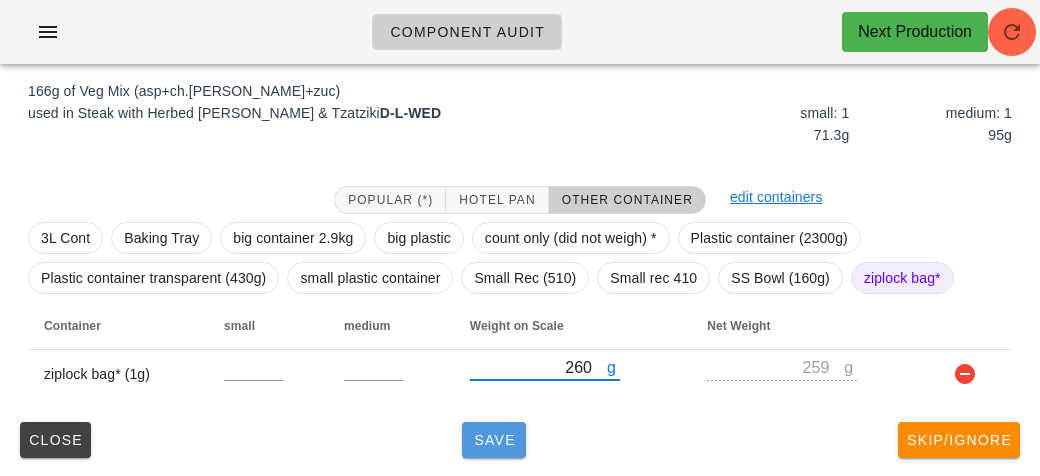 click on "Save" at bounding box center [494, 440] 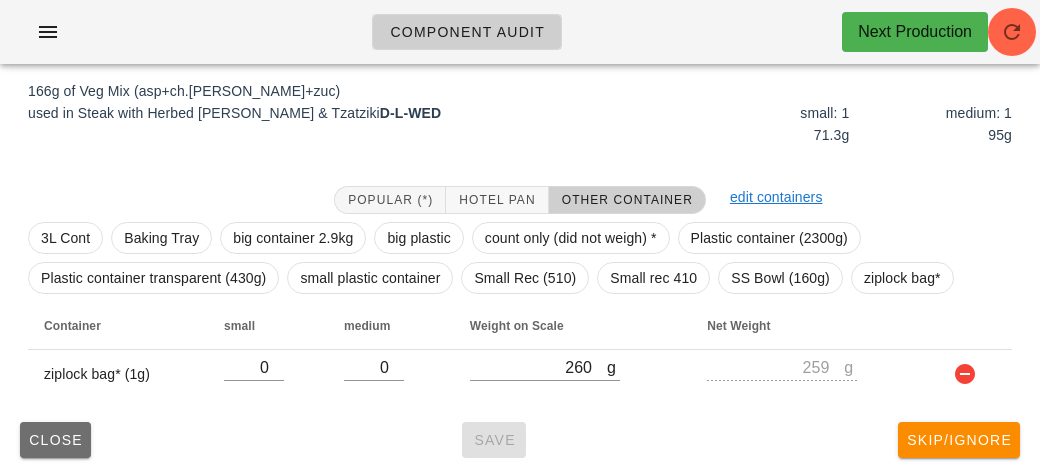 click on "Close" at bounding box center [55, 440] 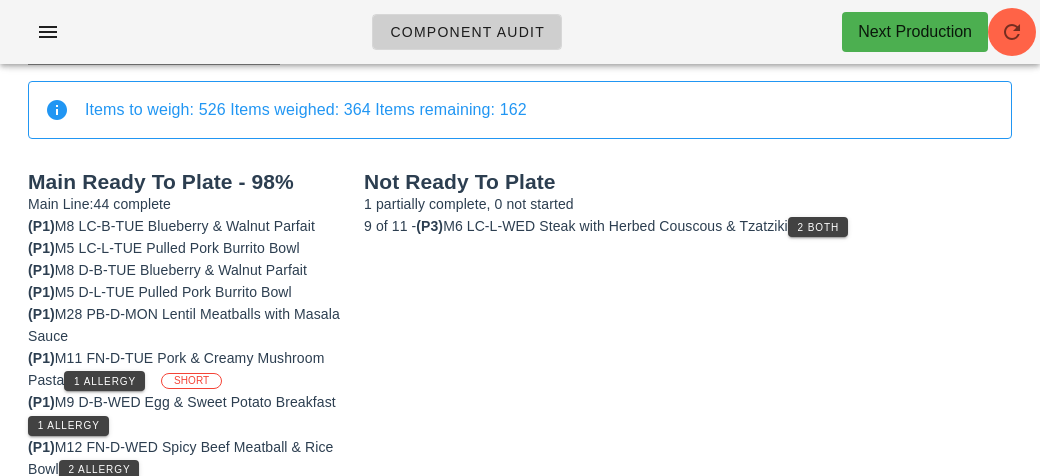 scroll, scrollTop: 0, scrollLeft: 0, axis: both 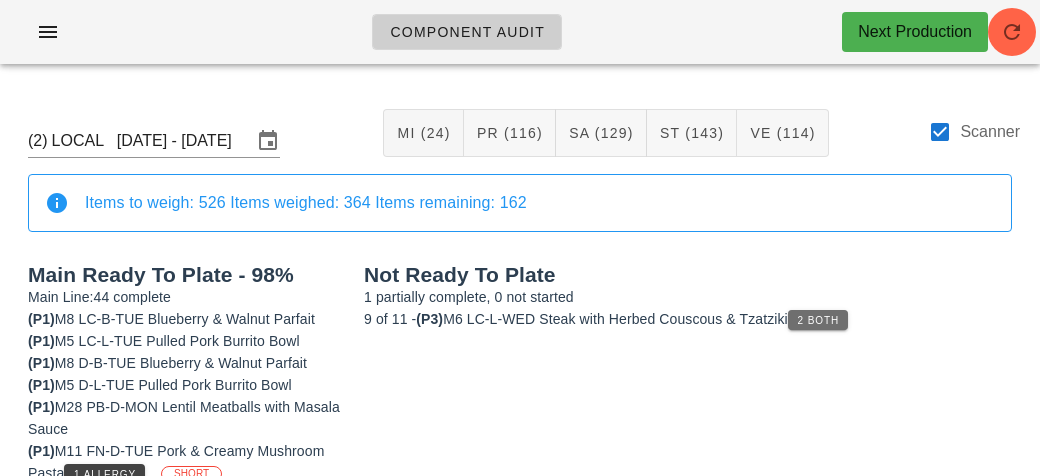 click on "2 Both" at bounding box center [818, 320] 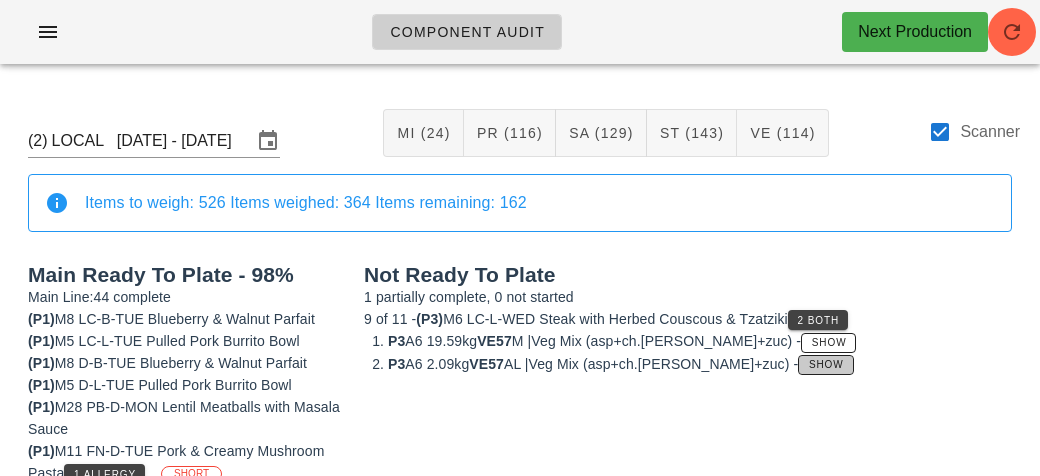 click on "Show" at bounding box center (826, 364) 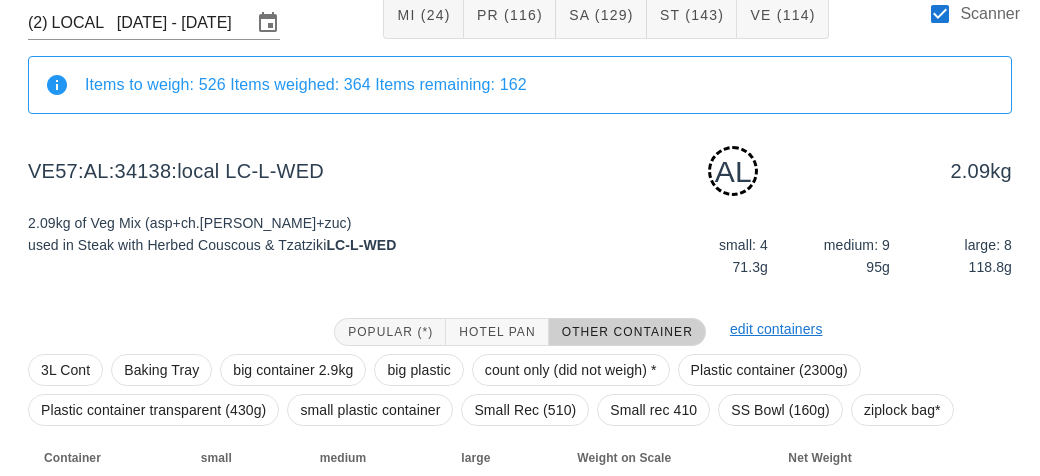 scroll, scrollTop: 250, scrollLeft: 0, axis: vertical 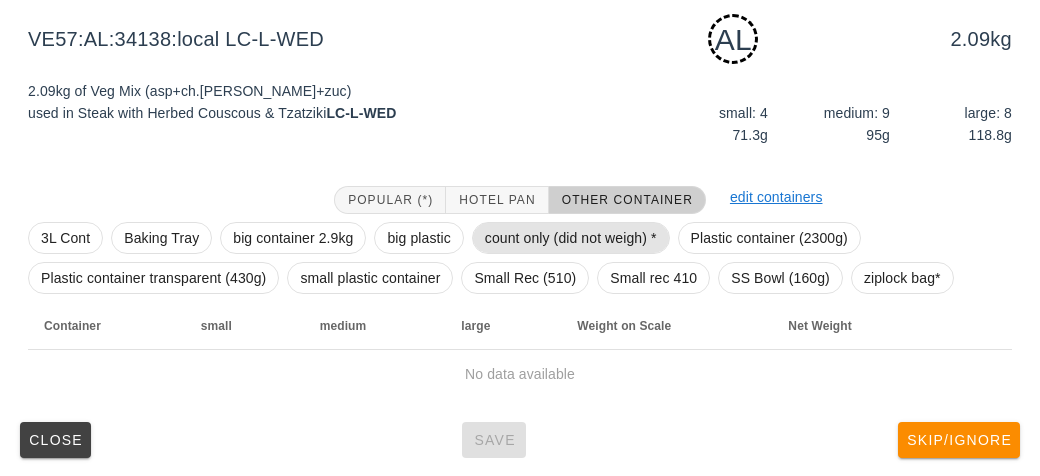 click on "count only (did not weigh) *" at bounding box center [571, 238] 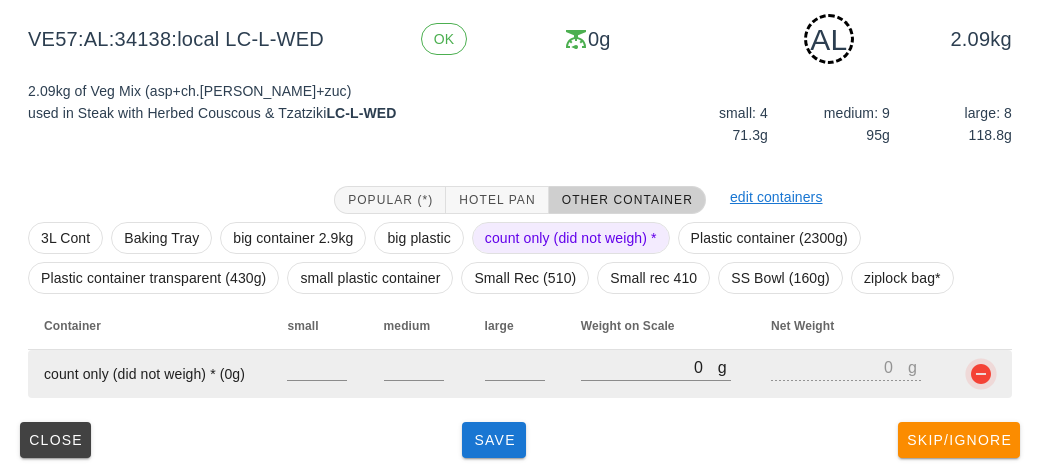 click at bounding box center [981, 374] 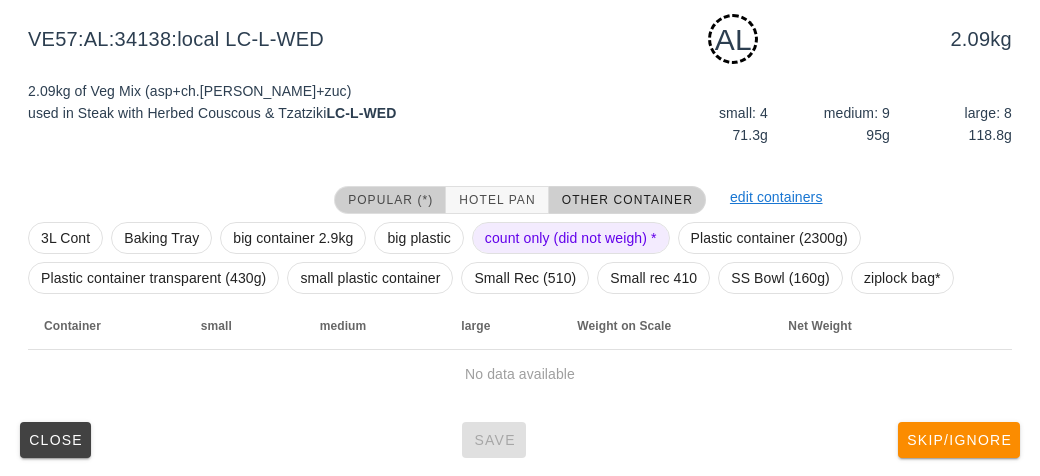 click on "Popular (*)" at bounding box center (390, 200) 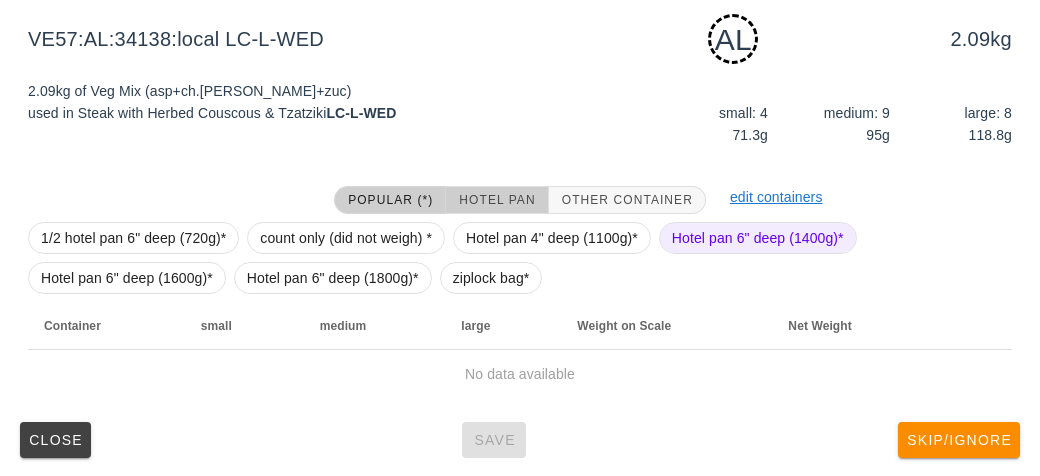 click on "Hotel Pan" at bounding box center (497, 200) 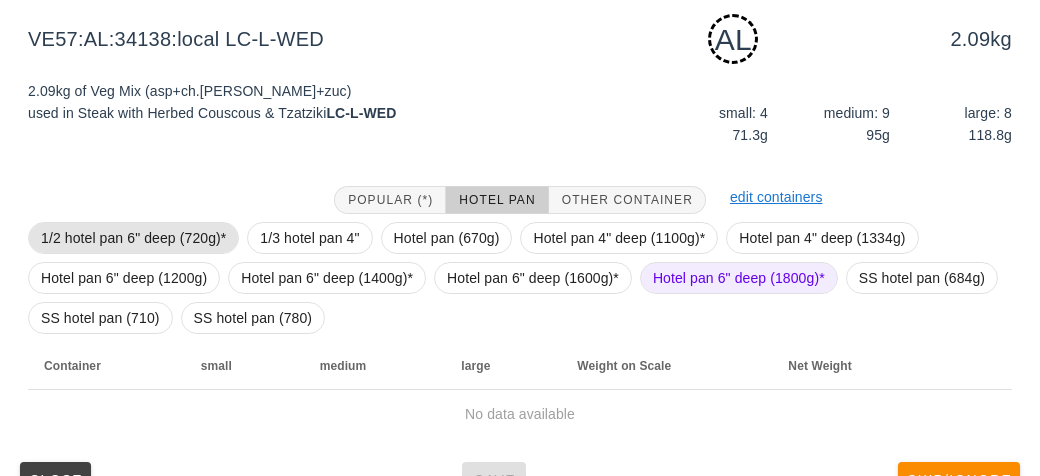 click on "1/2 hotel pan 6" deep (720g)*" at bounding box center (133, 238) 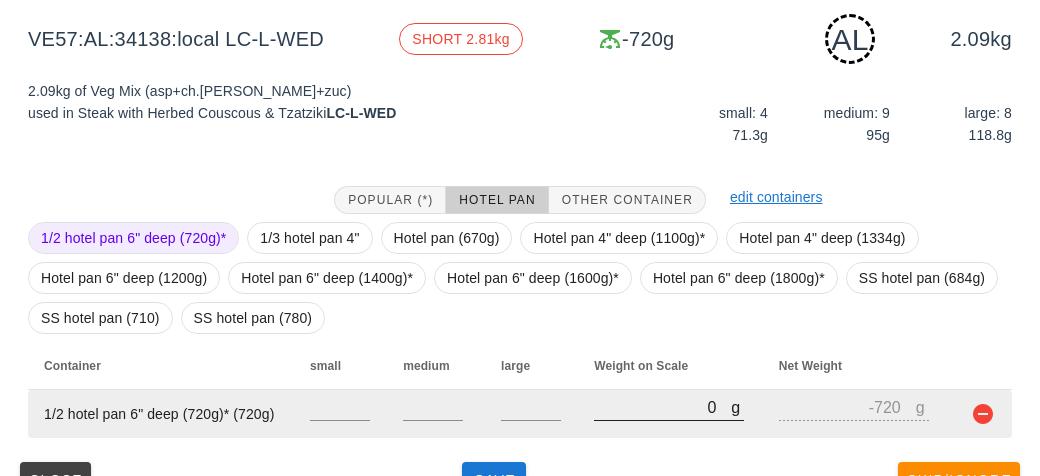click on "0" at bounding box center (662, 407) 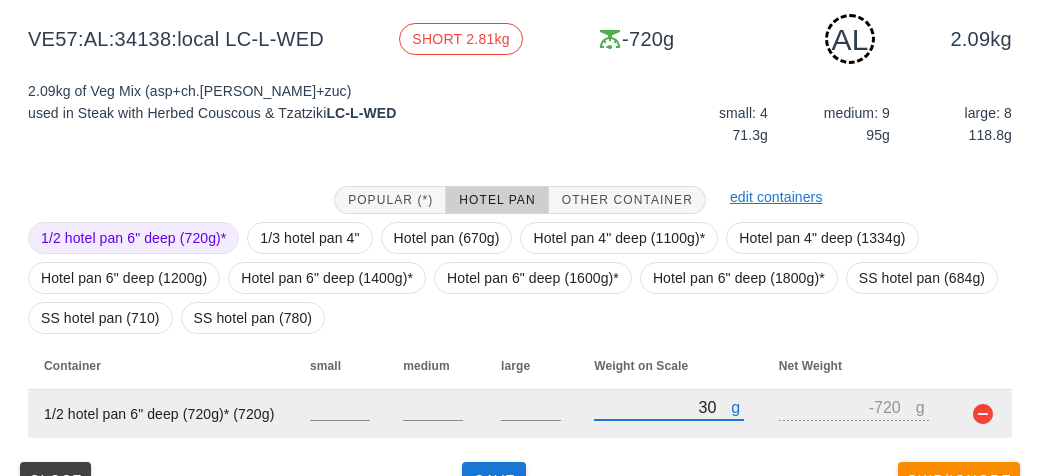 type on "320" 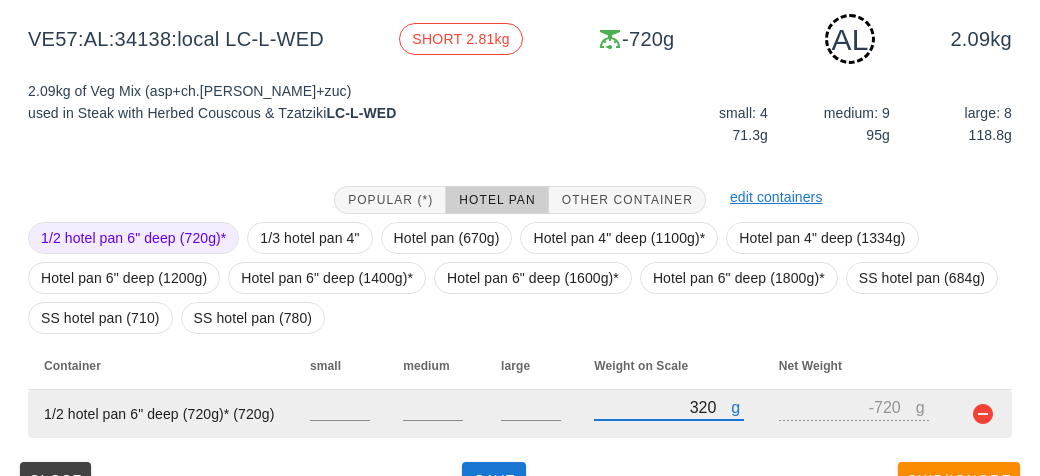 type on "-400" 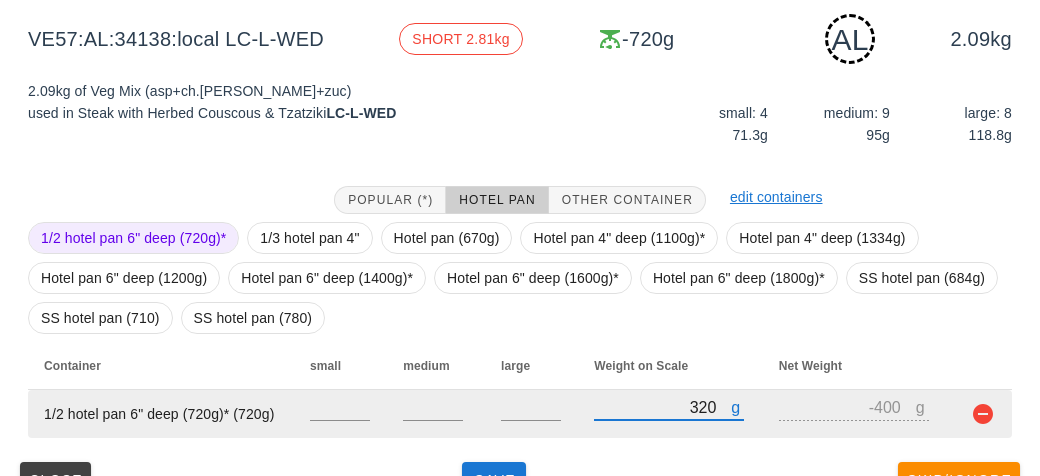 type on "3230" 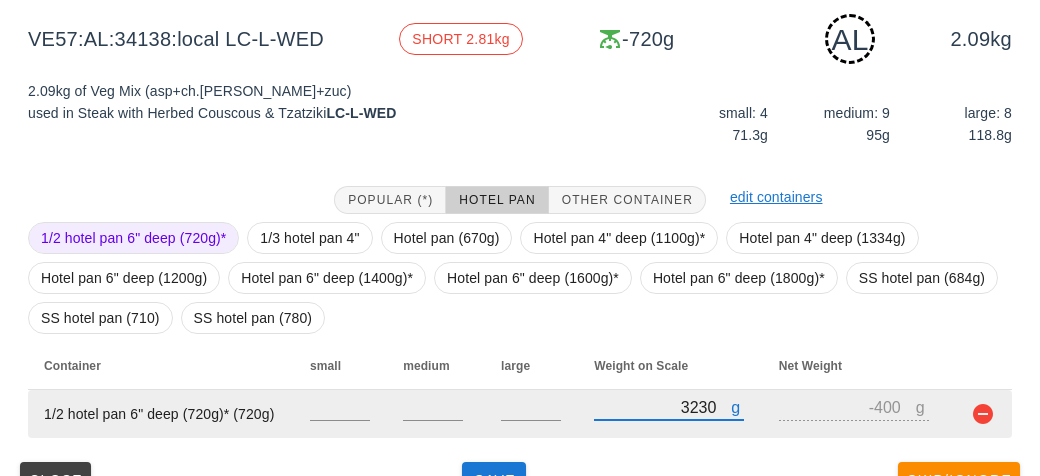 type on "2510" 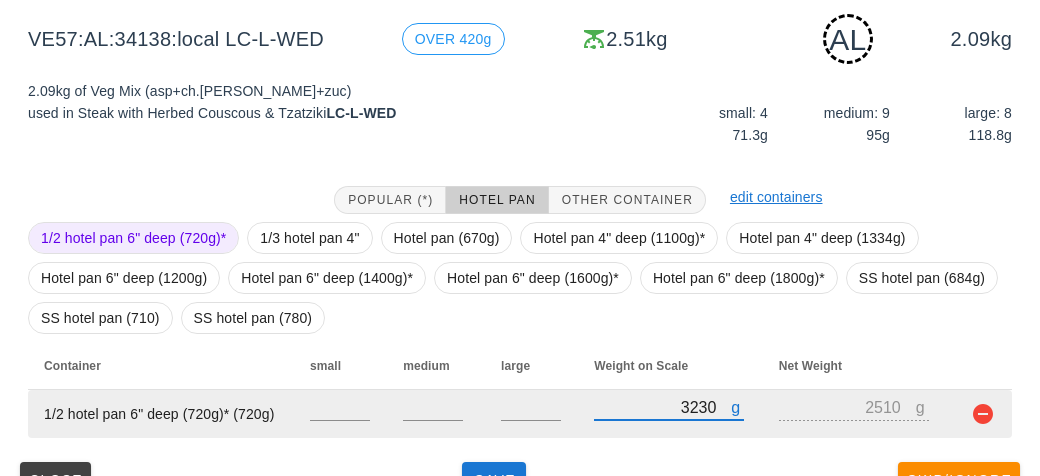 scroll, scrollTop: 290, scrollLeft: 0, axis: vertical 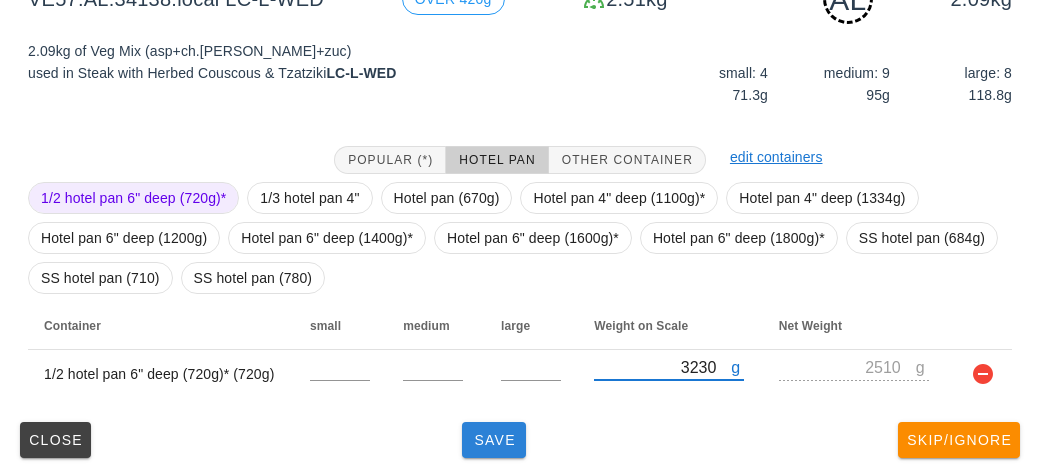 type on "3230" 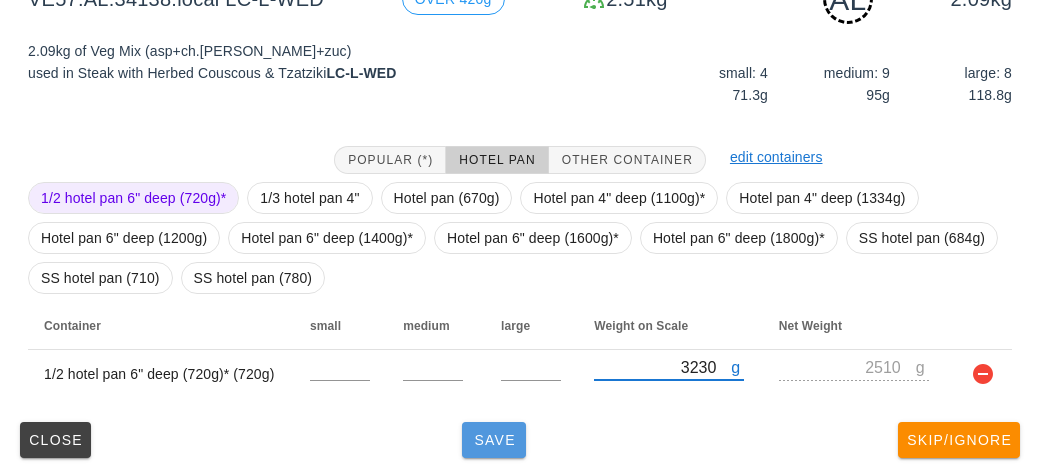click on "Save" at bounding box center [494, 440] 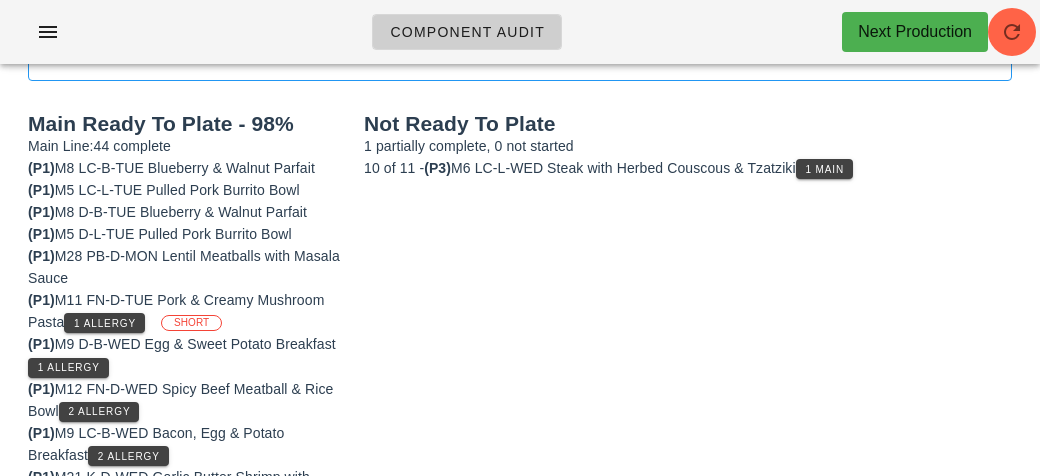 scroll, scrollTop: 147, scrollLeft: 0, axis: vertical 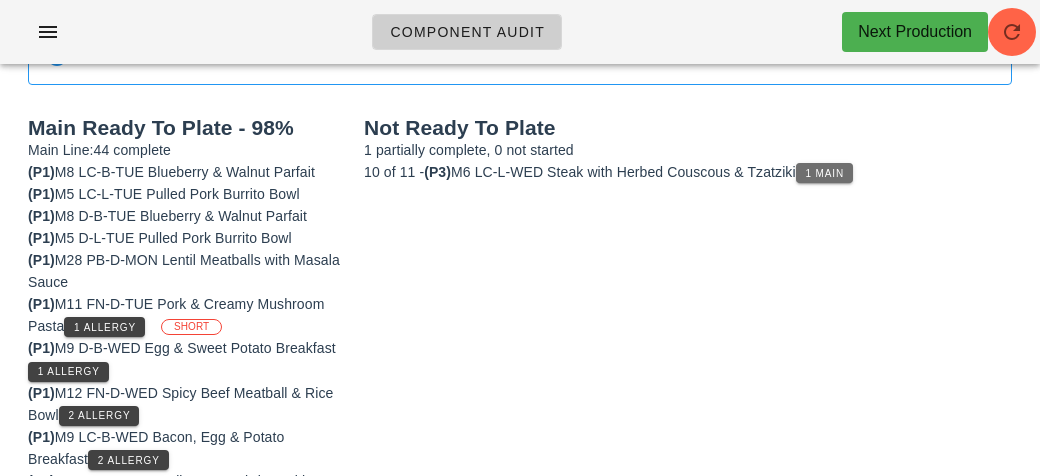 click on "1 Main" at bounding box center [824, 173] 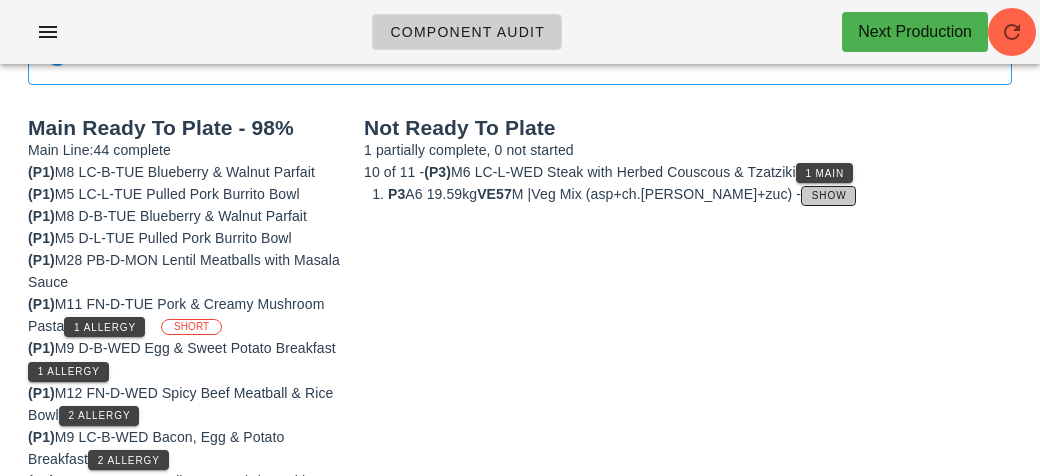 click on "Show" at bounding box center (829, 195) 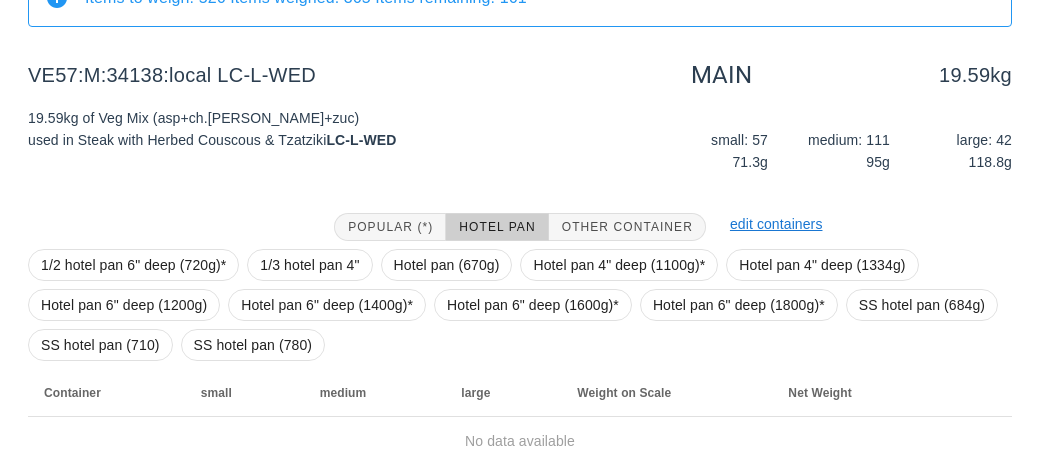 scroll, scrollTop: 272, scrollLeft: 0, axis: vertical 